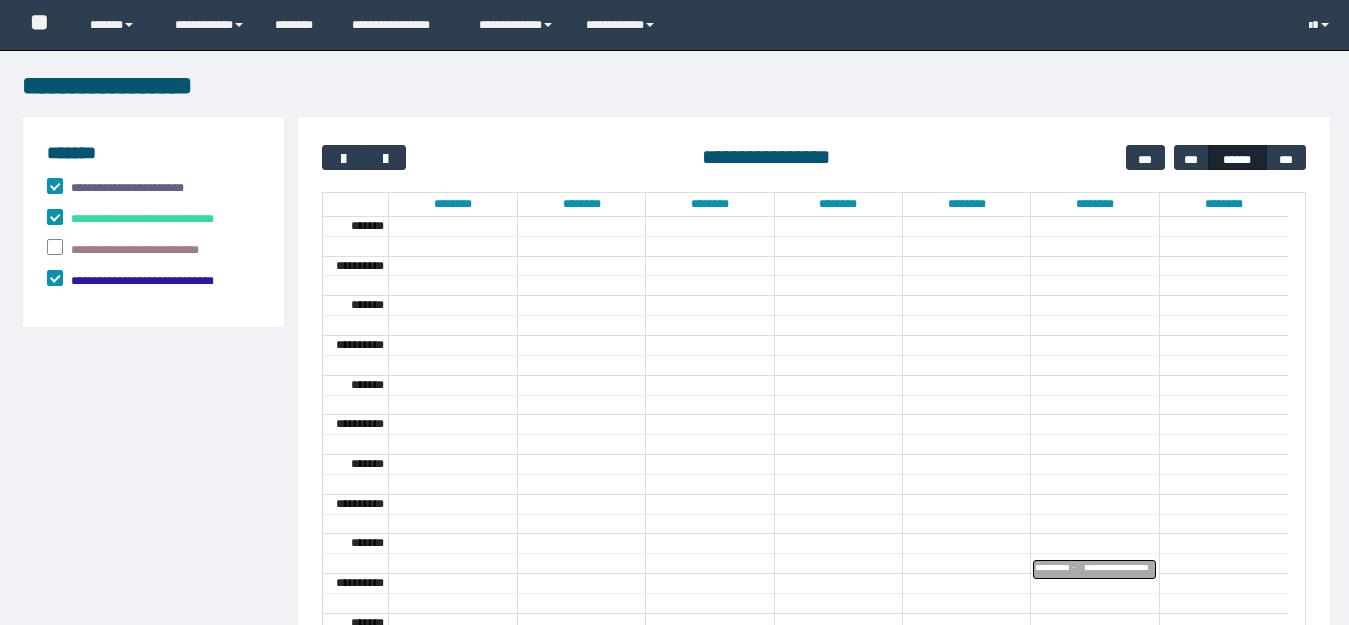 scroll, scrollTop: 0, scrollLeft: 0, axis: both 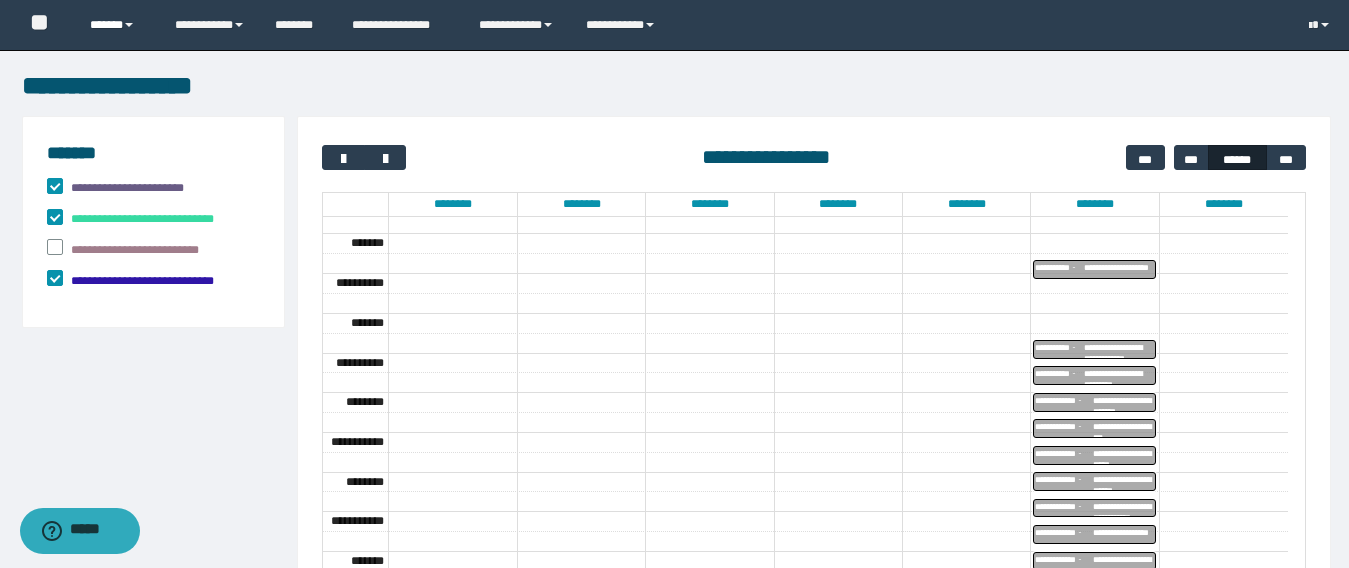 click on "******" at bounding box center (117, 25) 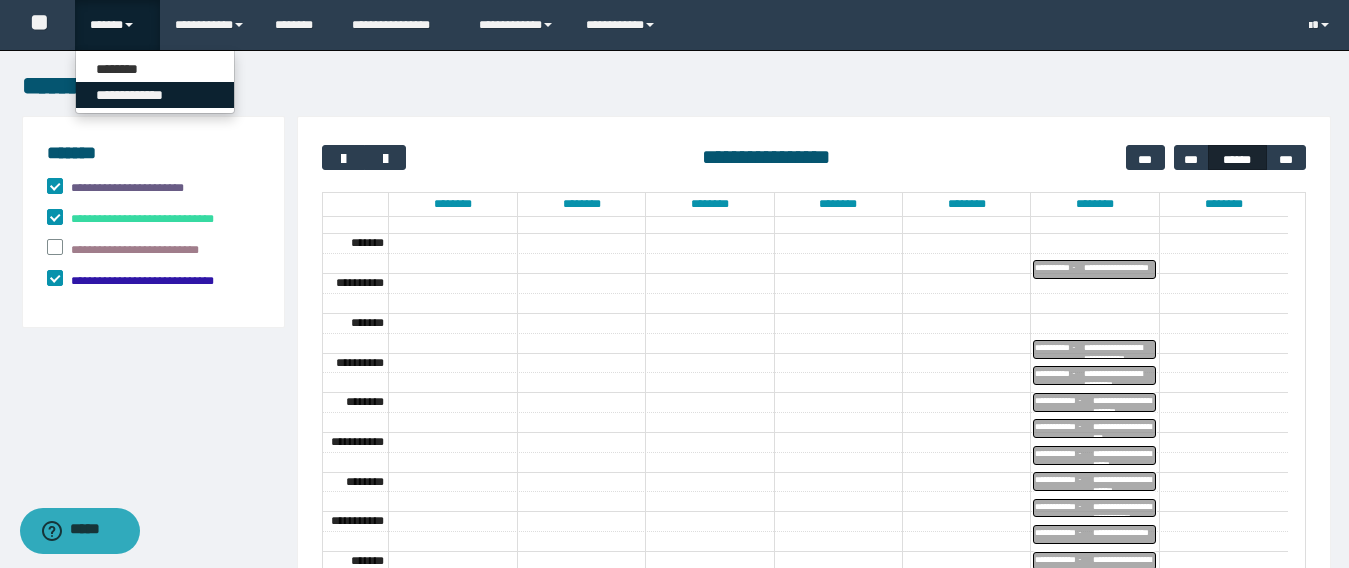 click on "**********" at bounding box center (155, 95) 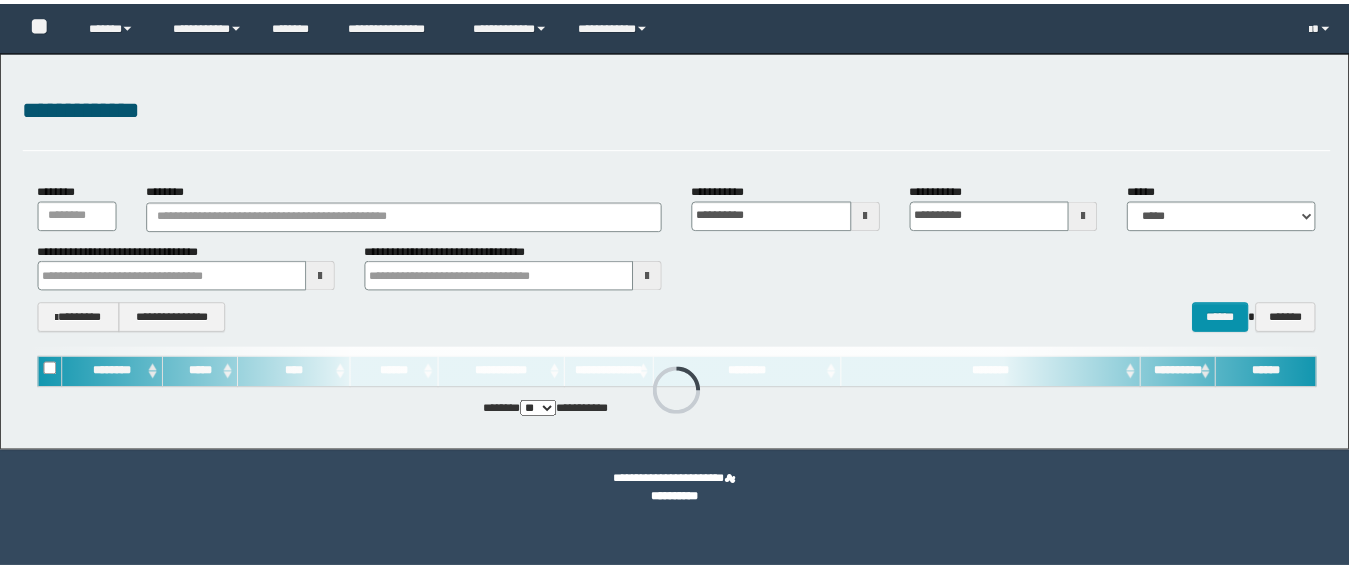 scroll, scrollTop: 0, scrollLeft: 0, axis: both 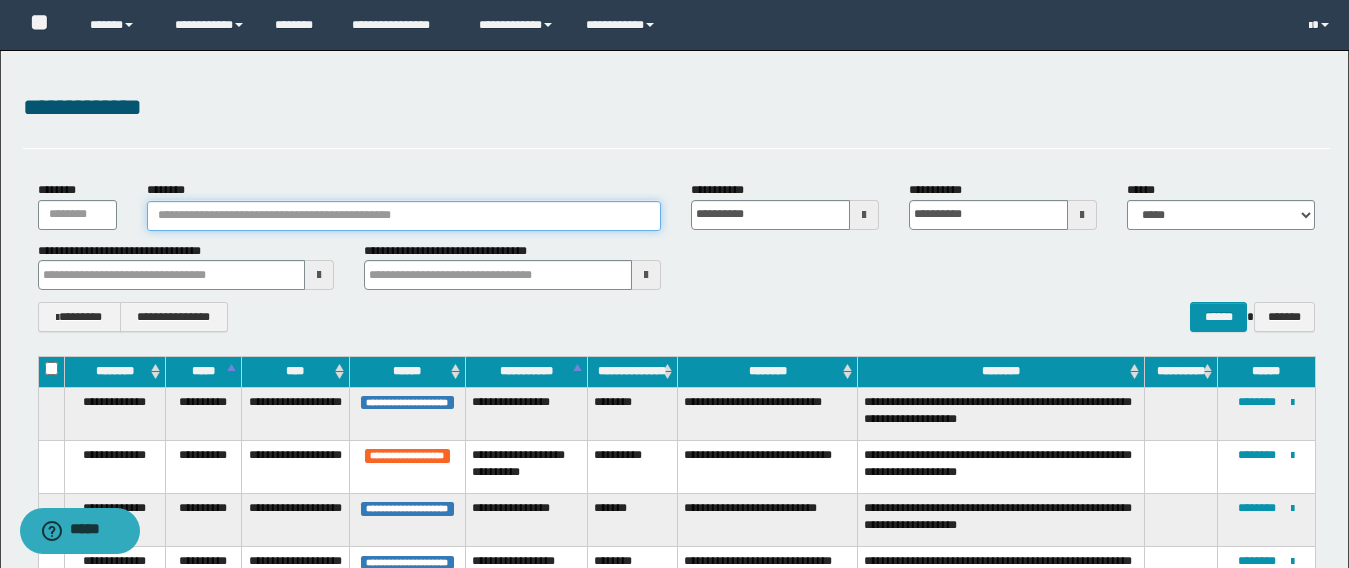 click on "********" at bounding box center (404, 216) 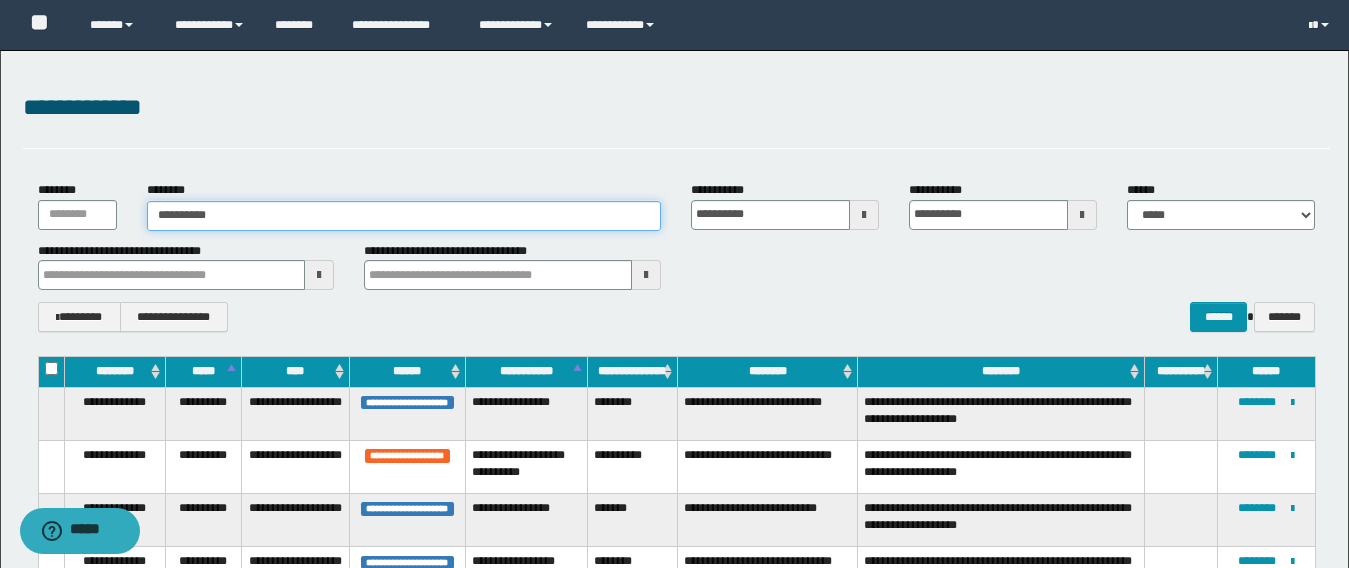 type on "**********" 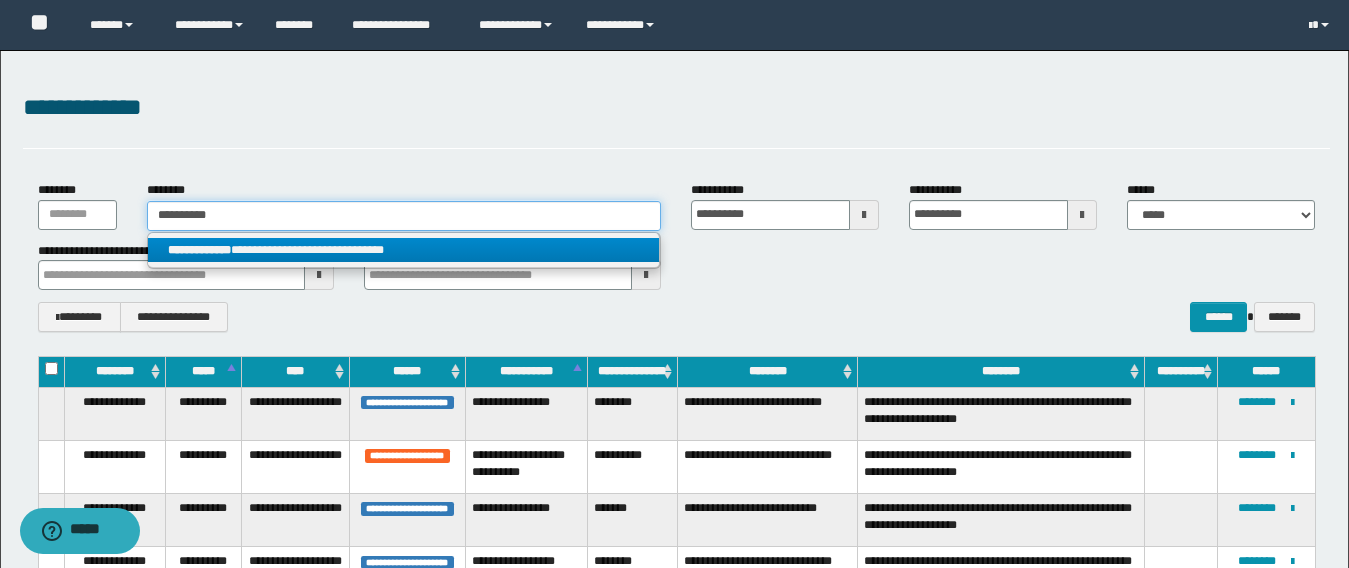 type on "**********" 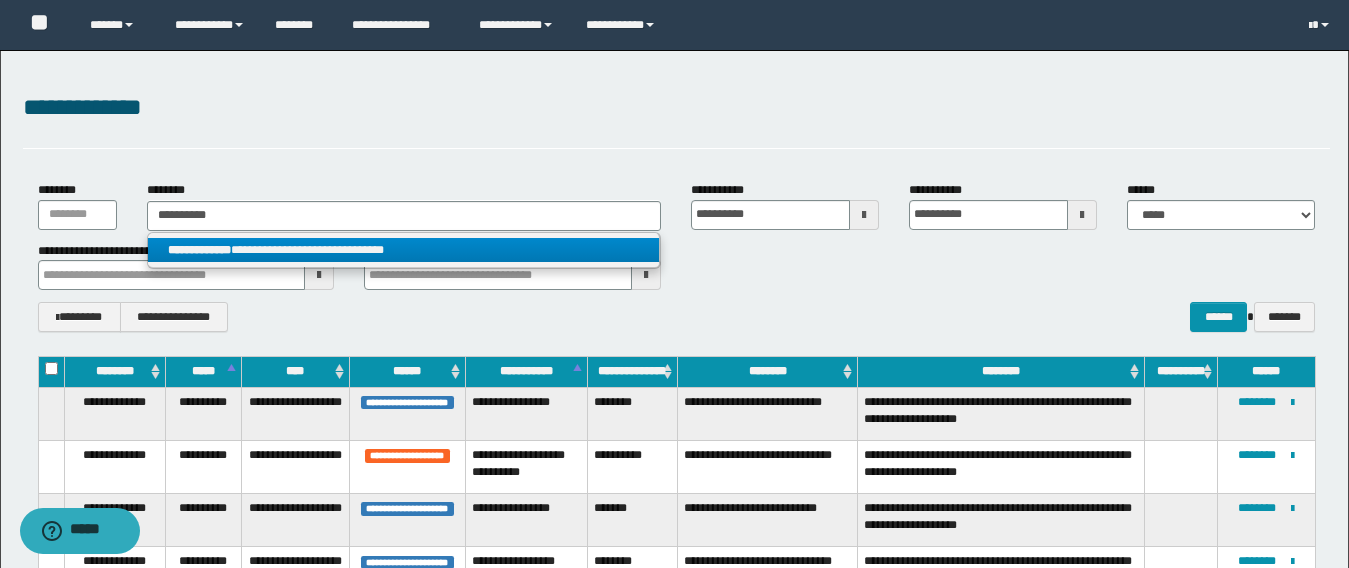 click on "**********" at bounding box center (404, 250) 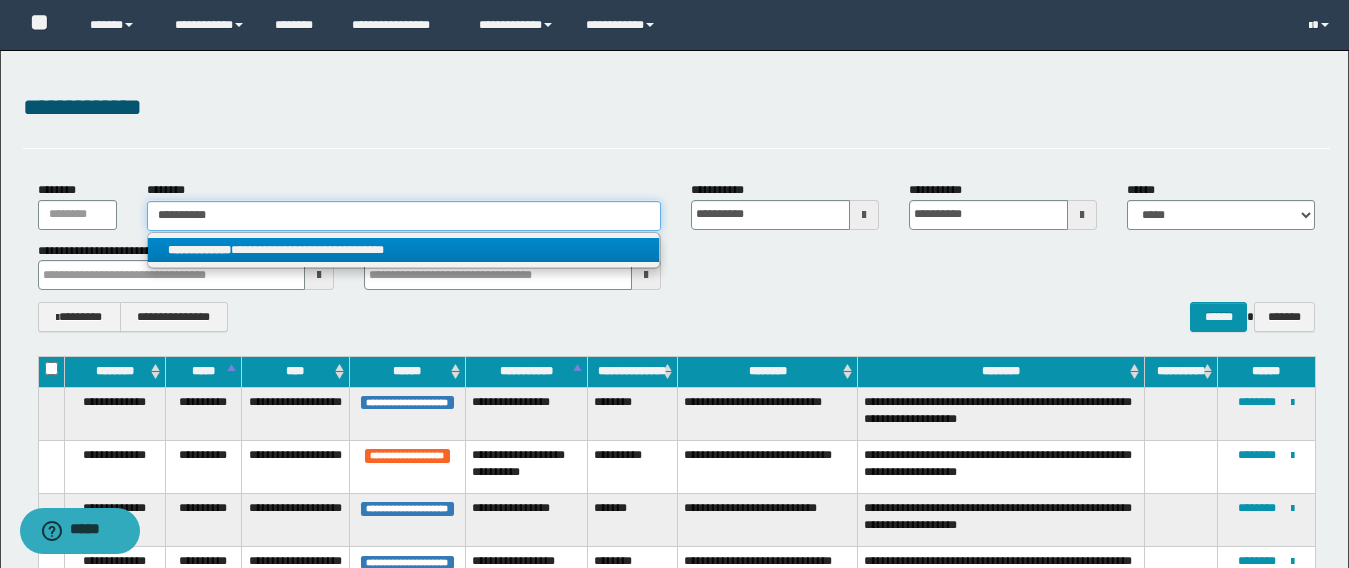 type 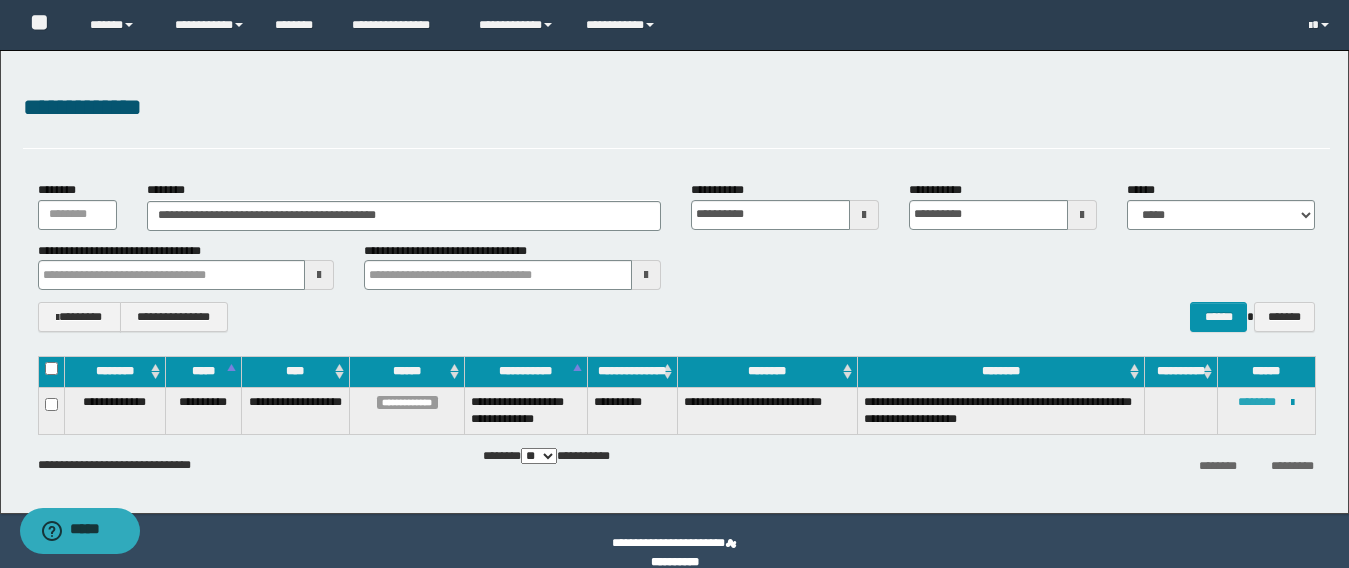 click on "********" at bounding box center (1257, 402) 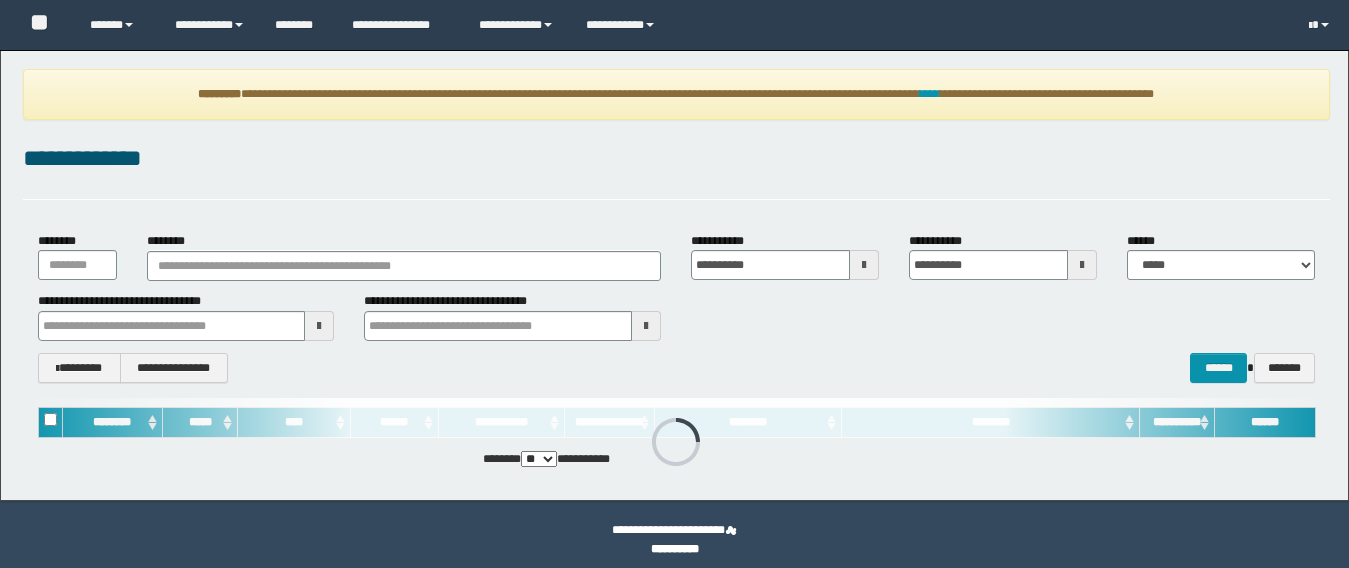 scroll, scrollTop: 0, scrollLeft: 0, axis: both 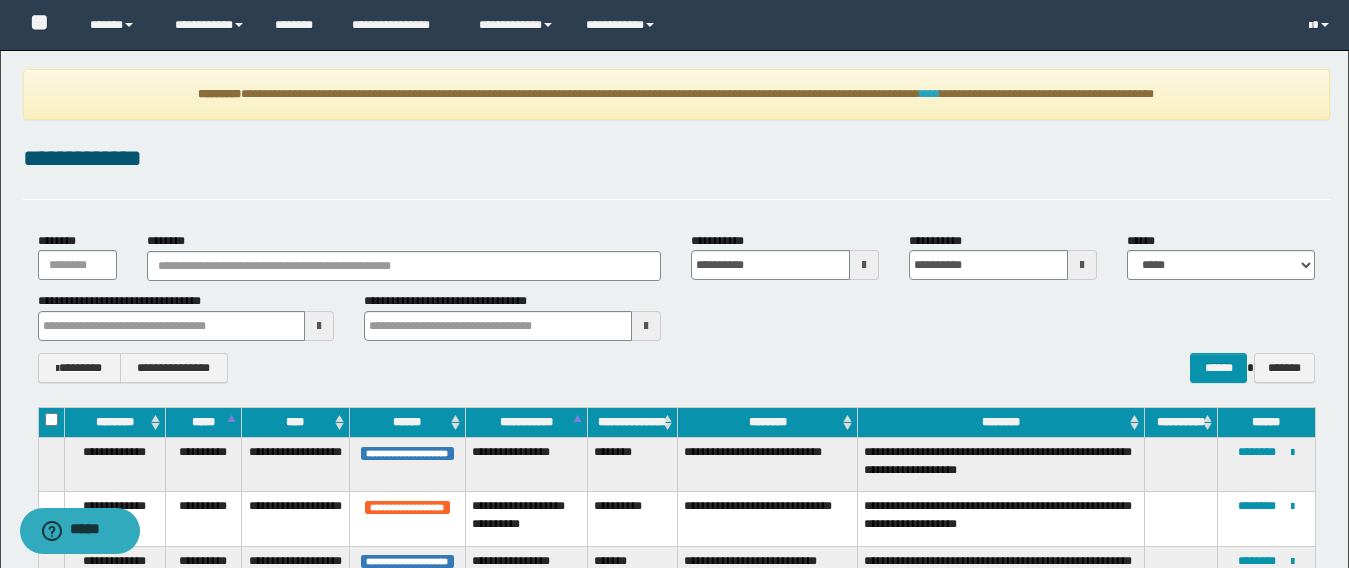 click on "****" at bounding box center (930, 94) 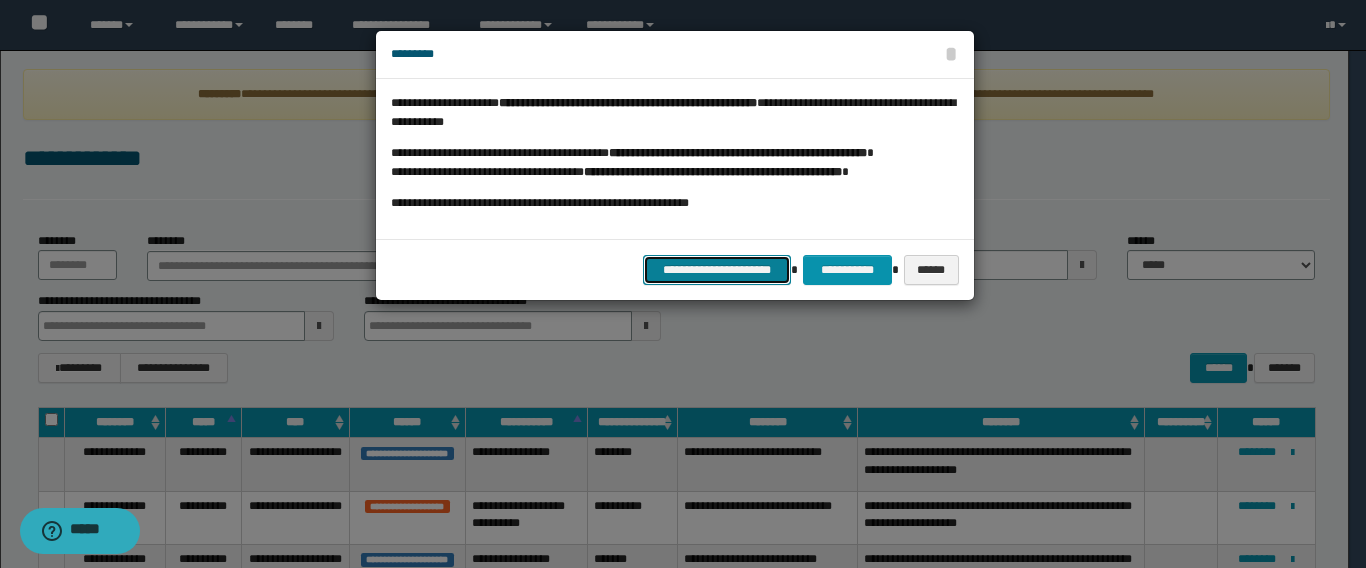 drag, startPoint x: 670, startPoint y: 279, endPoint x: 710, endPoint y: 263, distance: 43.081318 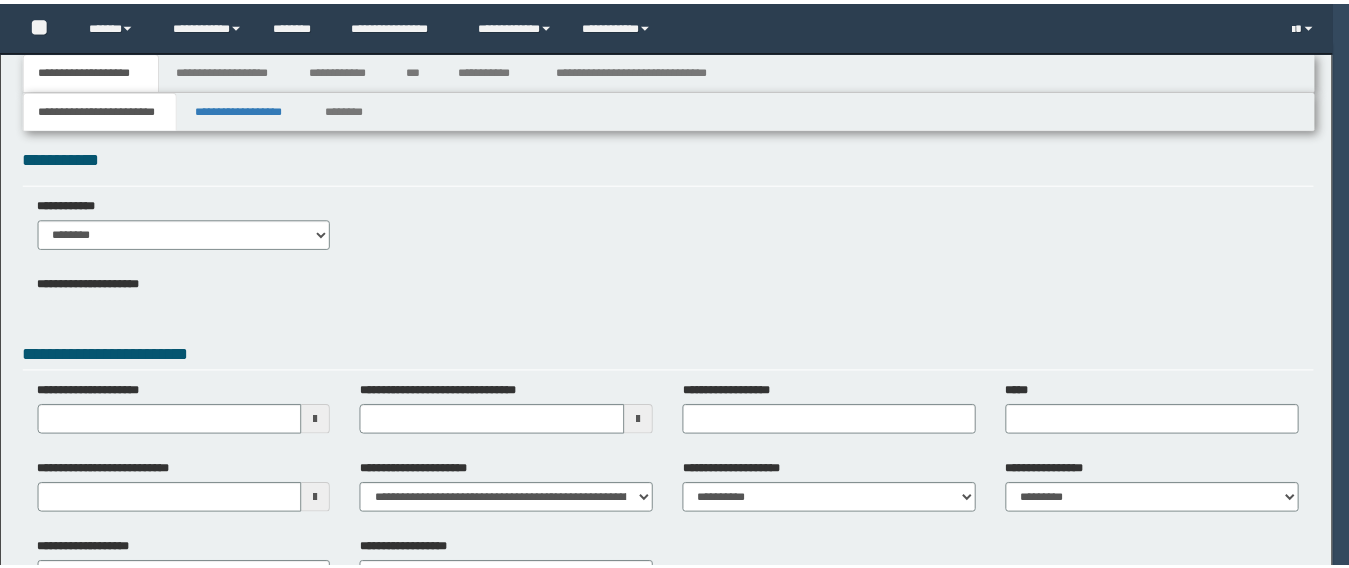 scroll, scrollTop: 0, scrollLeft: 0, axis: both 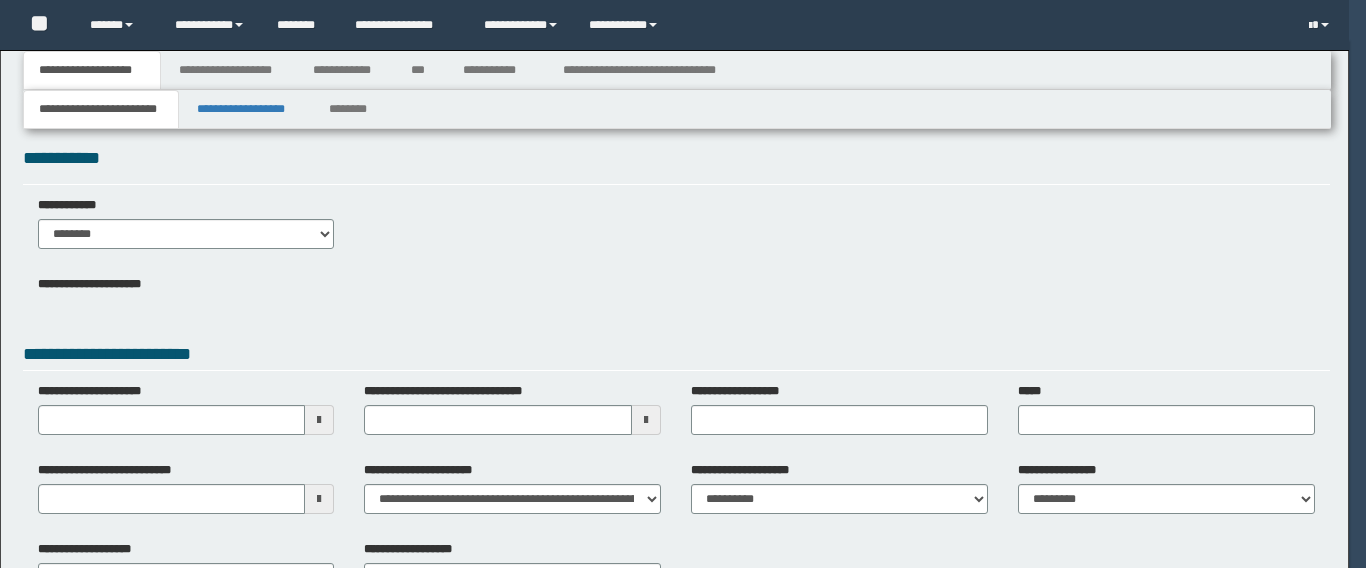 type 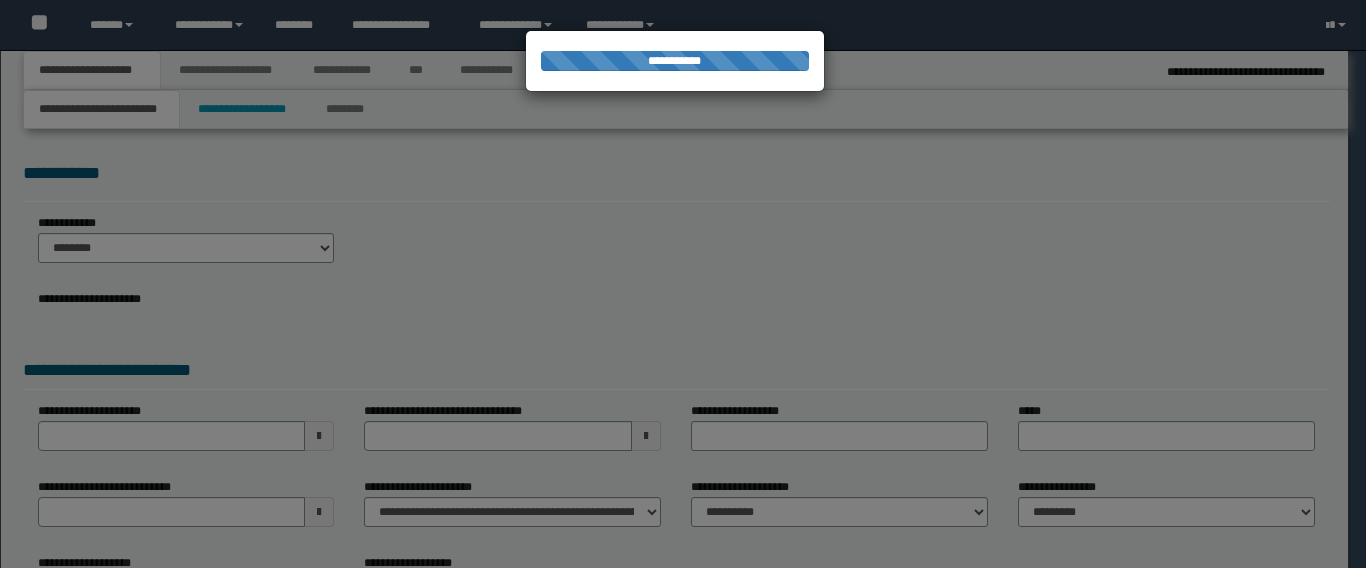 type on "**********" 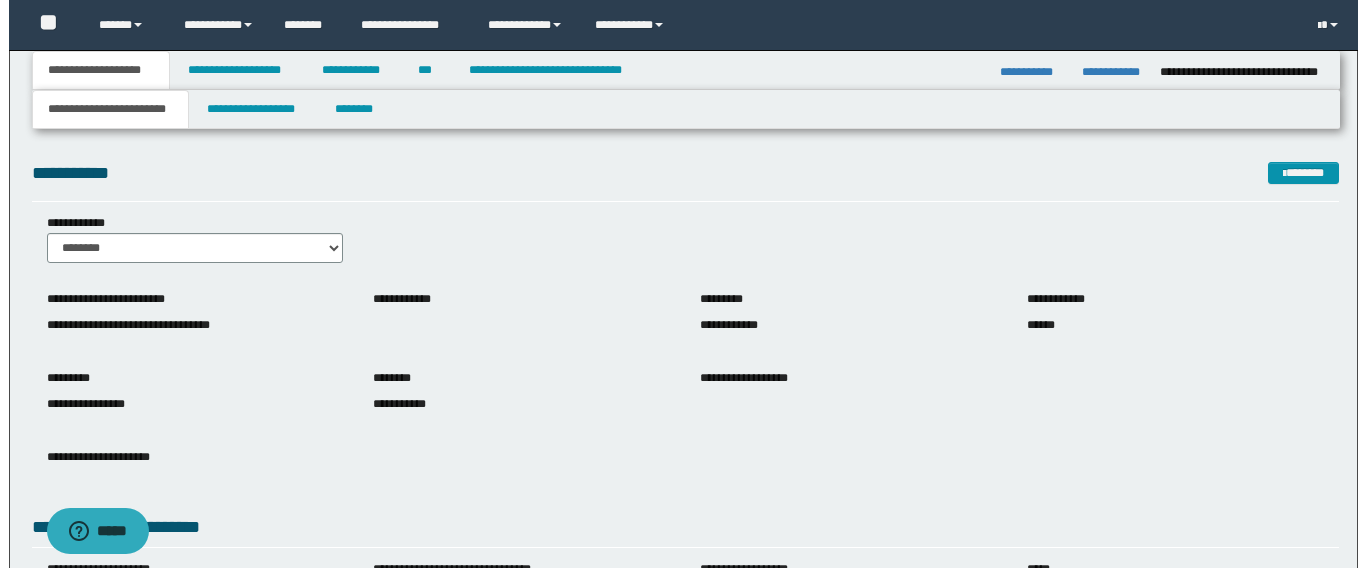 scroll, scrollTop: 0, scrollLeft: 0, axis: both 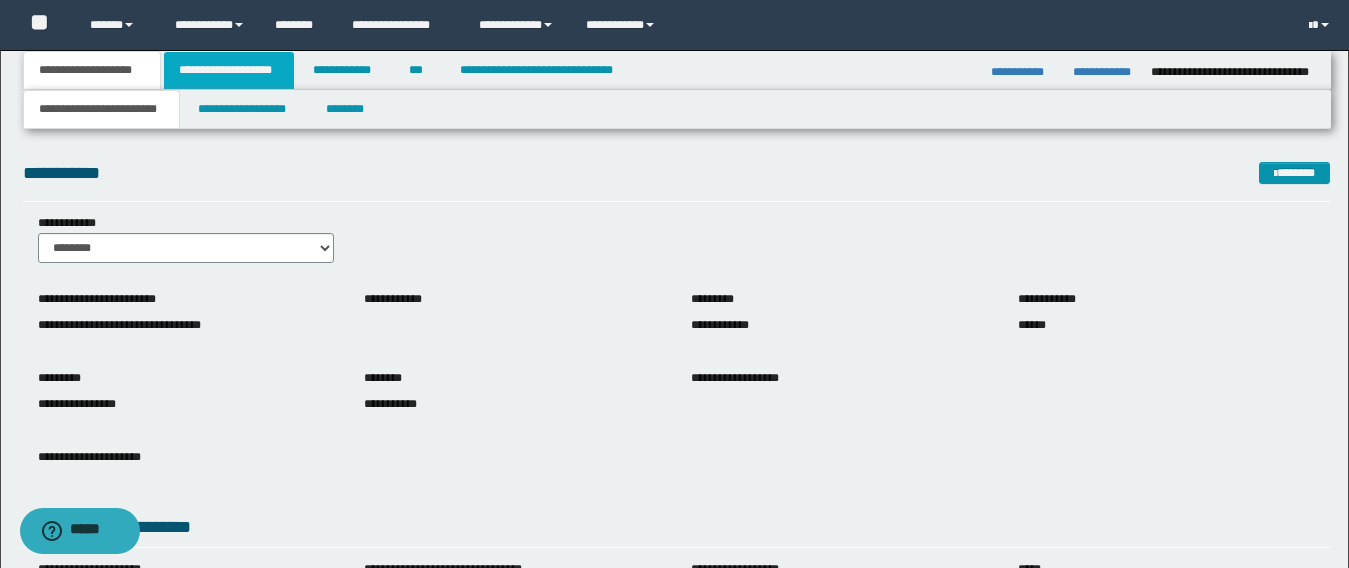 click on "**********" at bounding box center [229, 70] 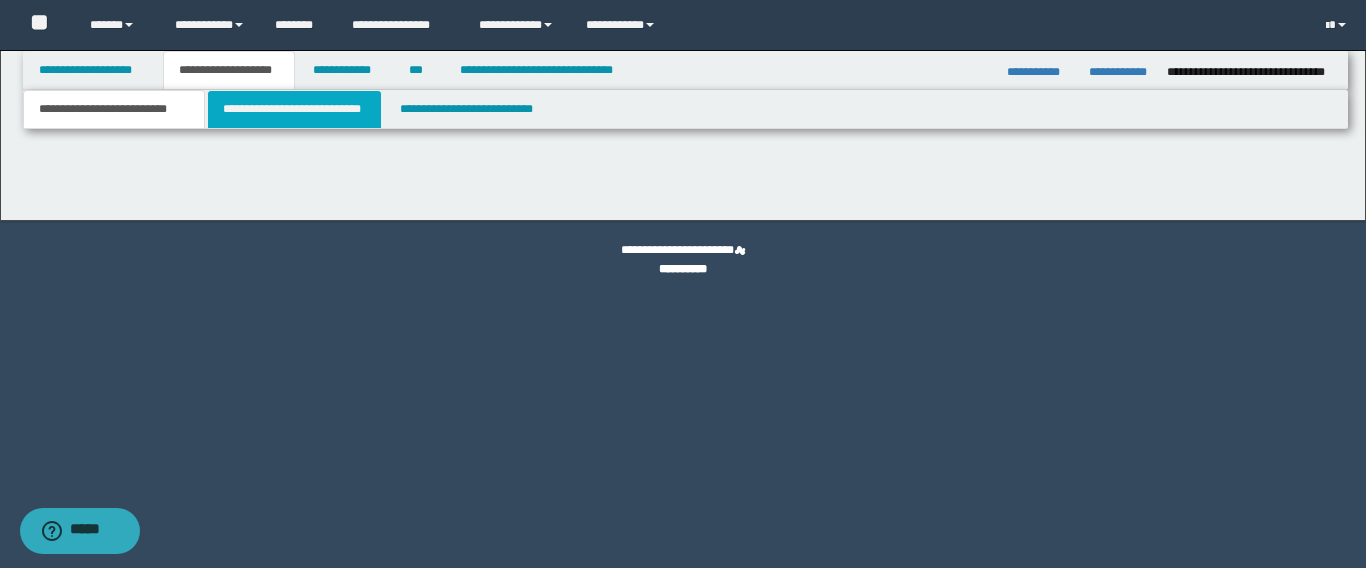 click on "**********" at bounding box center [294, 109] 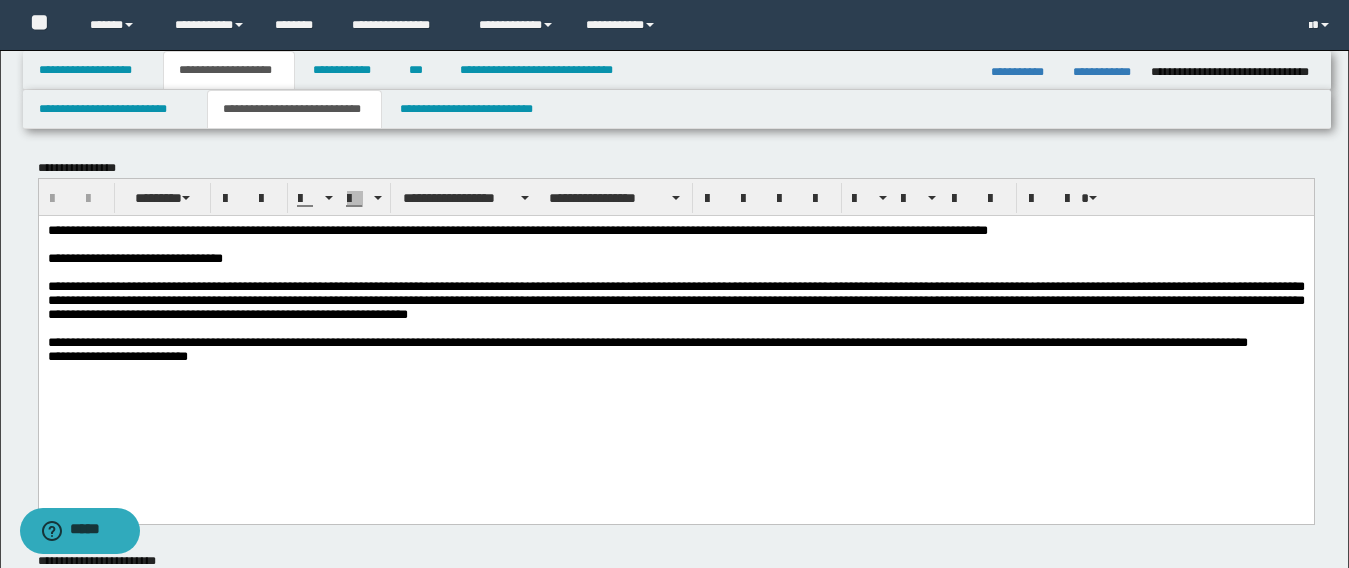 scroll, scrollTop: 0, scrollLeft: 0, axis: both 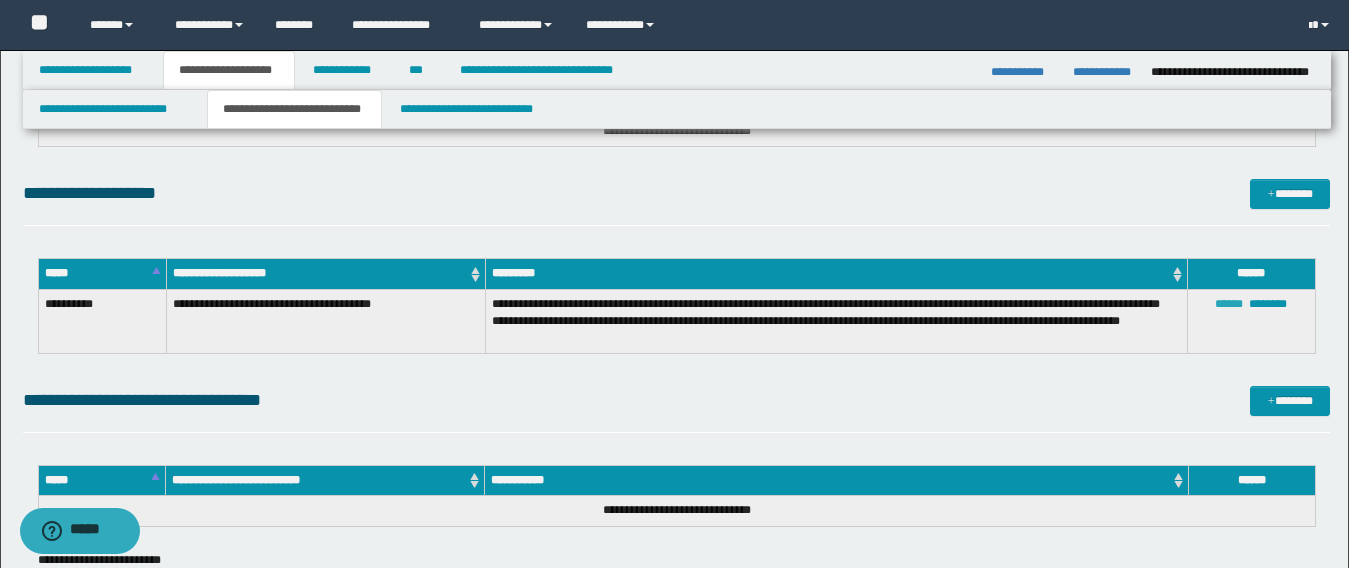 click on "******" at bounding box center (1229, 304) 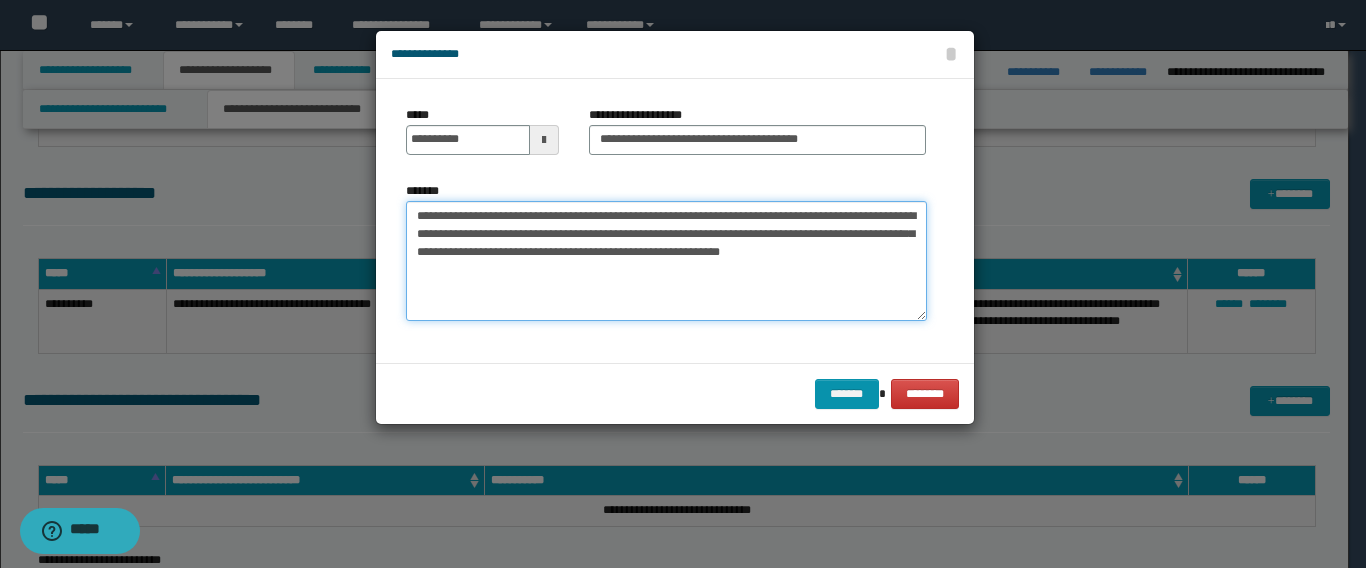 drag, startPoint x: 649, startPoint y: 219, endPoint x: 410, endPoint y: 214, distance: 239.05229 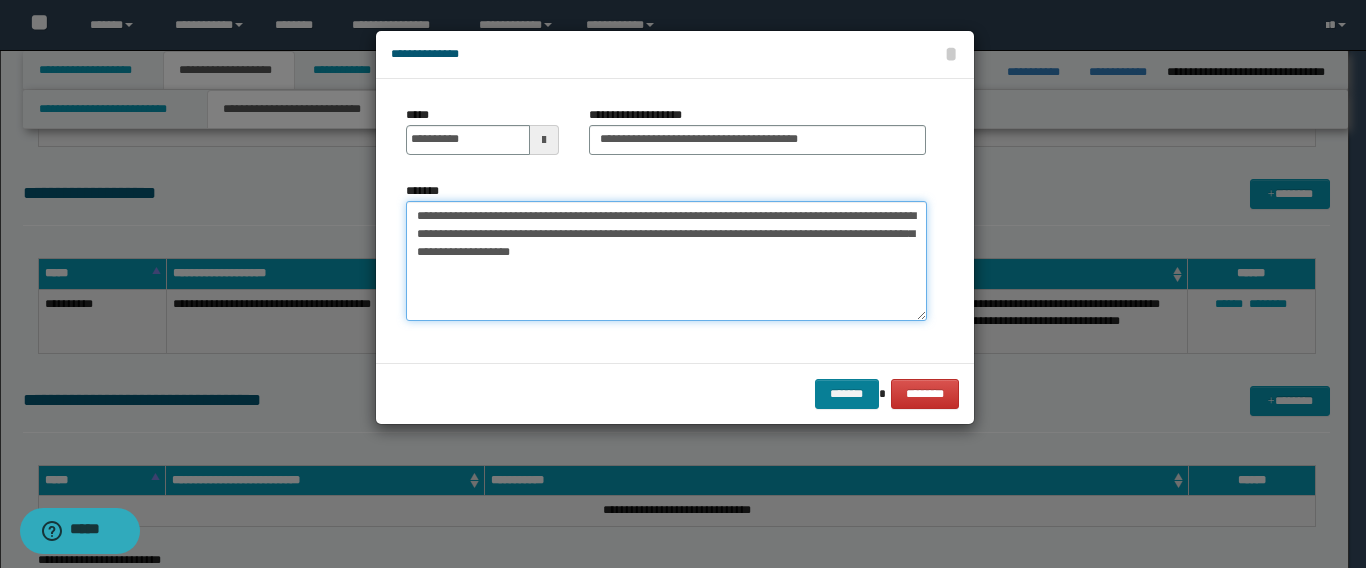 type on "**********" 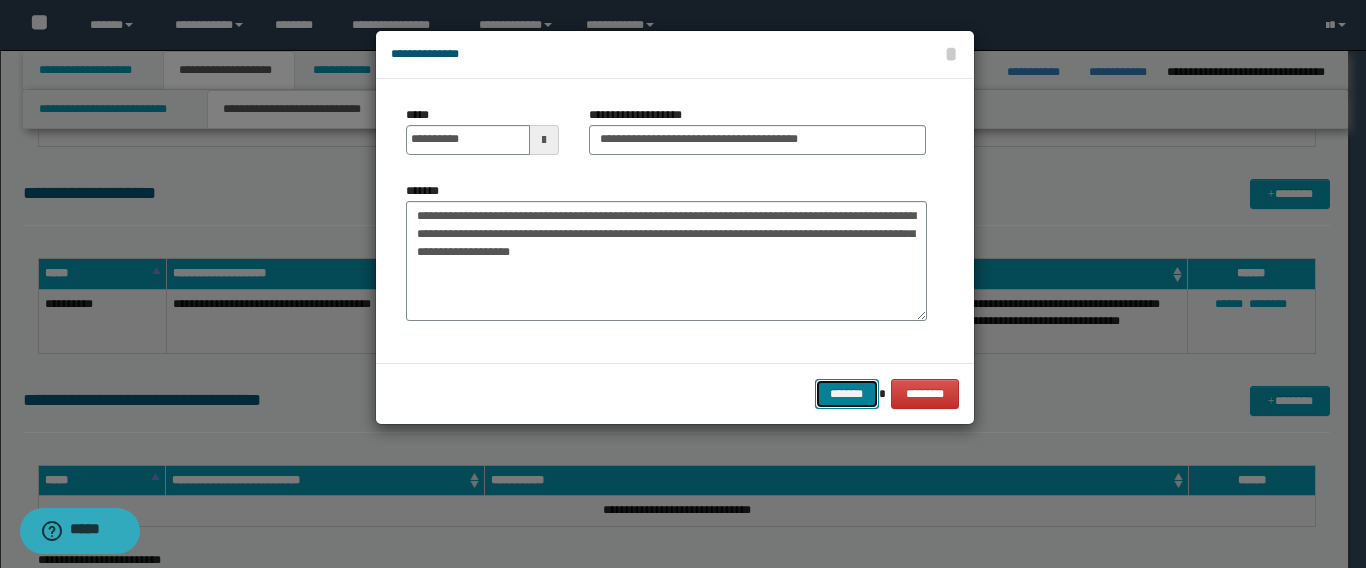 click on "*******" at bounding box center (847, 394) 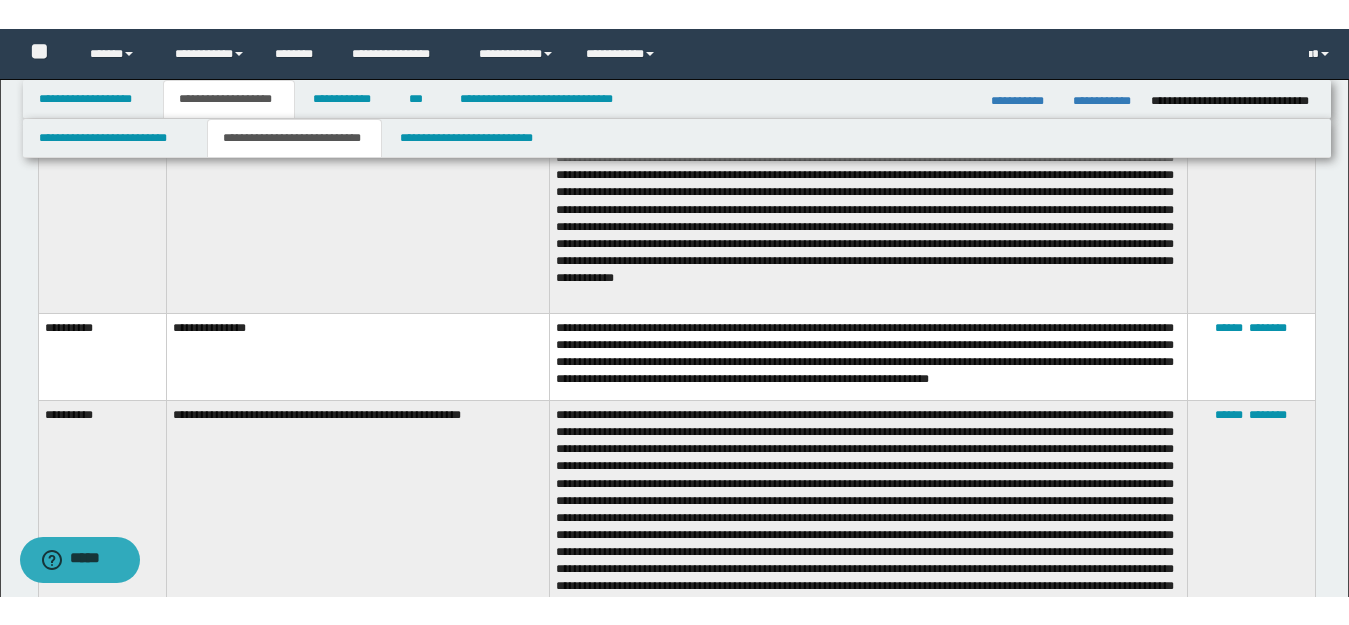scroll, scrollTop: 900, scrollLeft: 0, axis: vertical 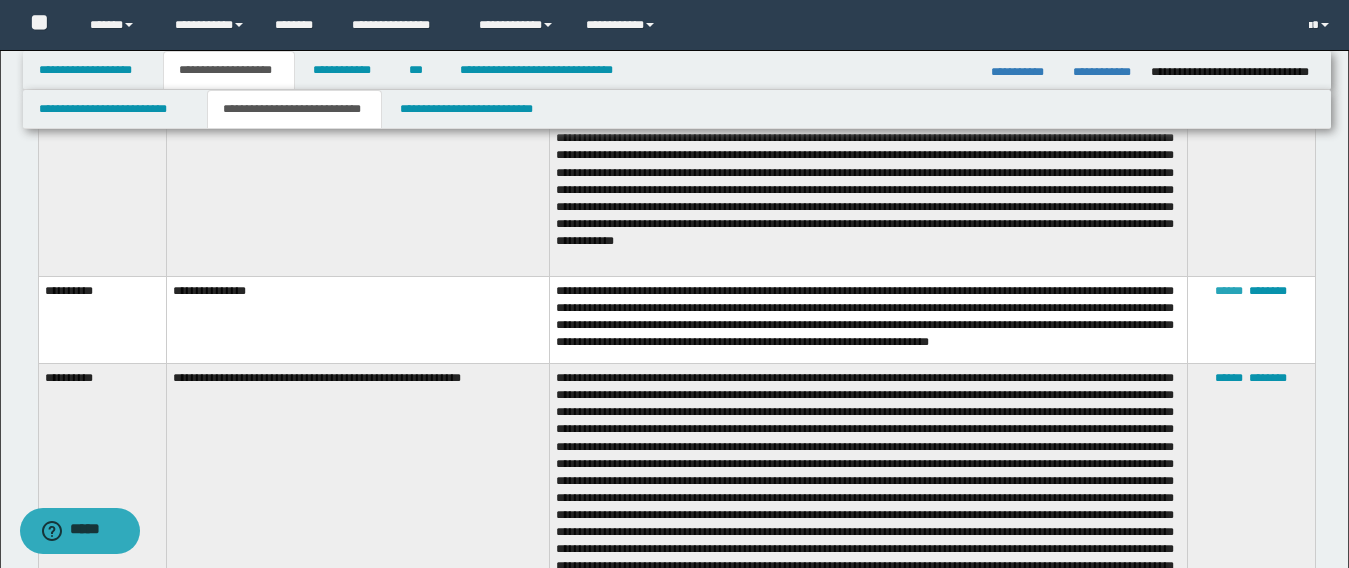 click on "******" at bounding box center [1229, 291] 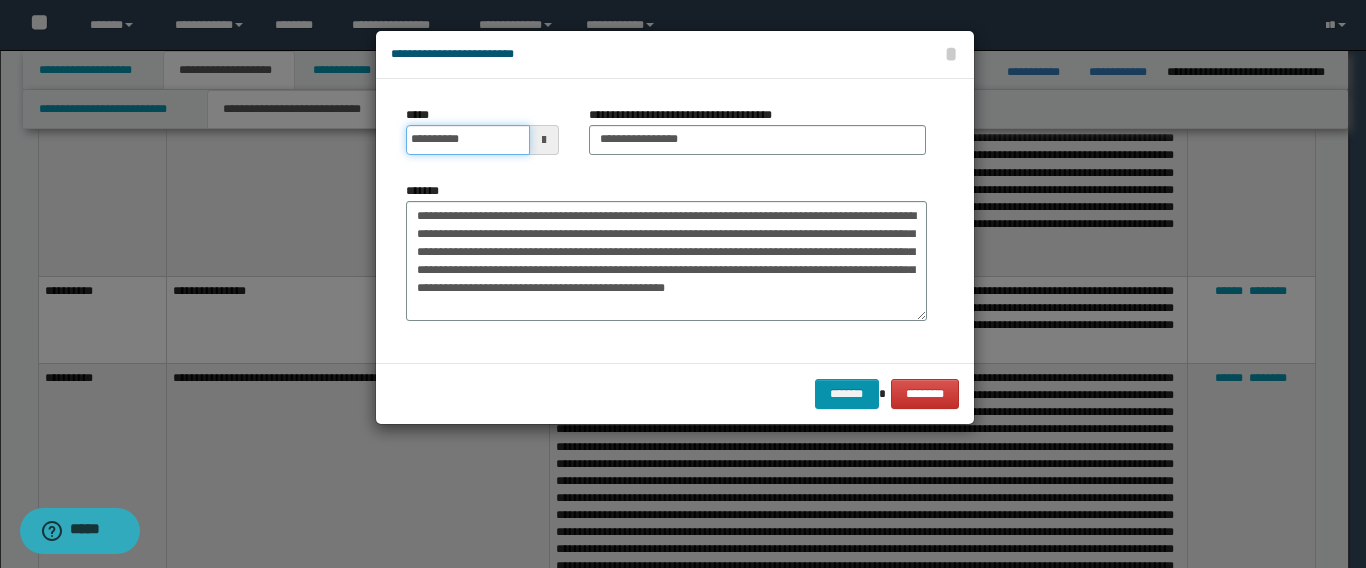 click on "**********" at bounding box center [468, 140] 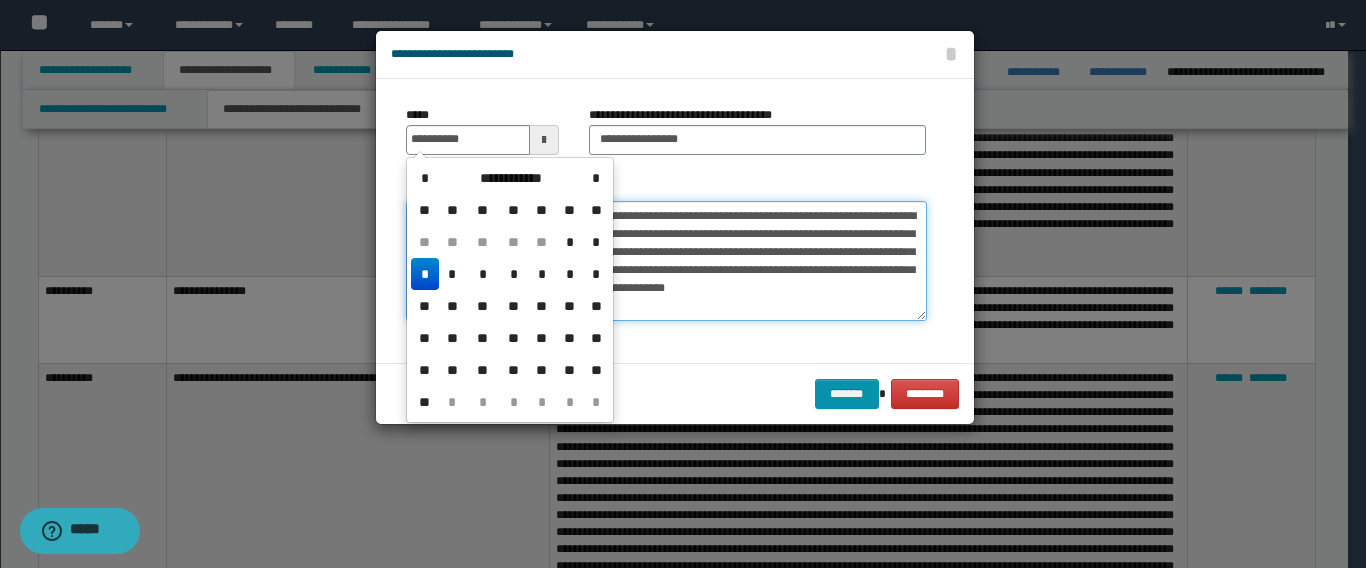 type on "**********" 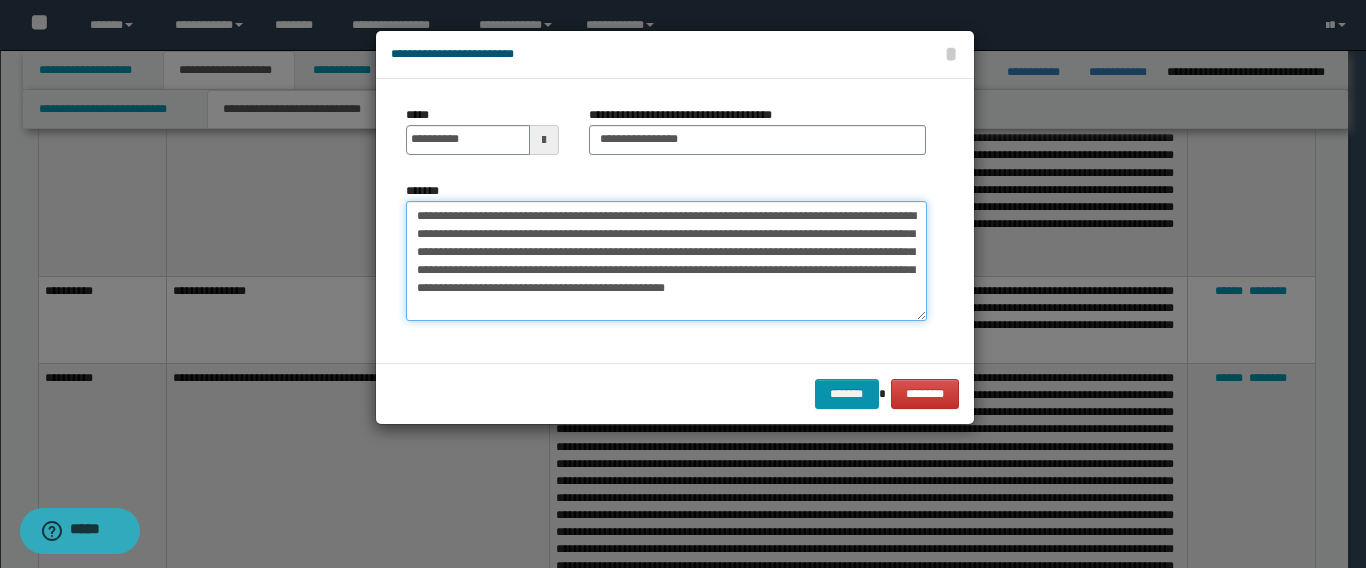 click on "**********" at bounding box center (683, 284) 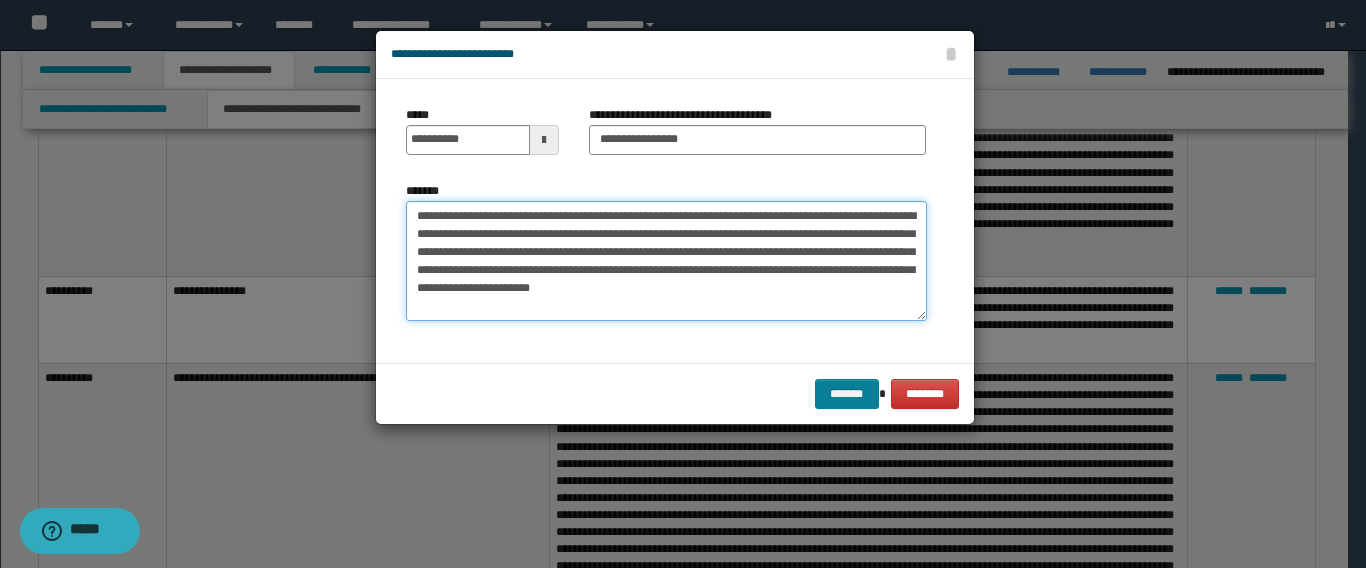 type on "**********" 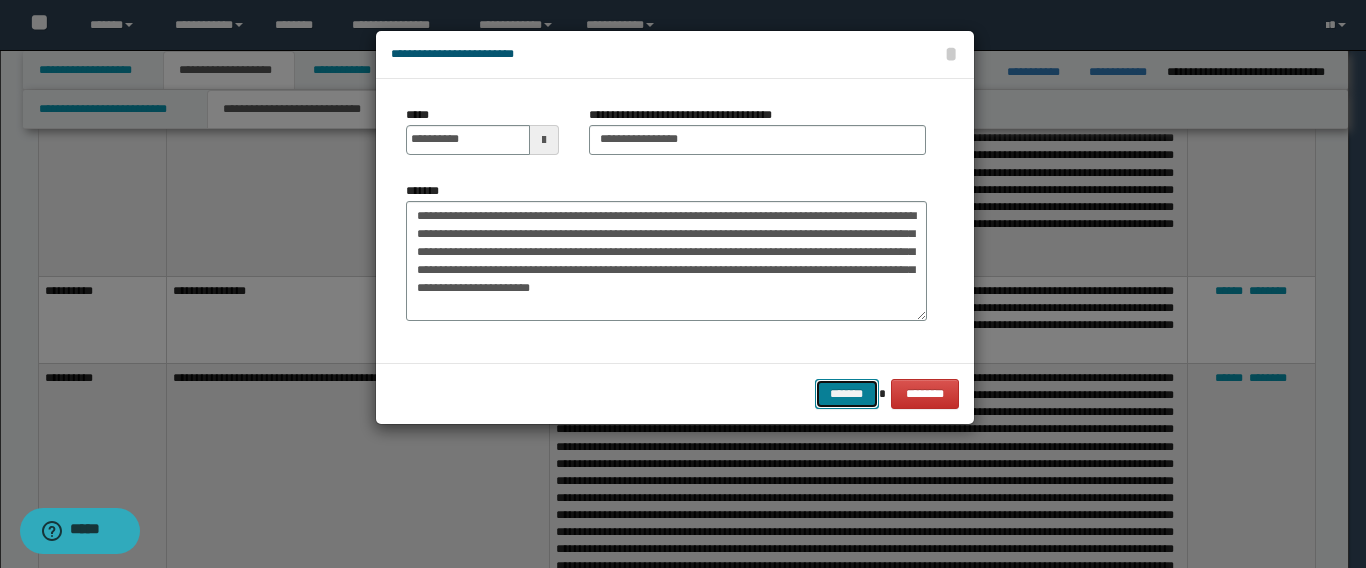click on "*******" at bounding box center (847, 394) 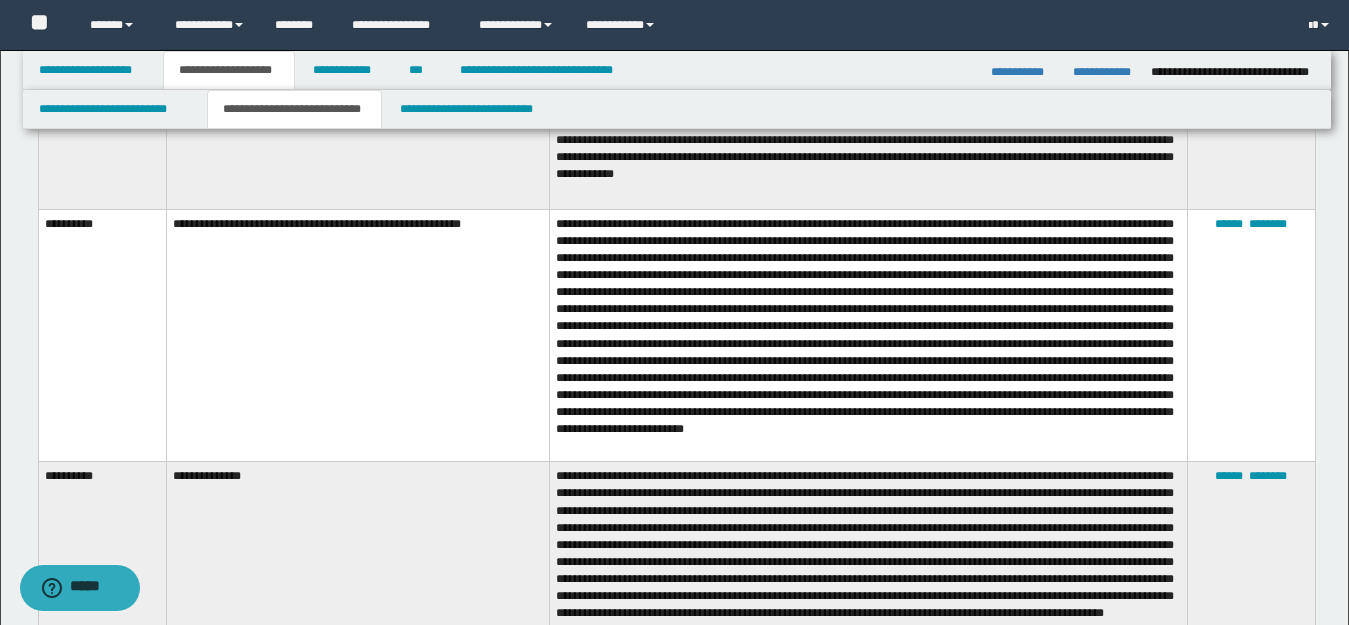 scroll, scrollTop: 1000, scrollLeft: 0, axis: vertical 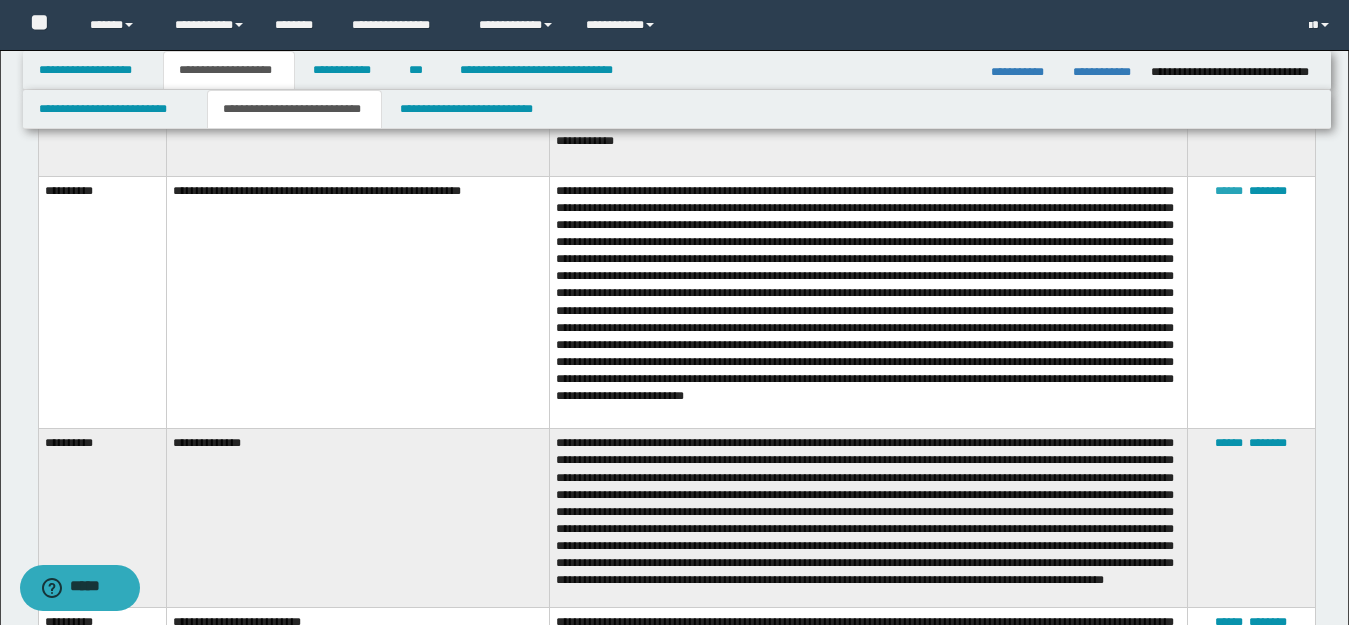 click on "******" at bounding box center (1229, 191) 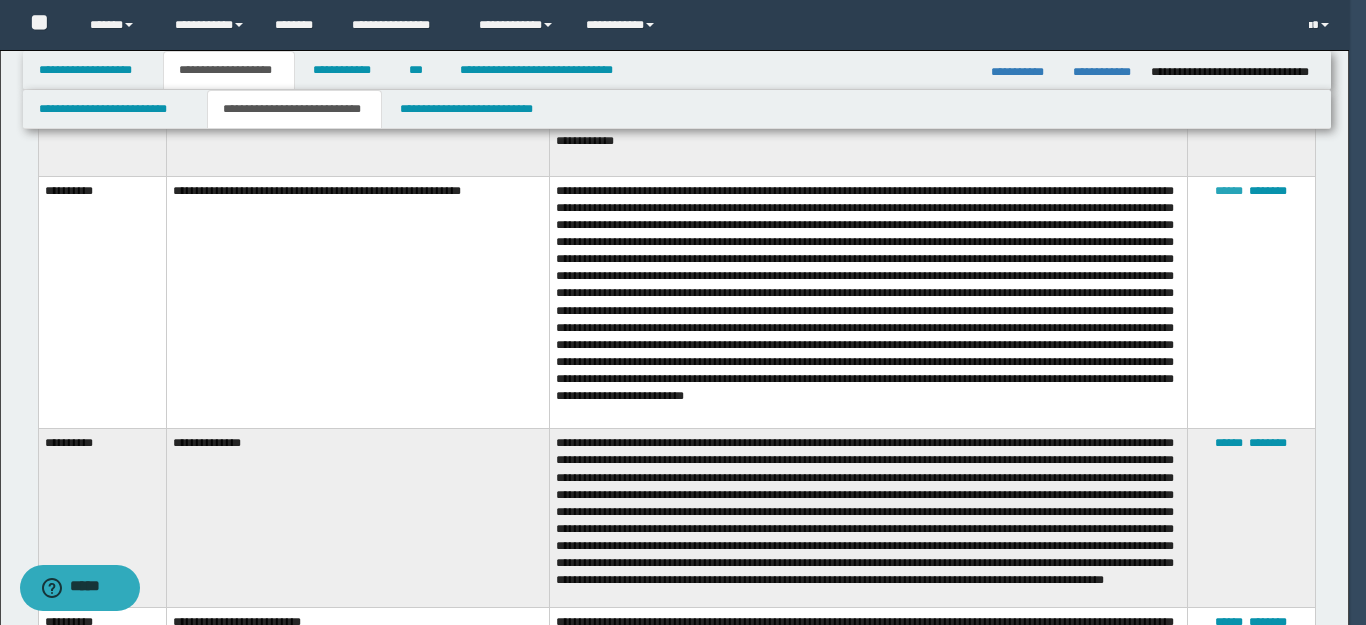 type on "**********" 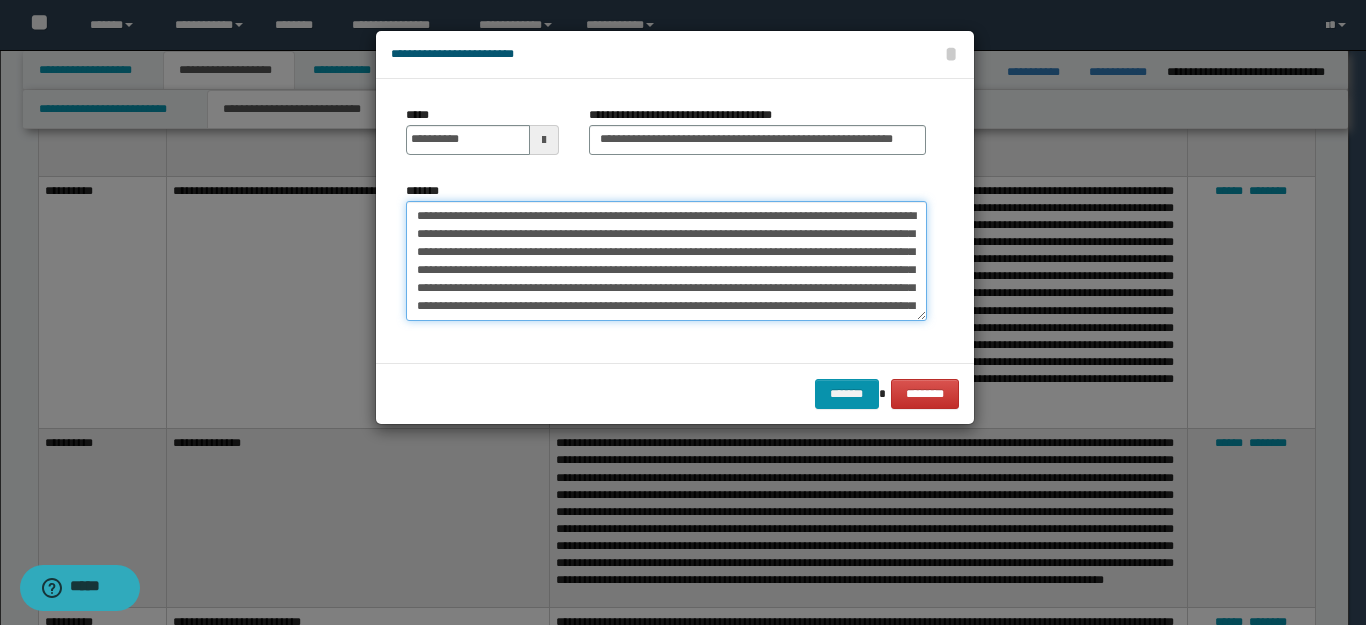 drag, startPoint x: 633, startPoint y: 216, endPoint x: 337, endPoint y: 201, distance: 296.37982 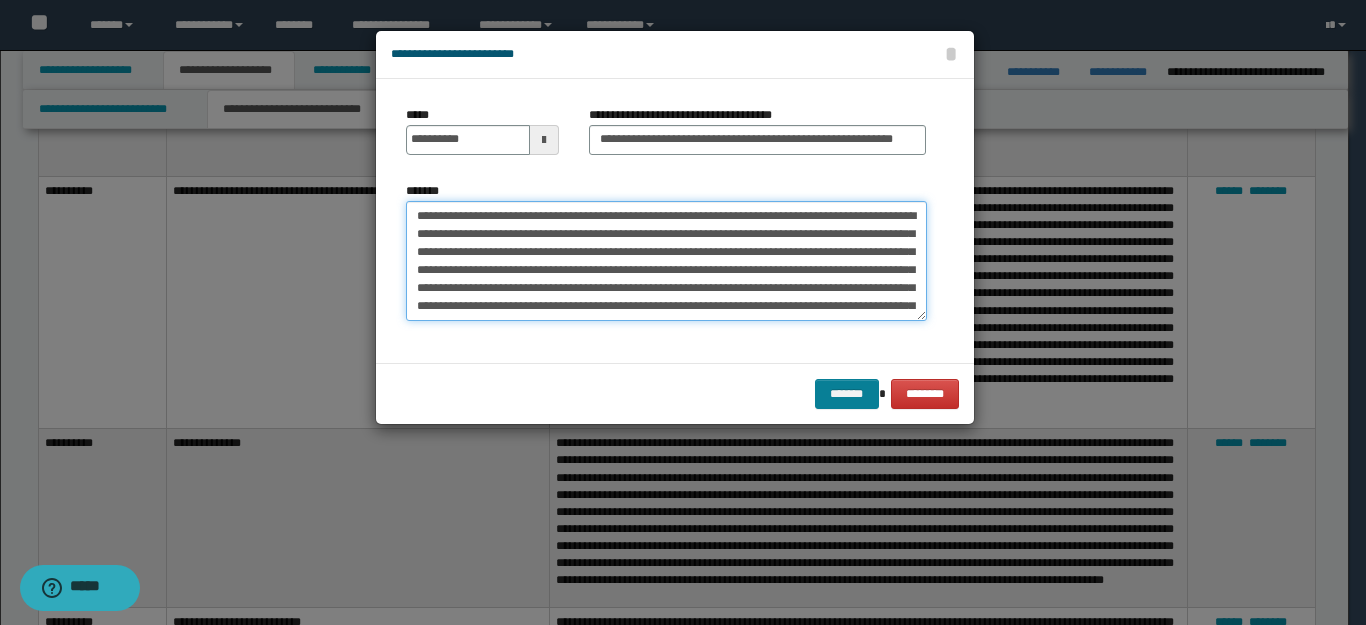 type on "**********" 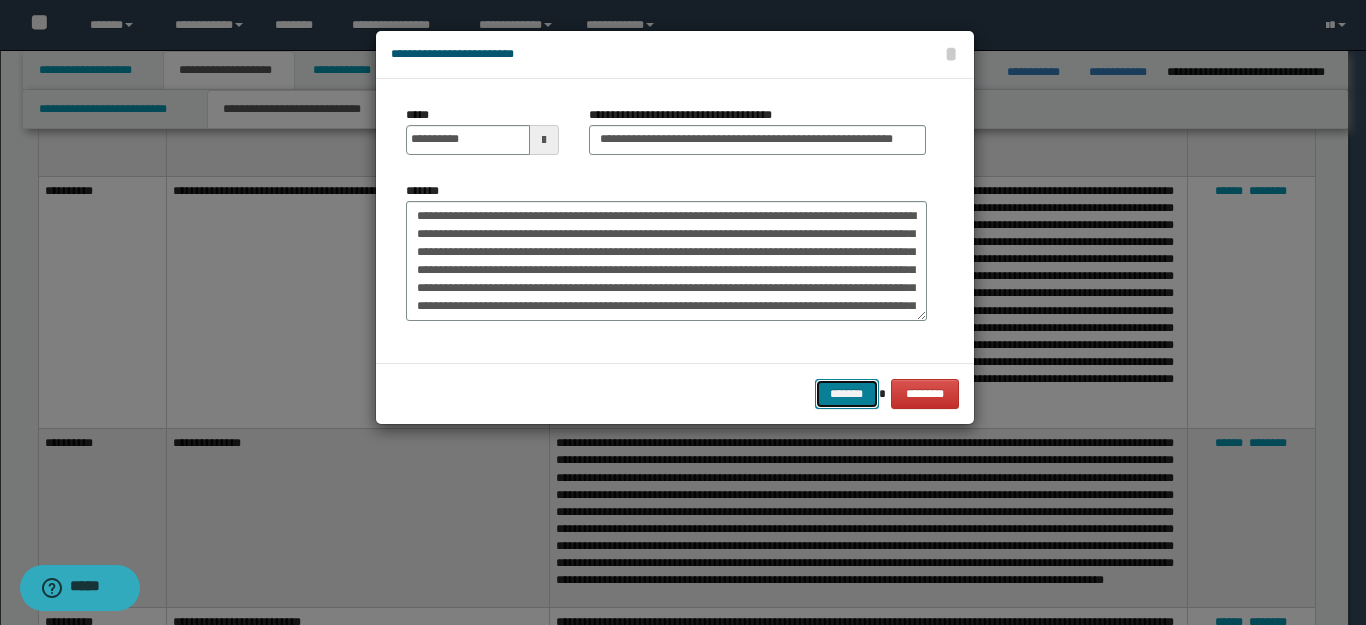 click on "*******" at bounding box center (847, 394) 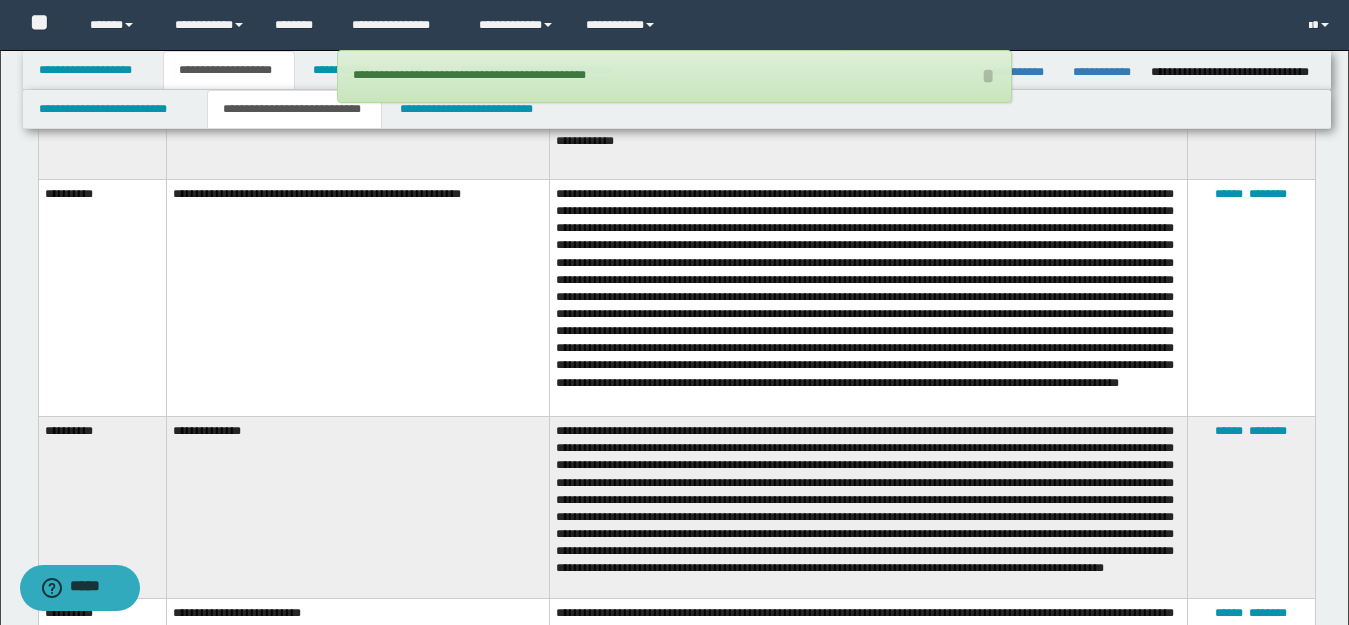 type 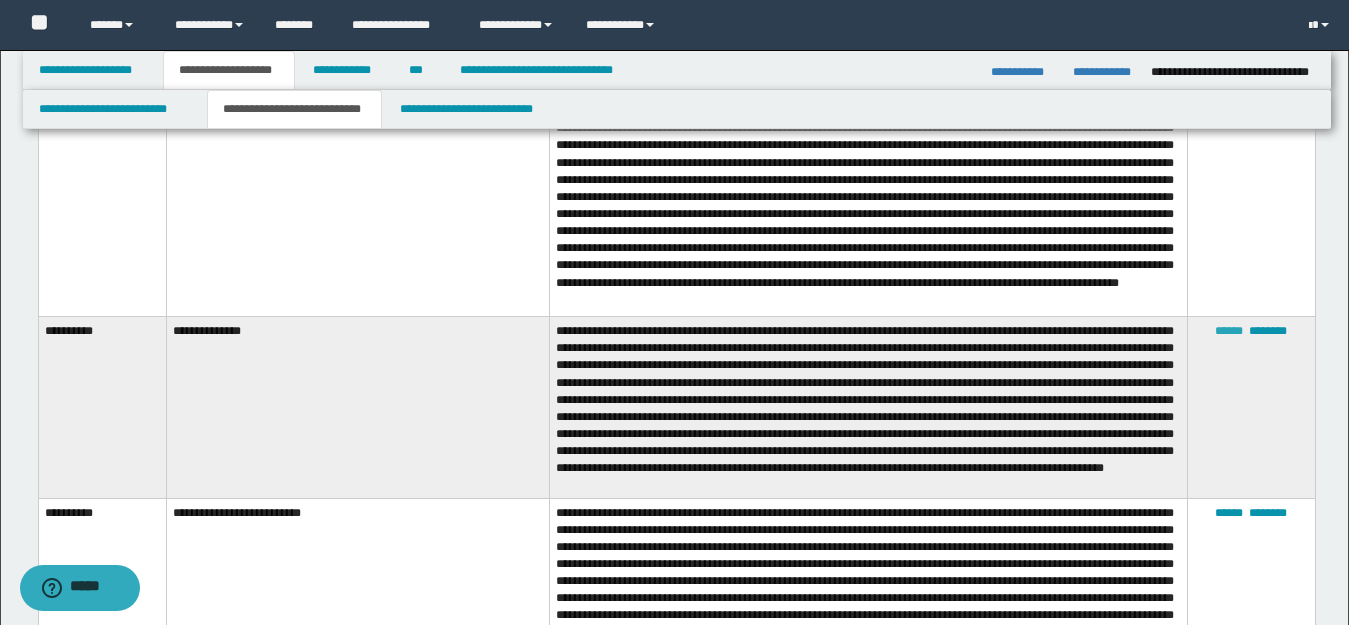 click on "******" at bounding box center (1229, 331) 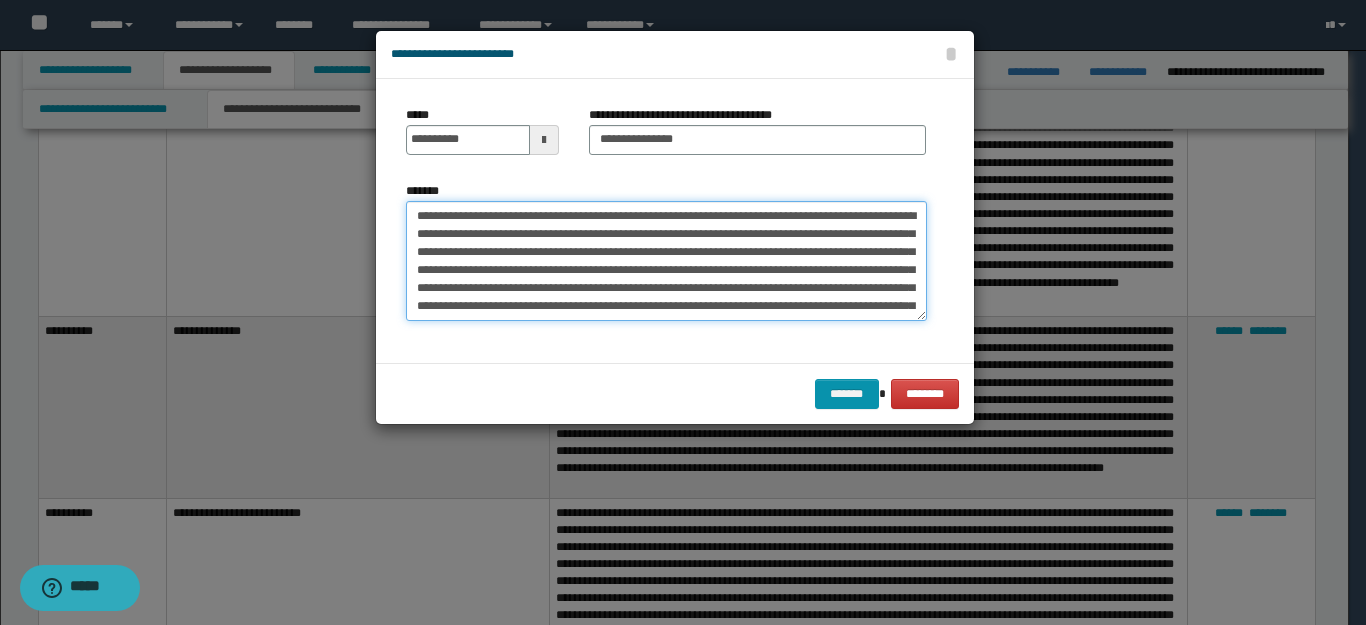 drag, startPoint x: 579, startPoint y: 220, endPoint x: 352, endPoint y: 222, distance: 227.0088 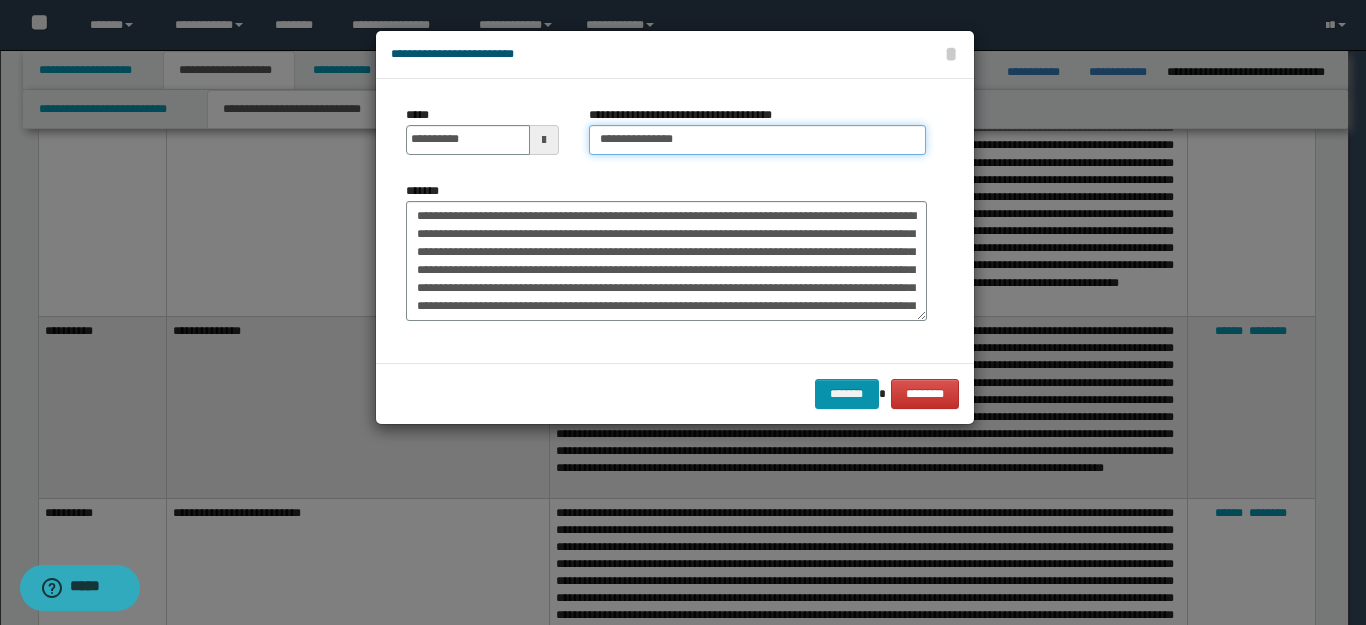 click on "**********" at bounding box center [757, 140] 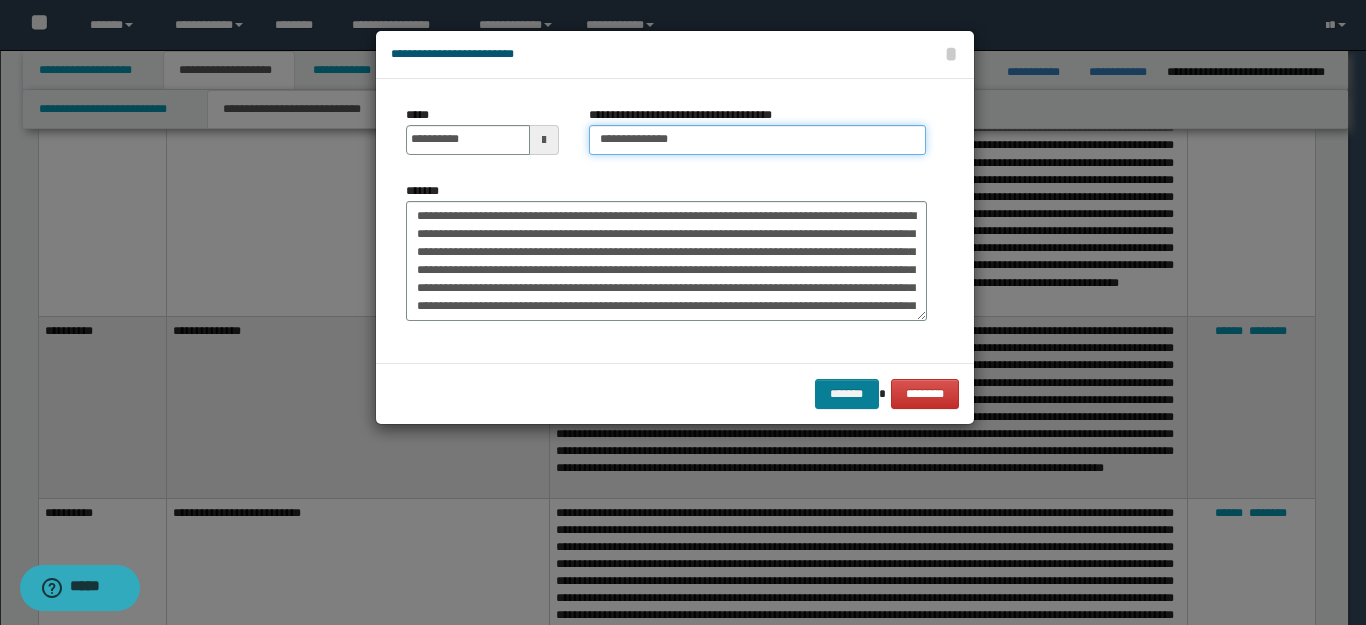 type on "**********" 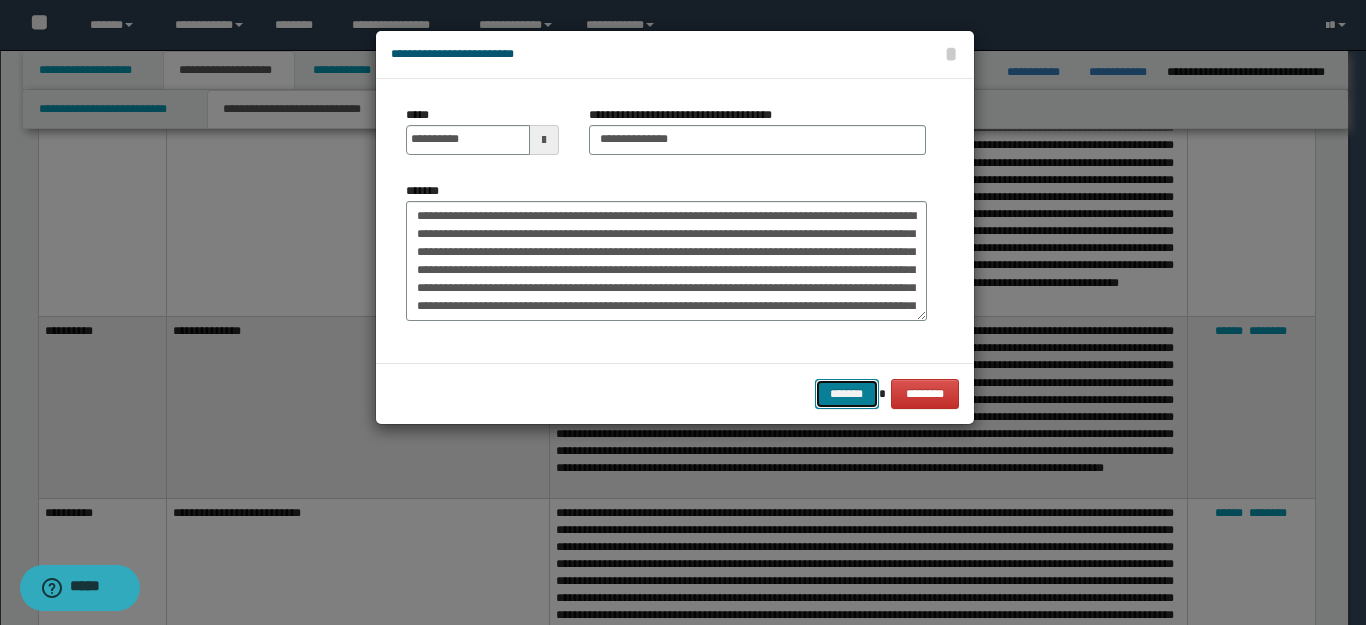 click on "*******" at bounding box center [847, 394] 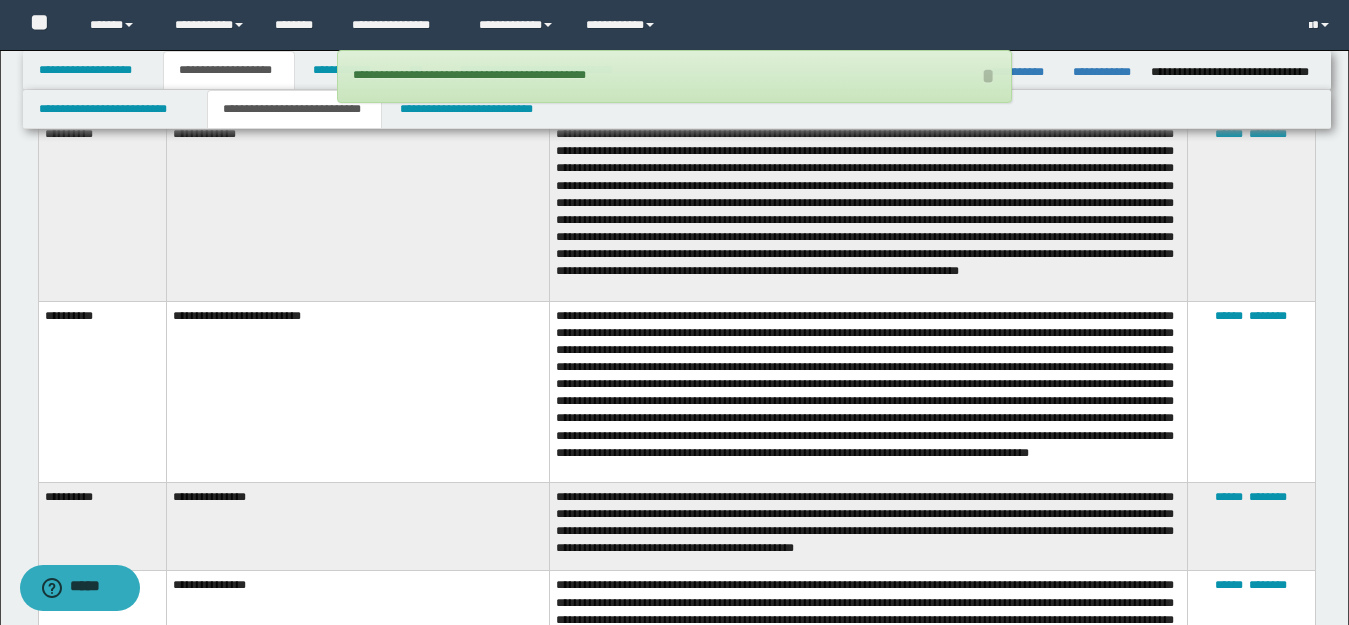 scroll, scrollTop: 1300, scrollLeft: 0, axis: vertical 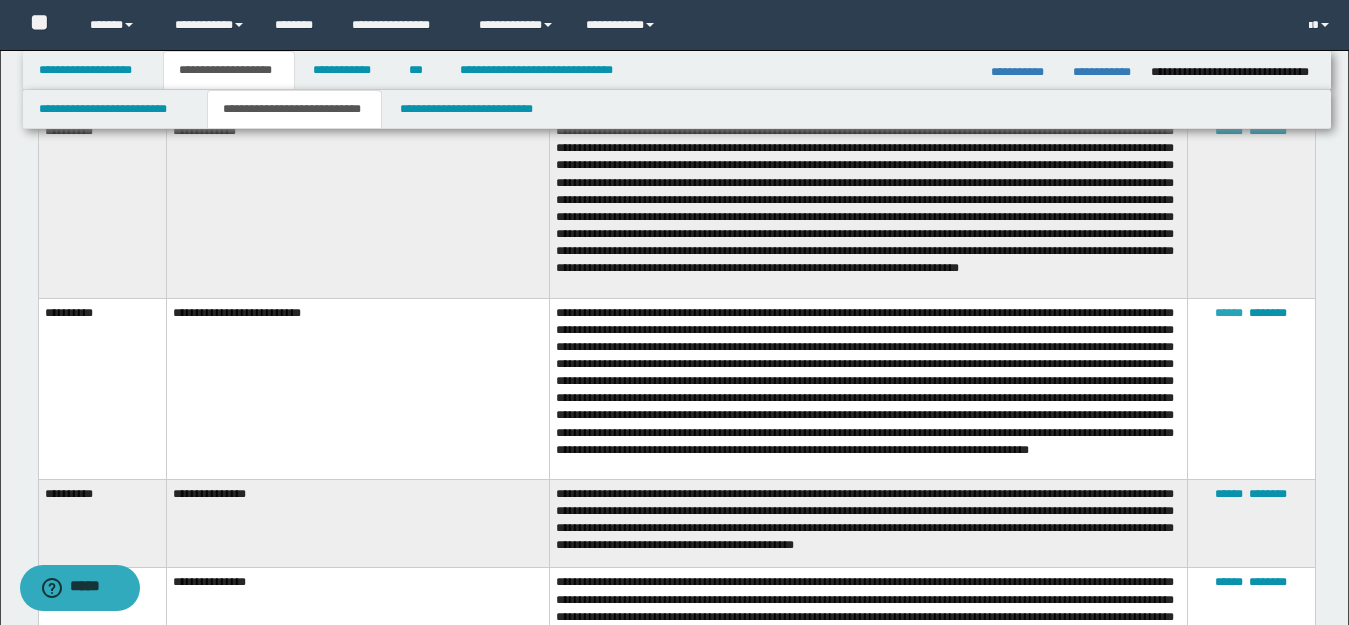 click on "******" at bounding box center [1229, 313] 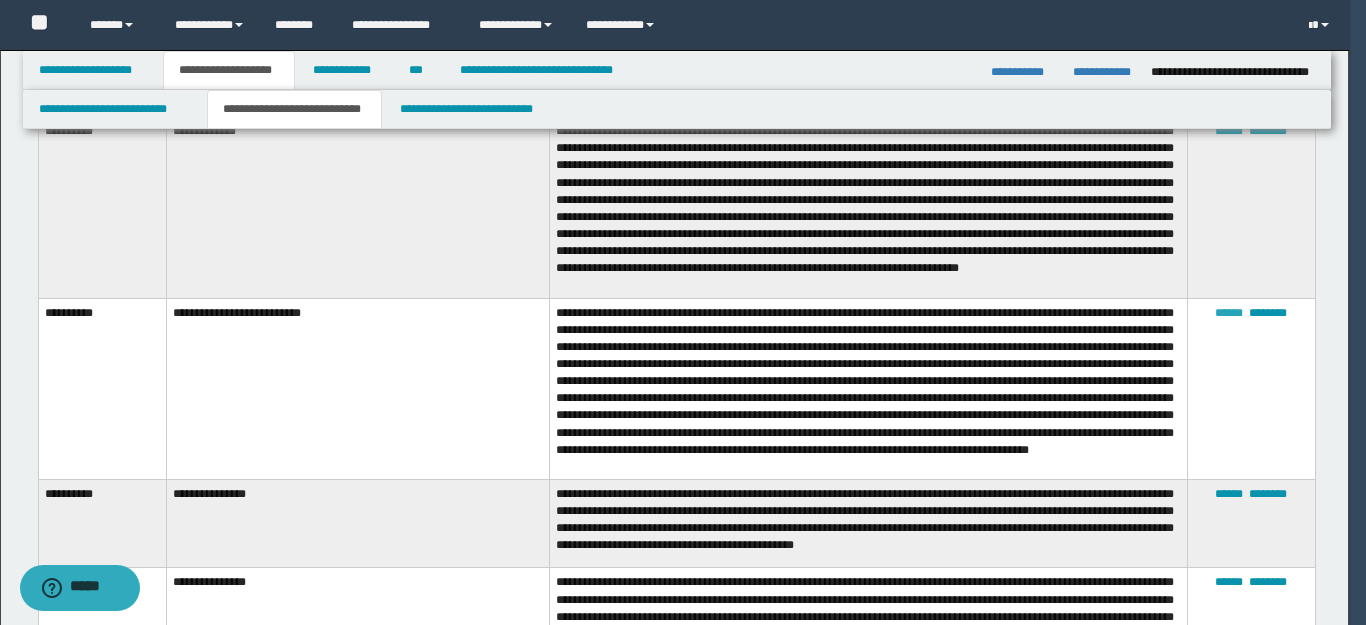 type on "**********" 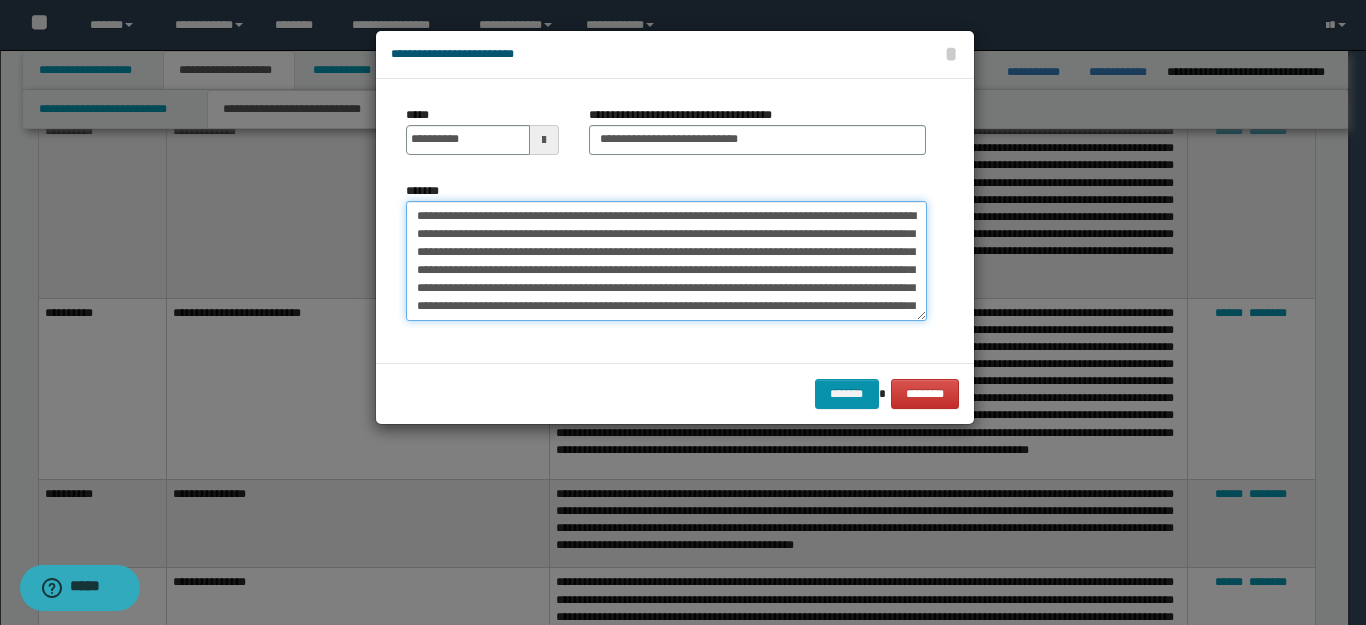 drag, startPoint x: 632, startPoint y: 211, endPoint x: 335, endPoint y: 217, distance: 297.0606 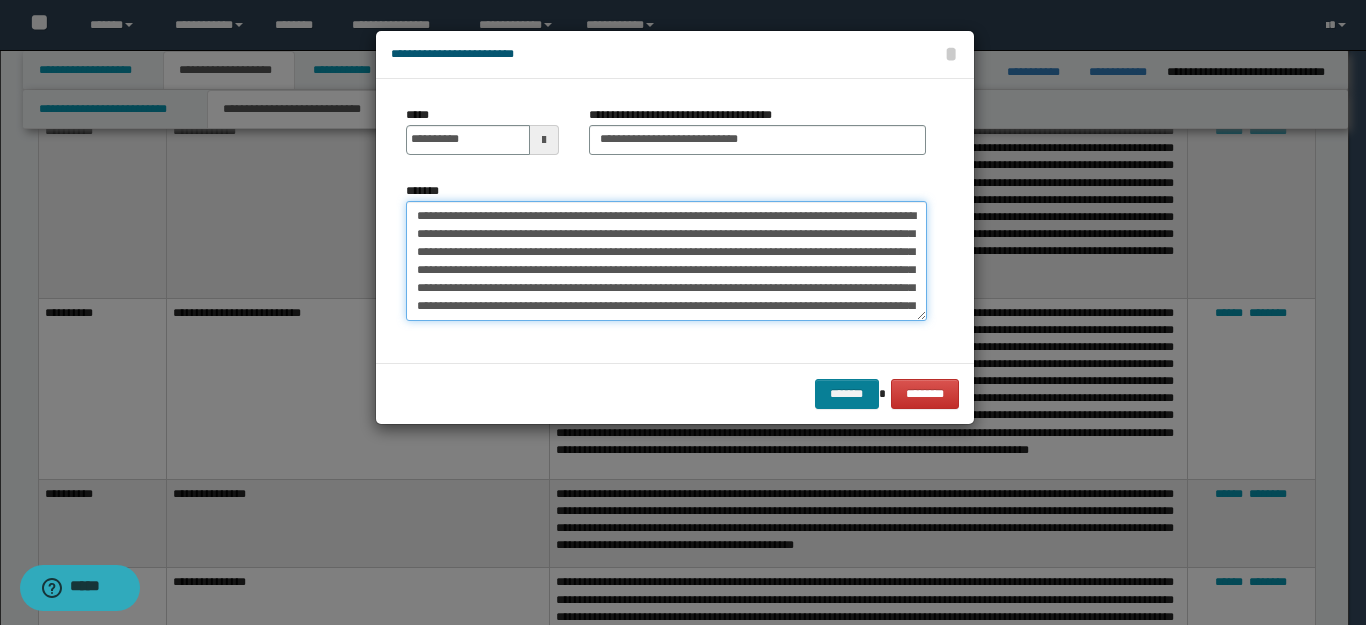 type on "**********" 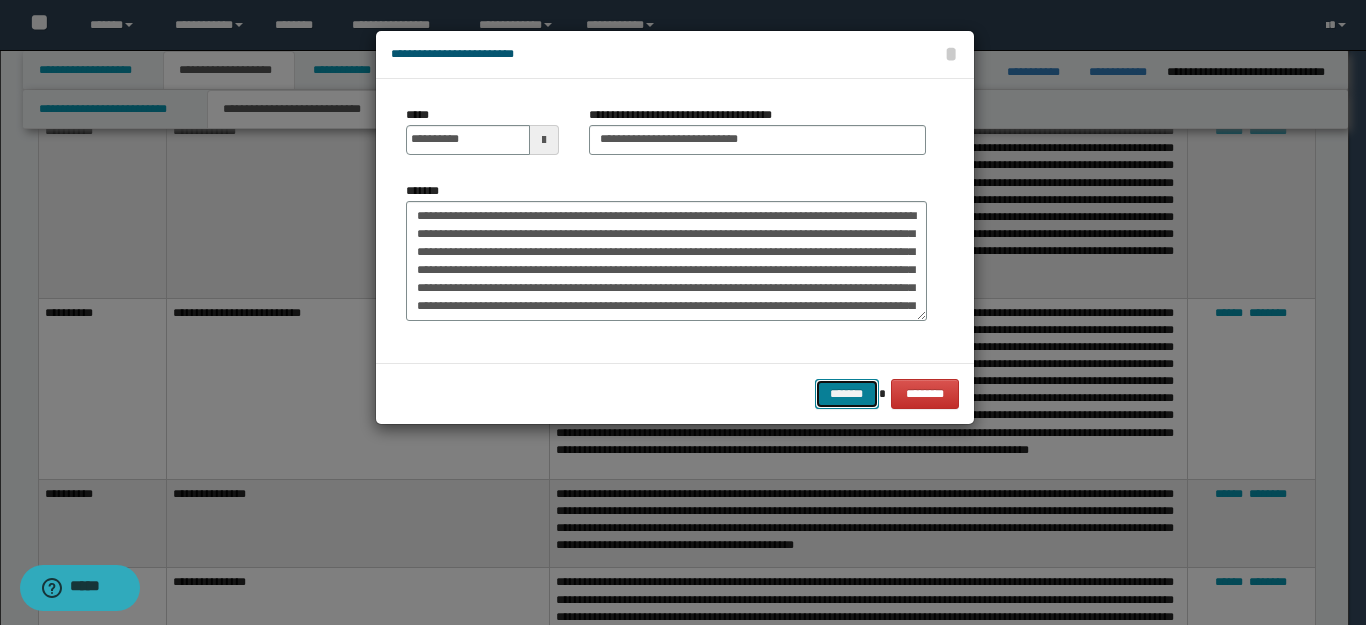 click on "*******" at bounding box center (847, 394) 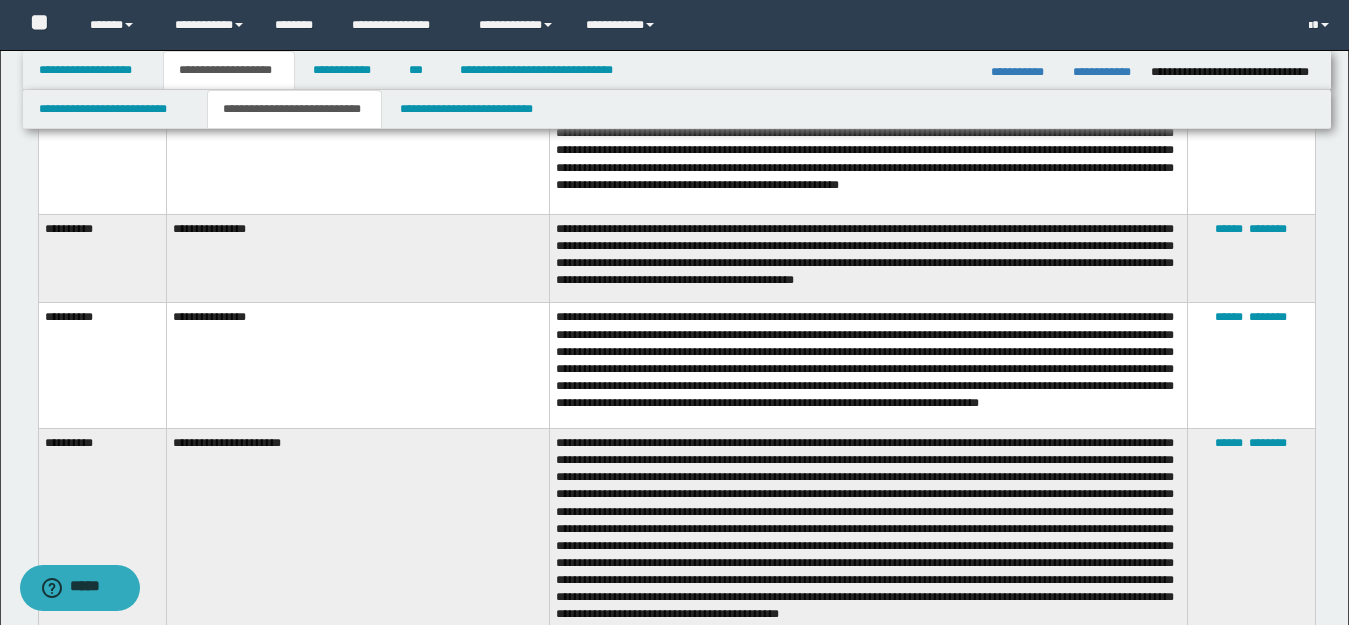 scroll, scrollTop: 1600, scrollLeft: 0, axis: vertical 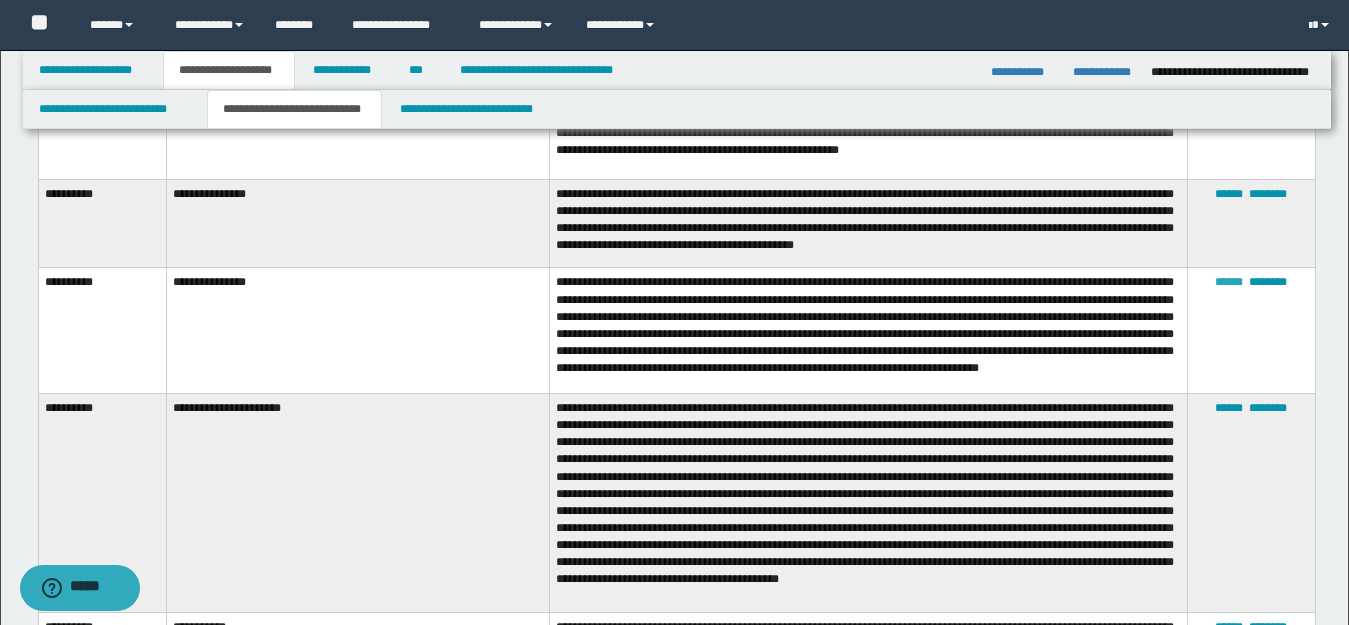 click on "******" at bounding box center (1229, 282) 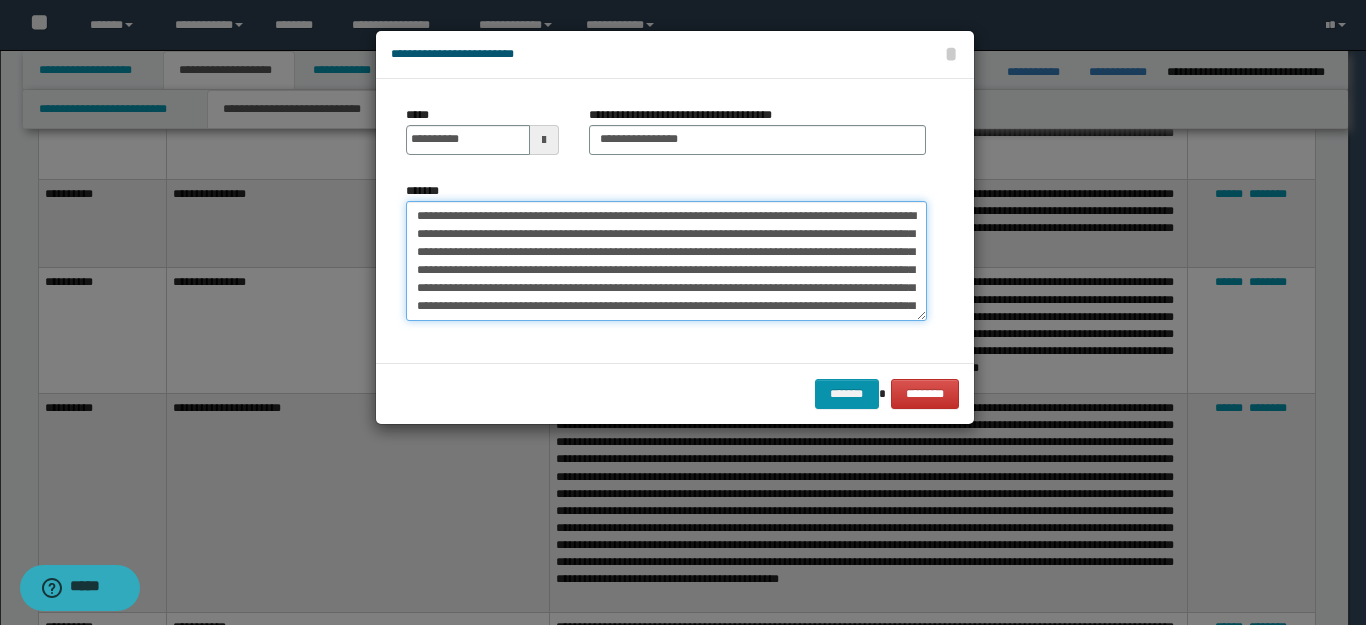 drag, startPoint x: 574, startPoint y: 213, endPoint x: 313, endPoint y: 226, distance: 261.32355 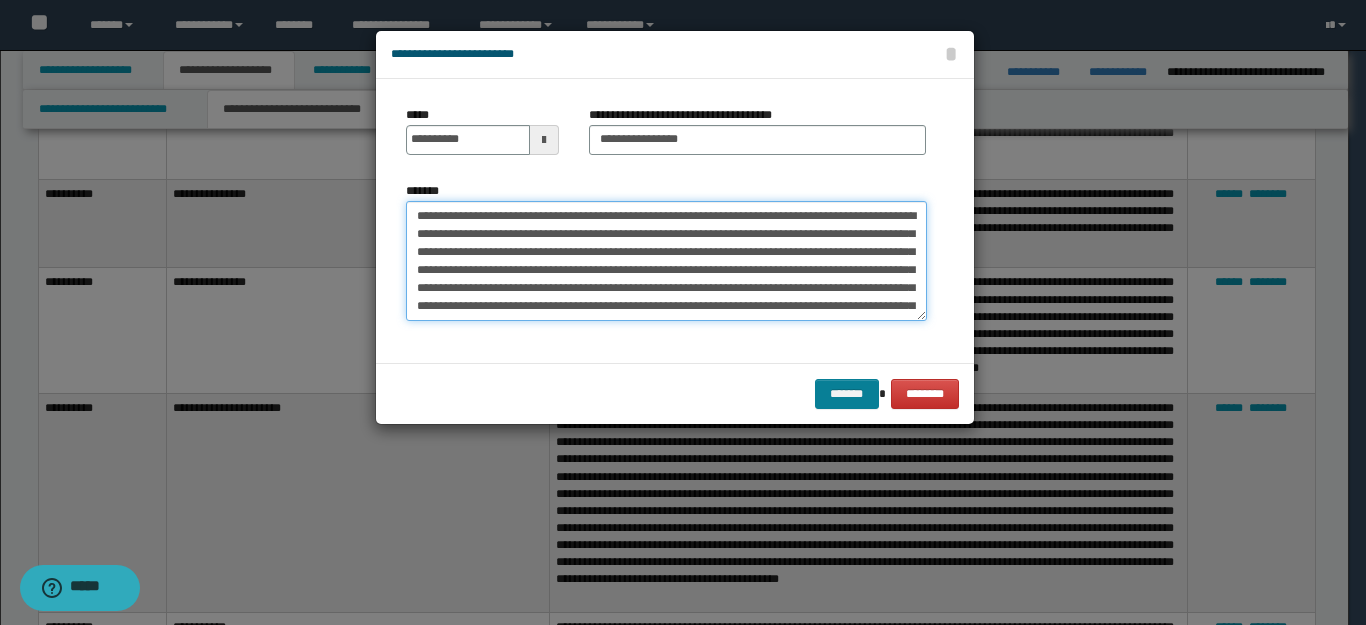 type on "**********" 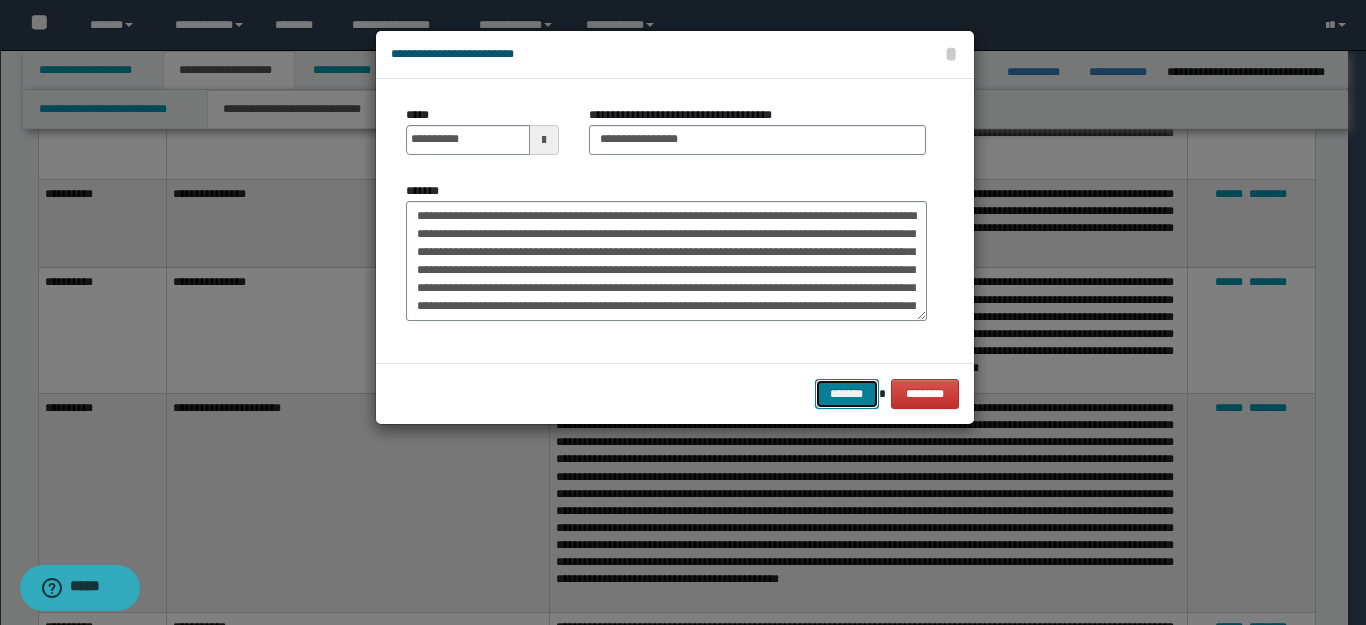 click on "*******" at bounding box center [847, 394] 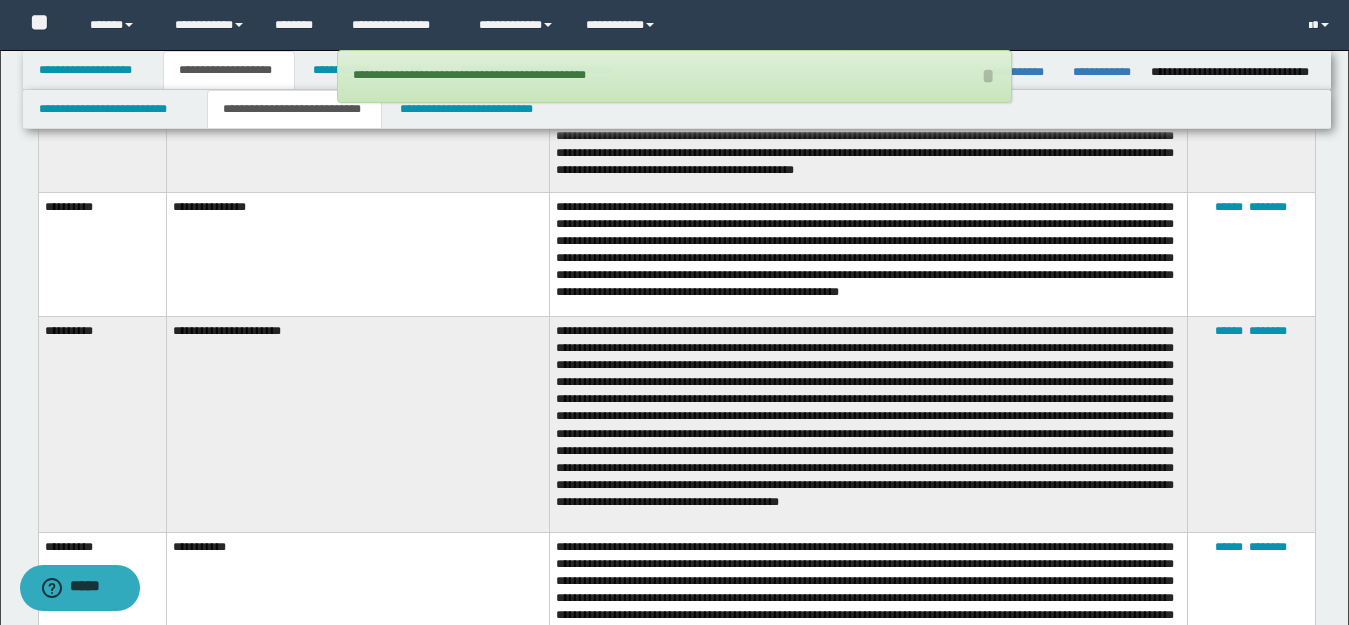 scroll, scrollTop: 1700, scrollLeft: 0, axis: vertical 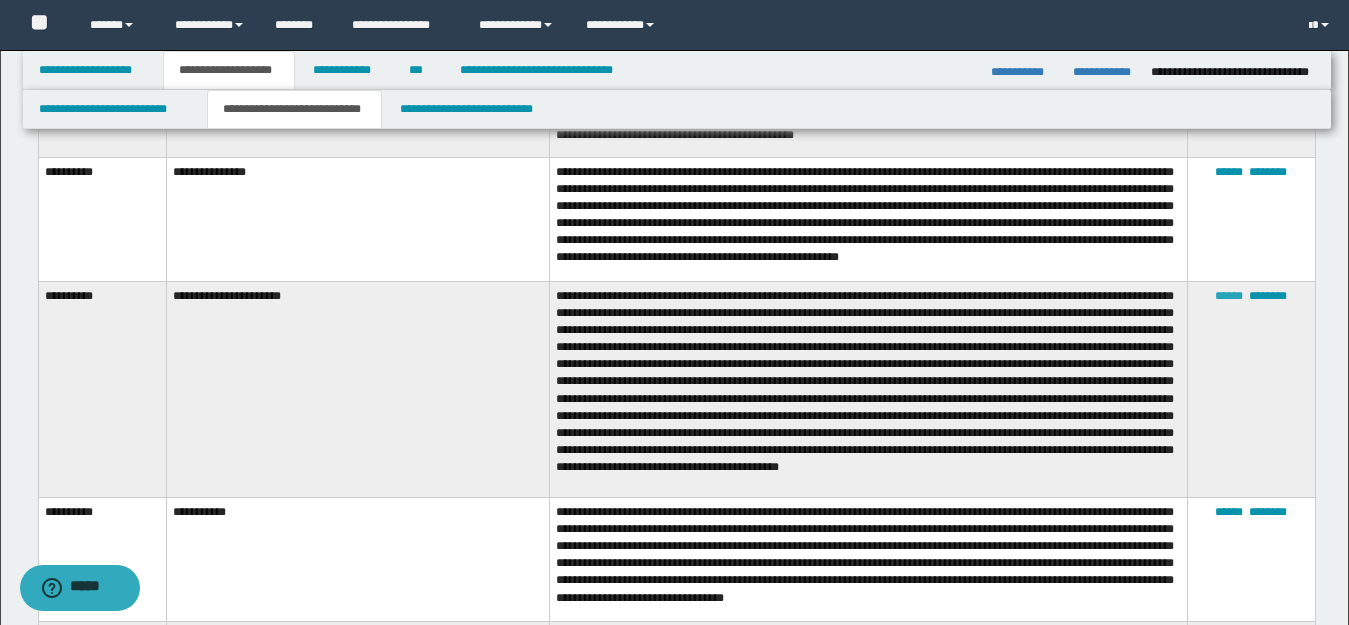 click on "******" at bounding box center (1229, 296) 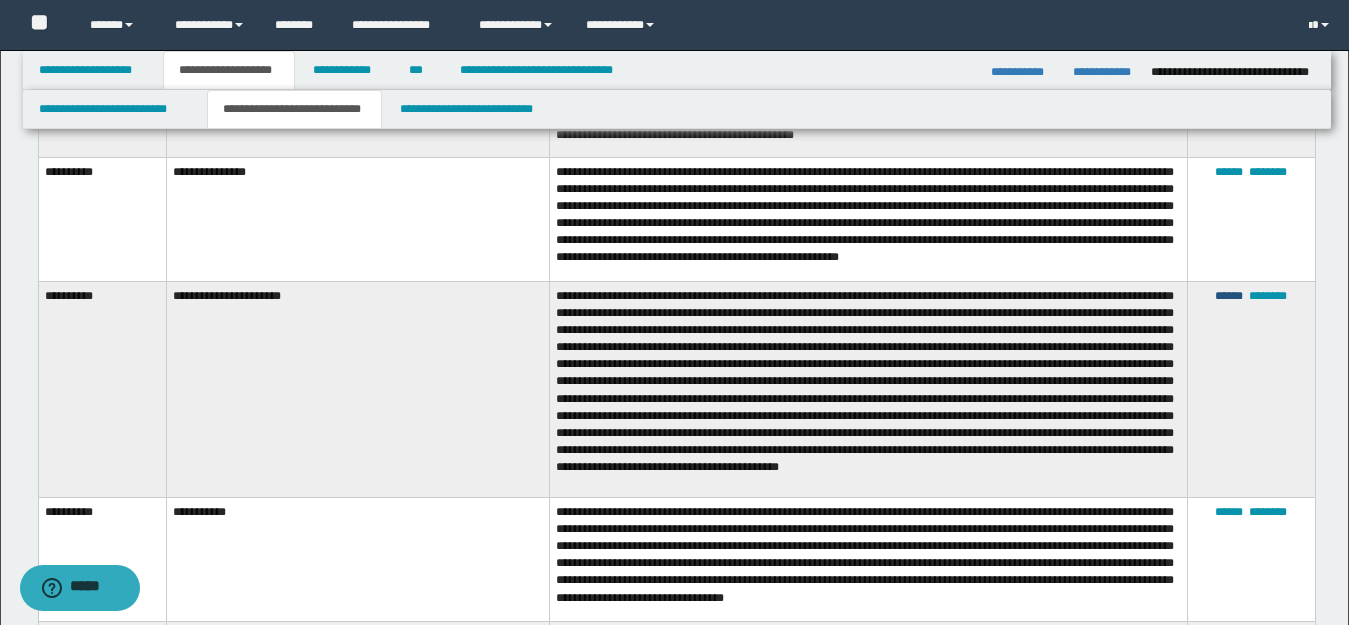 type on "**********" 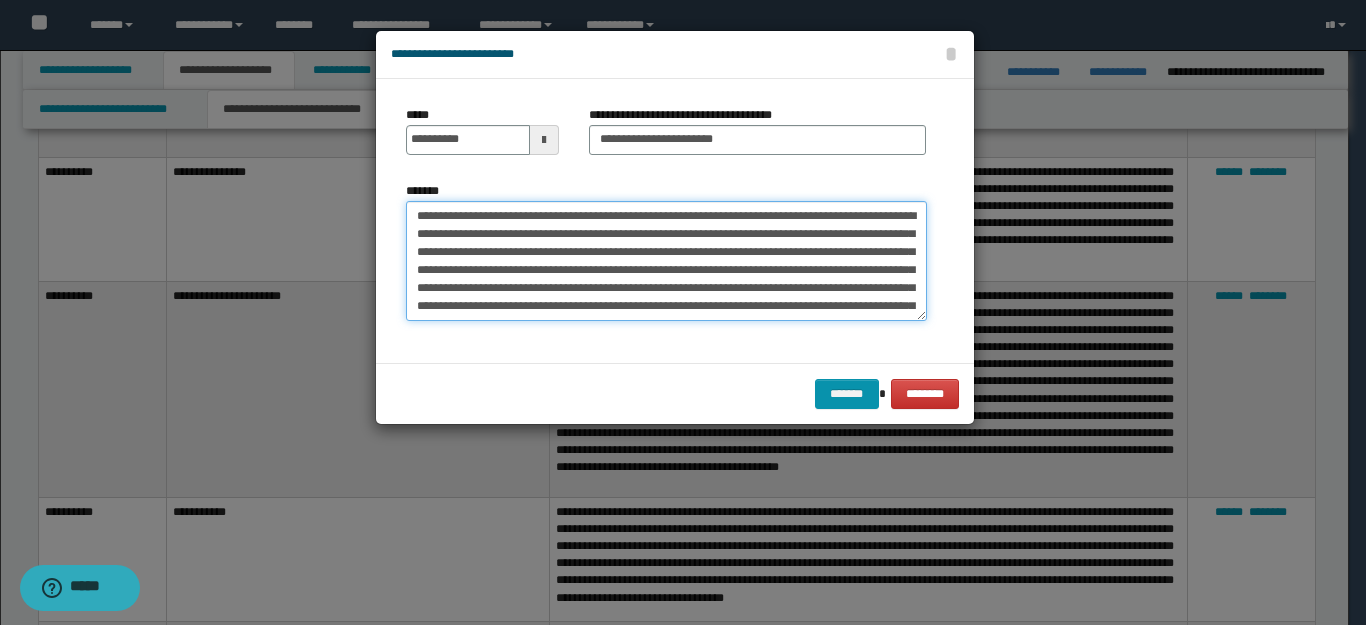 drag, startPoint x: 536, startPoint y: 211, endPoint x: 356, endPoint y: 198, distance: 180.46883 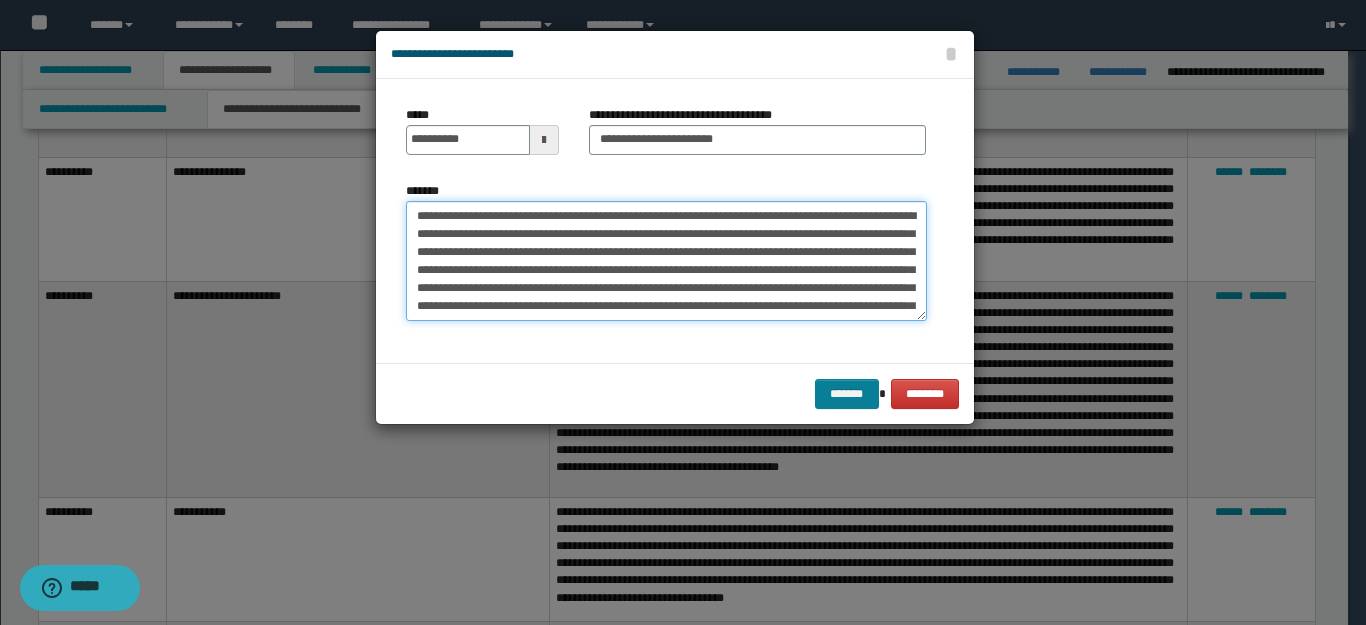type on "**********" 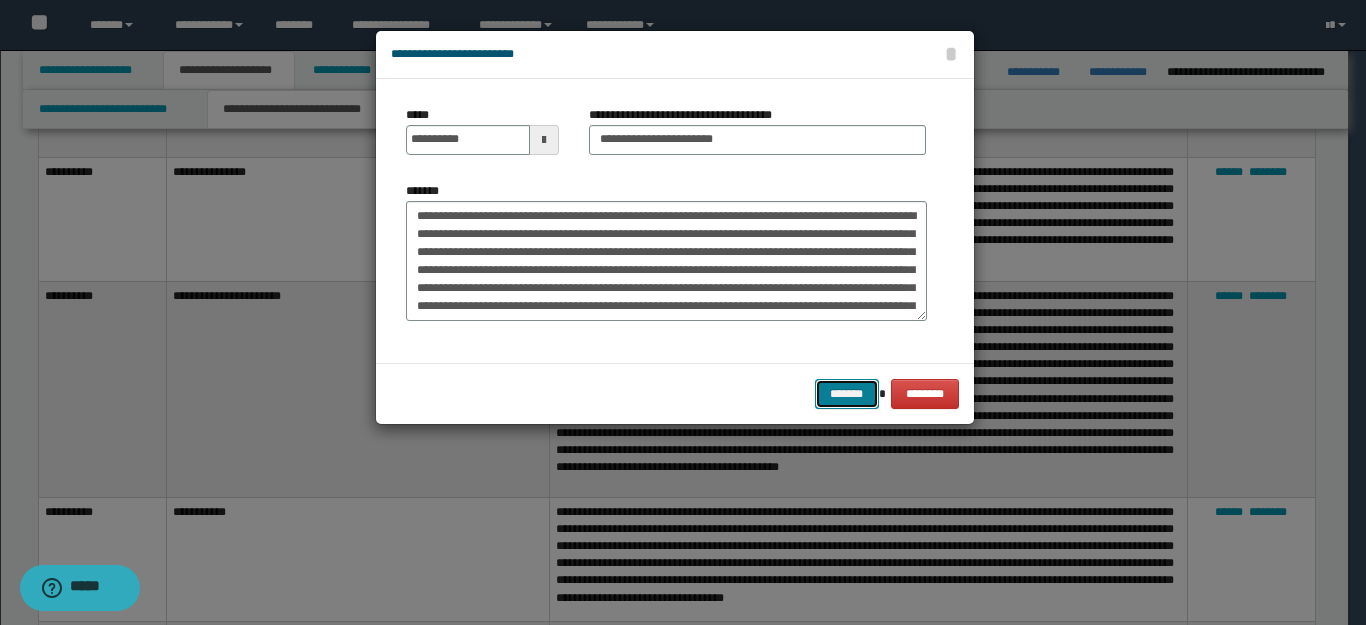 click on "*******" at bounding box center (847, 394) 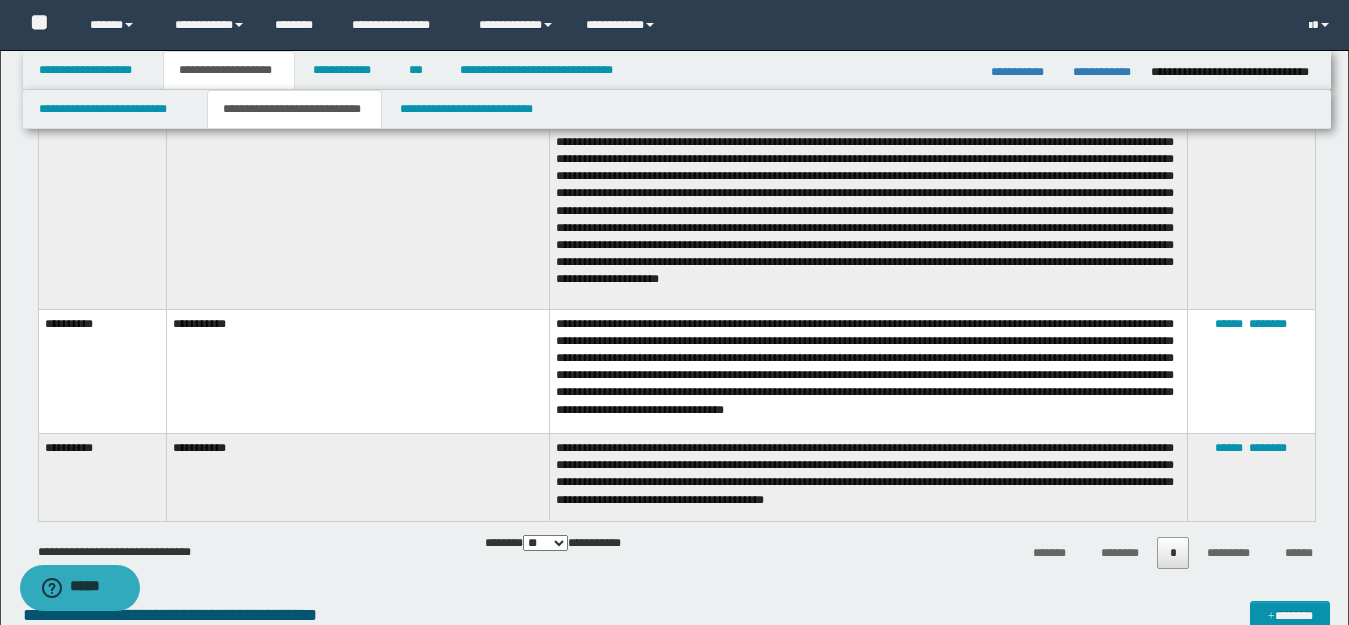 scroll, scrollTop: 1900, scrollLeft: 0, axis: vertical 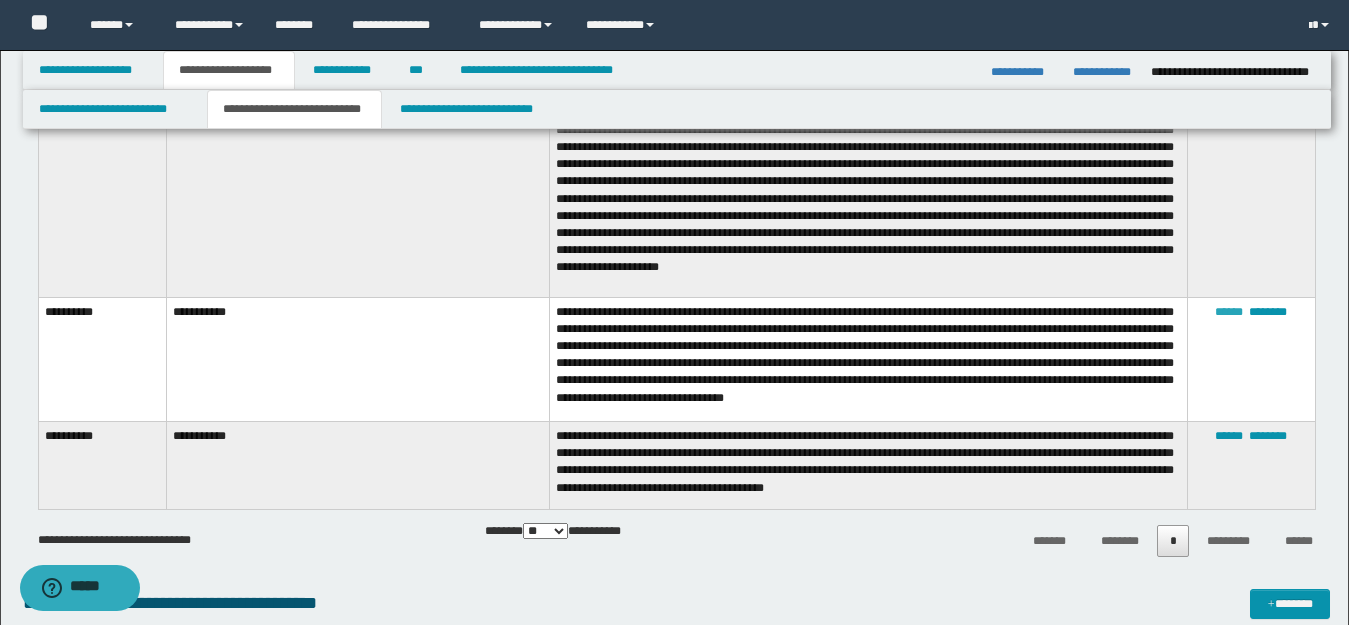 click on "******" at bounding box center [1229, 312] 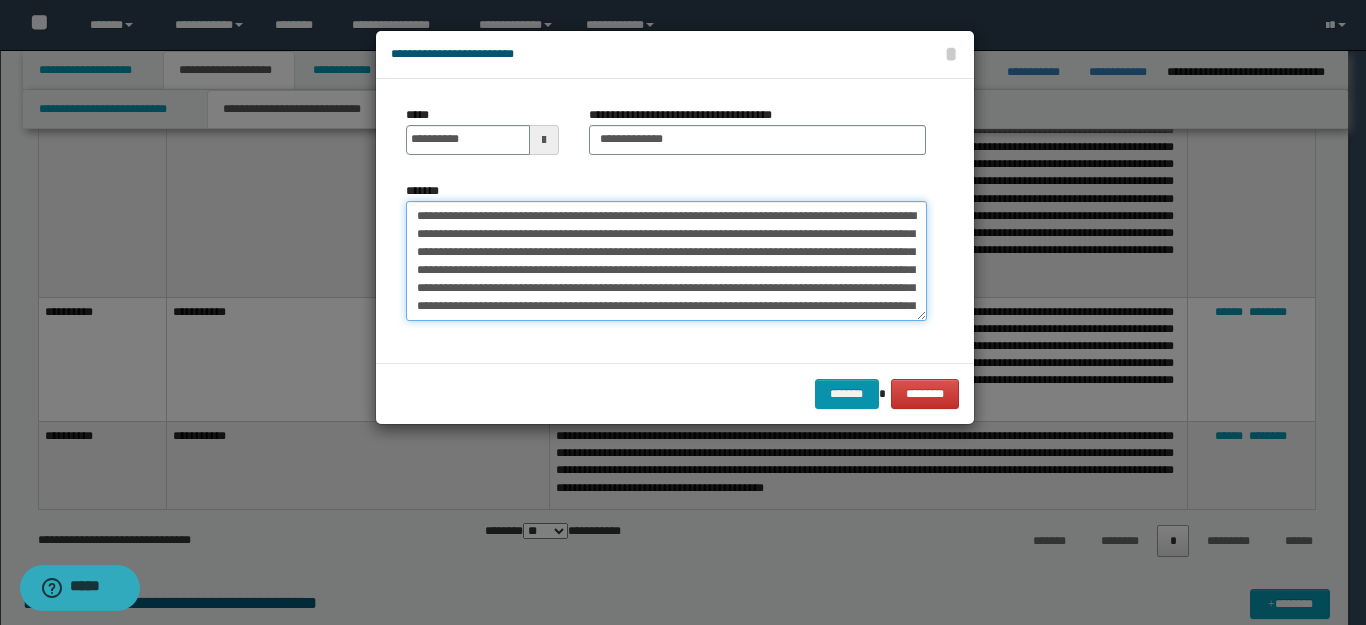 drag, startPoint x: 540, startPoint y: 216, endPoint x: 390, endPoint y: 203, distance: 150.56229 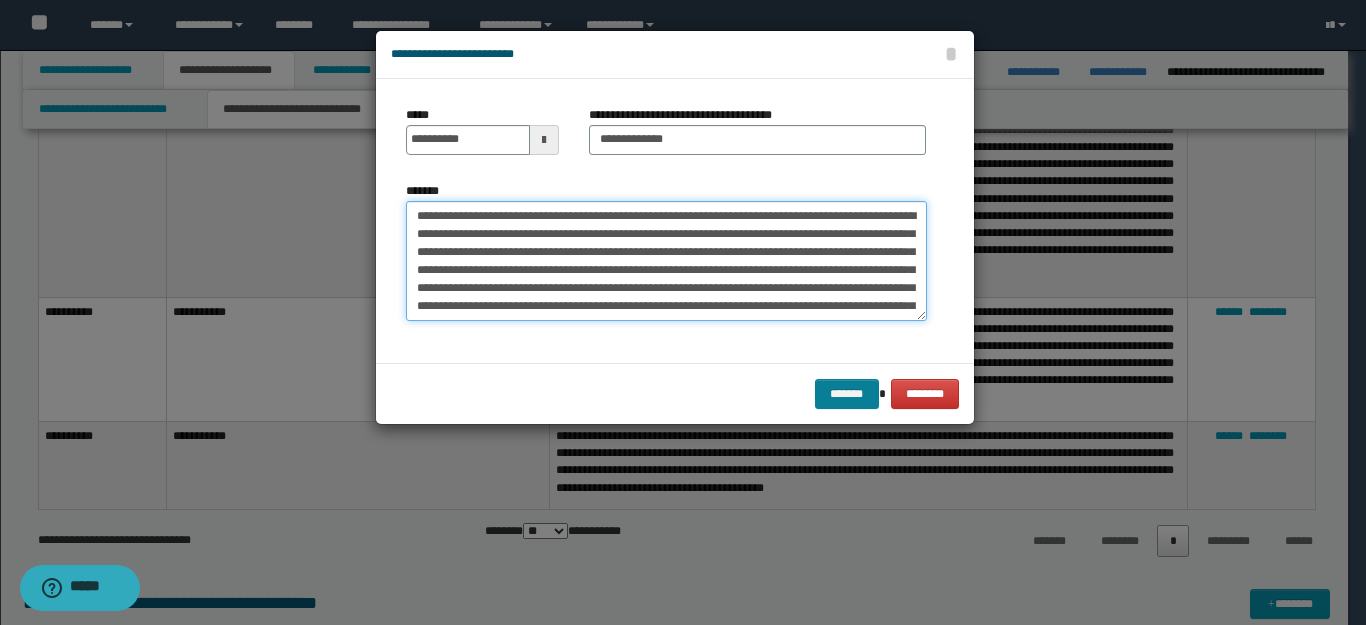 type on "**********" 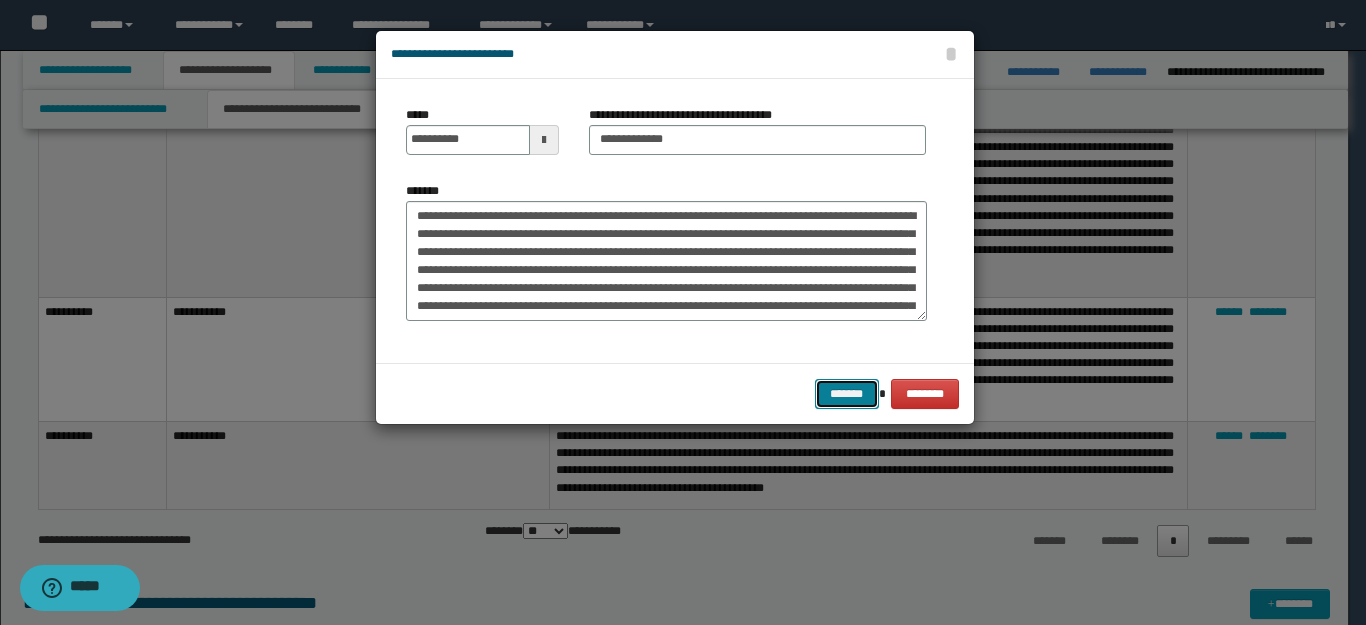 click on "*******" at bounding box center (847, 394) 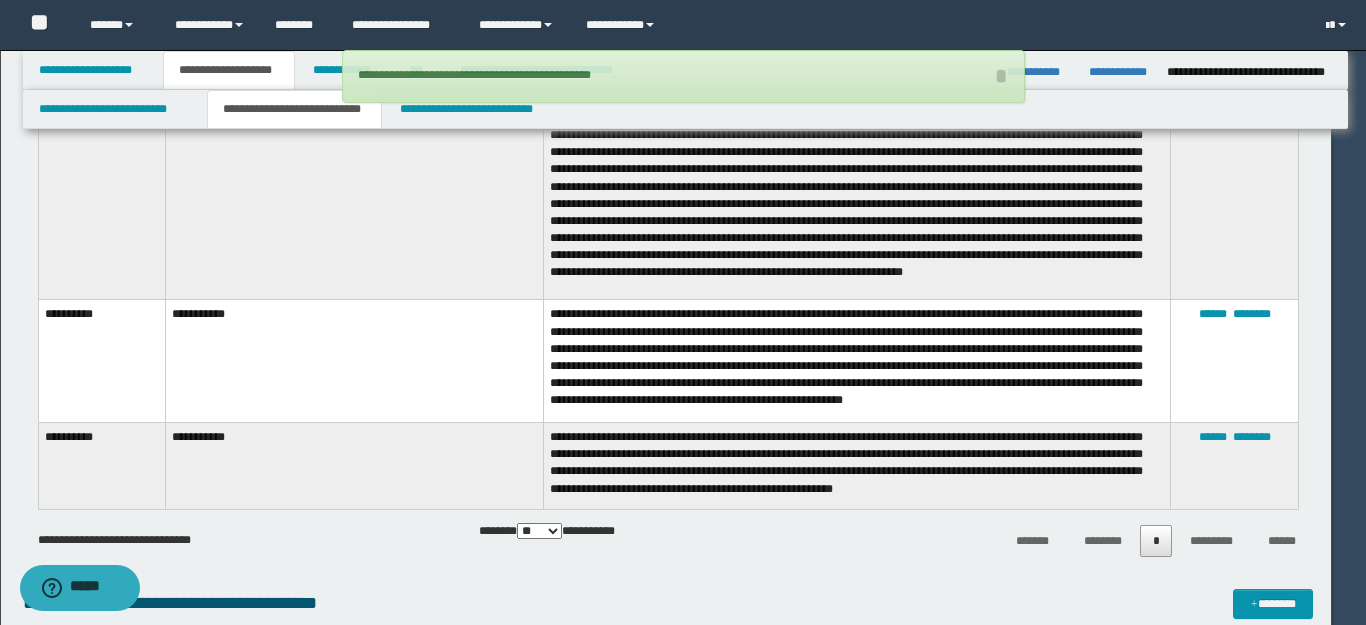 type 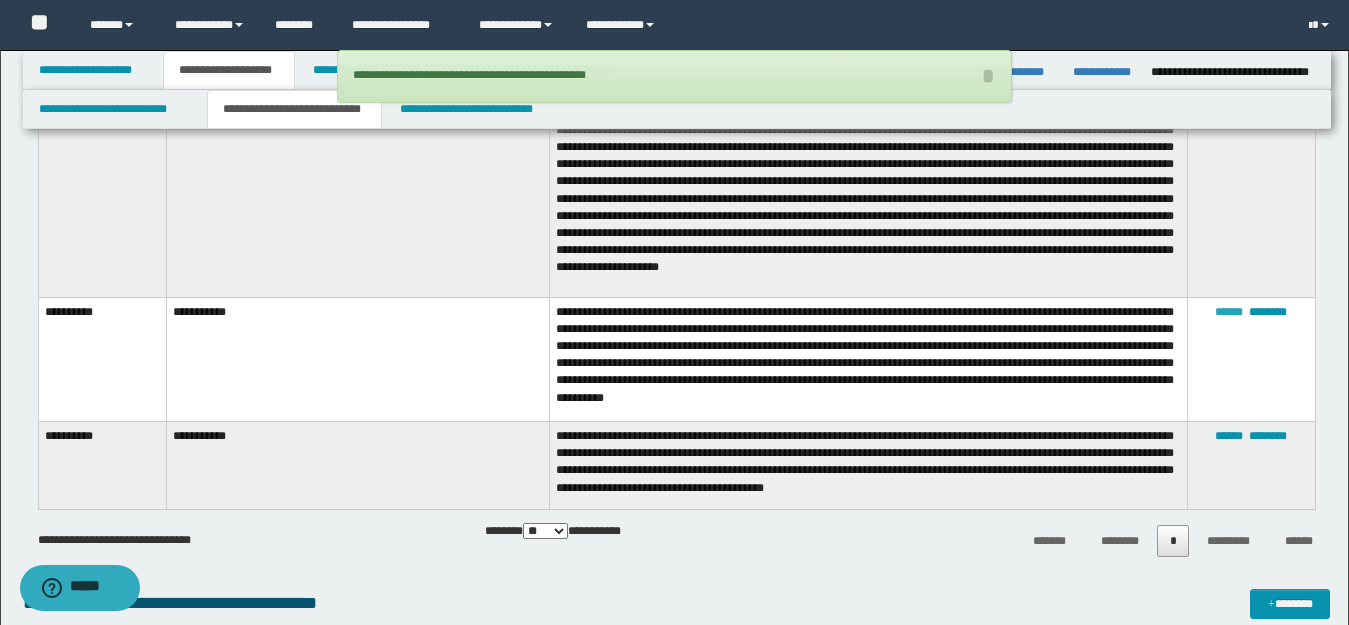 click on "******" at bounding box center [1229, 312] 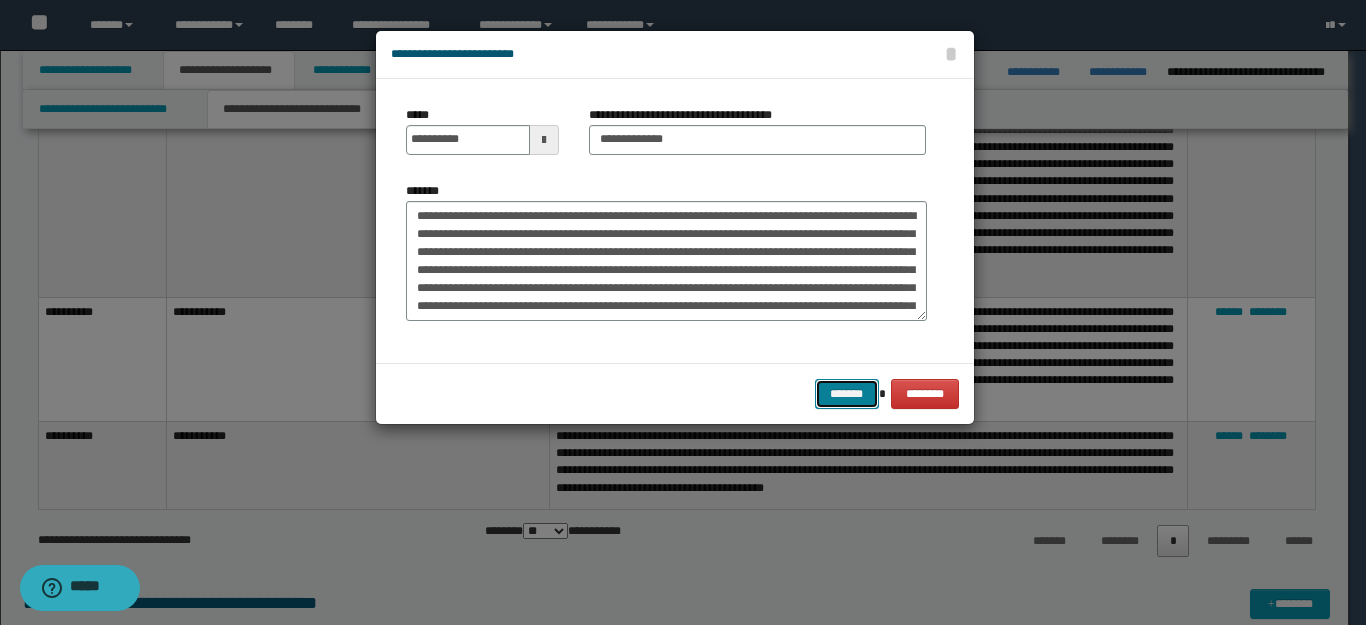 drag, startPoint x: 852, startPoint y: 389, endPoint x: 878, endPoint y: 402, distance: 29.068884 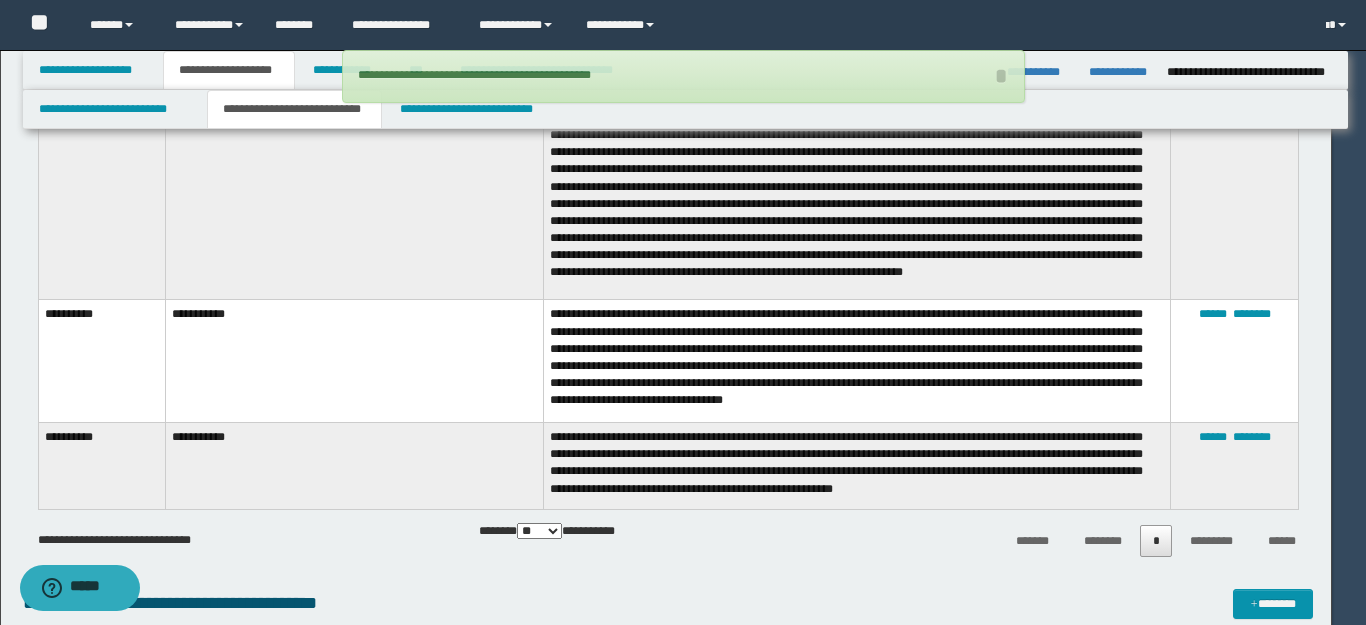 type 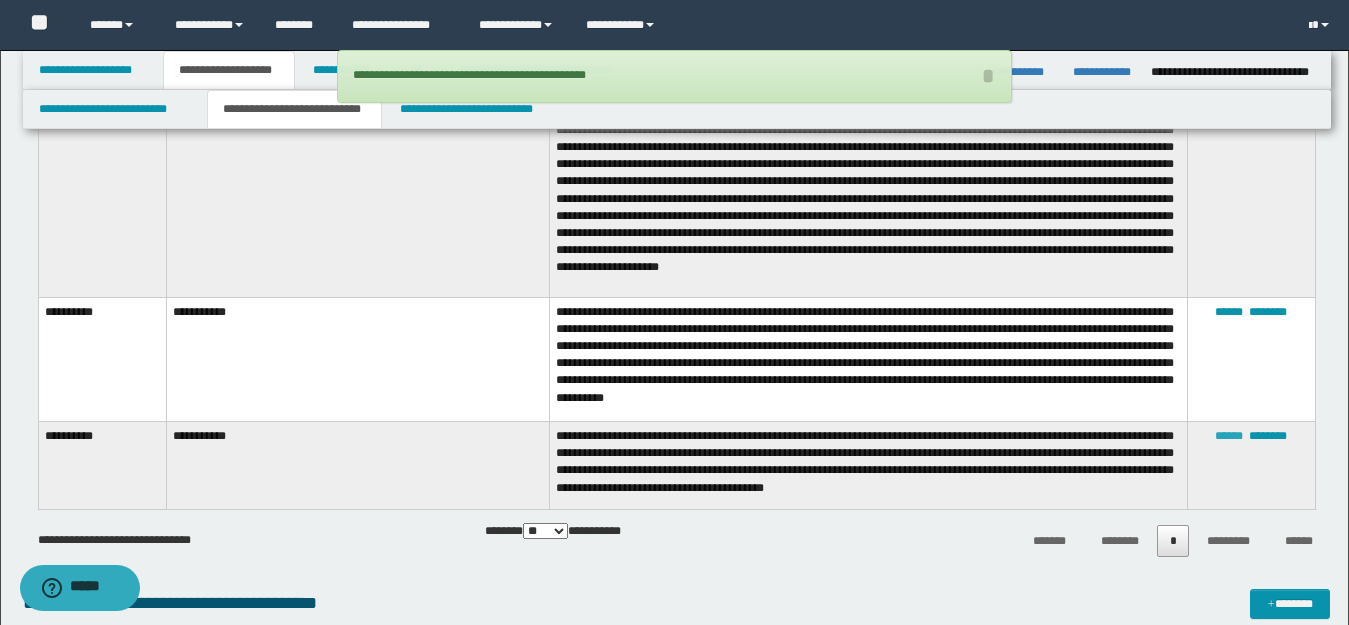 click on "******" at bounding box center (1229, 436) 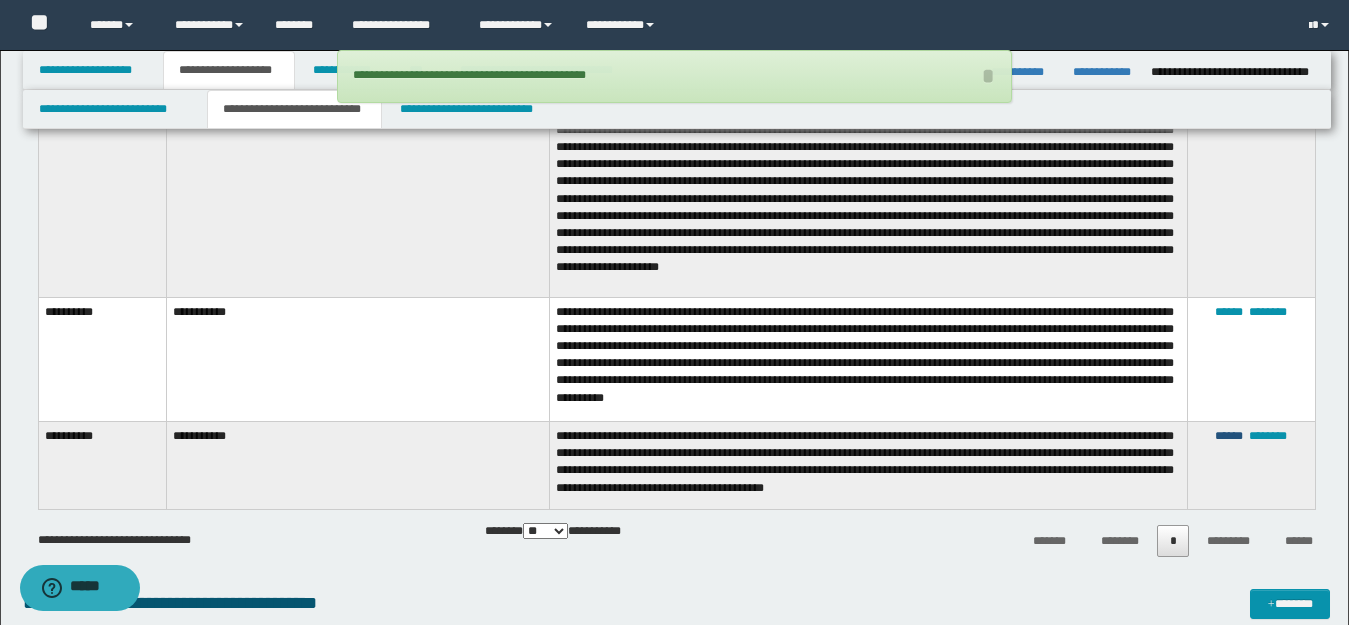 type on "**********" 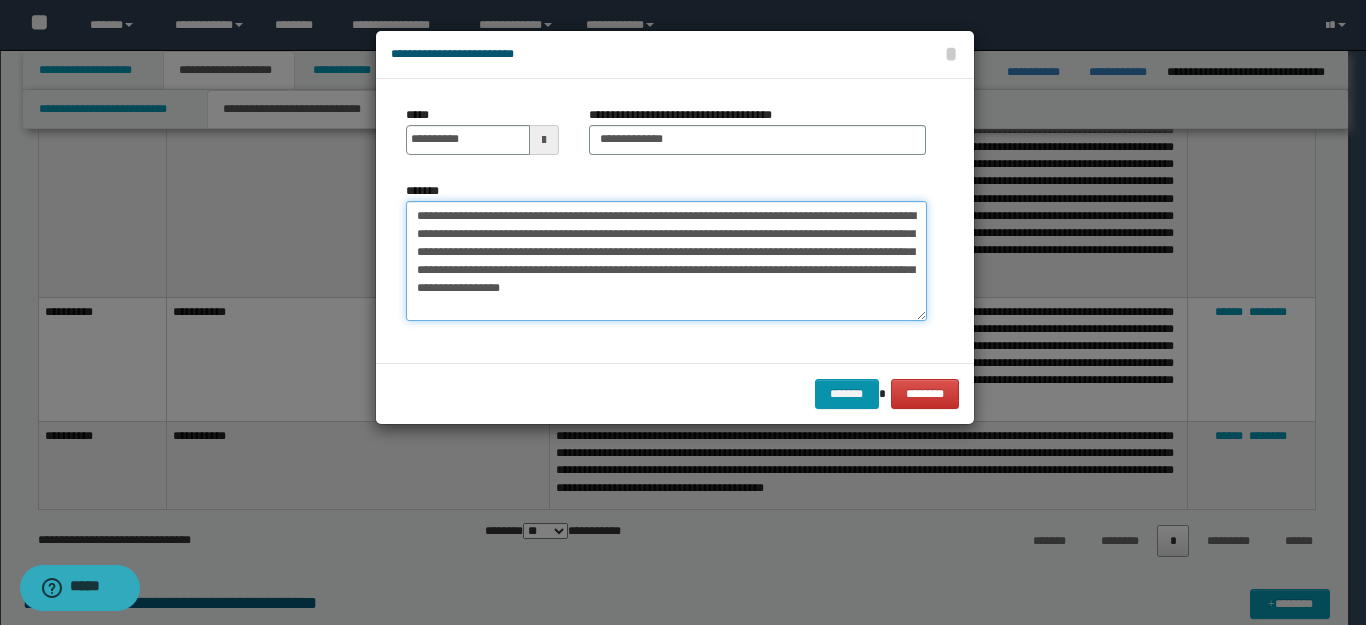click on "**********" at bounding box center [666, 261] 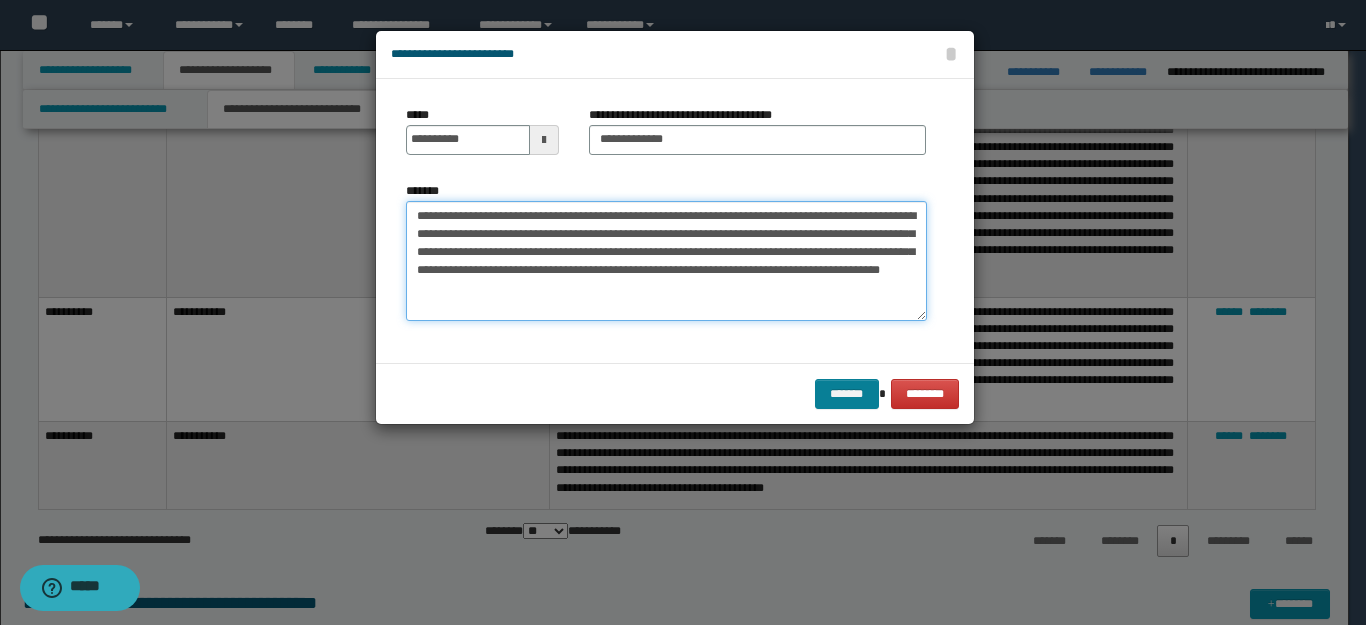type on "**********" 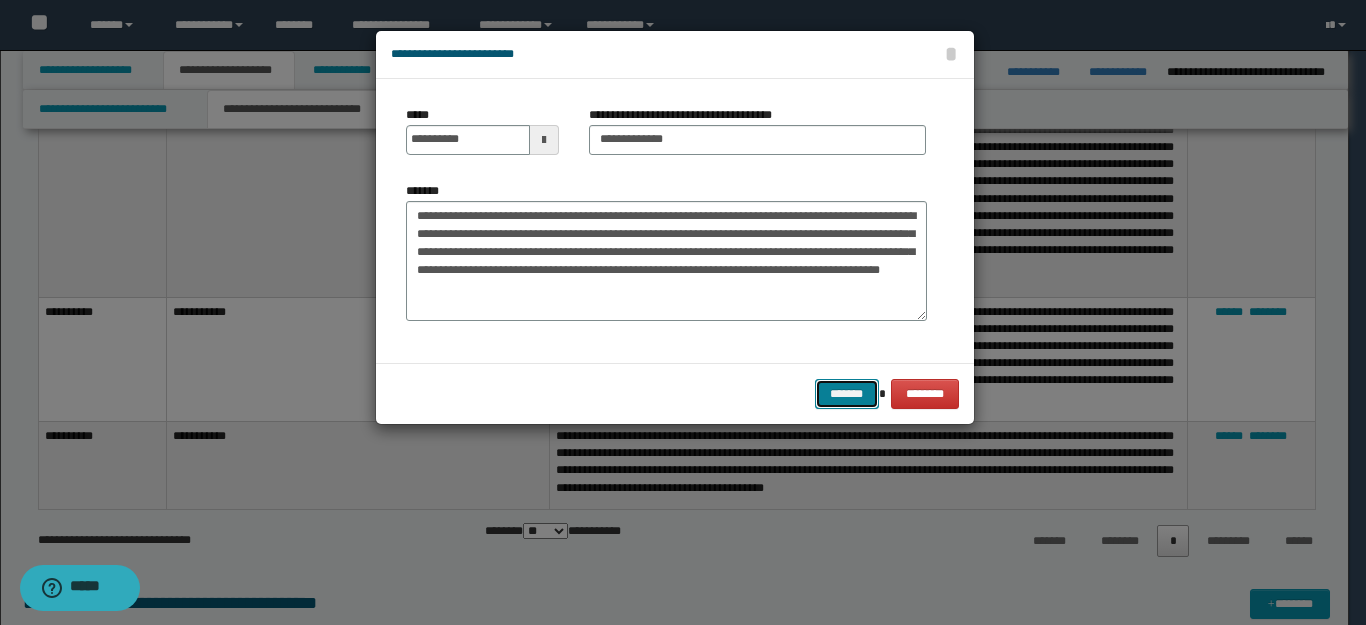 click on "*******" at bounding box center [847, 394] 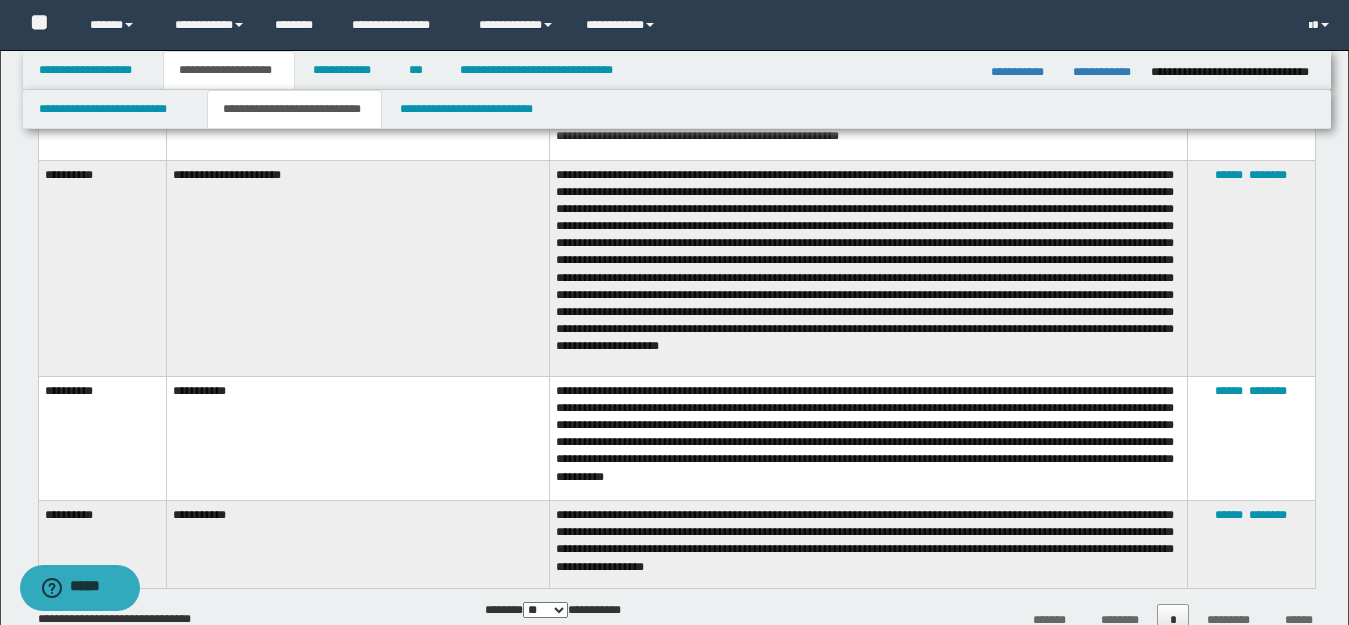 scroll, scrollTop: 1700, scrollLeft: 0, axis: vertical 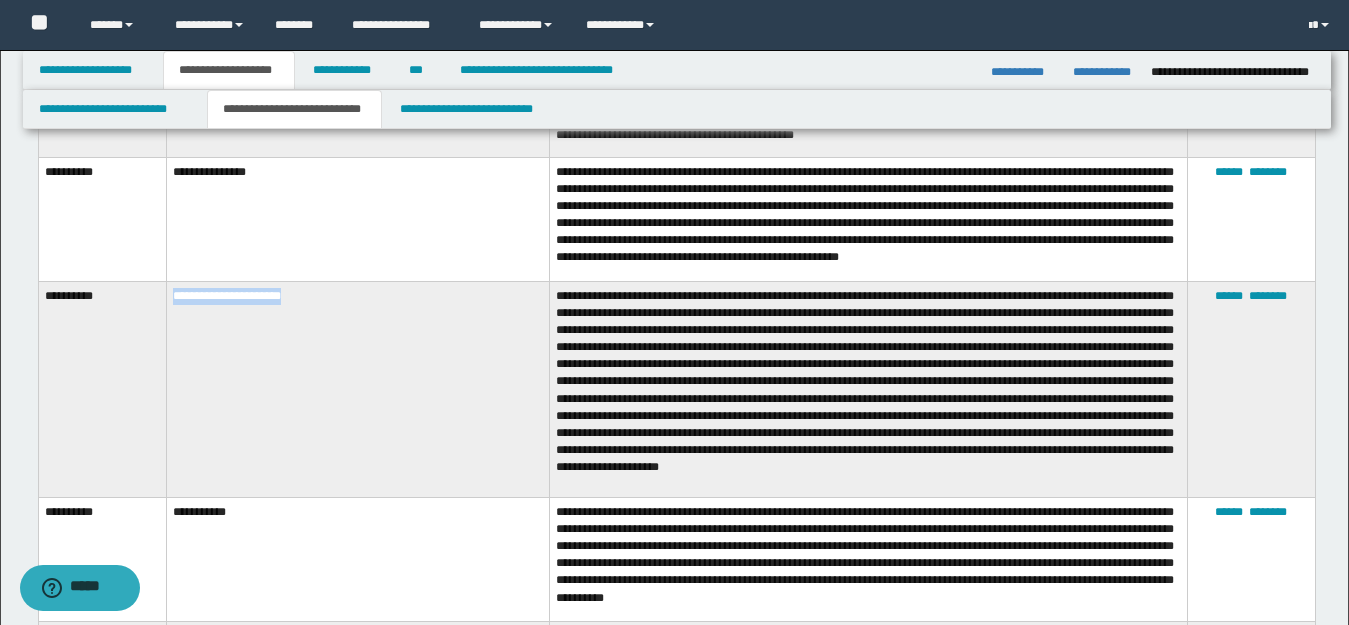 drag, startPoint x: 297, startPoint y: 297, endPoint x: 155, endPoint y: 301, distance: 142.05632 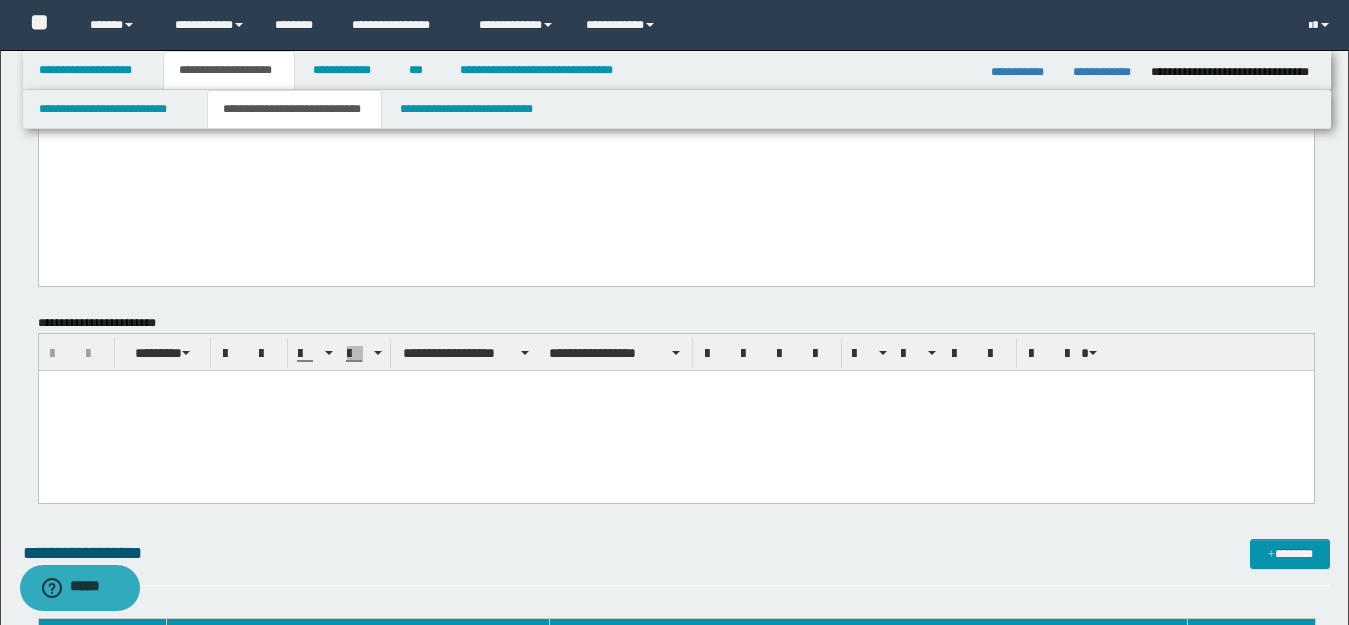 scroll, scrollTop: 0, scrollLeft: 0, axis: both 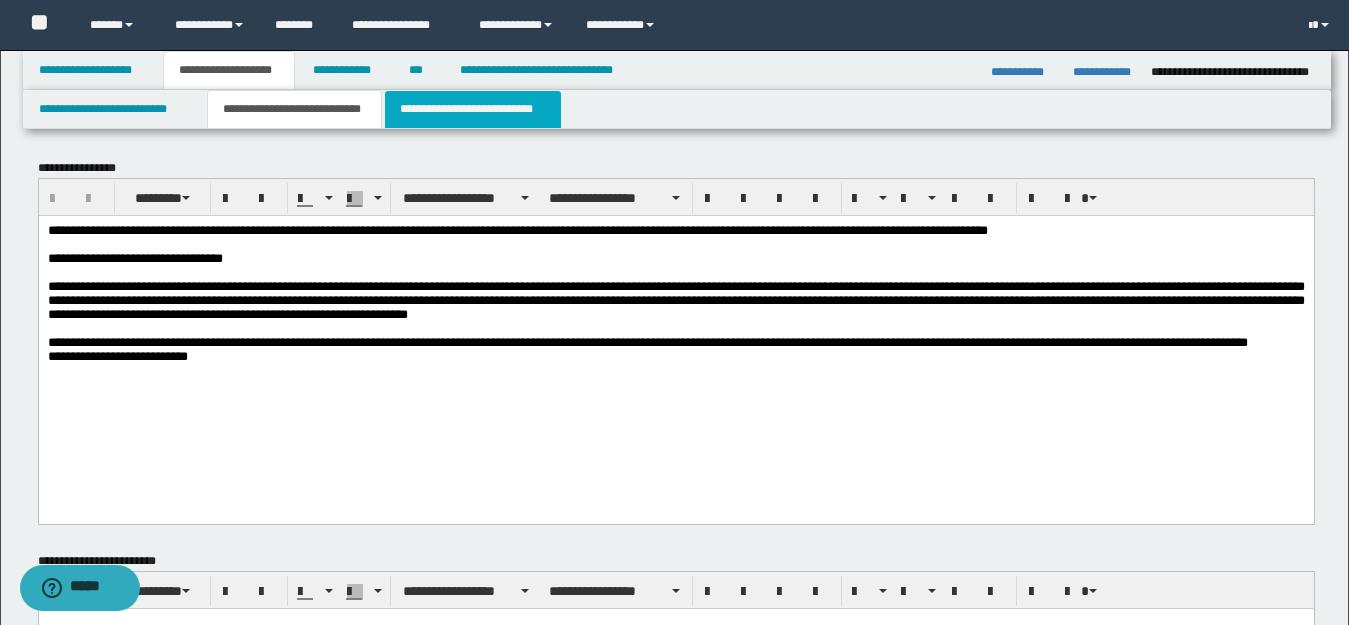click on "**********" at bounding box center [473, 109] 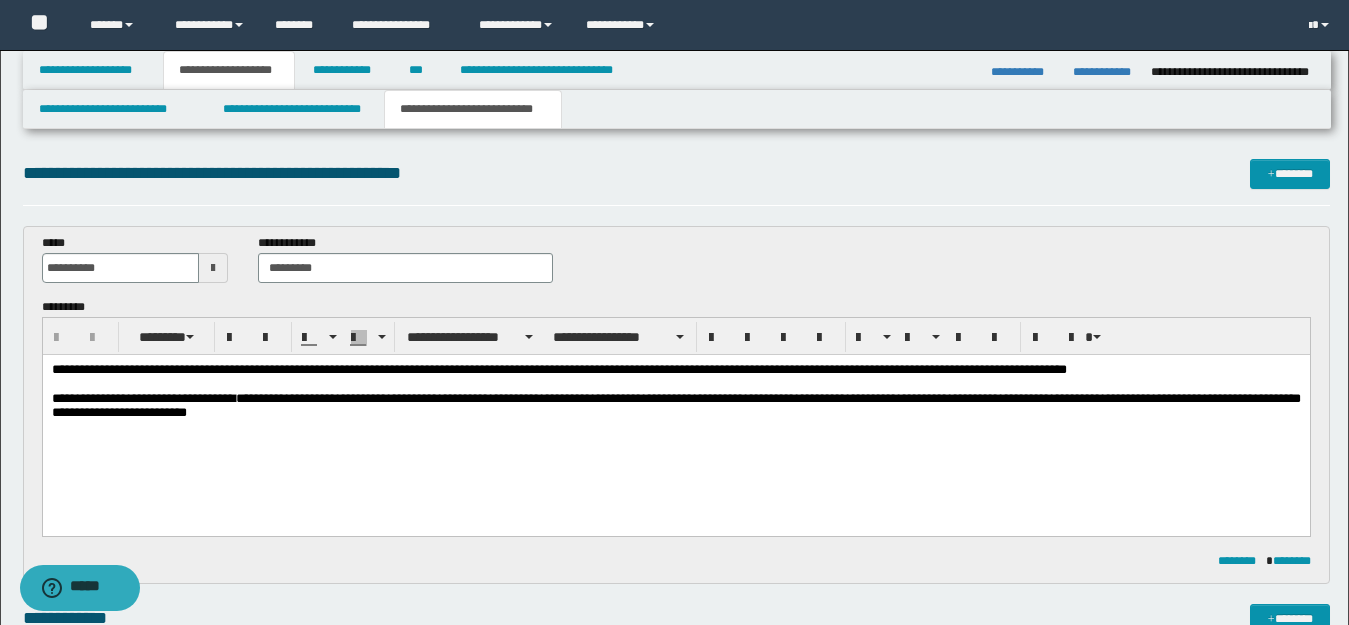 scroll, scrollTop: 0, scrollLeft: 0, axis: both 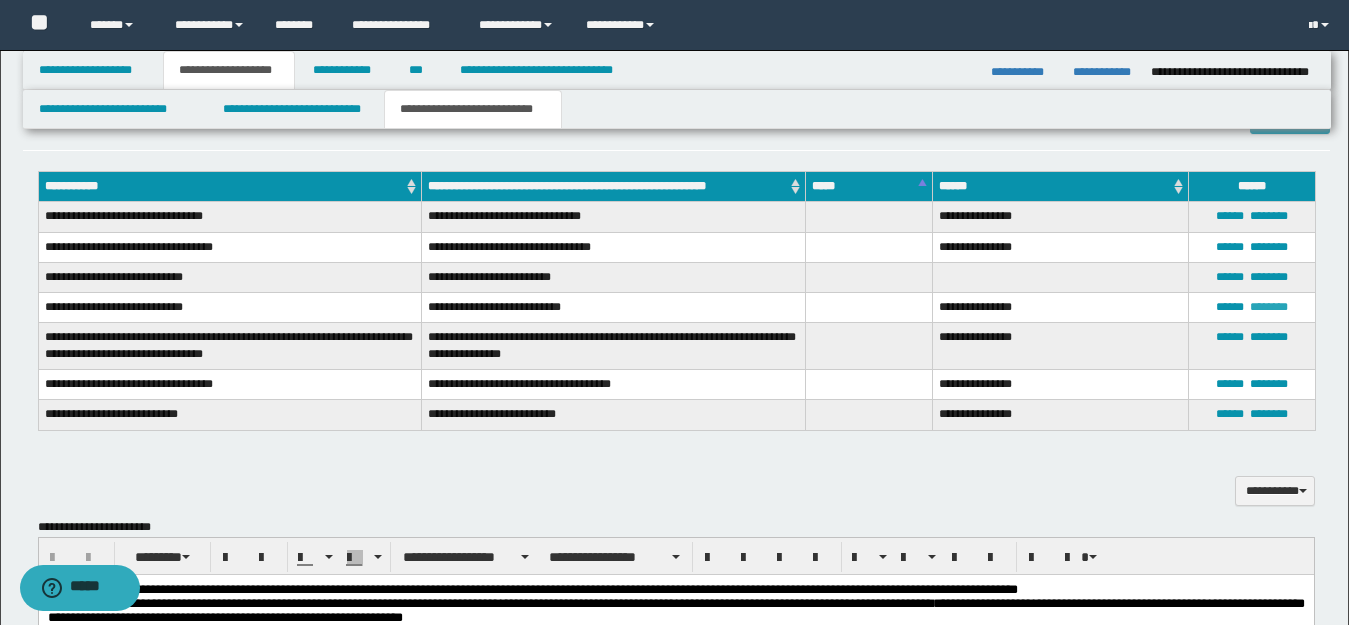 click on "********" at bounding box center (1269, 307) 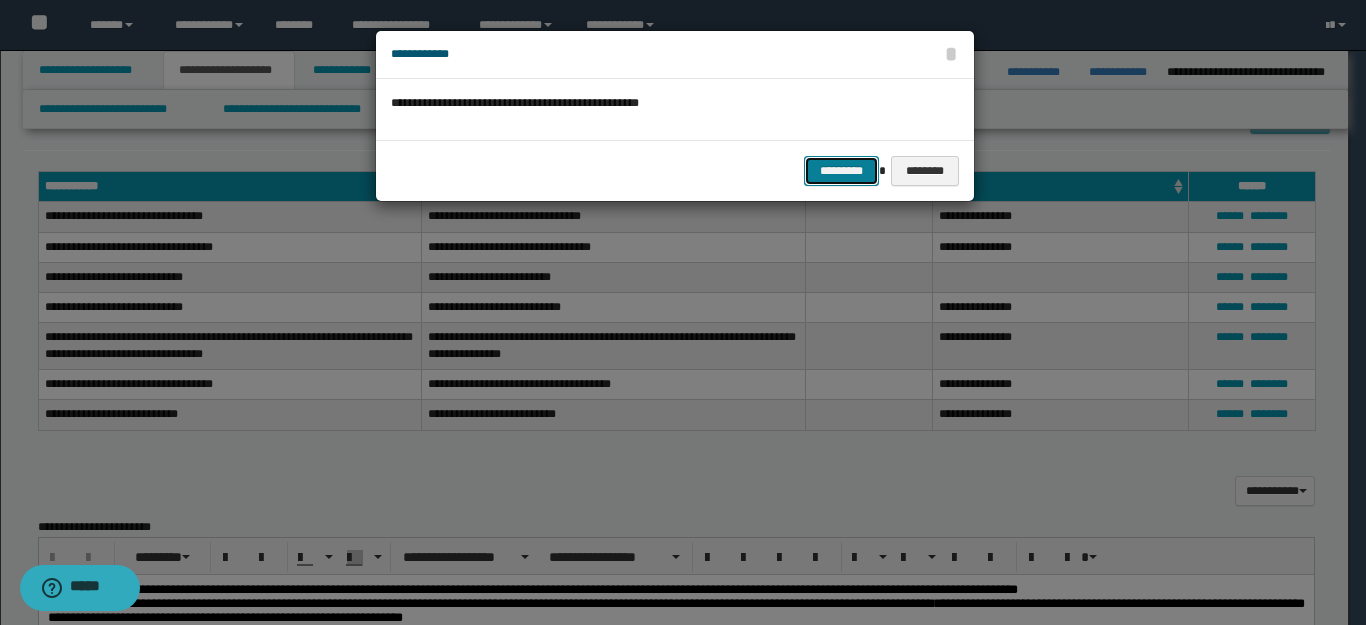 click on "*********" at bounding box center (841, 171) 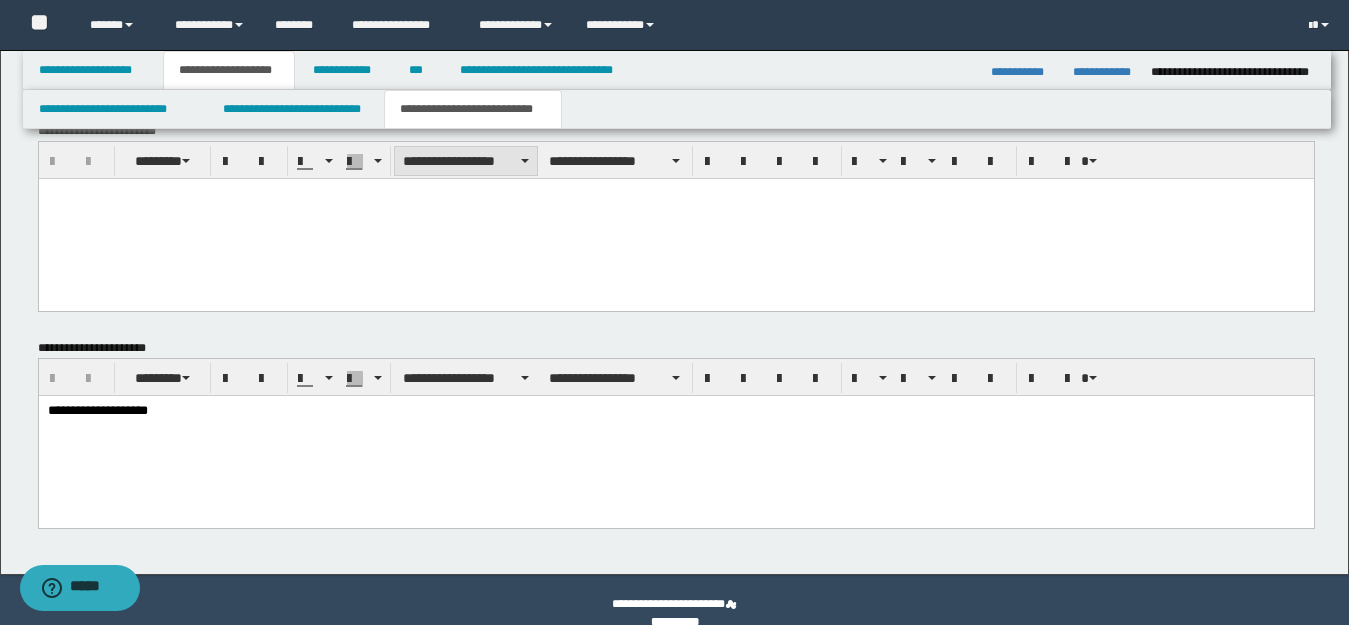 scroll, scrollTop: 1176, scrollLeft: 0, axis: vertical 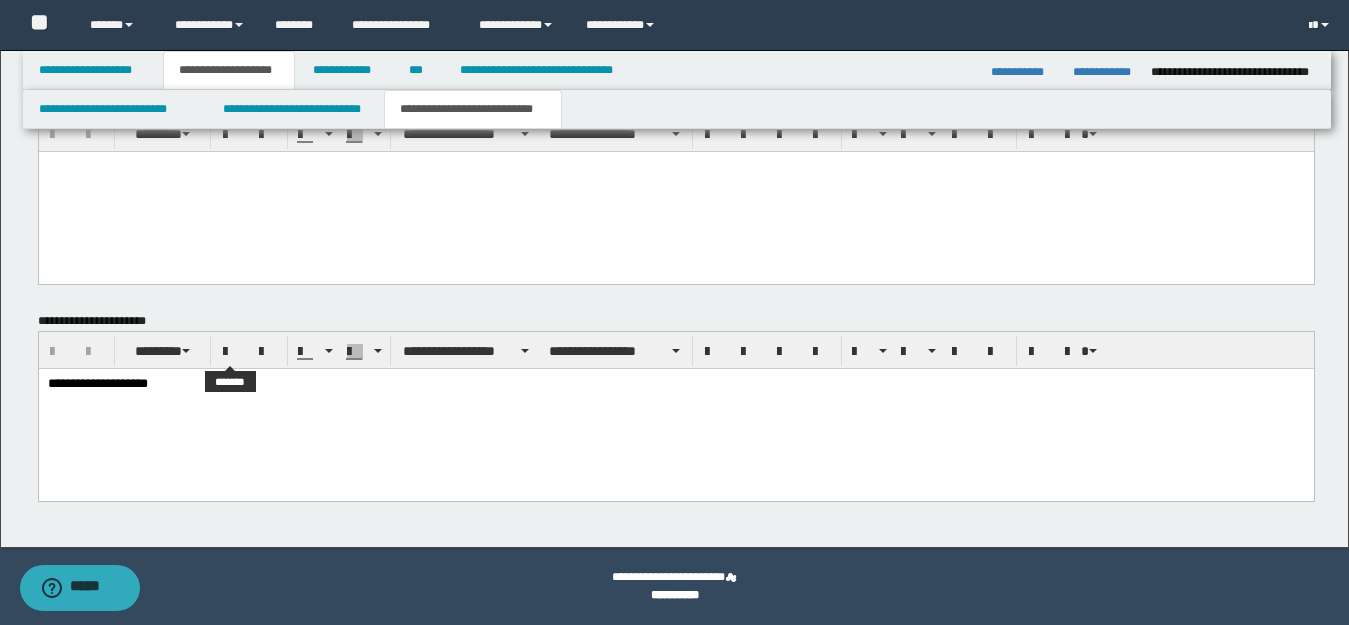 drag, startPoint x: 191, startPoint y: 24, endPoint x: 250, endPoint y: 366, distance: 347.05188 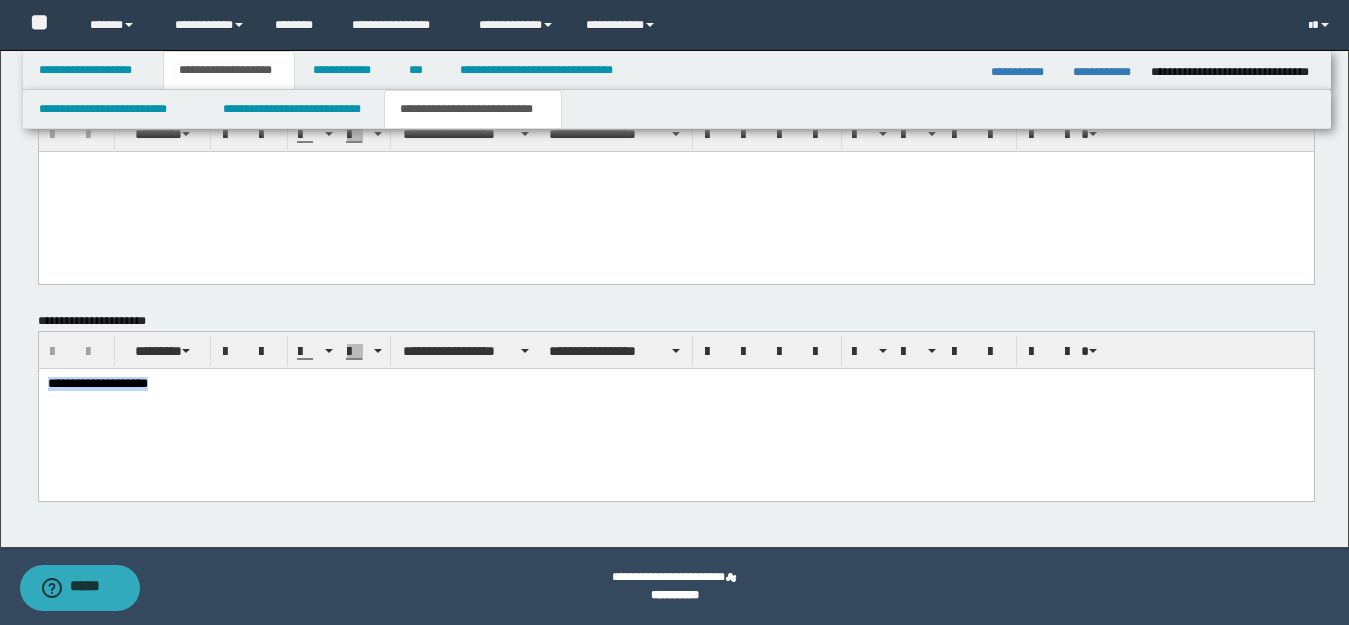 drag, startPoint x: 210, startPoint y: 387, endPoint x: -1, endPoint y: 385, distance: 211.00948 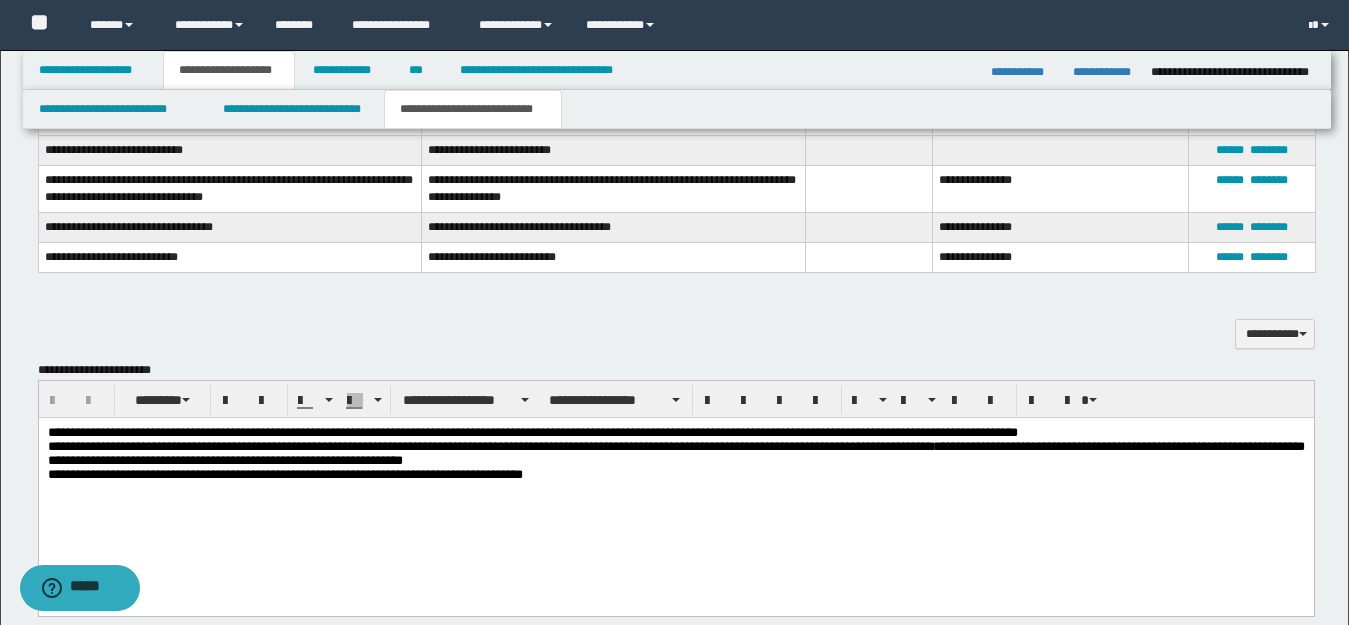 scroll, scrollTop: 576, scrollLeft: 0, axis: vertical 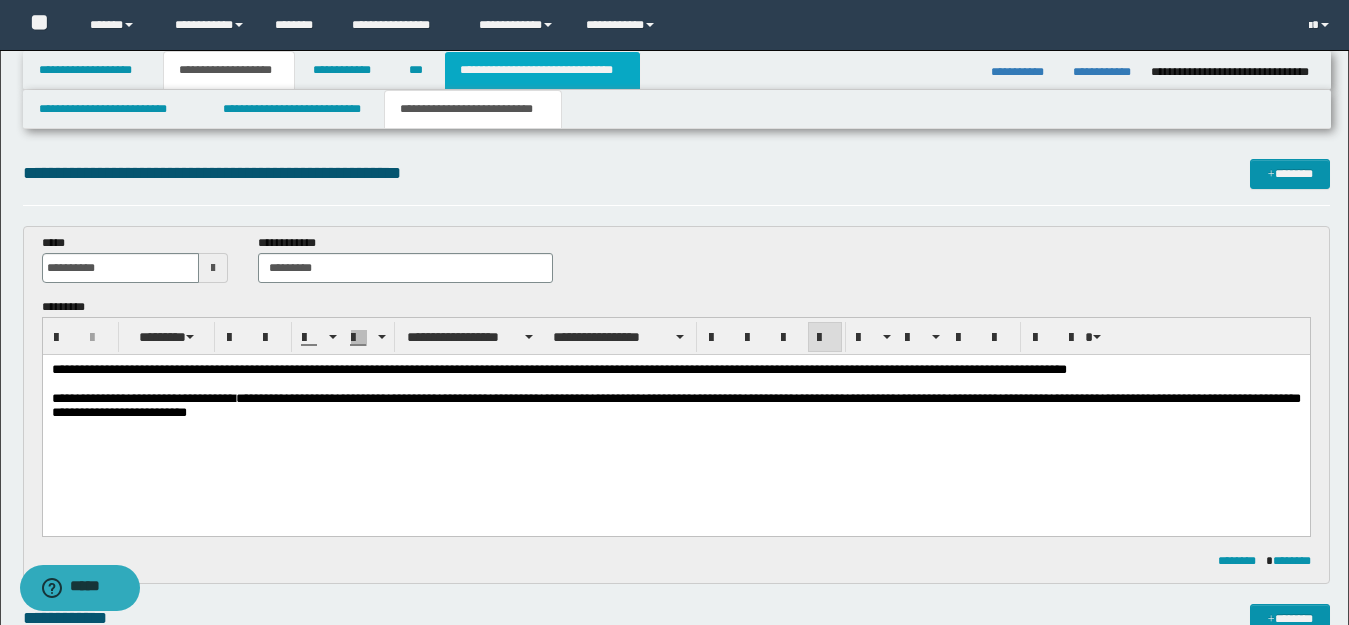 click on "**********" at bounding box center (542, 70) 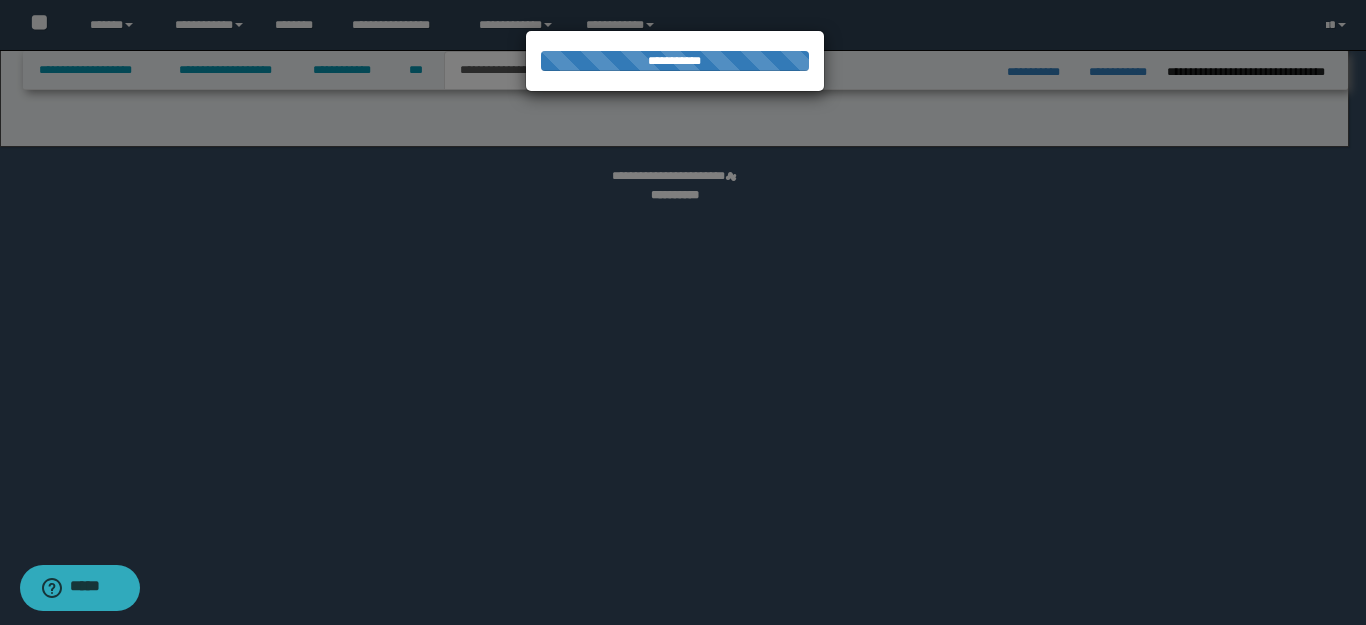 select on "*" 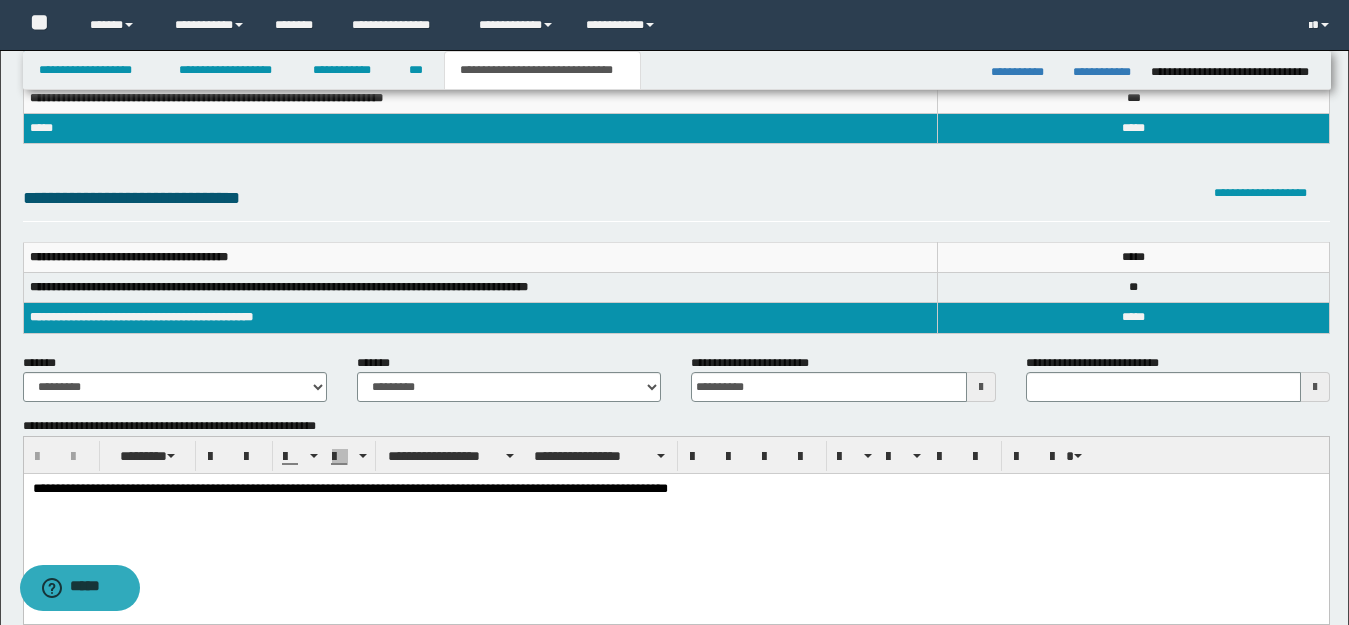 scroll, scrollTop: 200, scrollLeft: 0, axis: vertical 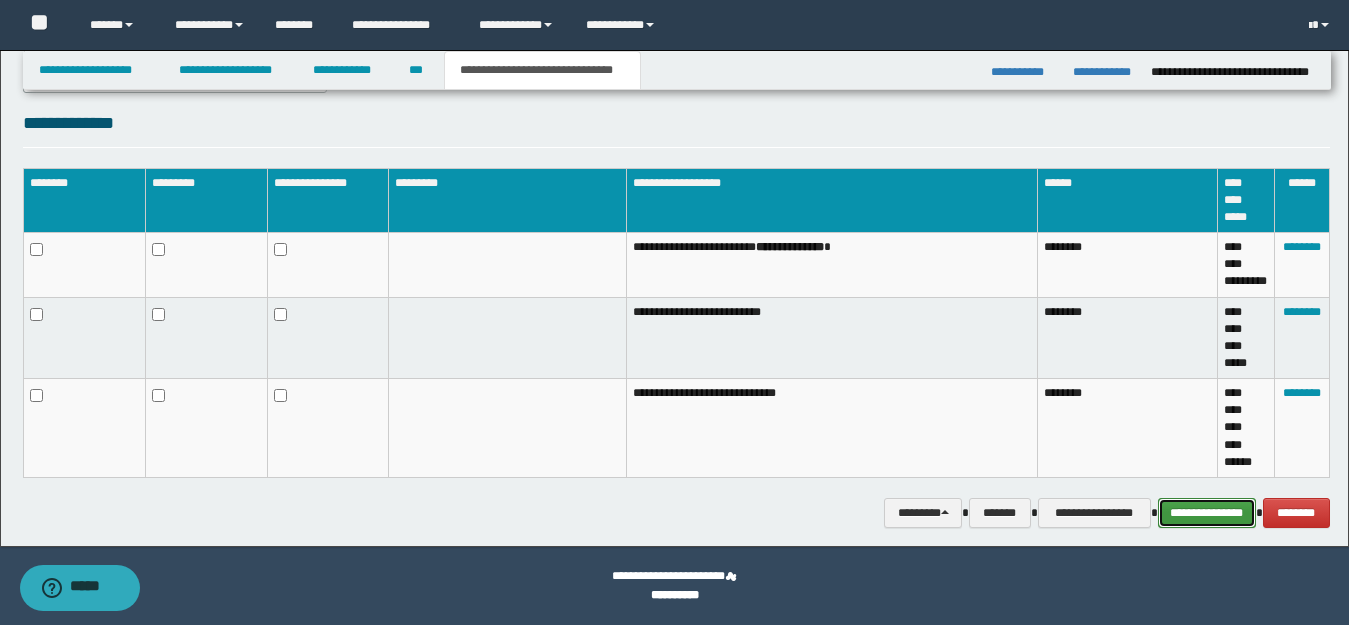 click on "**********" at bounding box center (1207, 513) 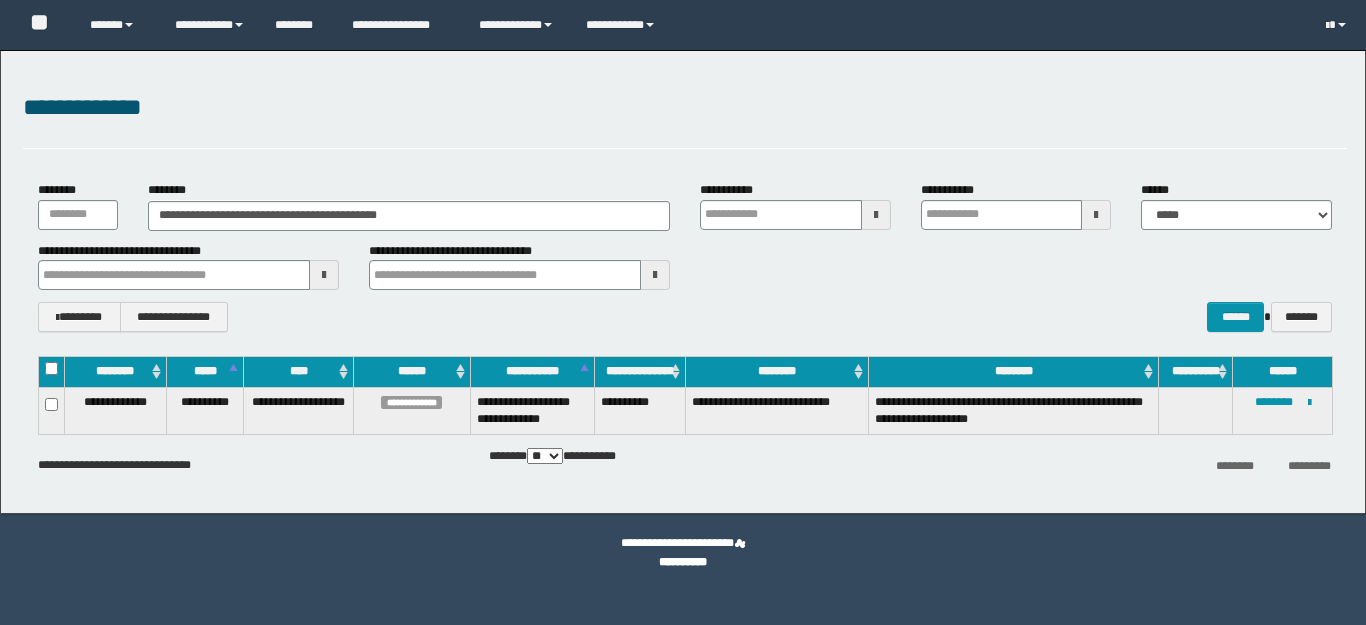 scroll, scrollTop: 0, scrollLeft: 0, axis: both 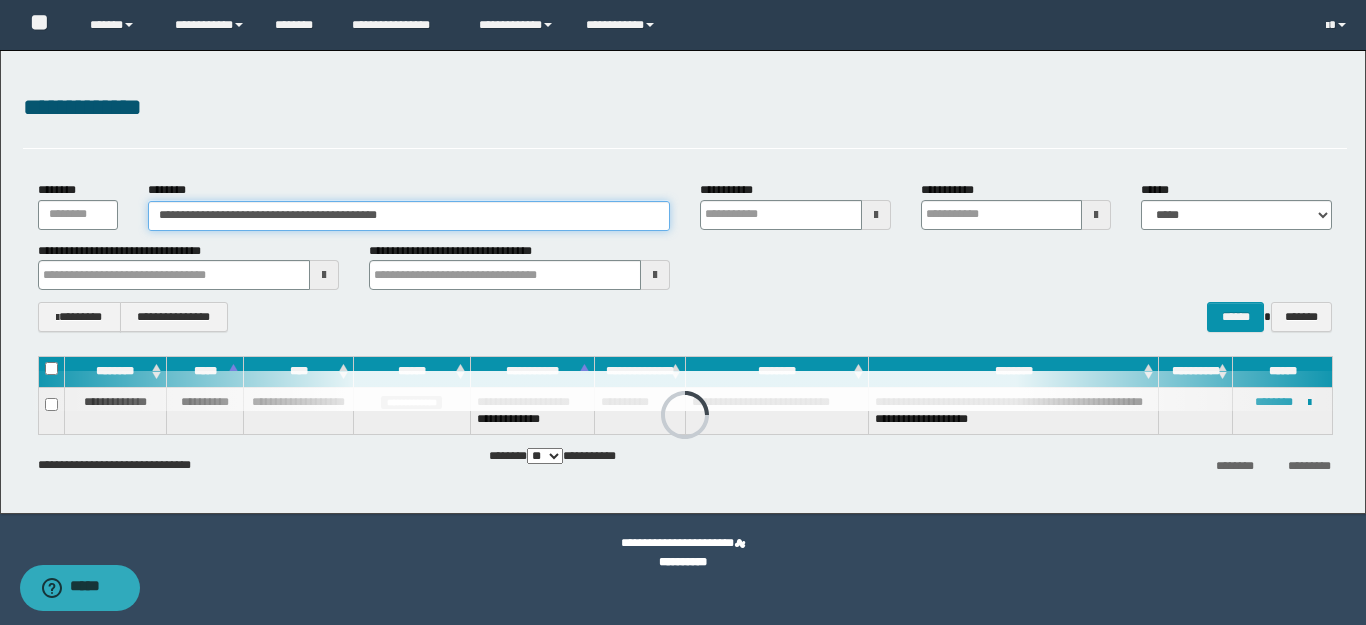 drag, startPoint x: 432, startPoint y: 211, endPoint x: 0, endPoint y: 203, distance: 432.07407 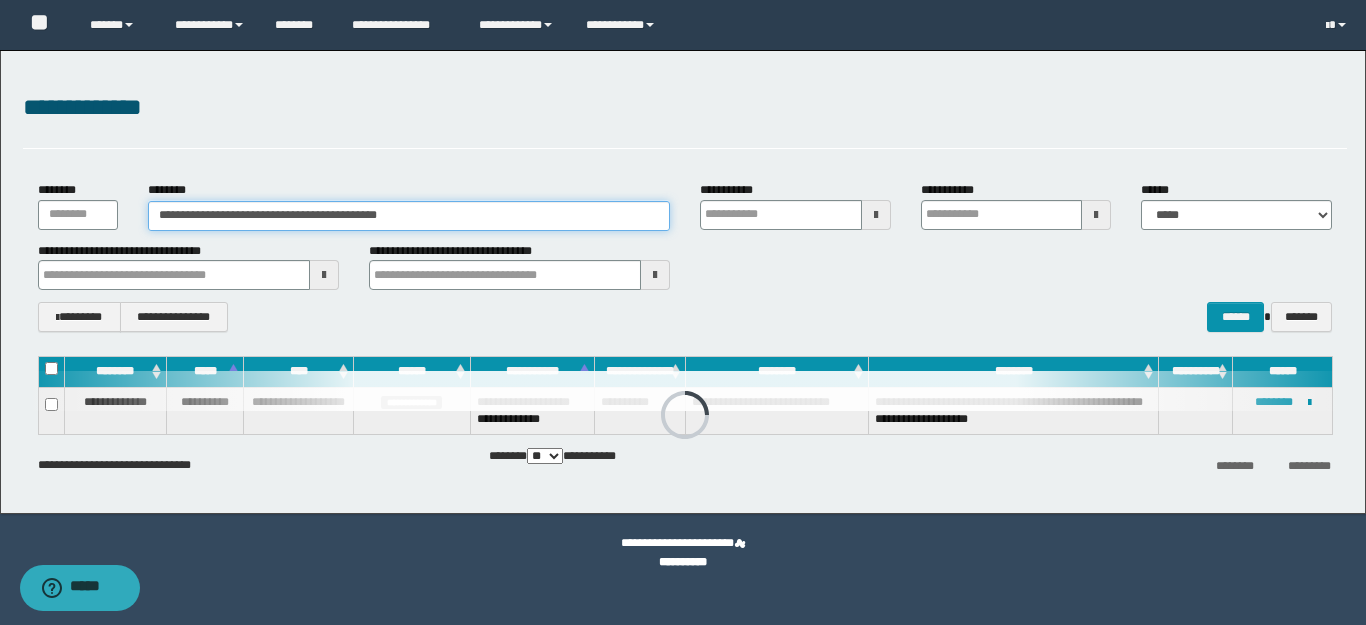 click on "**********" at bounding box center (683, 282) 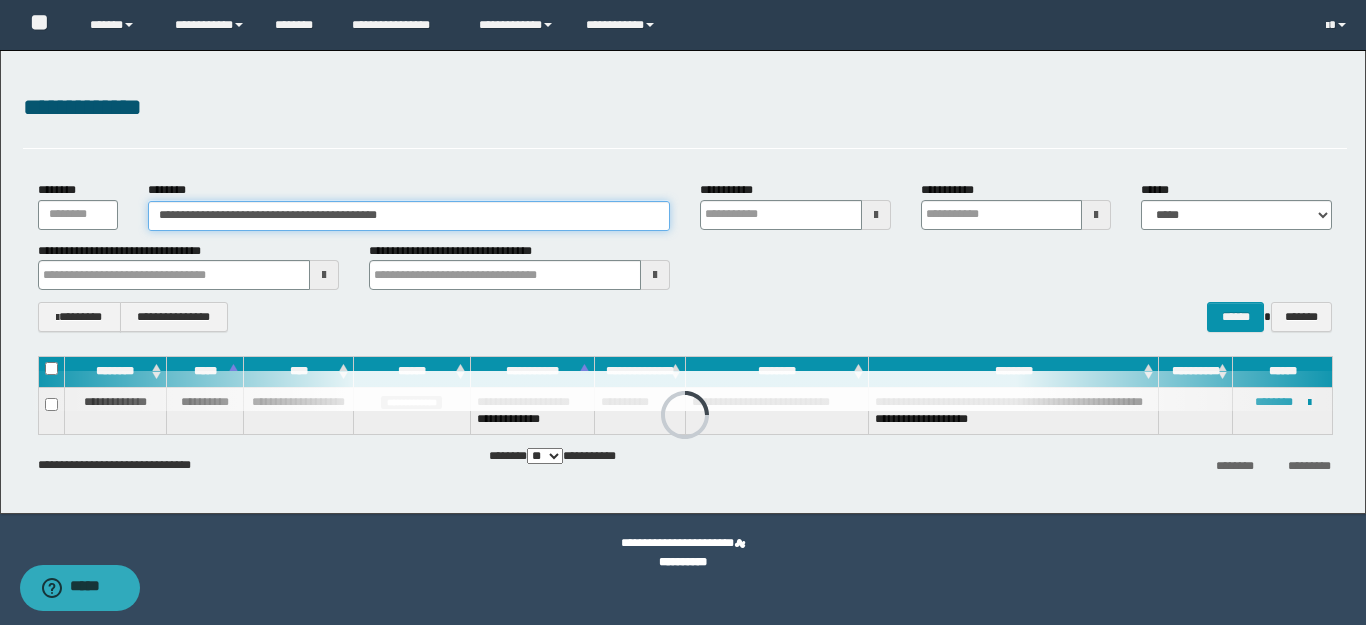 paste 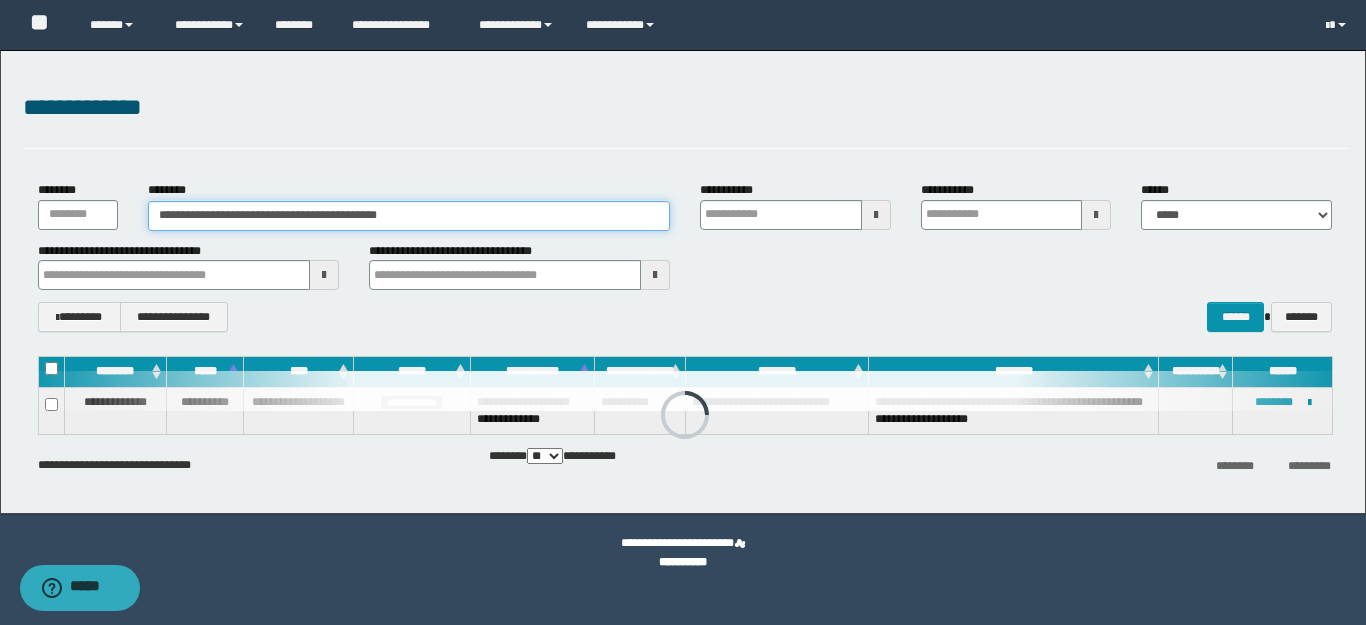 type on "**********" 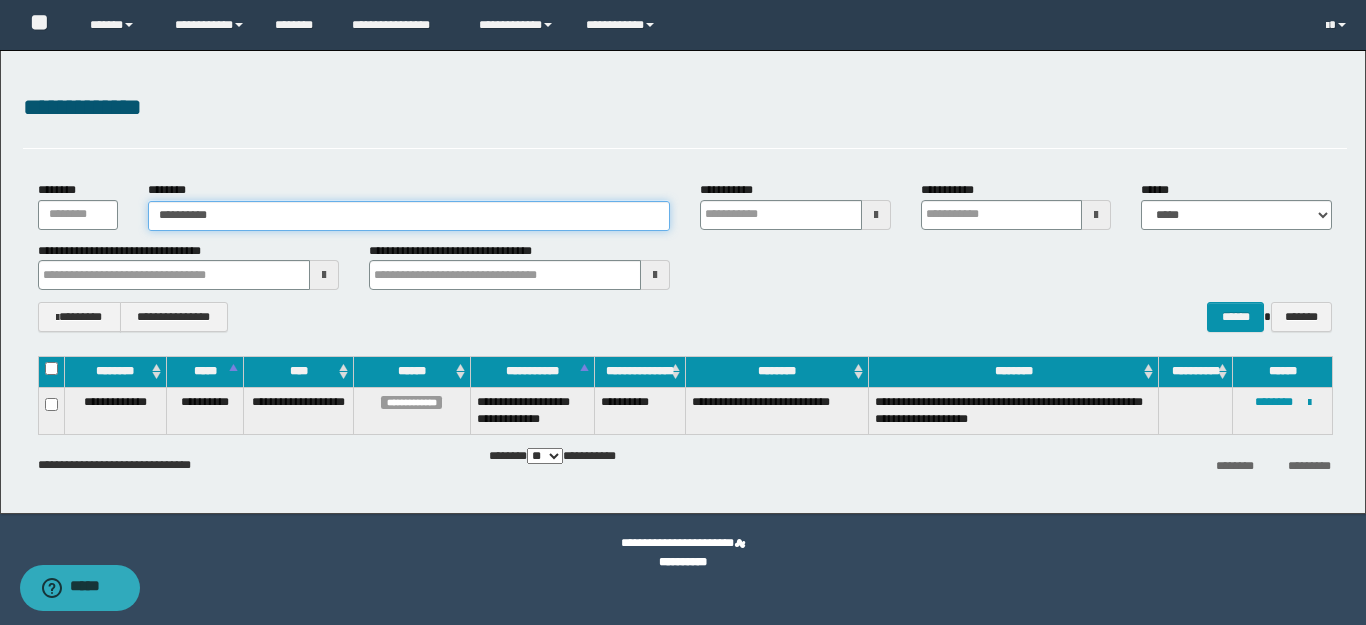type on "**********" 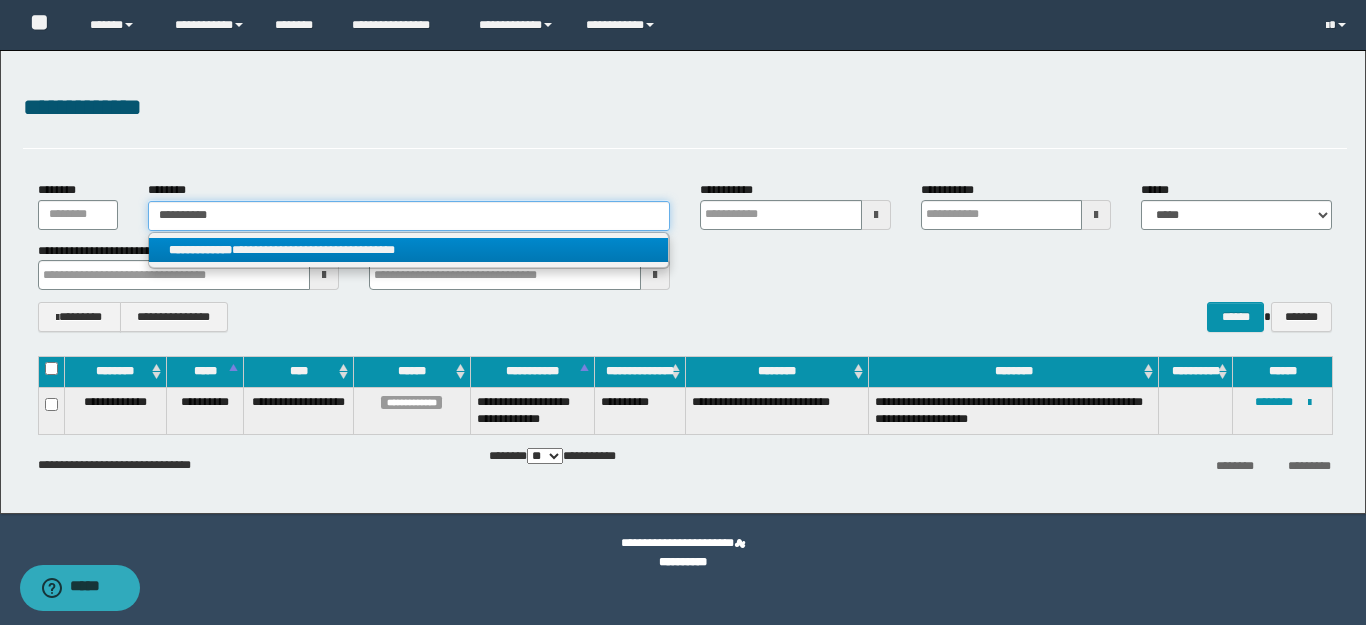 type on "**********" 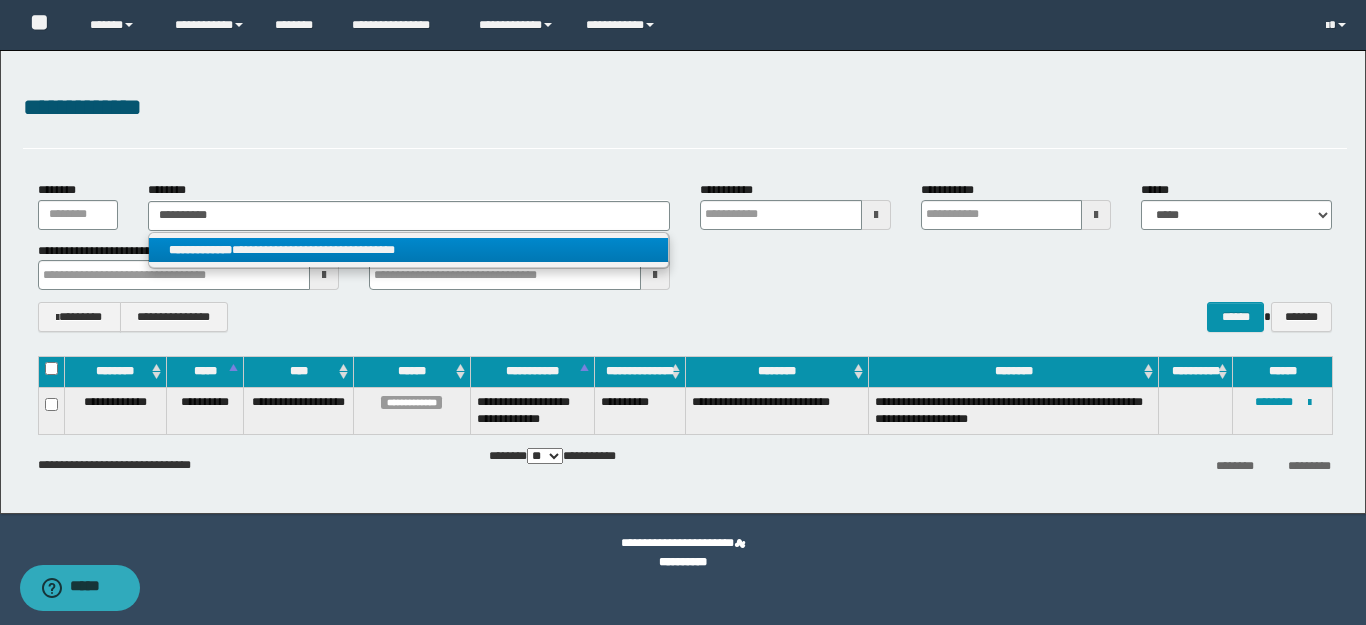 click on "**********" at bounding box center [408, 250] 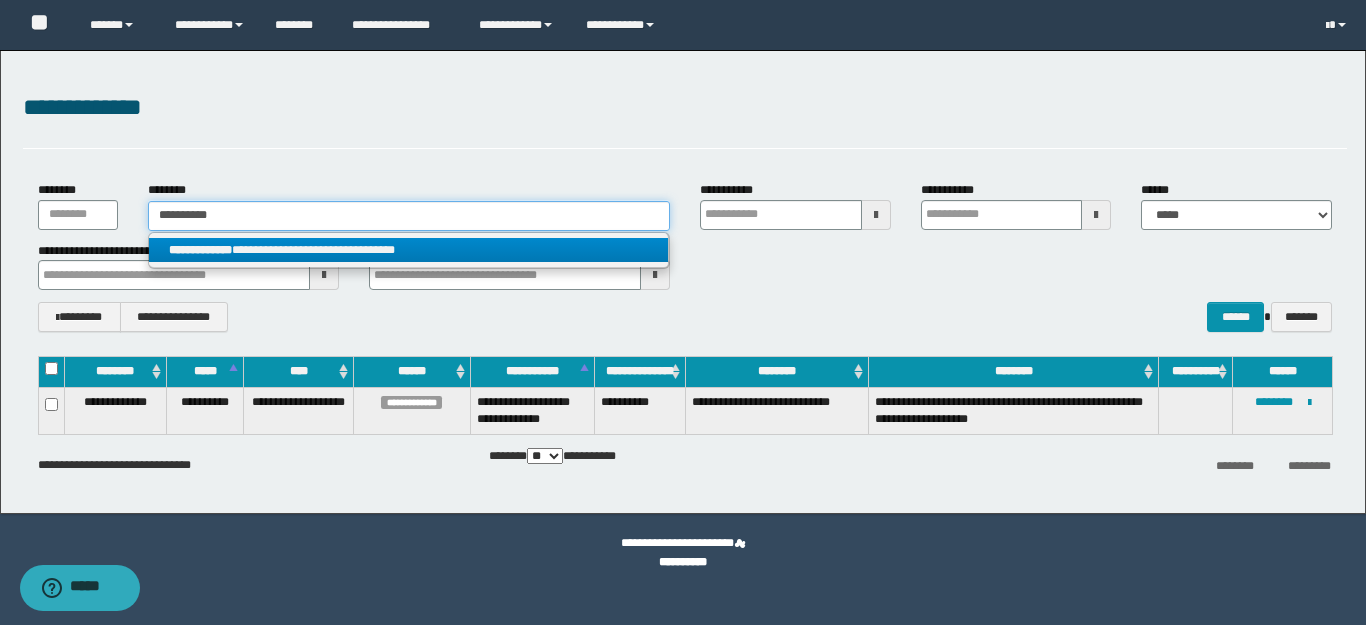 type 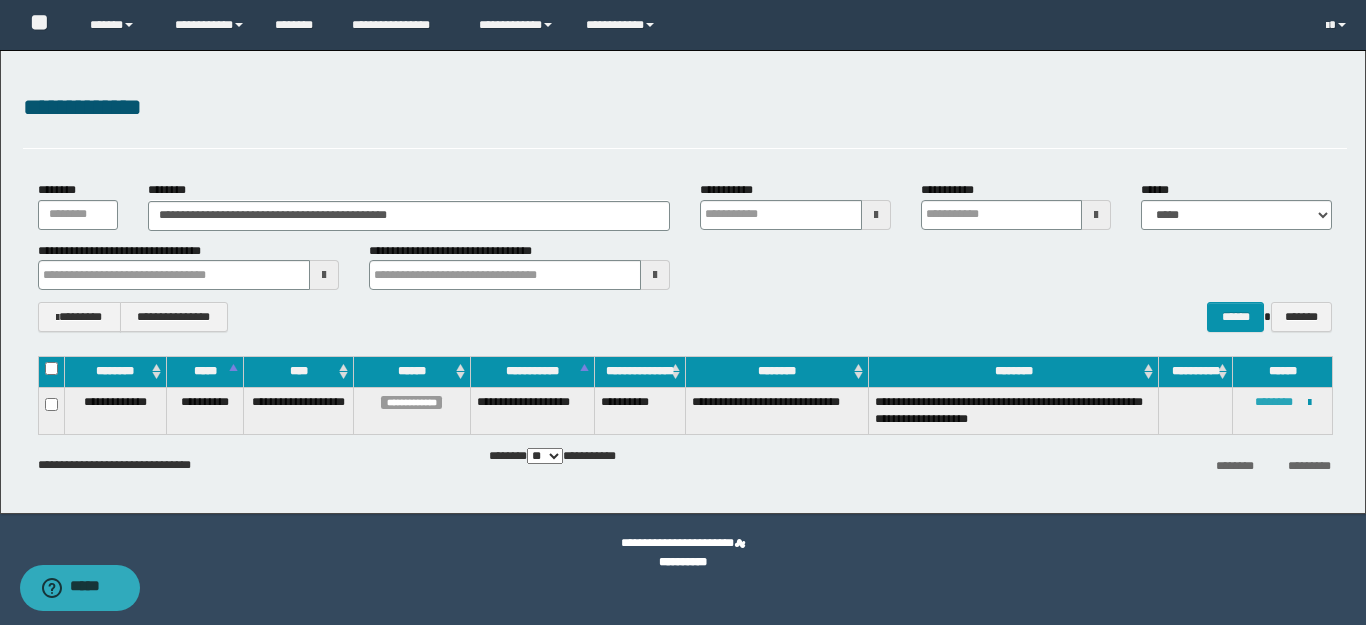 click on "********" at bounding box center (1274, 402) 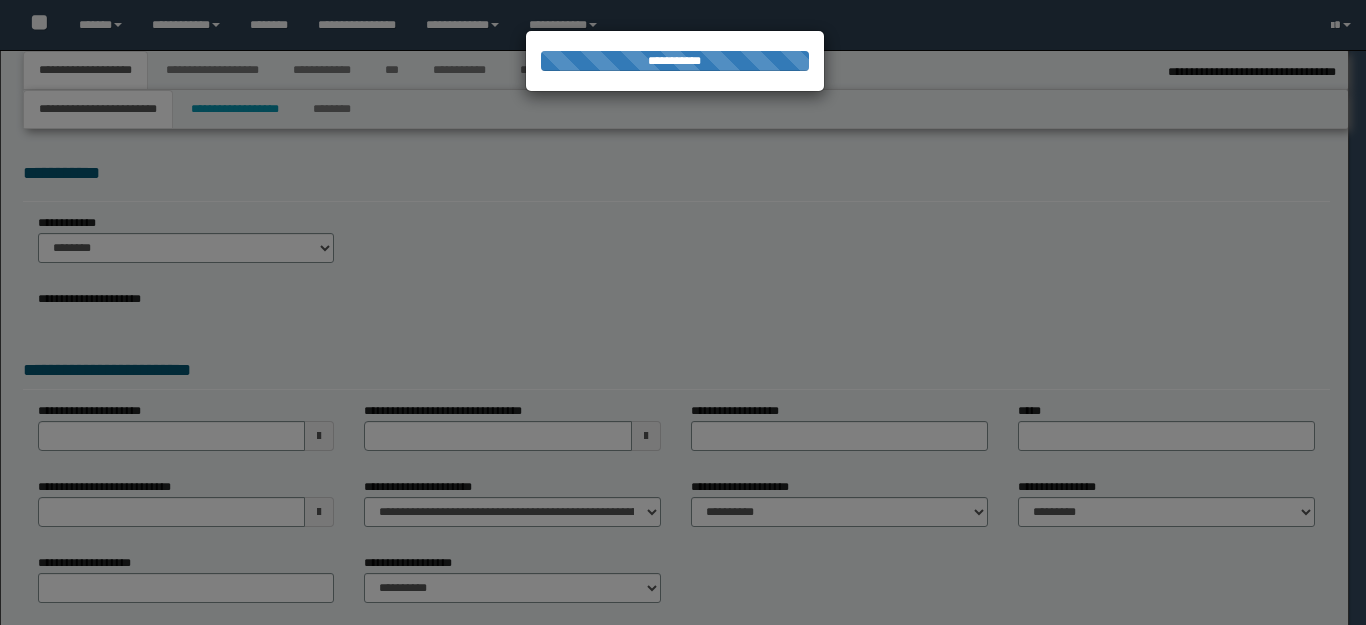 select on "*" 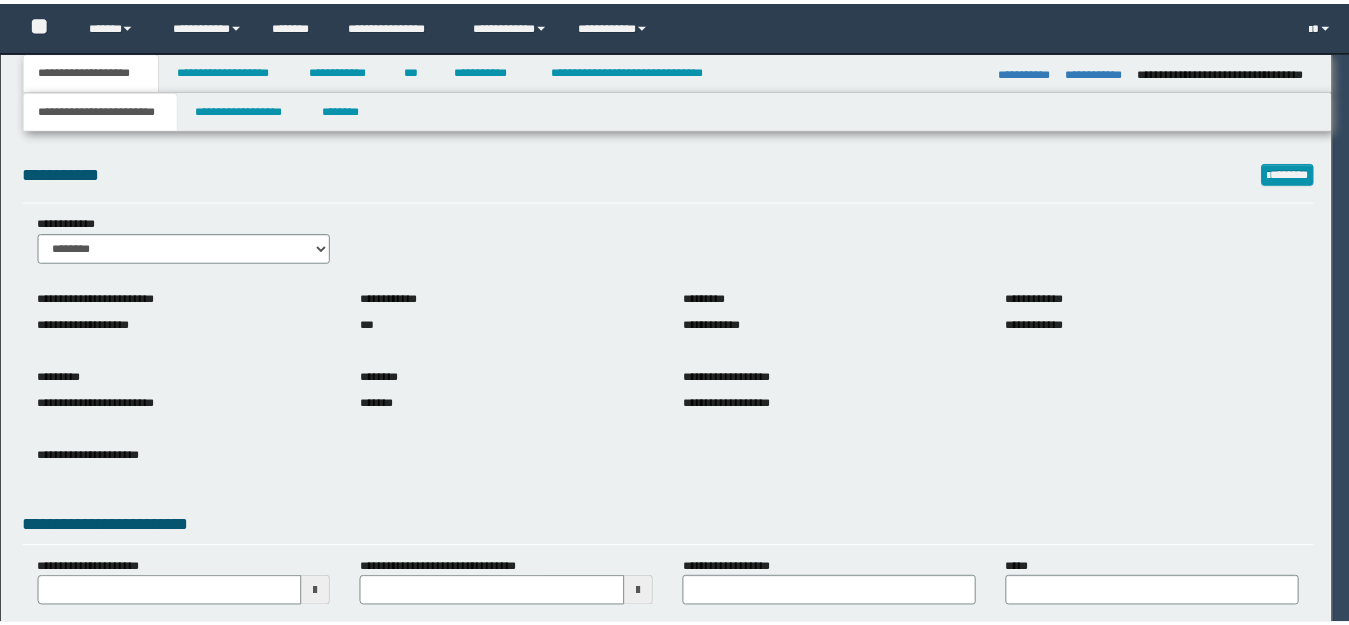scroll, scrollTop: 0, scrollLeft: 0, axis: both 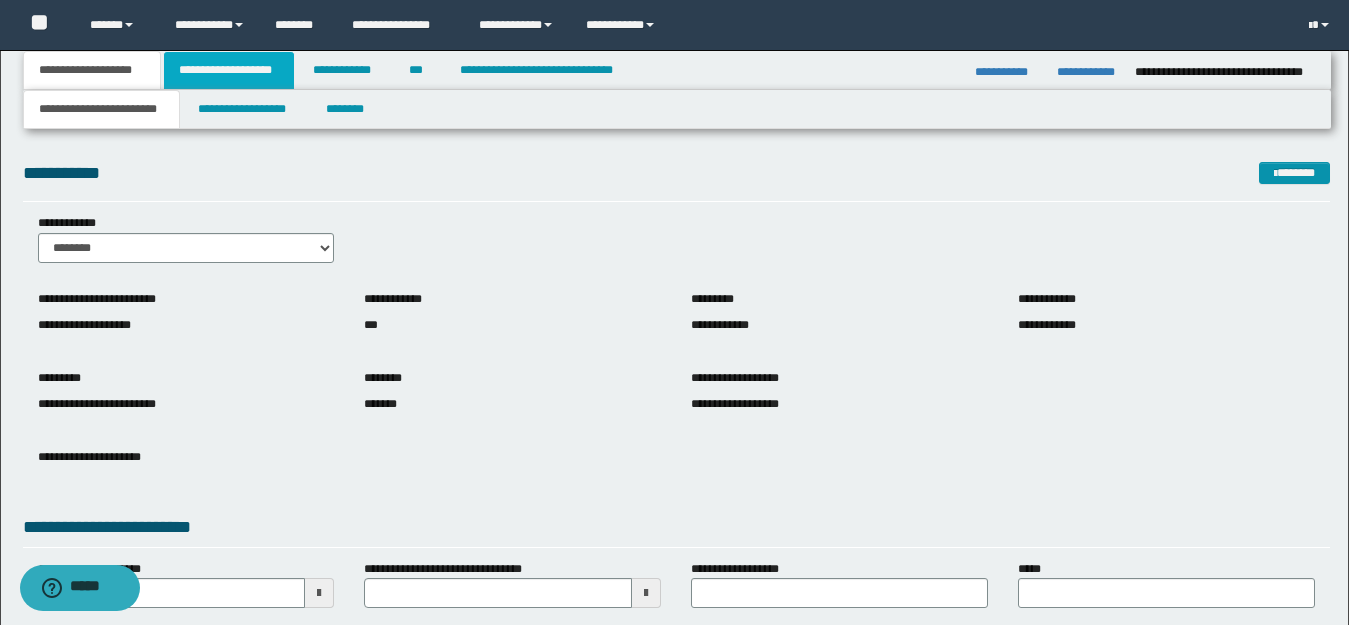 click on "**********" at bounding box center [229, 70] 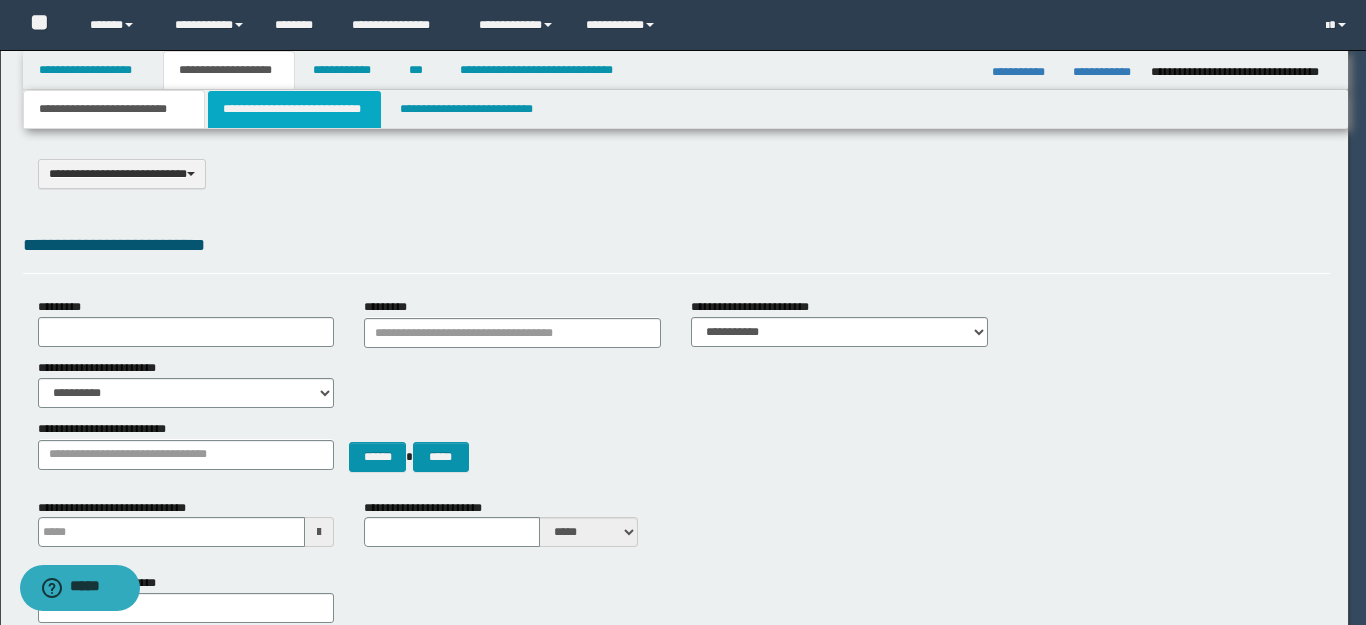 click on "**********" at bounding box center (294, 109) 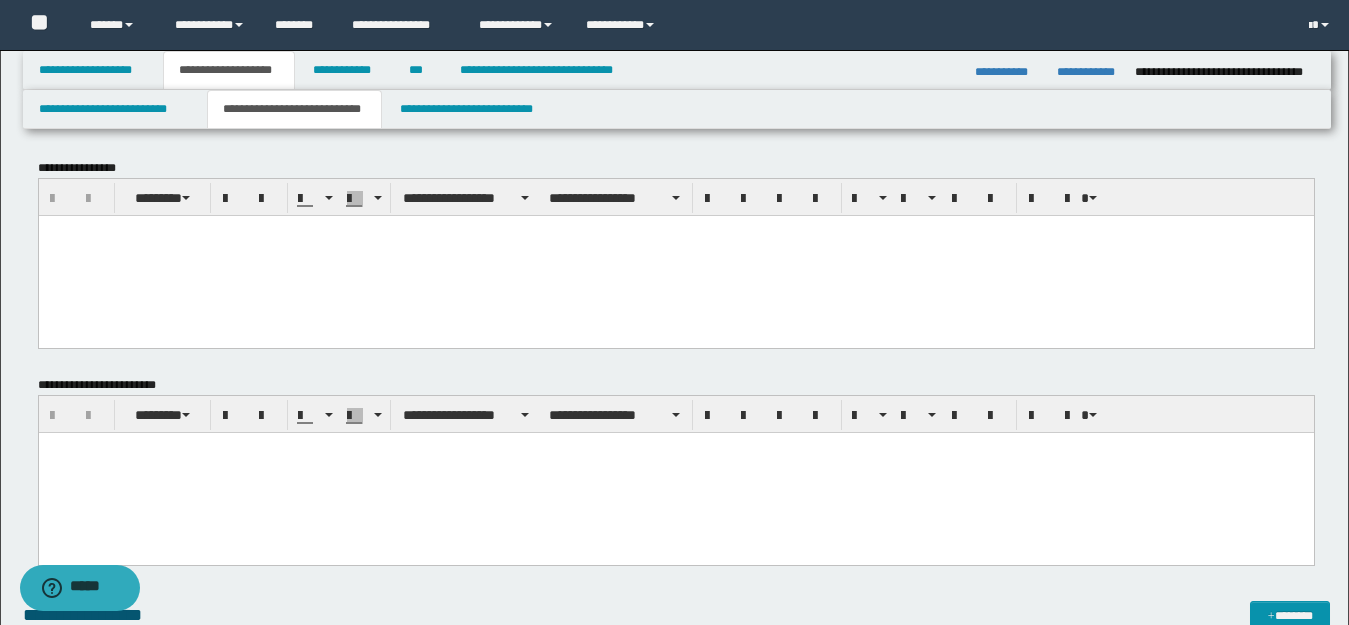 scroll, scrollTop: 0, scrollLeft: 0, axis: both 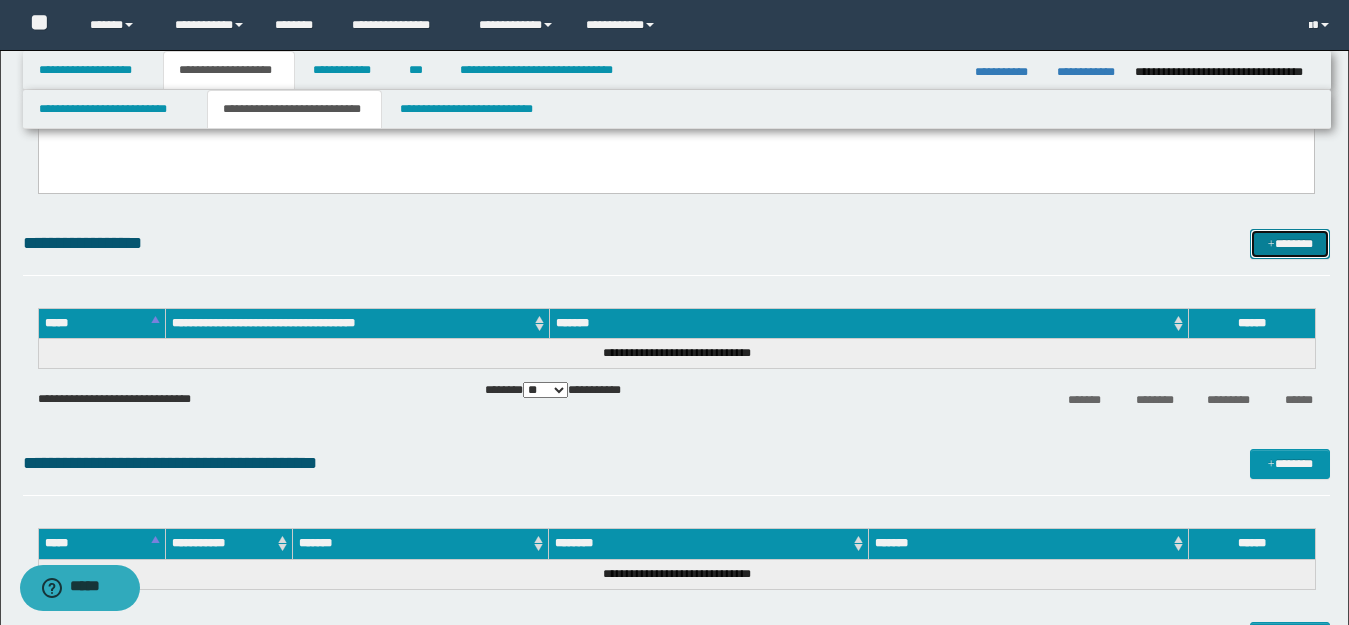 drag, startPoint x: 1275, startPoint y: 244, endPoint x: 830, endPoint y: 291, distance: 447.47513 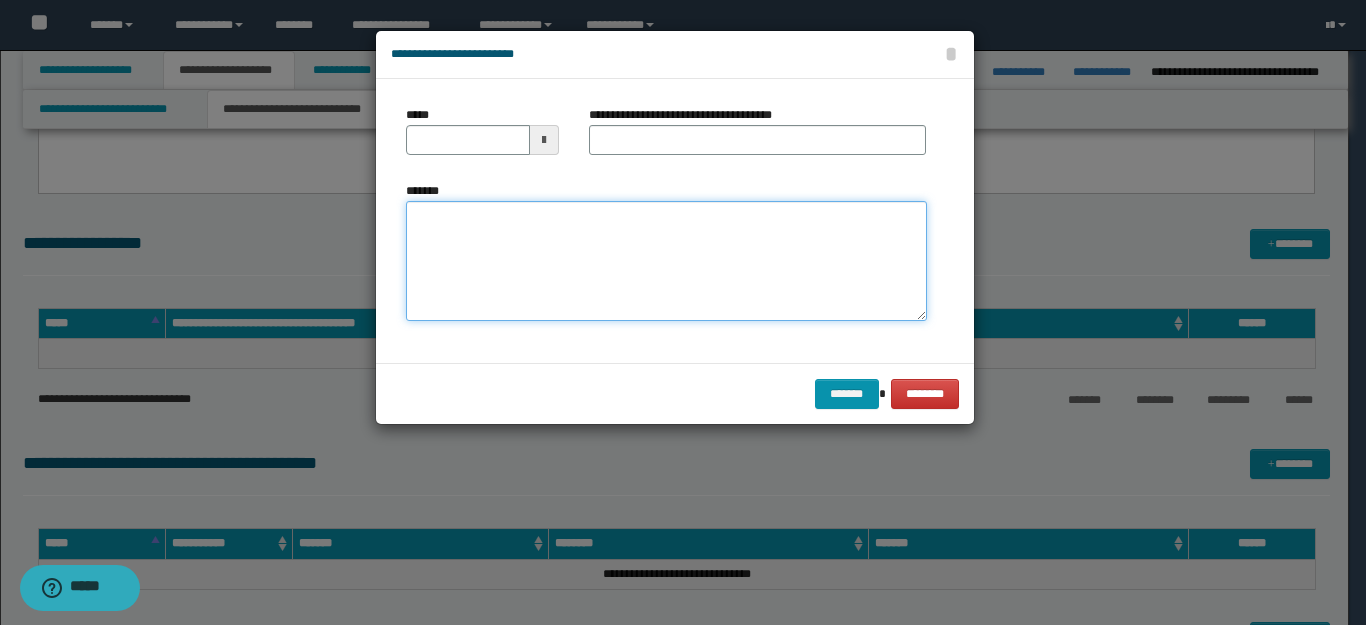 click on "*******" at bounding box center [666, 261] 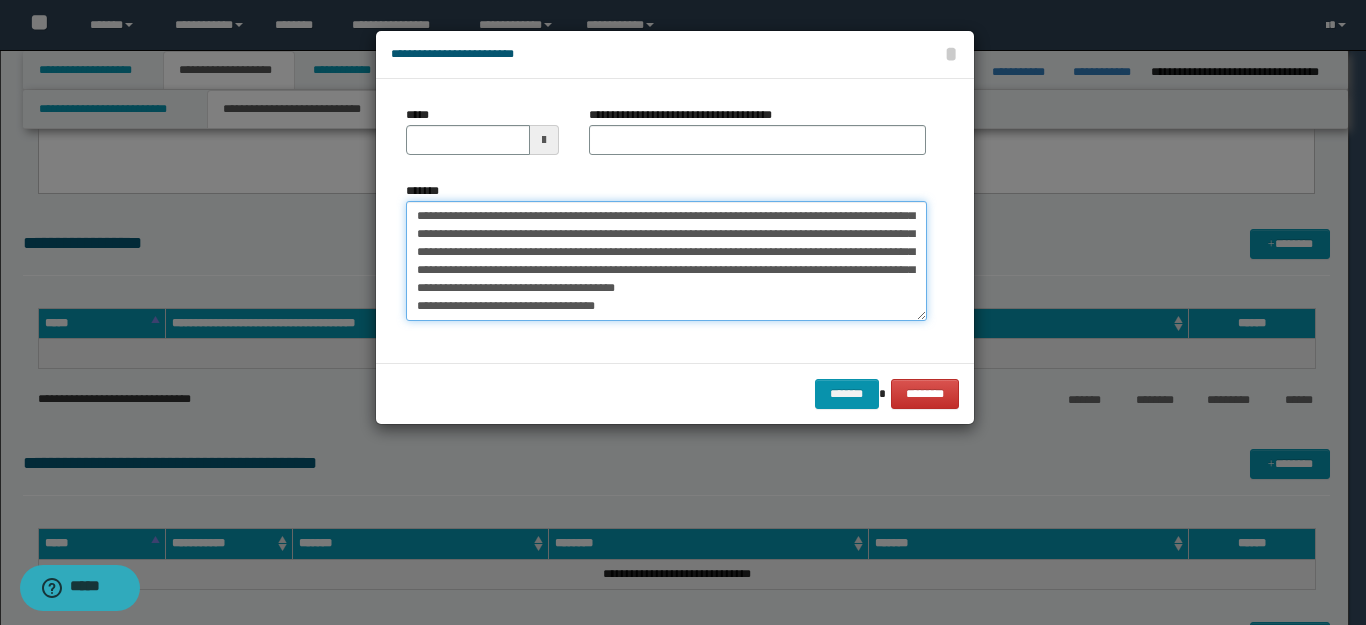 scroll, scrollTop: 0, scrollLeft: 0, axis: both 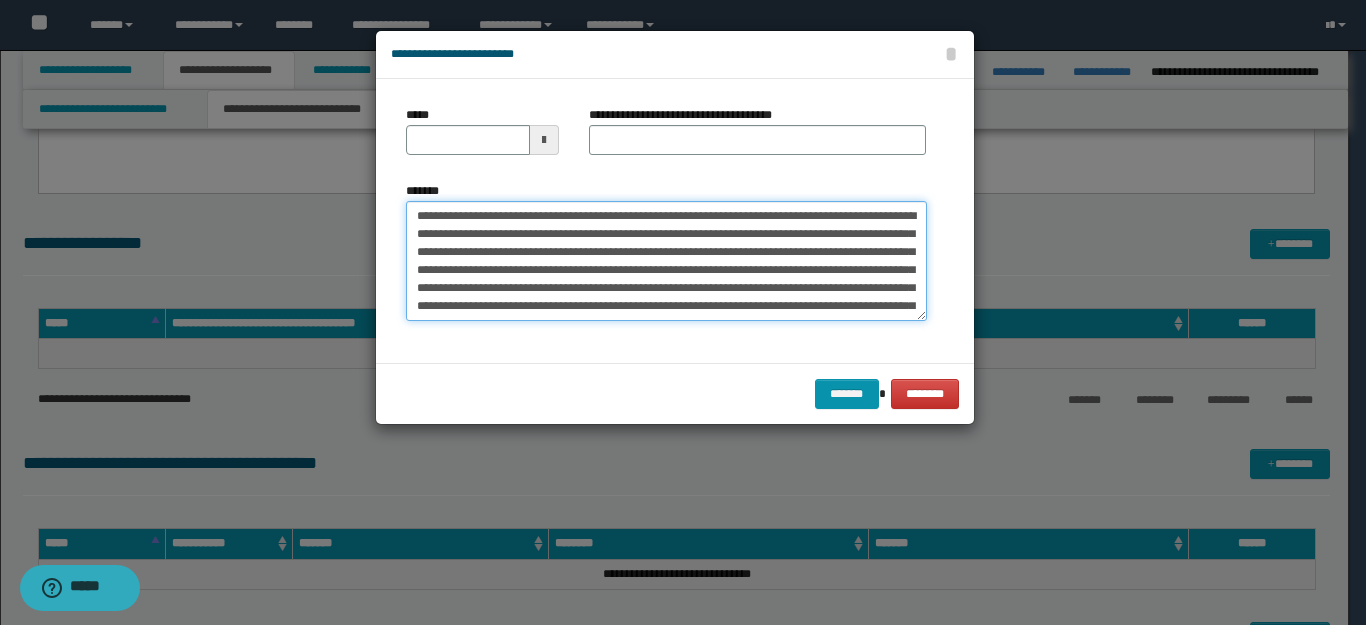 drag, startPoint x: 479, startPoint y: 215, endPoint x: 392, endPoint y: 214, distance: 87.005745 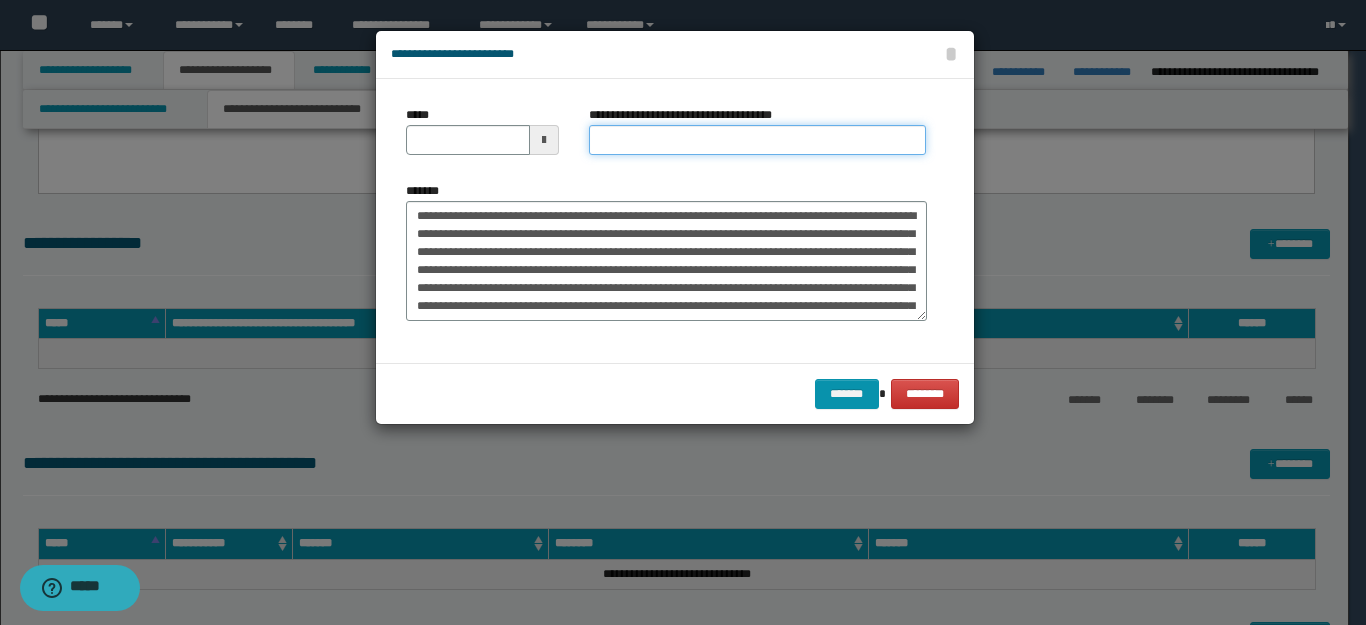 click on "**********" at bounding box center [757, 140] 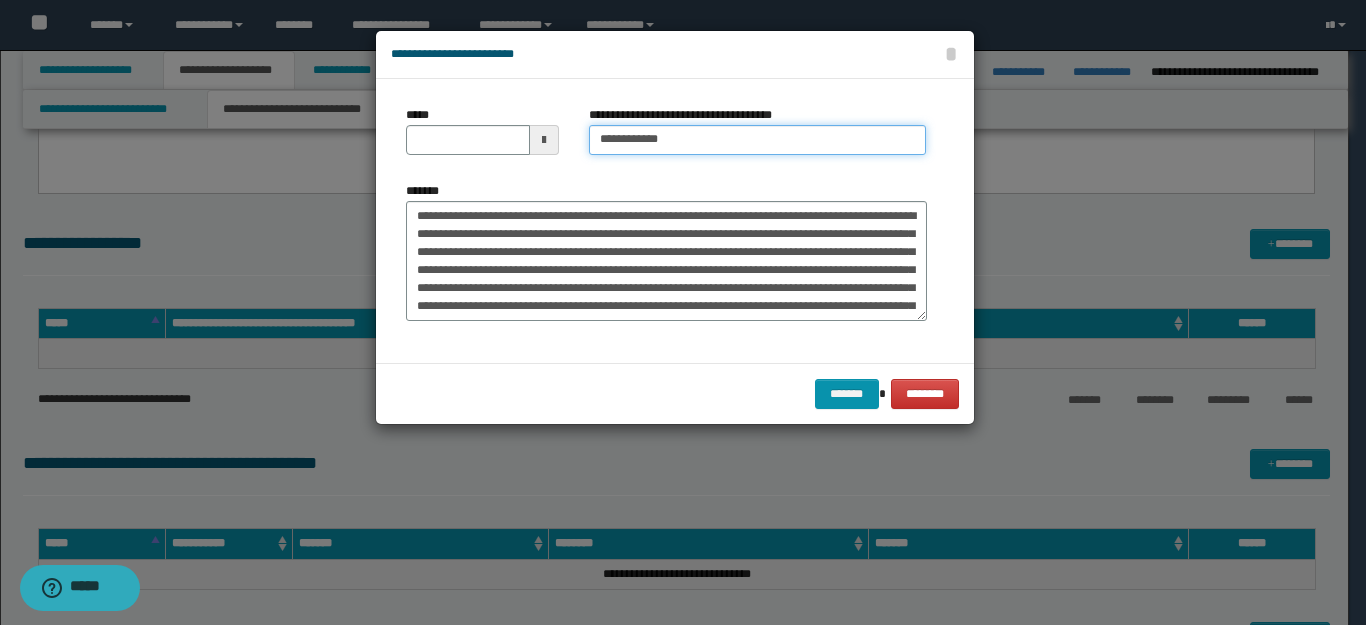 type on "**********" 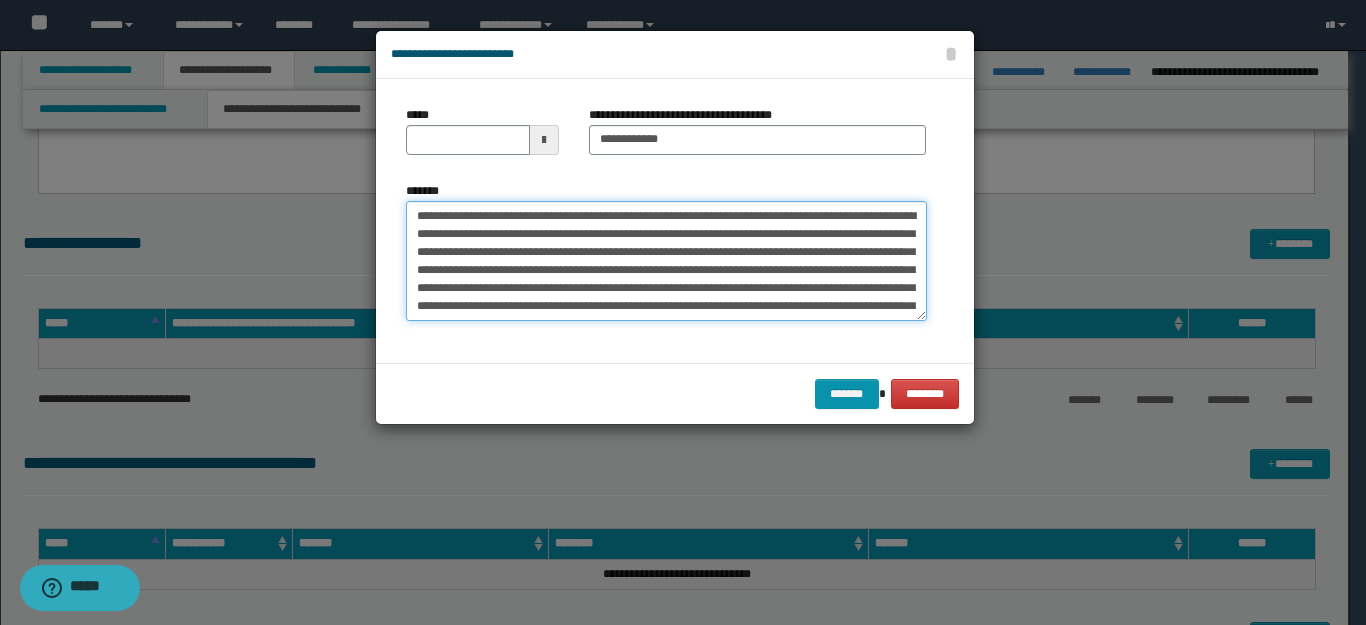drag, startPoint x: 484, startPoint y: 215, endPoint x: 289, endPoint y: 219, distance: 195.04102 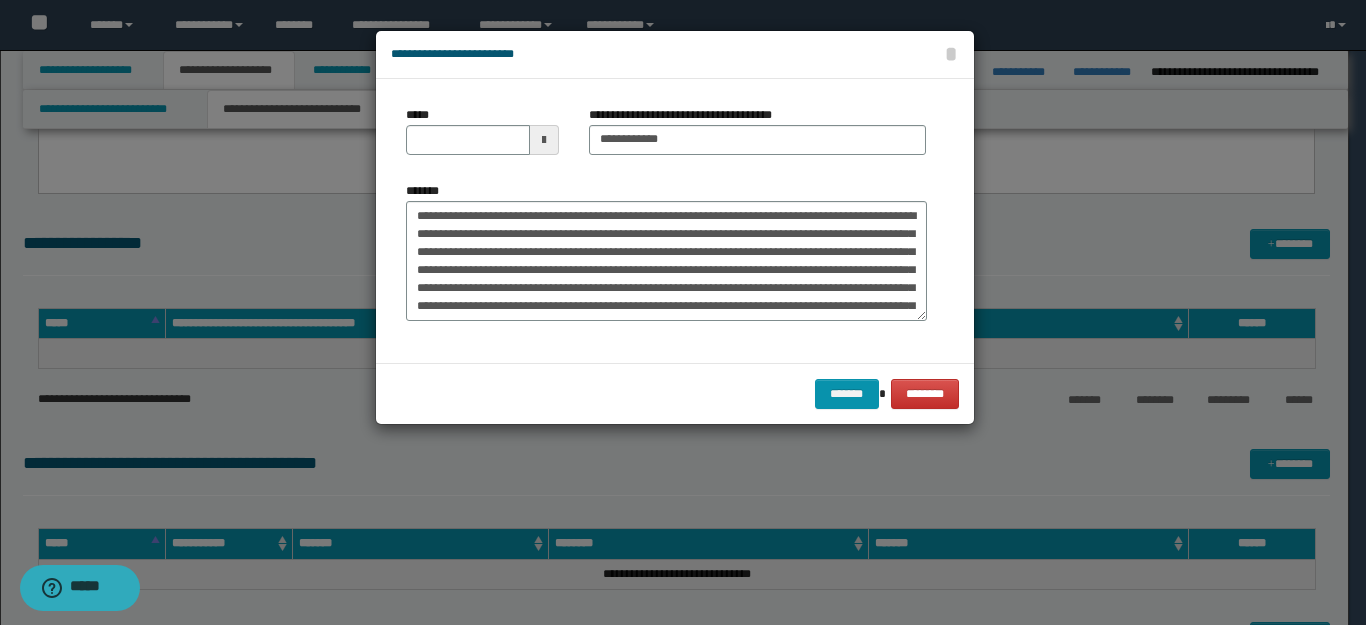 click on "*****" at bounding box center (483, 130) 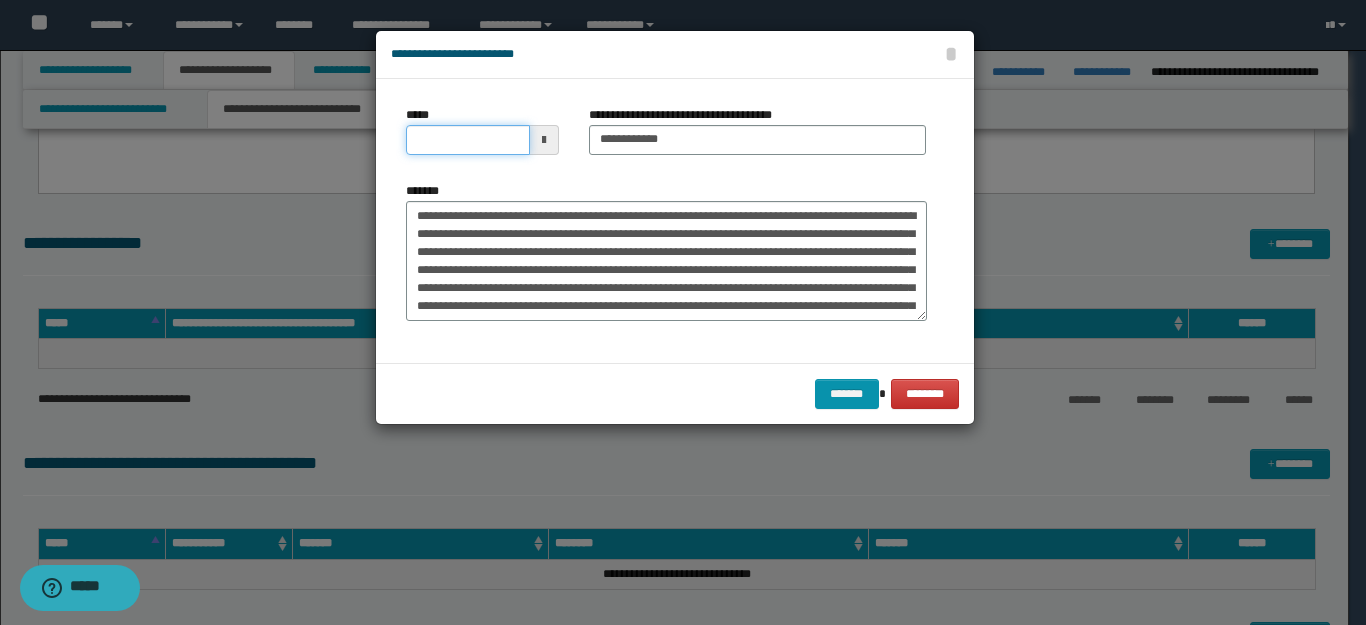 click on "*****" at bounding box center [468, 140] 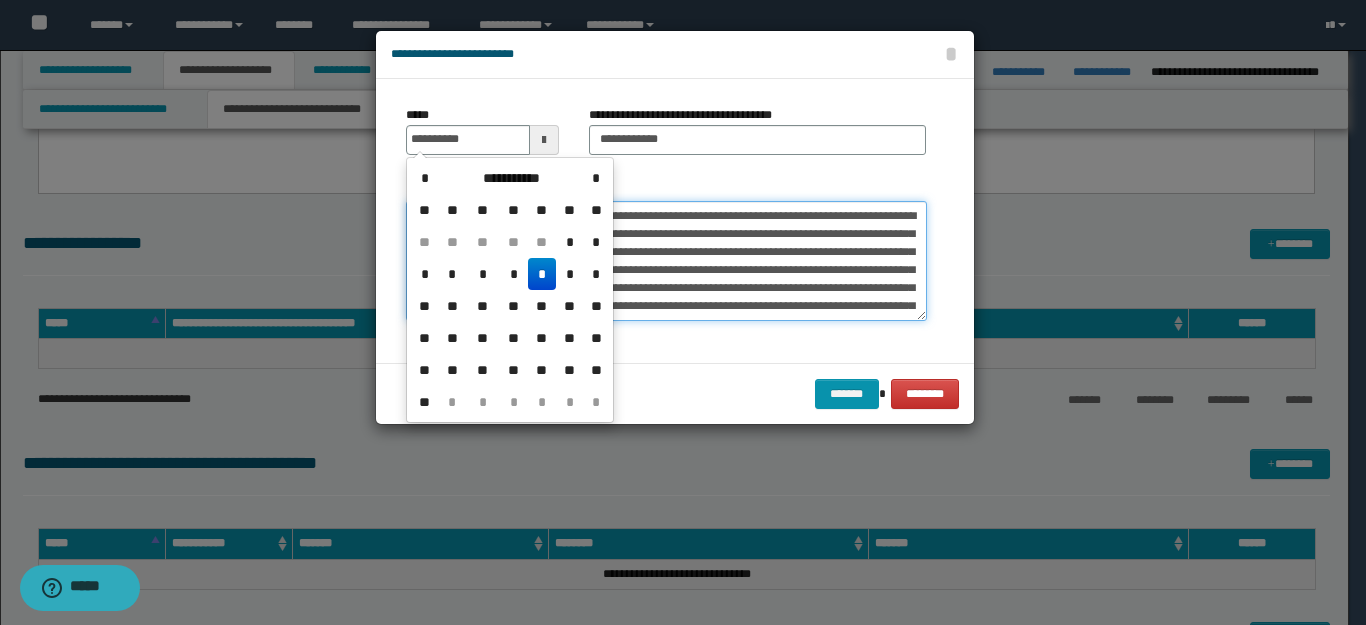 click on "**********" at bounding box center (666, 261) 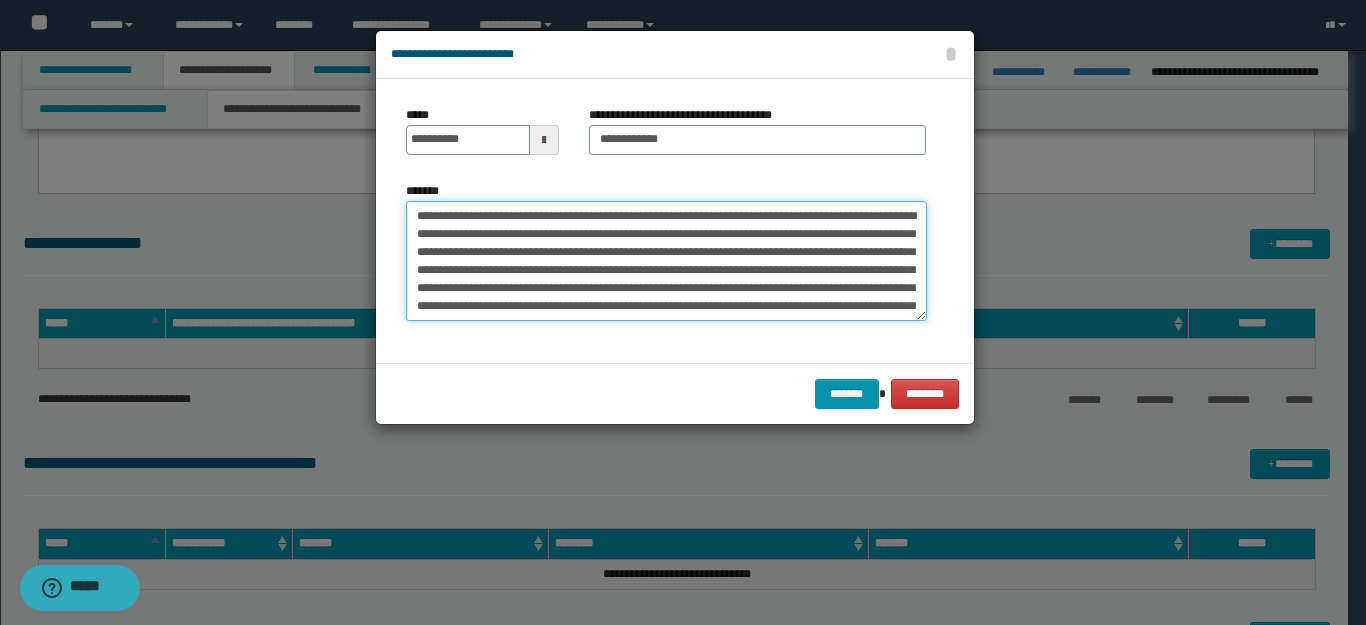 type on "**********" 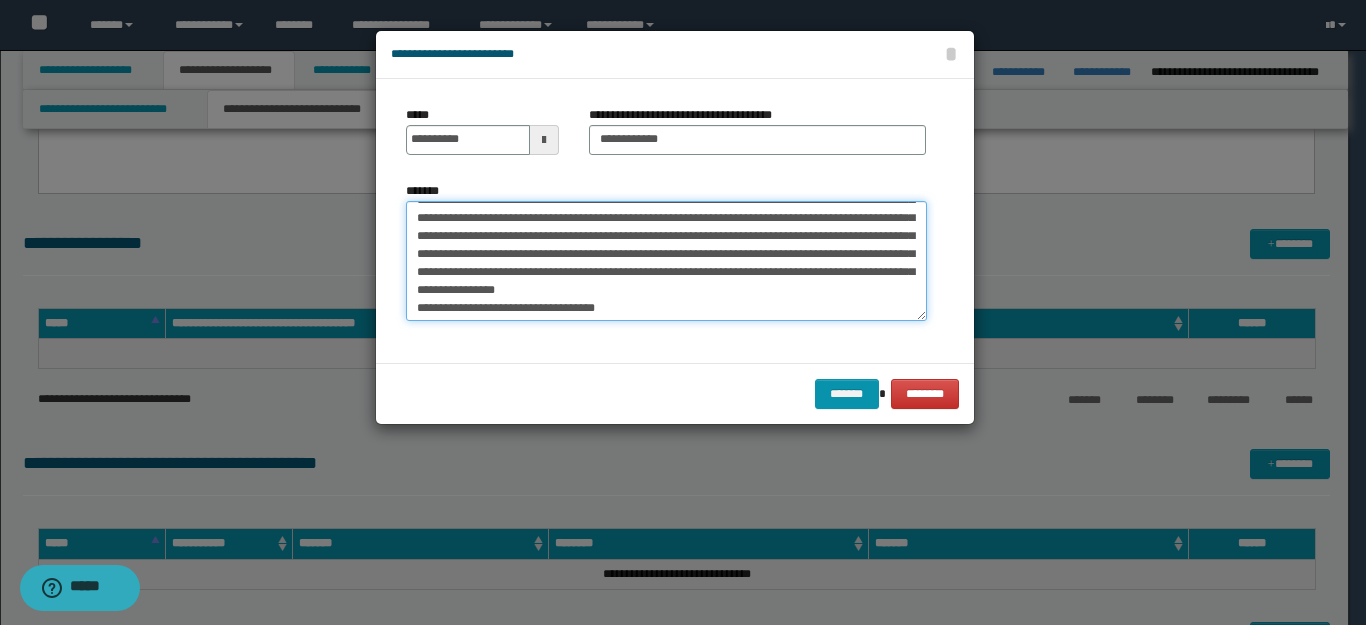 scroll, scrollTop: 90, scrollLeft: 0, axis: vertical 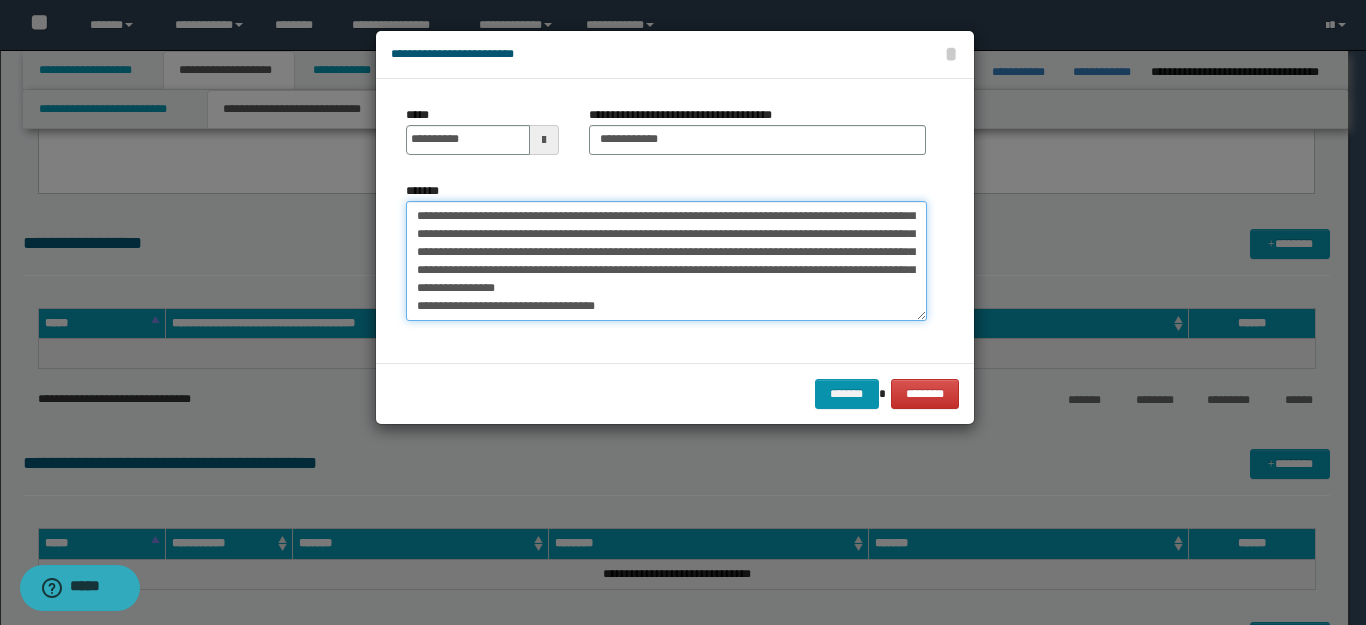 click on "**********" at bounding box center (666, 261) 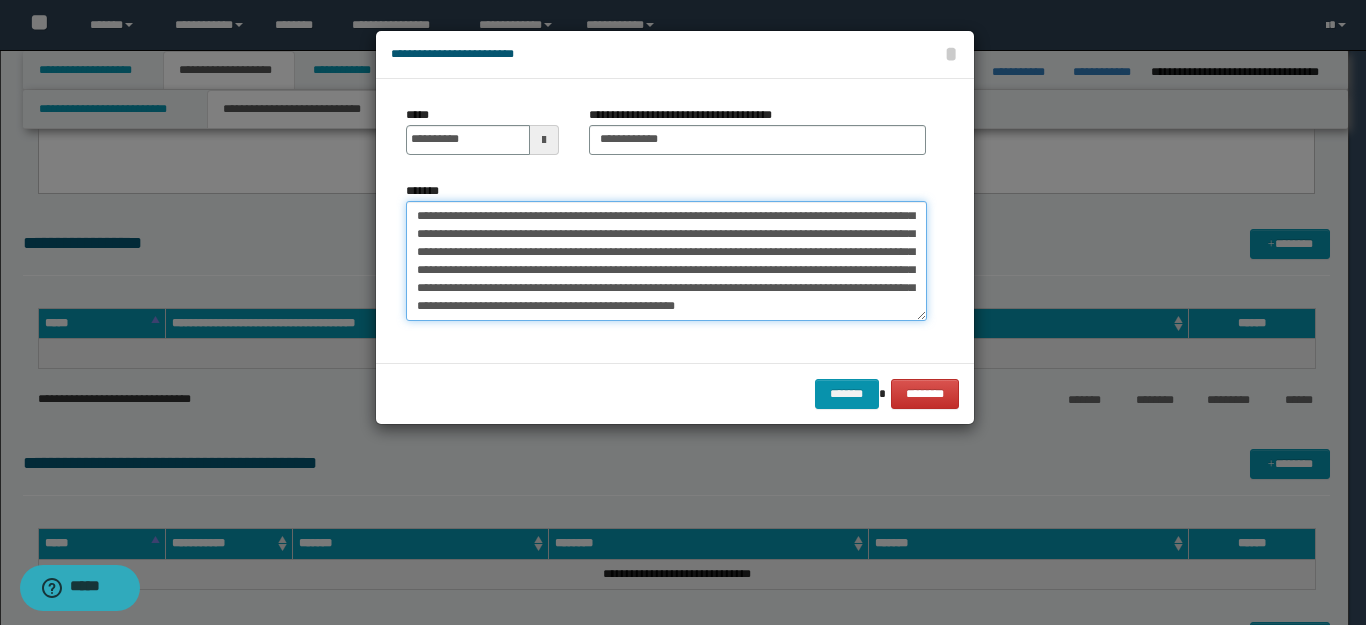scroll, scrollTop: 72, scrollLeft: 0, axis: vertical 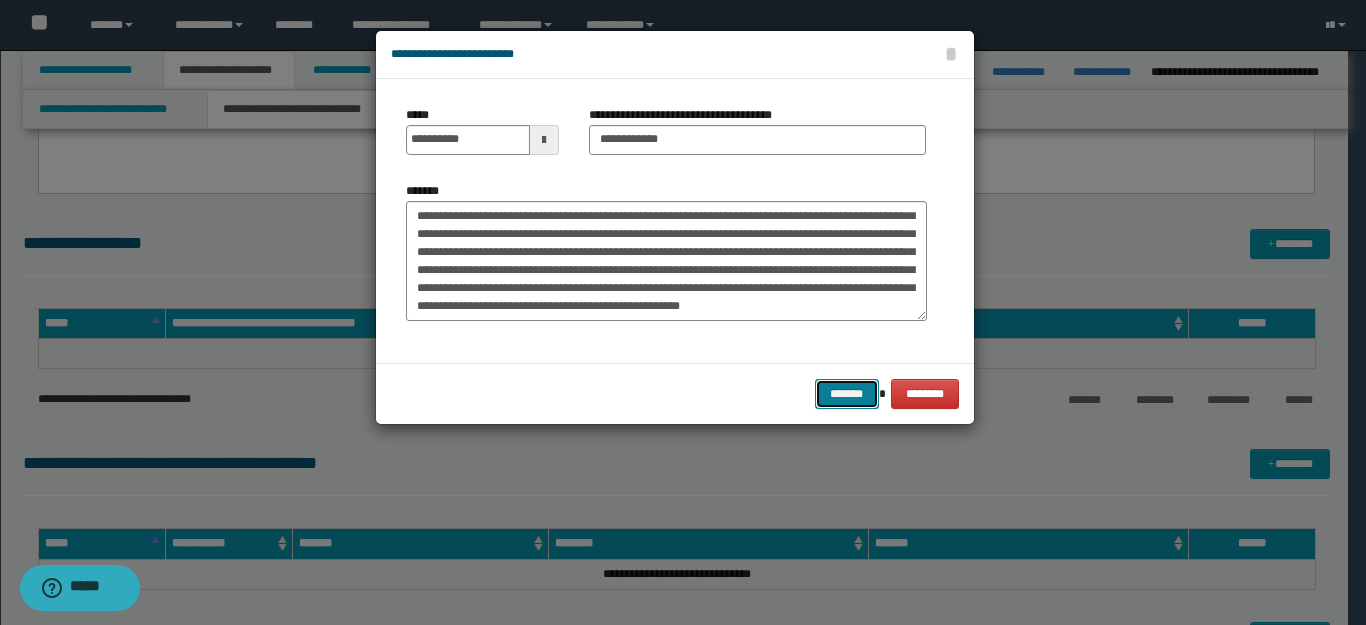 click on "*******" at bounding box center [847, 394] 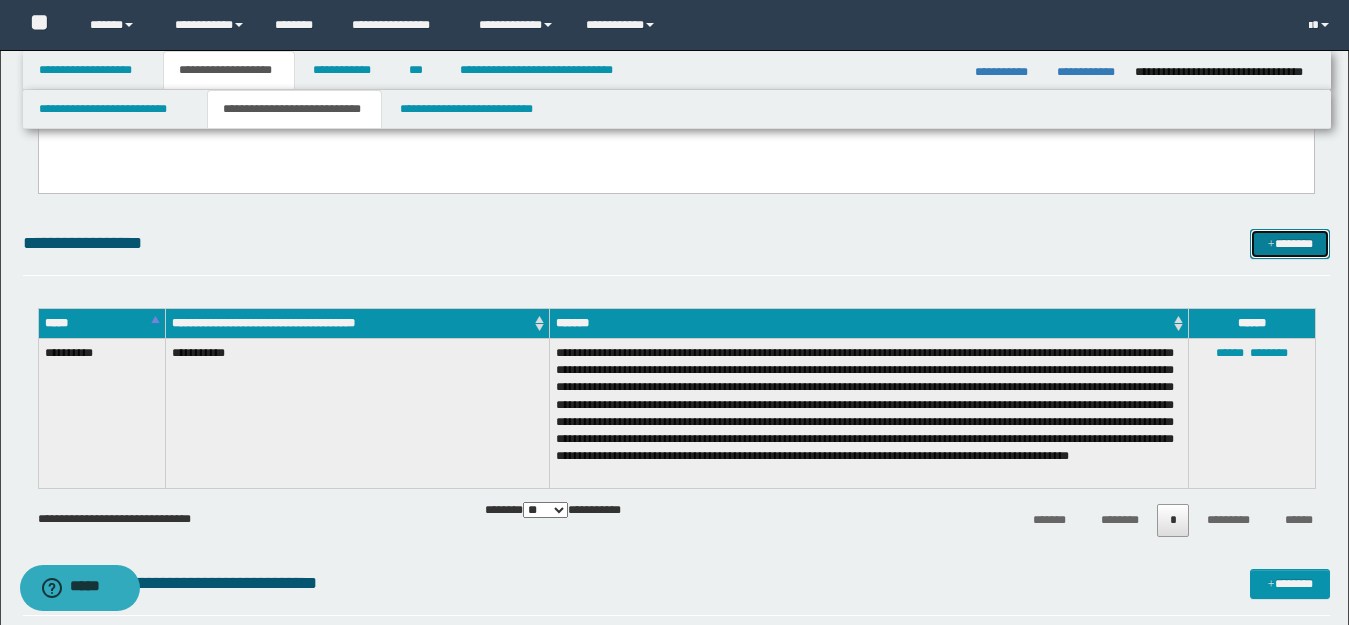 click on "*******" at bounding box center (1290, 244) 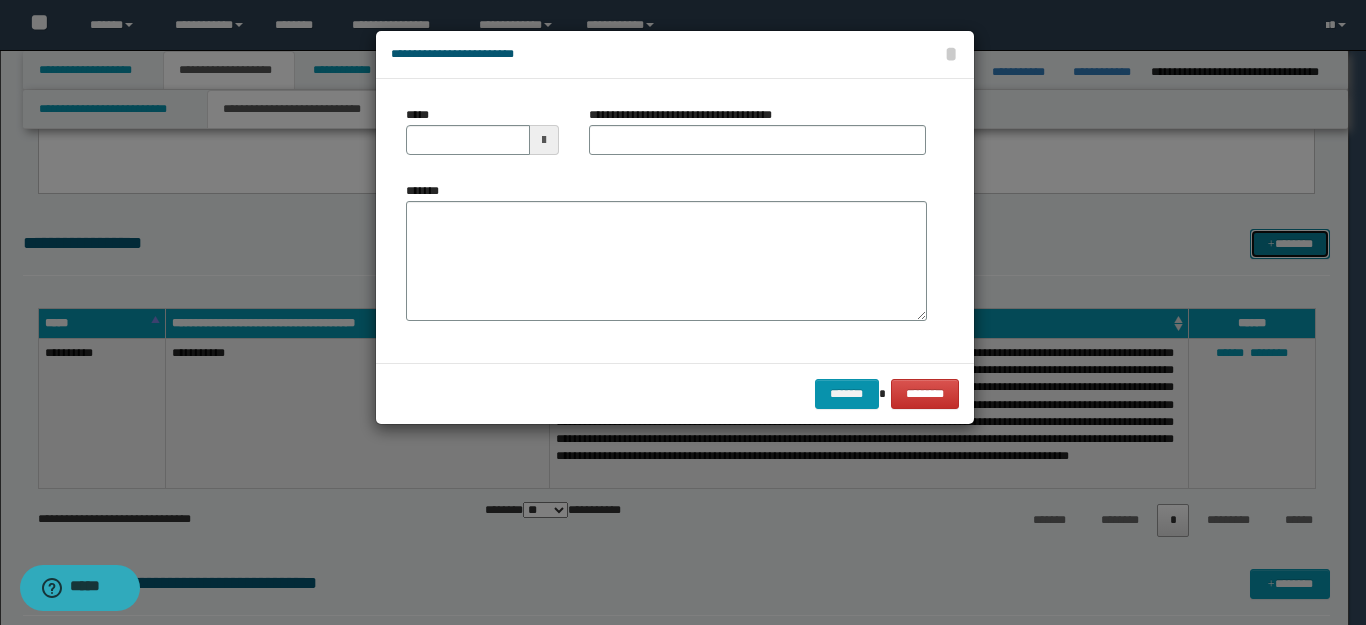 scroll, scrollTop: 0, scrollLeft: 0, axis: both 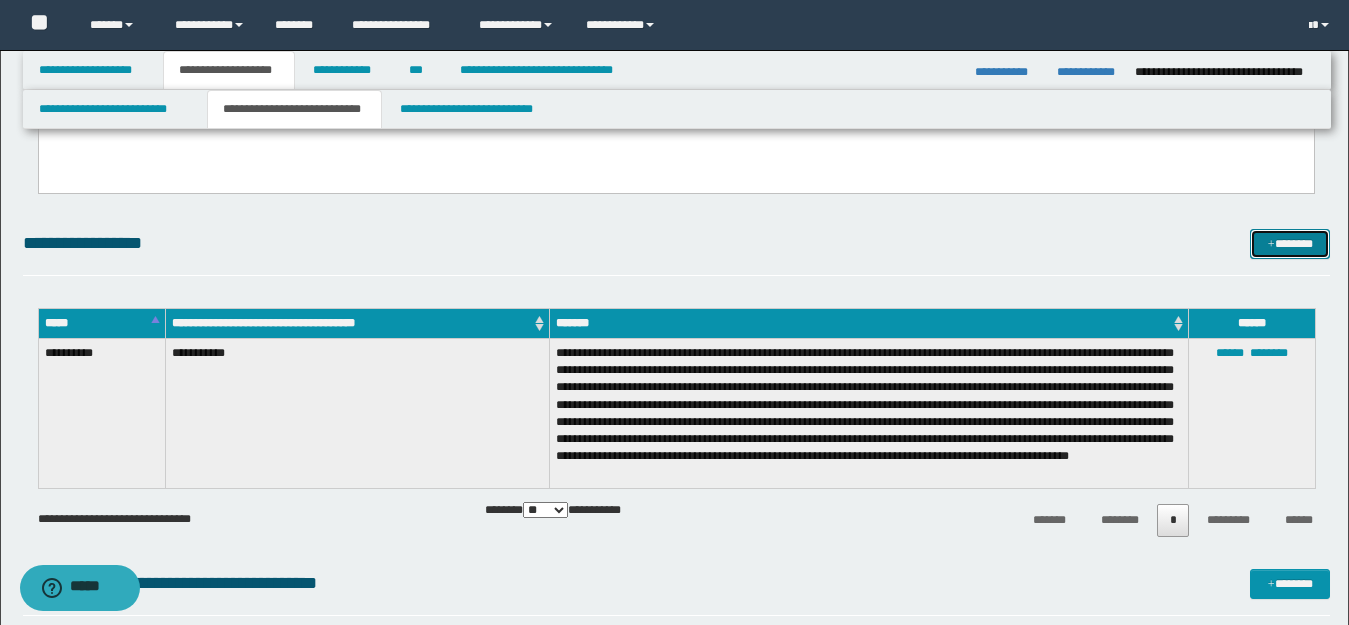 click on "*******" at bounding box center (1290, 244) 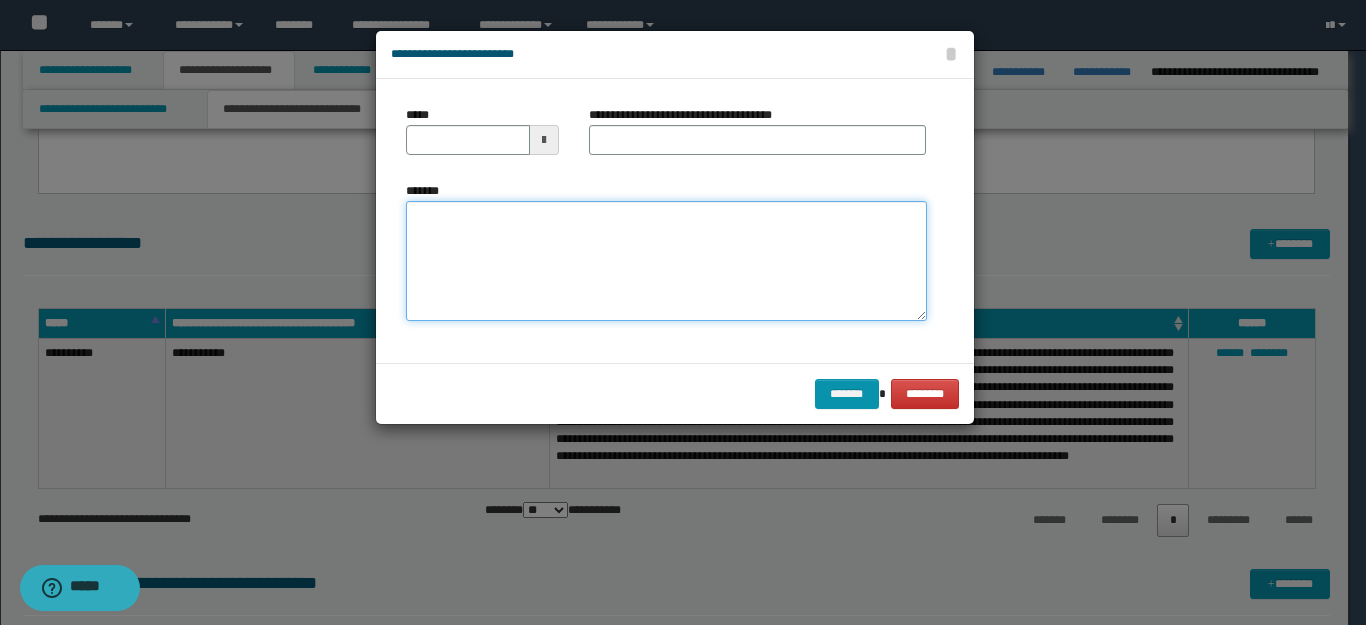click on "*******" at bounding box center (666, 261) 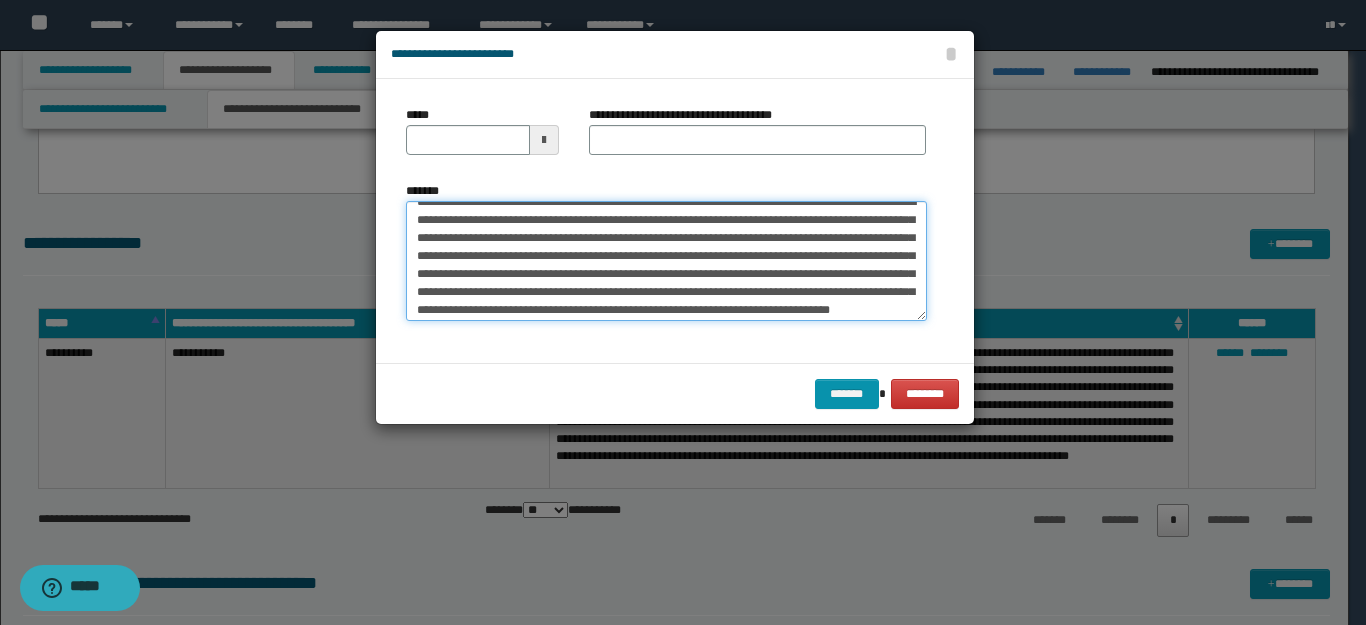 scroll, scrollTop: 0, scrollLeft: 0, axis: both 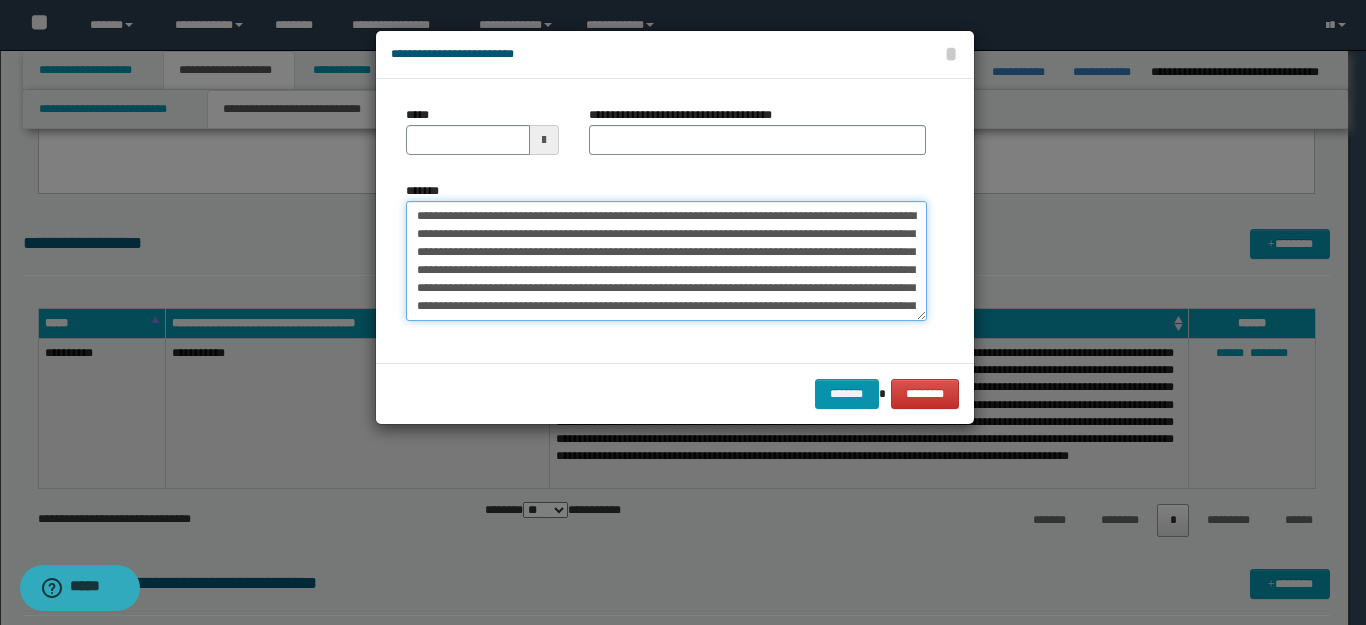 drag, startPoint x: 560, startPoint y: 218, endPoint x: 297, endPoint y: 216, distance: 263.0076 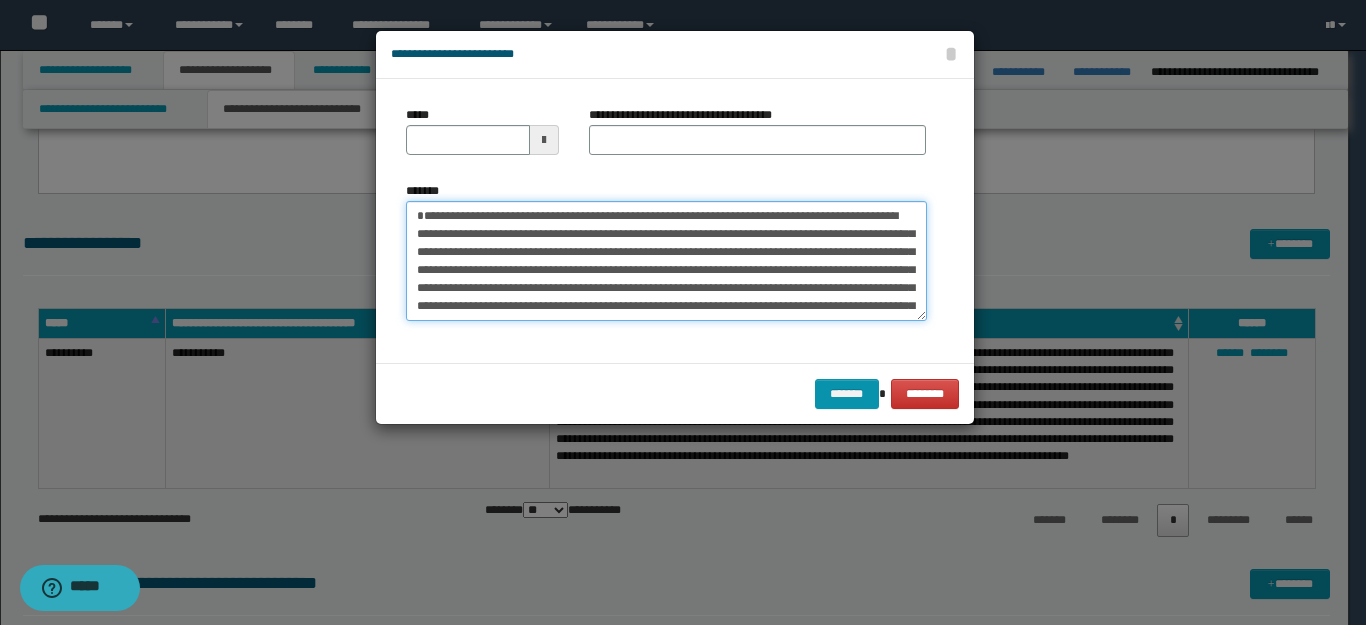 type on "**********" 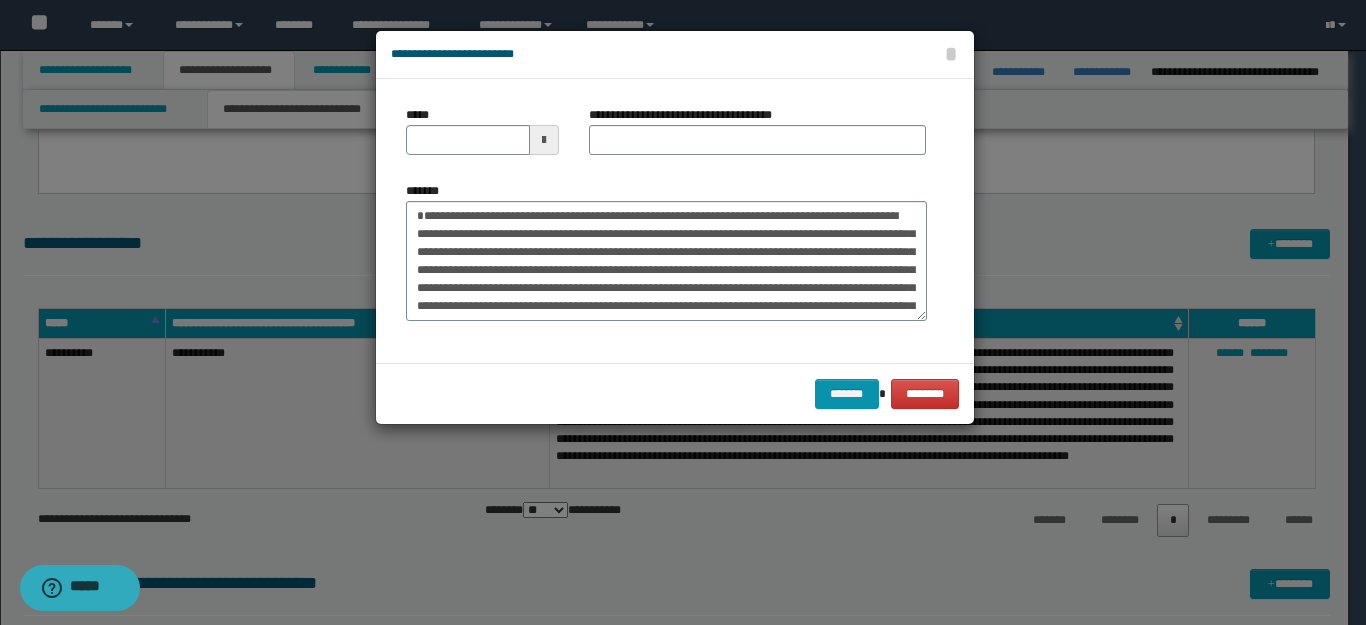 click on "**********" at bounding box center [688, 115] 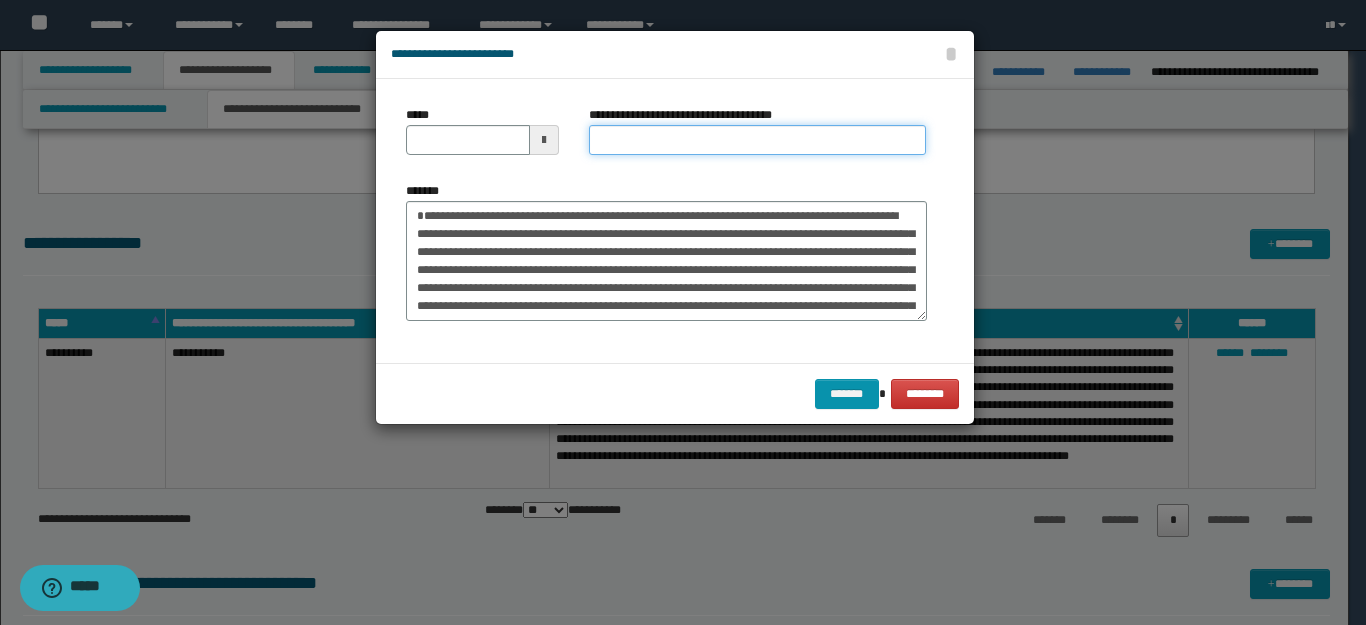 click on "**********" at bounding box center [757, 140] 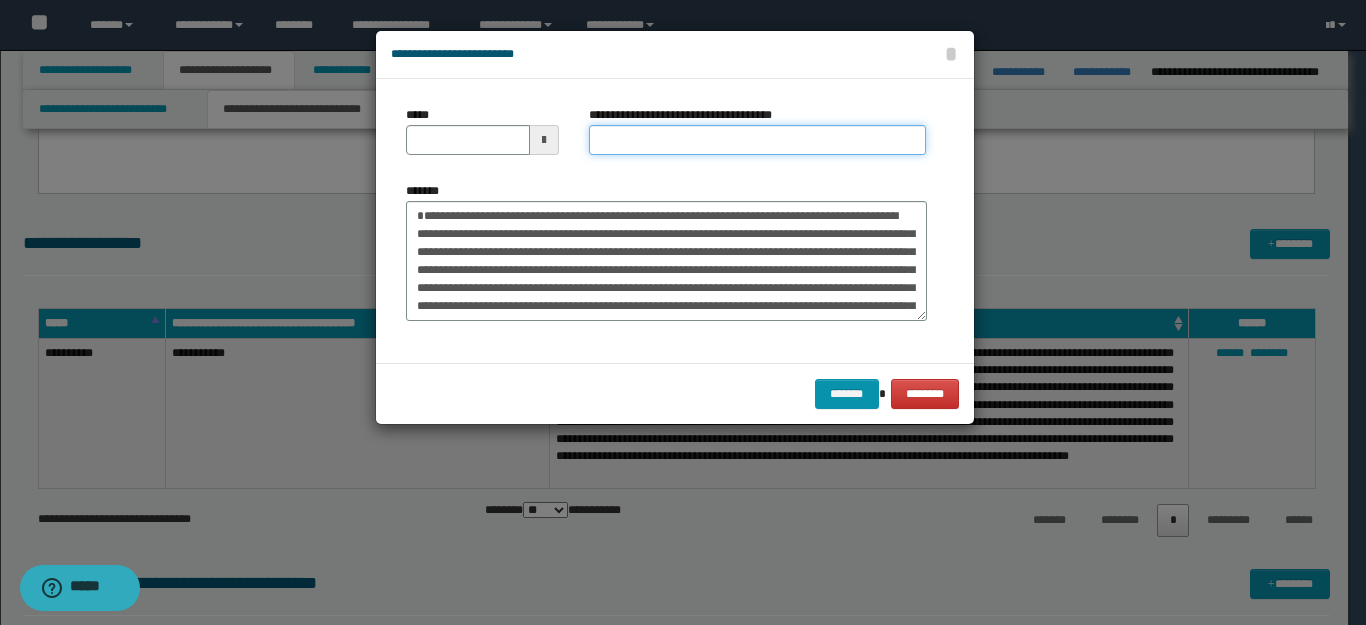click on "**********" at bounding box center (757, 140) 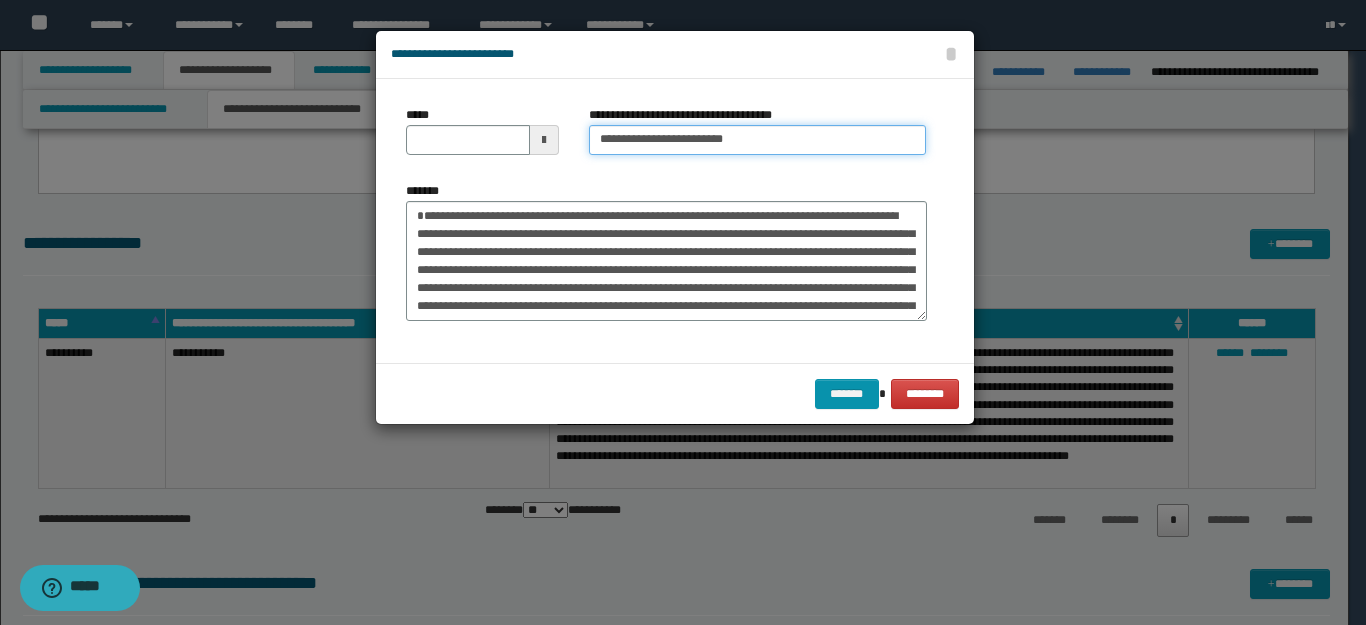 type on "**********" 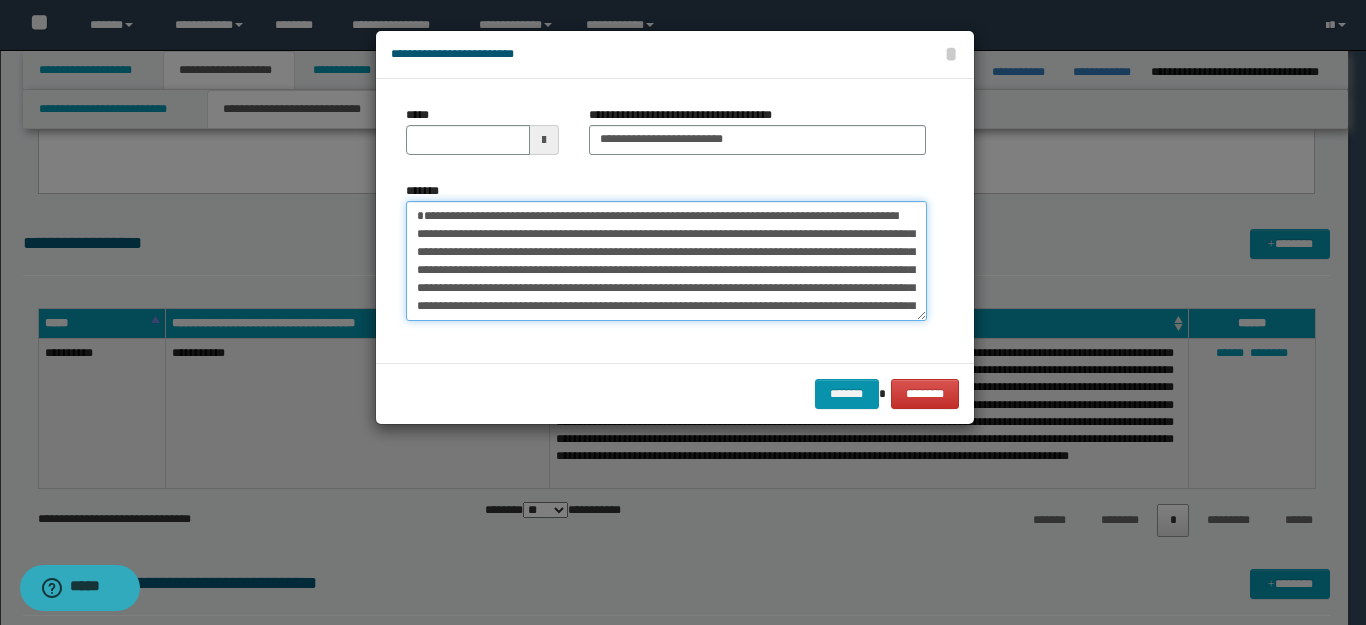 drag, startPoint x: 486, startPoint y: 214, endPoint x: 283, endPoint y: 201, distance: 203.41583 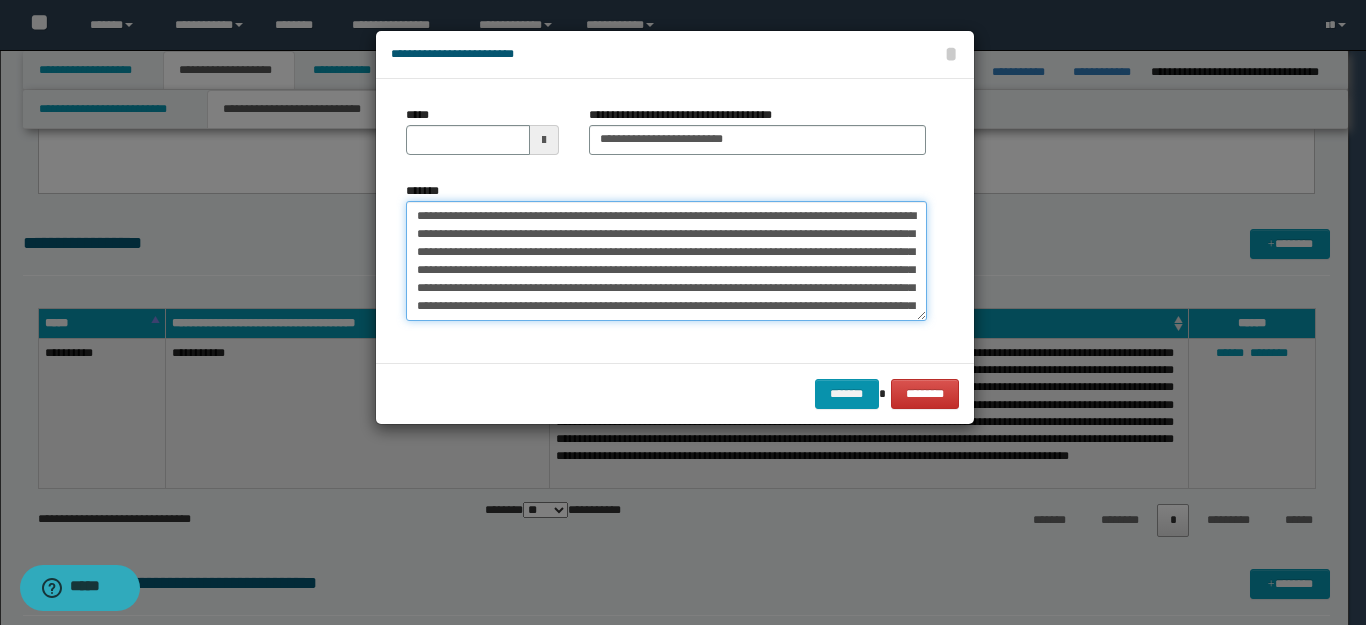type 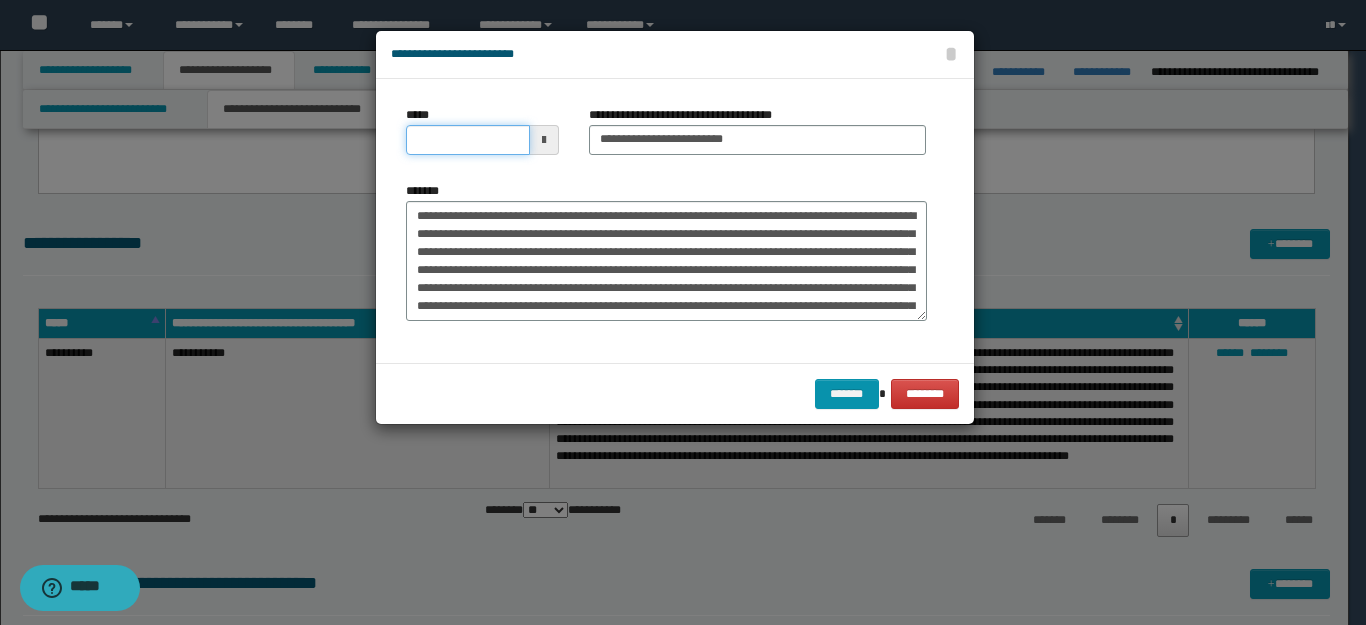 click on "*****" at bounding box center (468, 140) 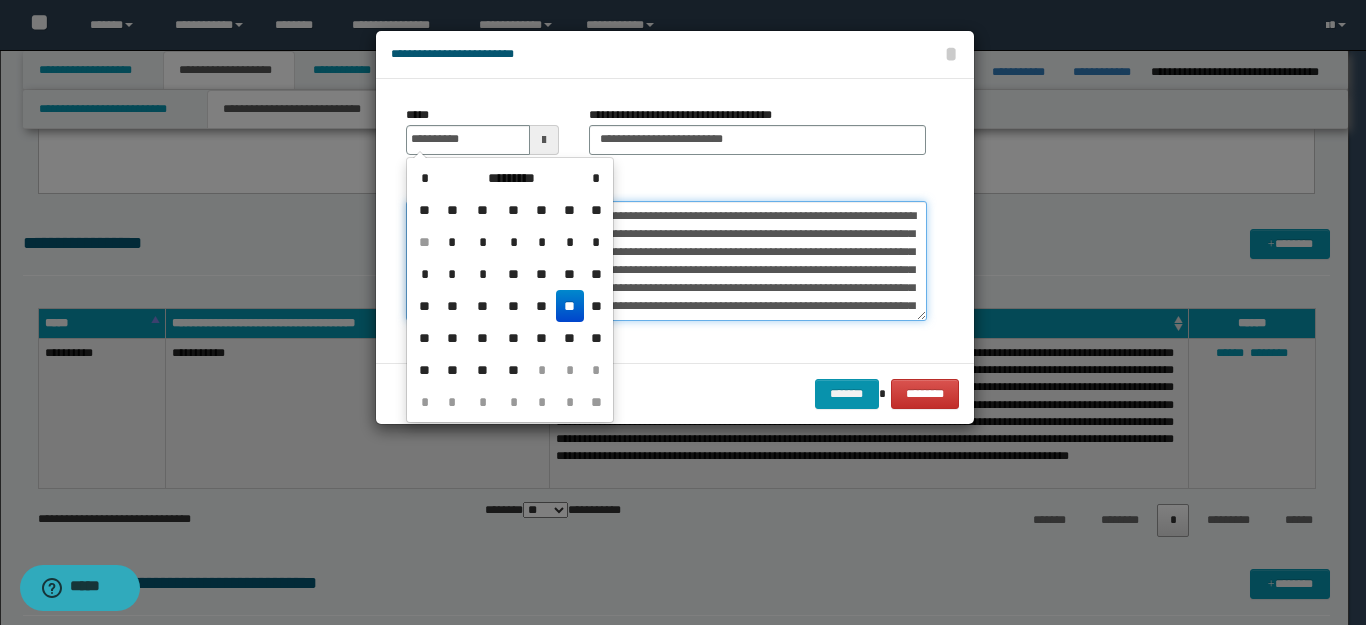 click on "*******" at bounding box center [666, 261] 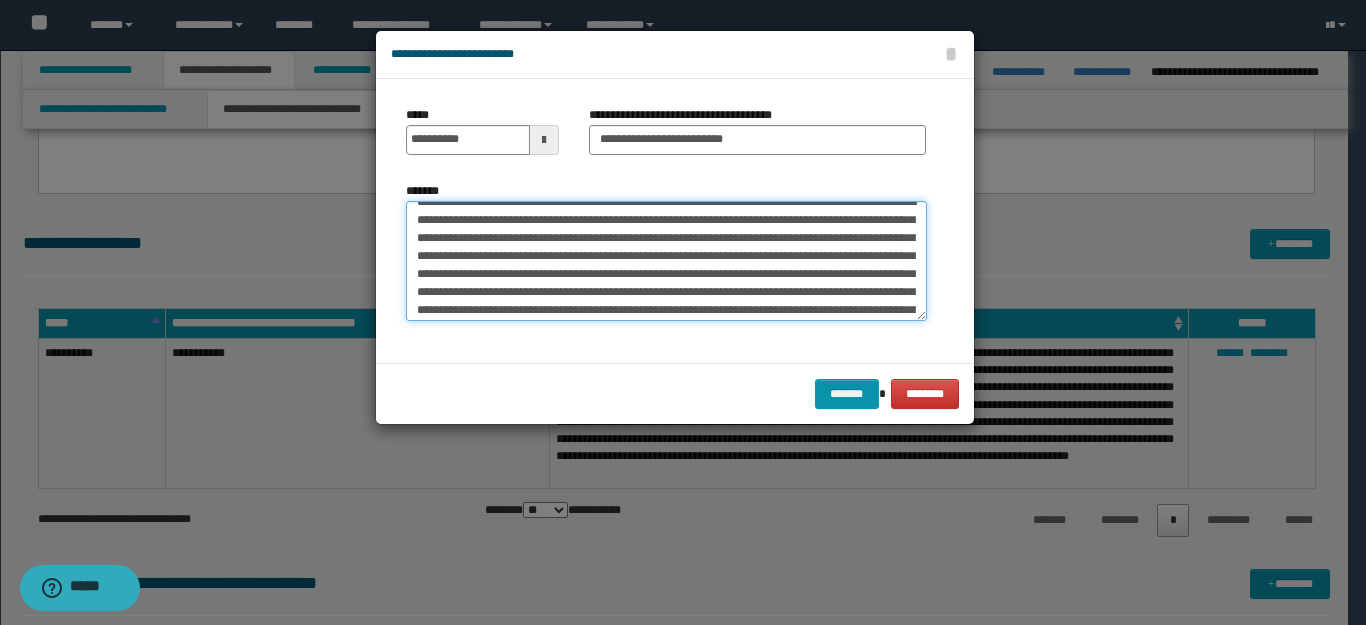 scroll, scrollTop: 100, scrollLeft: 0, axis: vertical 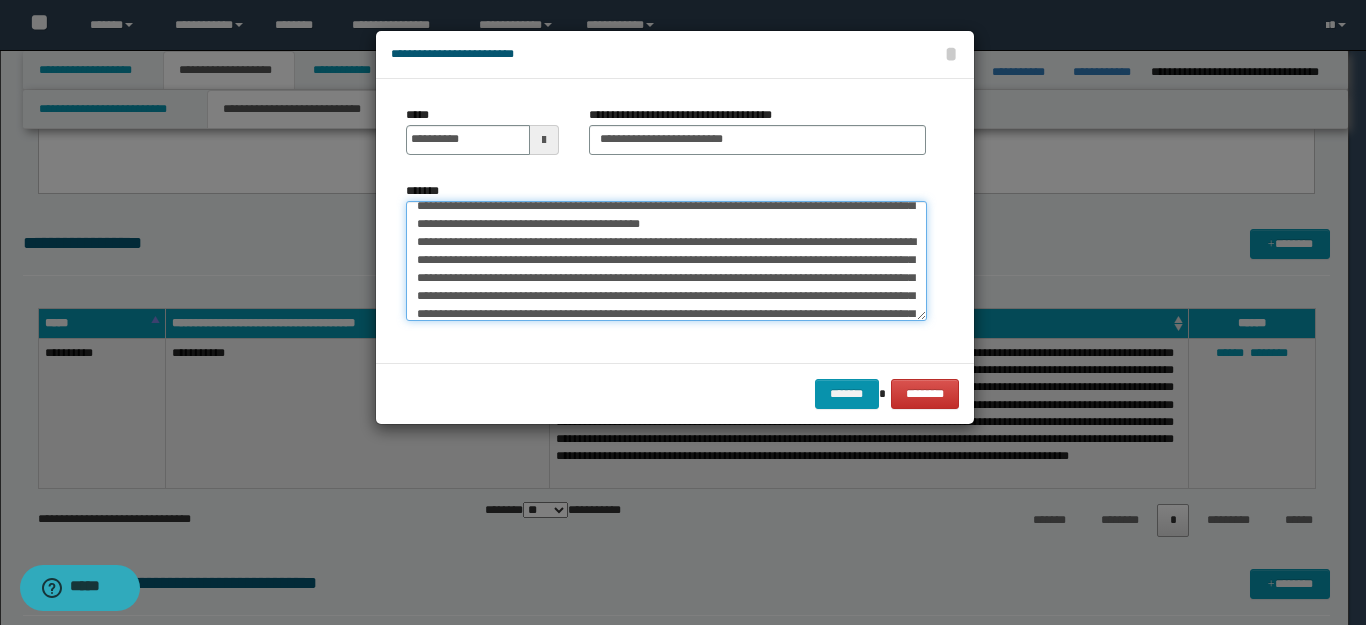click on "*******" at bounding box center (666, 261) 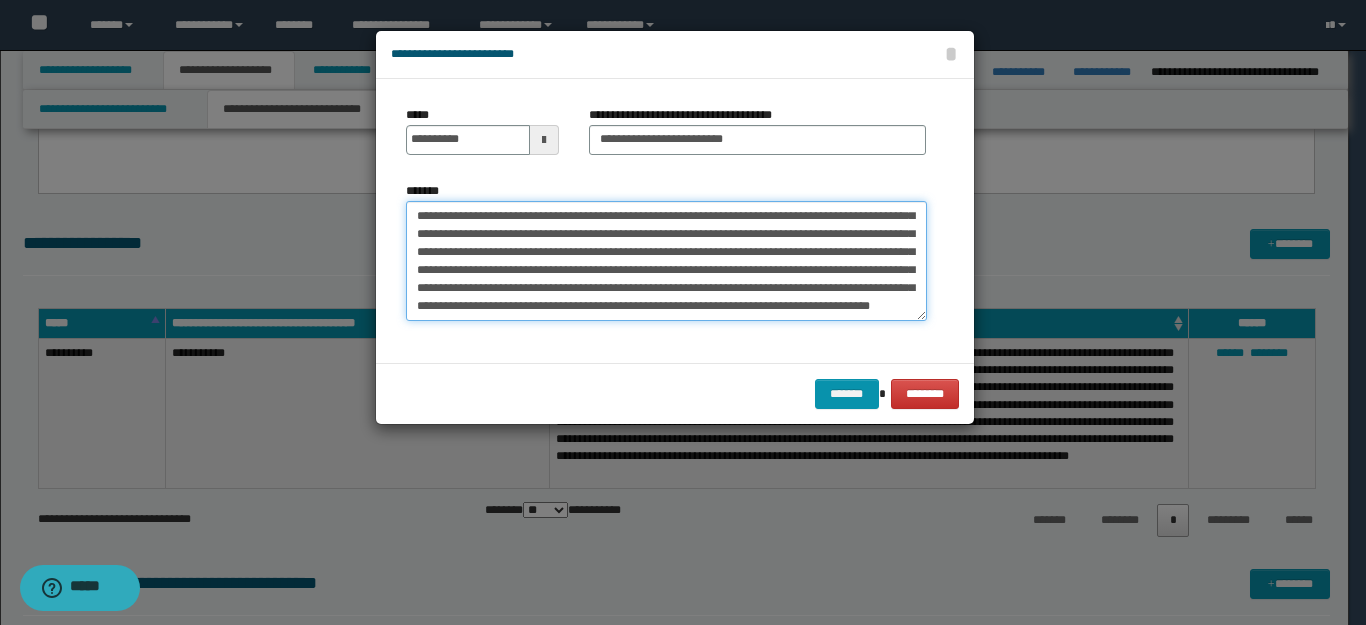 scroll, scrollTop: 648, scrollLeft: 0, axis: vertical 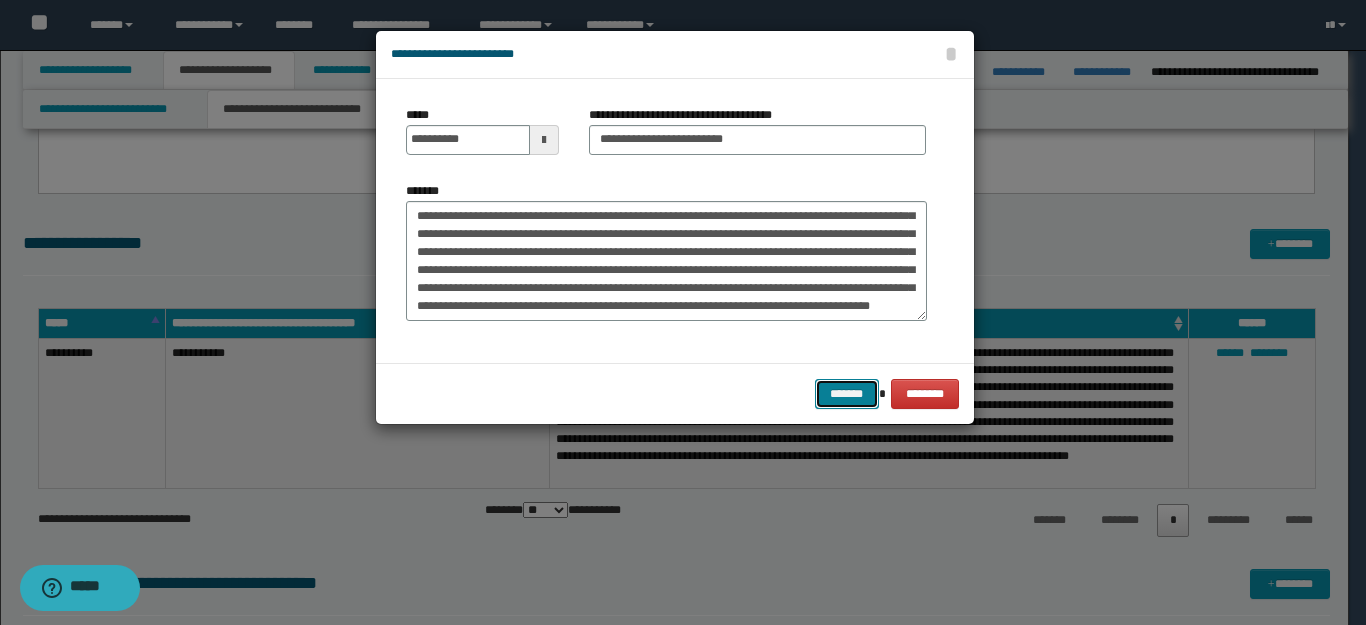 click on "*******" at bounding box center (847, 394) 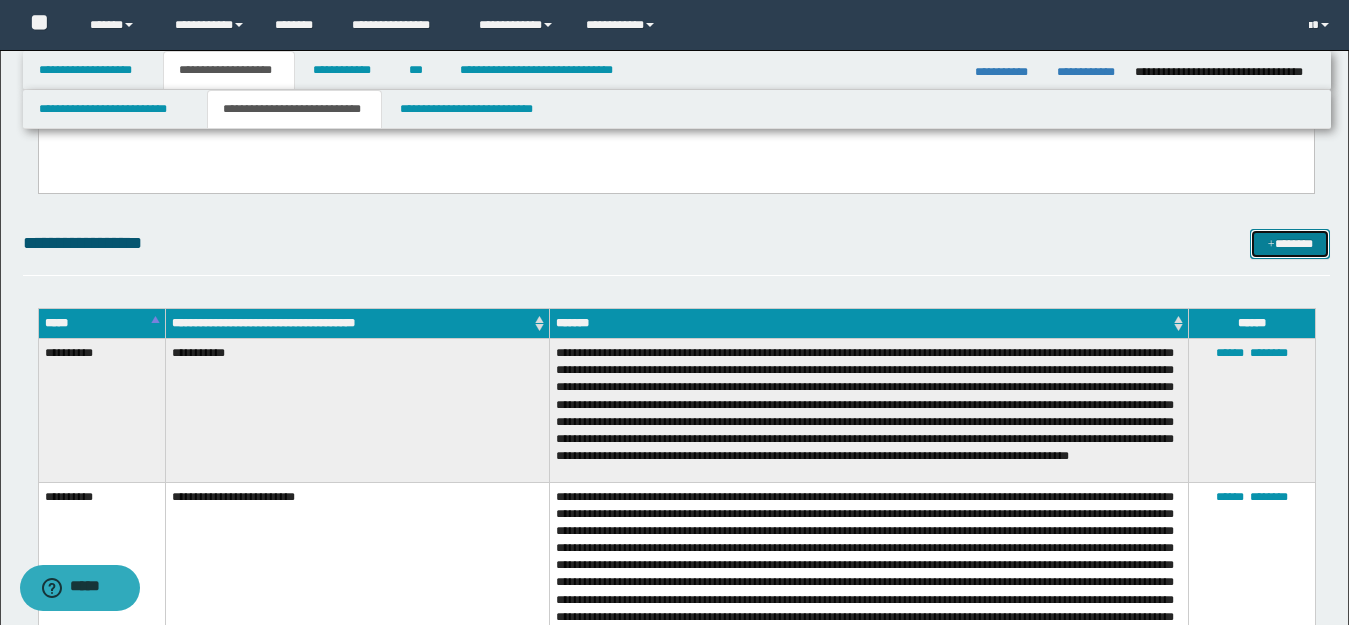 click on "*******" at bounding box center (1290, 244) 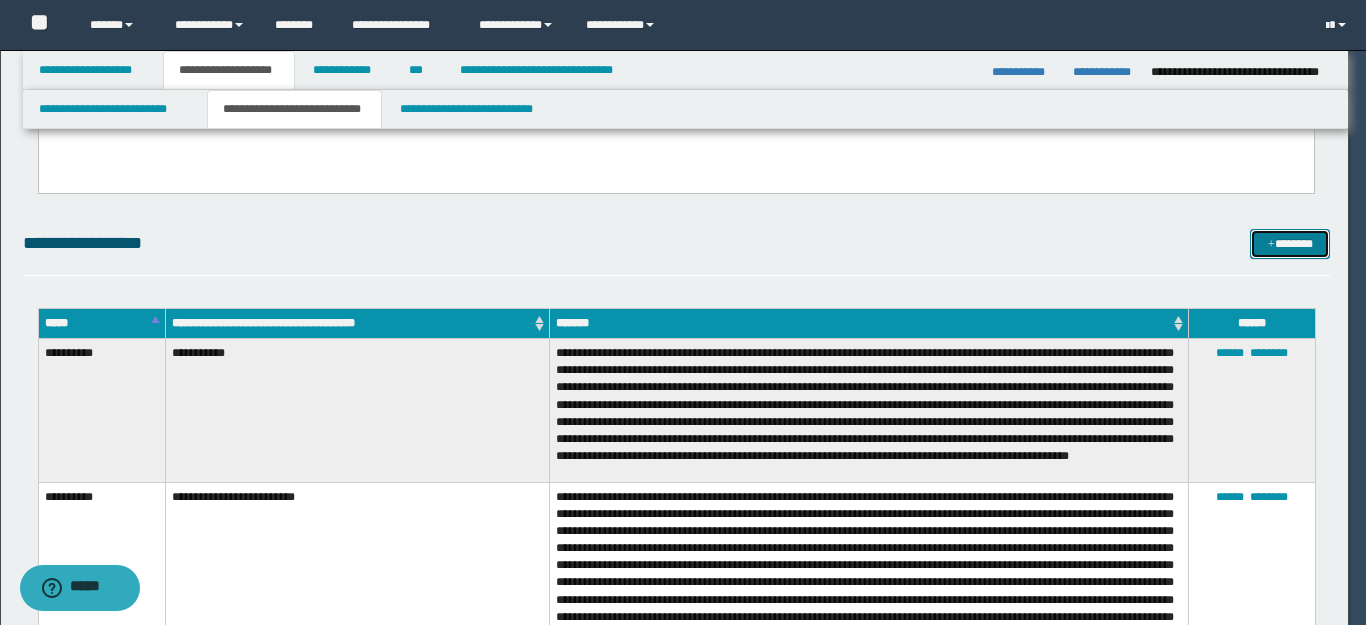 scroll, scrollTop: 0, scrollLeft: 0, axis: both 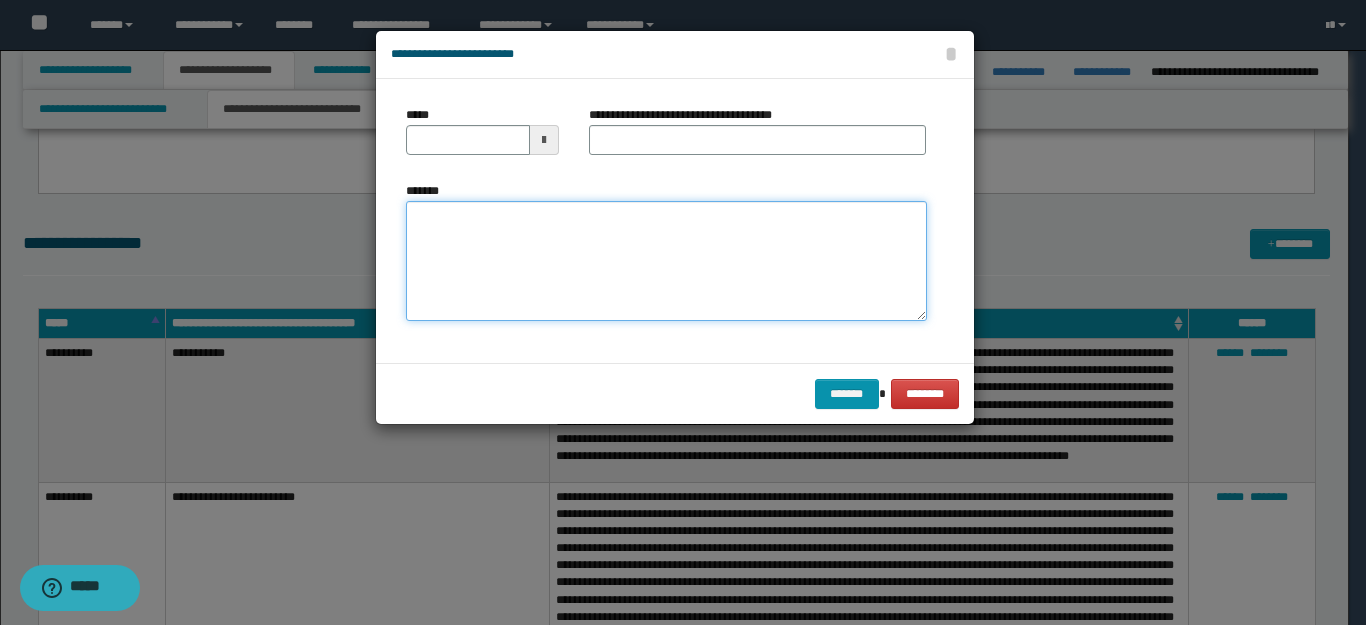 click on "*******" at bounding box center [666, 261] 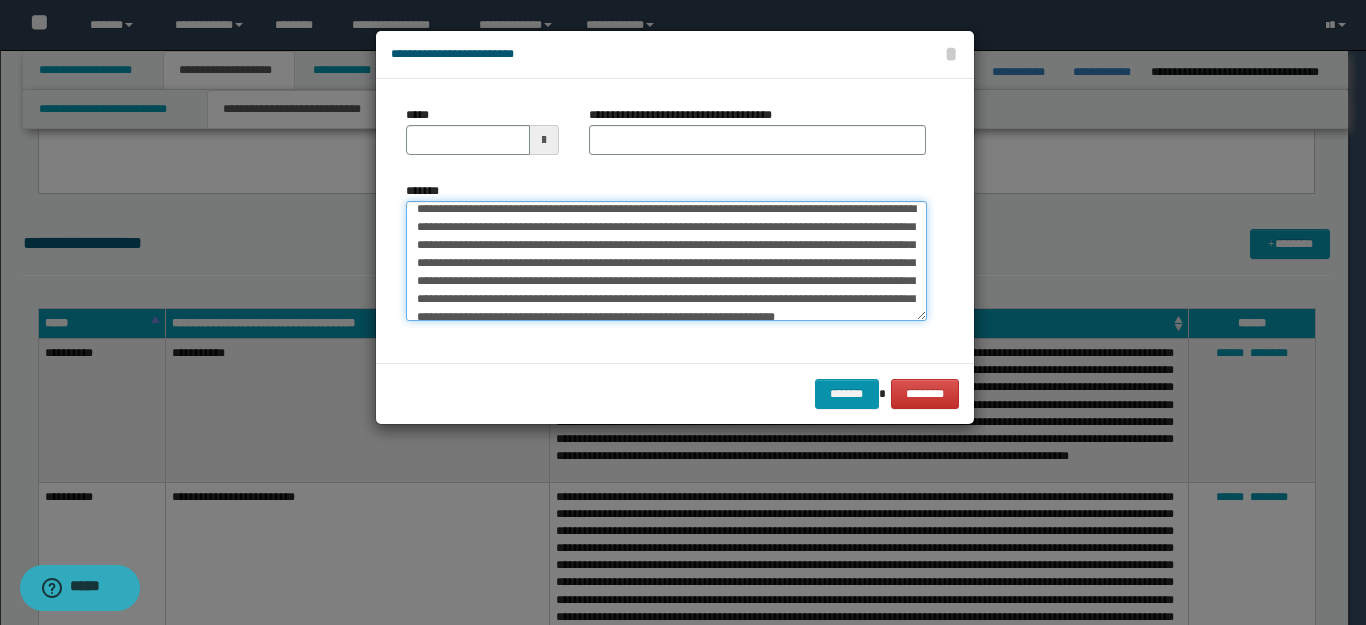 scroll, scrollTop: 0, scrollLeft: 0, axis: both 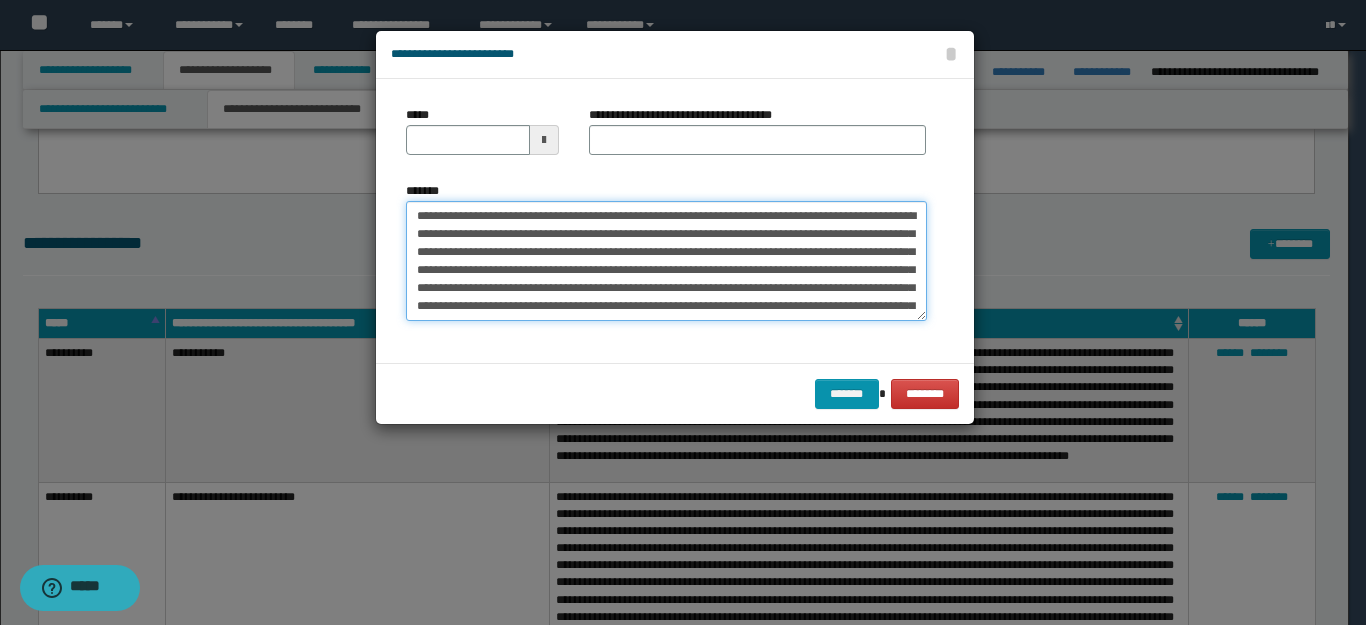 drag, startPoint x: 472, startPoint y: 219, endPoint x: 251, endPoint y: 213, distance: 221.08144 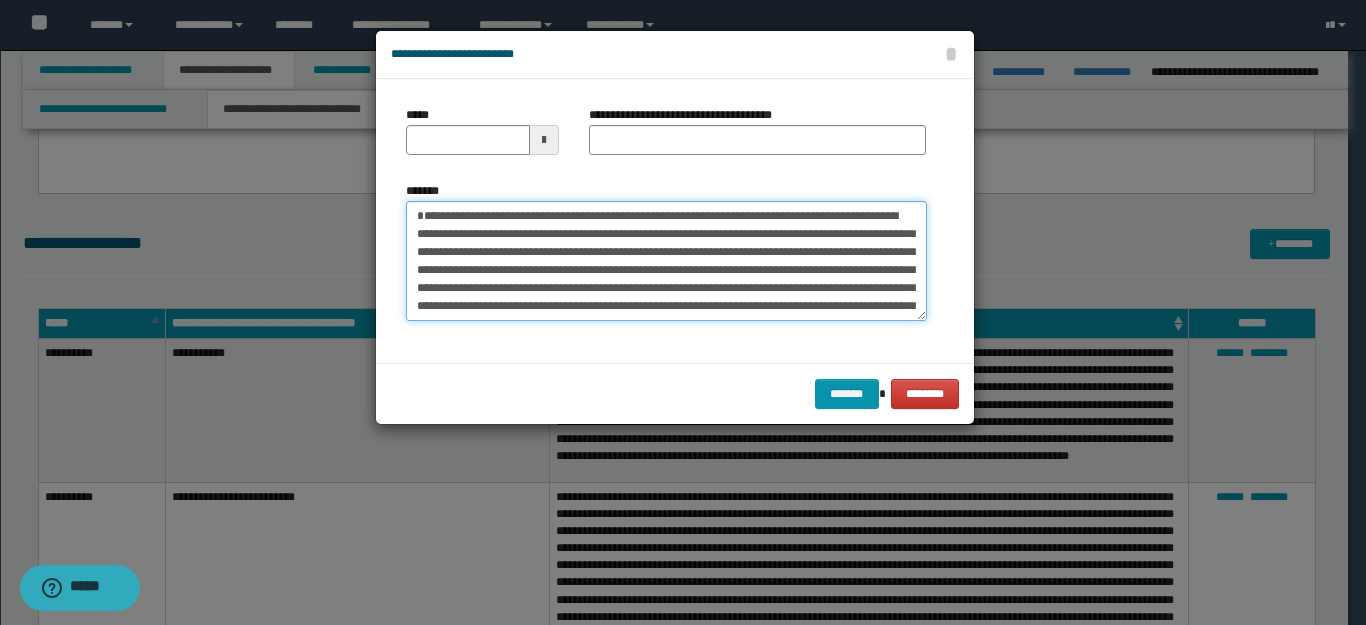 type 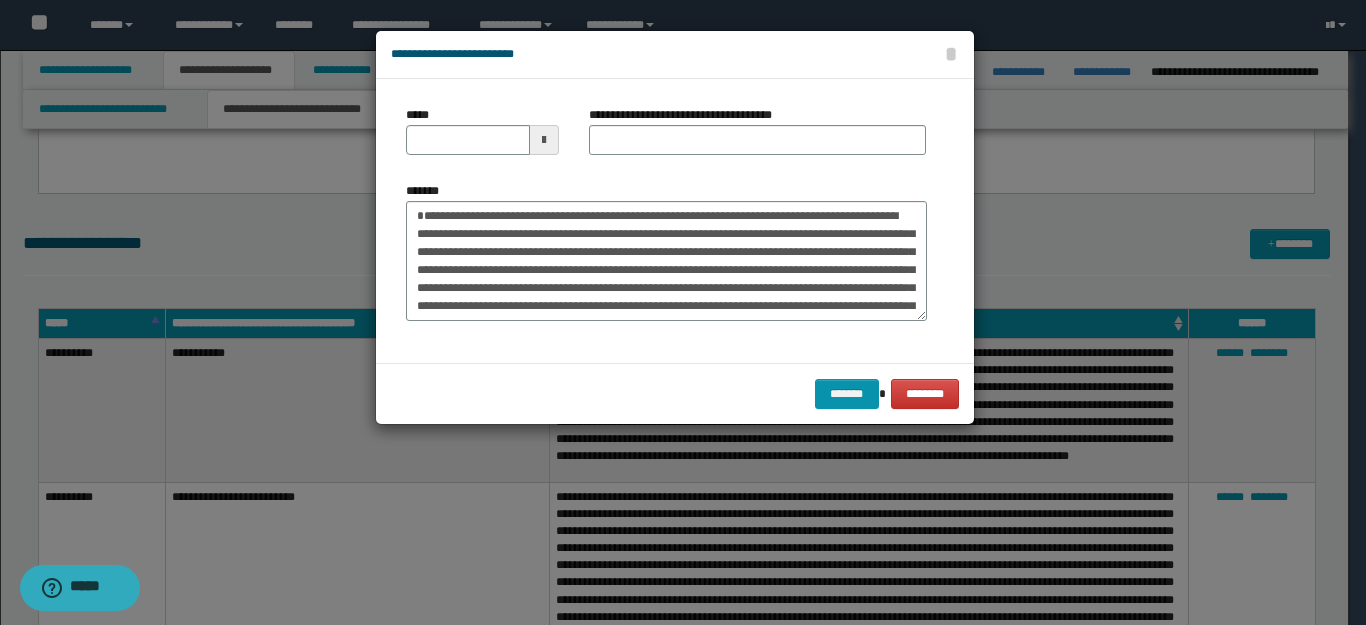 click on "**********" at bounding box center [688, 115] 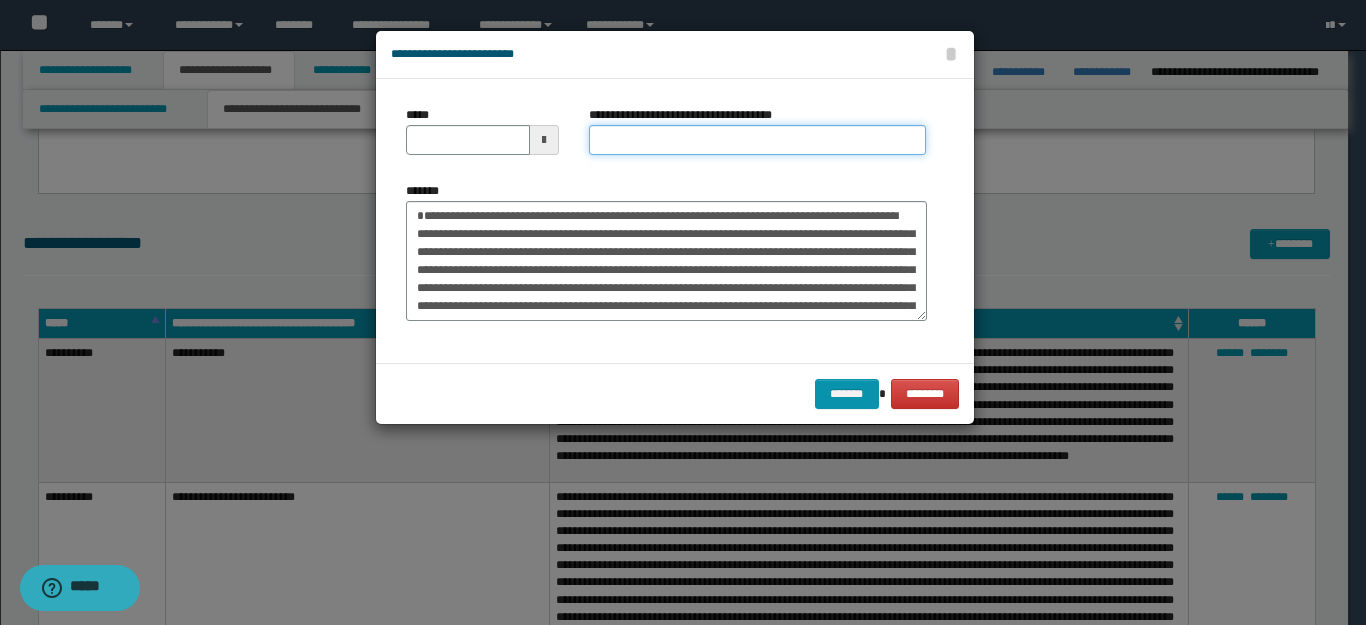 click on "**********" at bounding box center (757, 140) 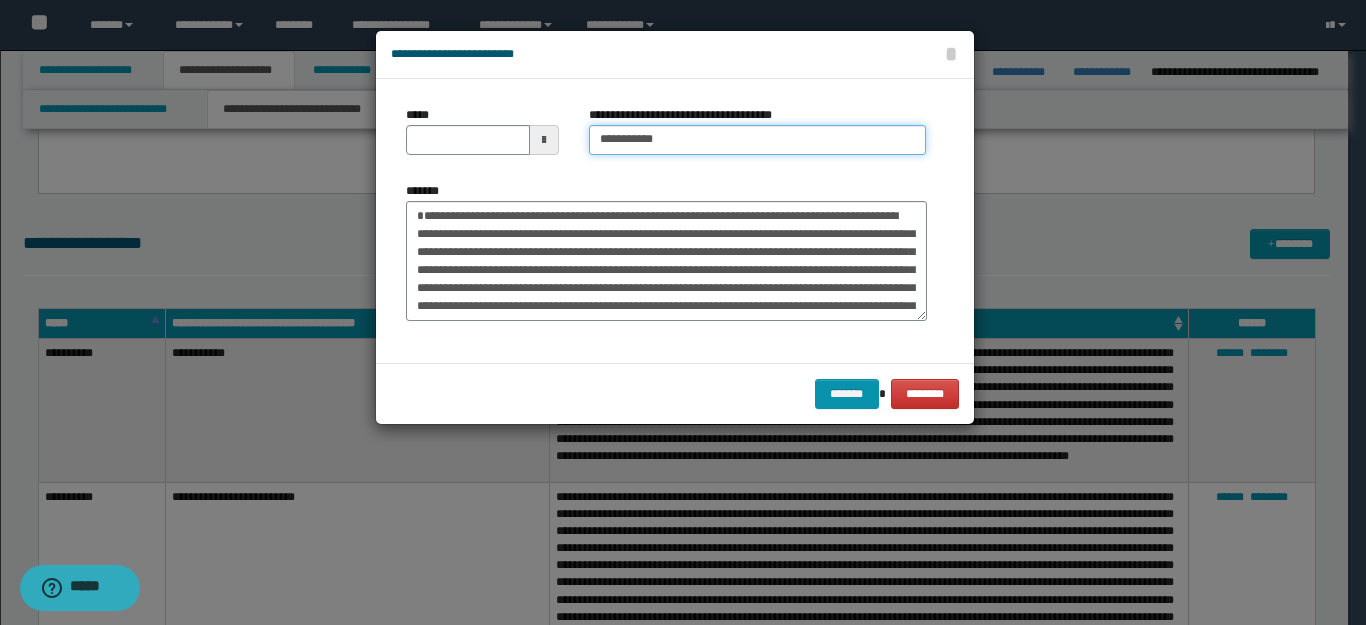type on "**********" 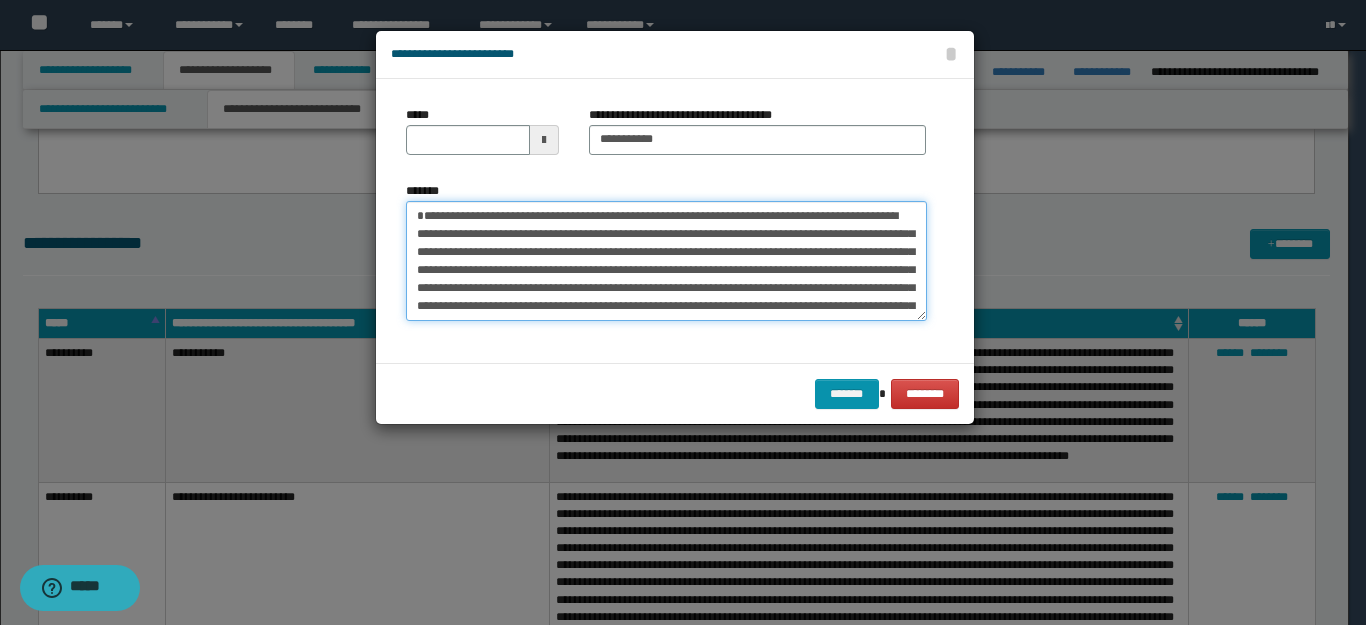 drag, startPoint x: 485, startPoint y: 217, endPoint x: 276, endPoint y: 211, distance: 209.0861 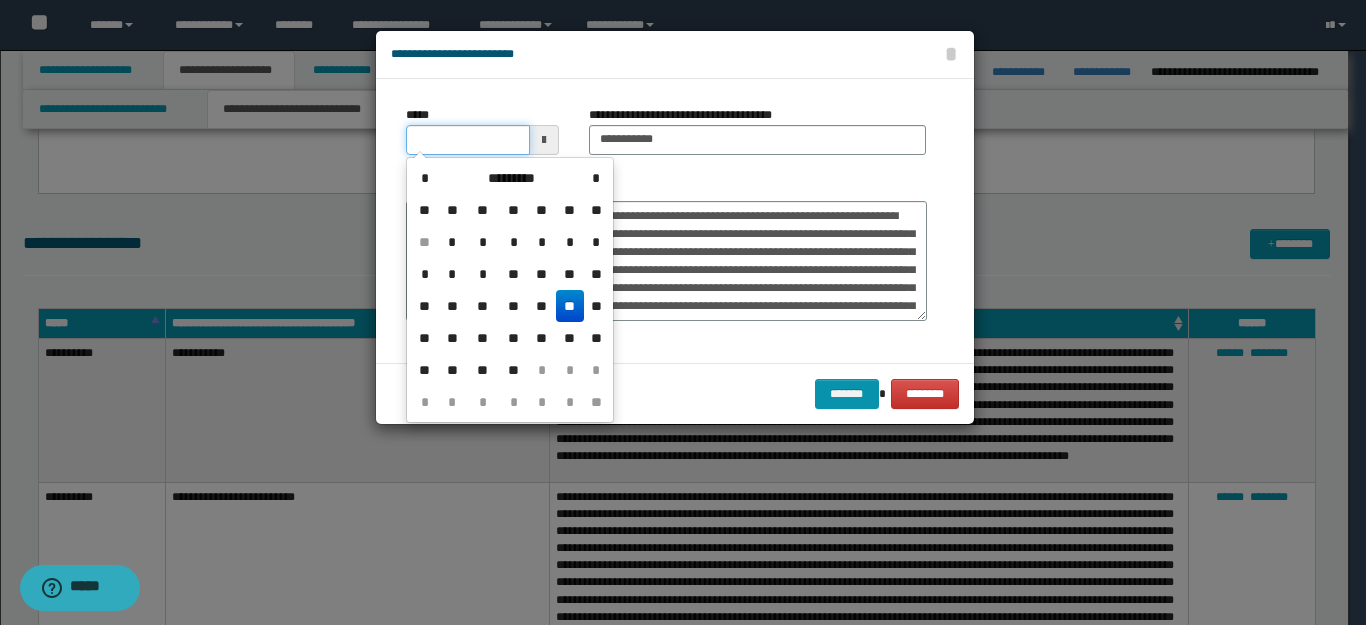 click on "*****" at bounding box center [468, 140] 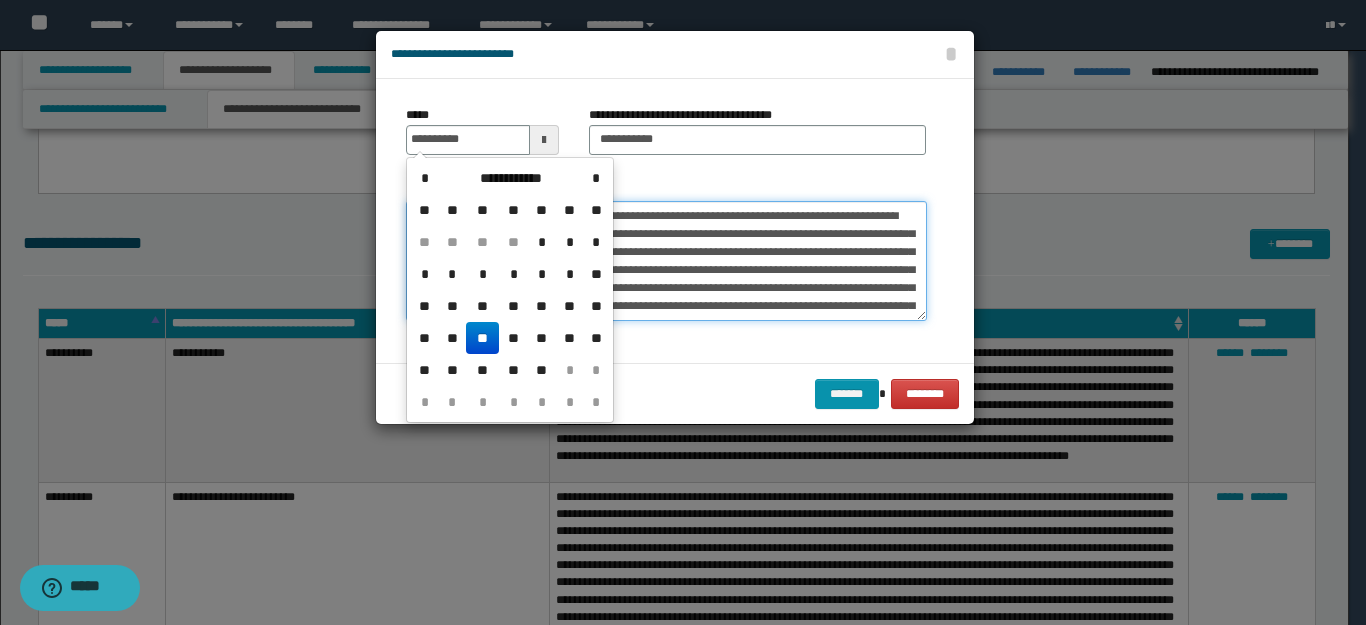 type on "**********" 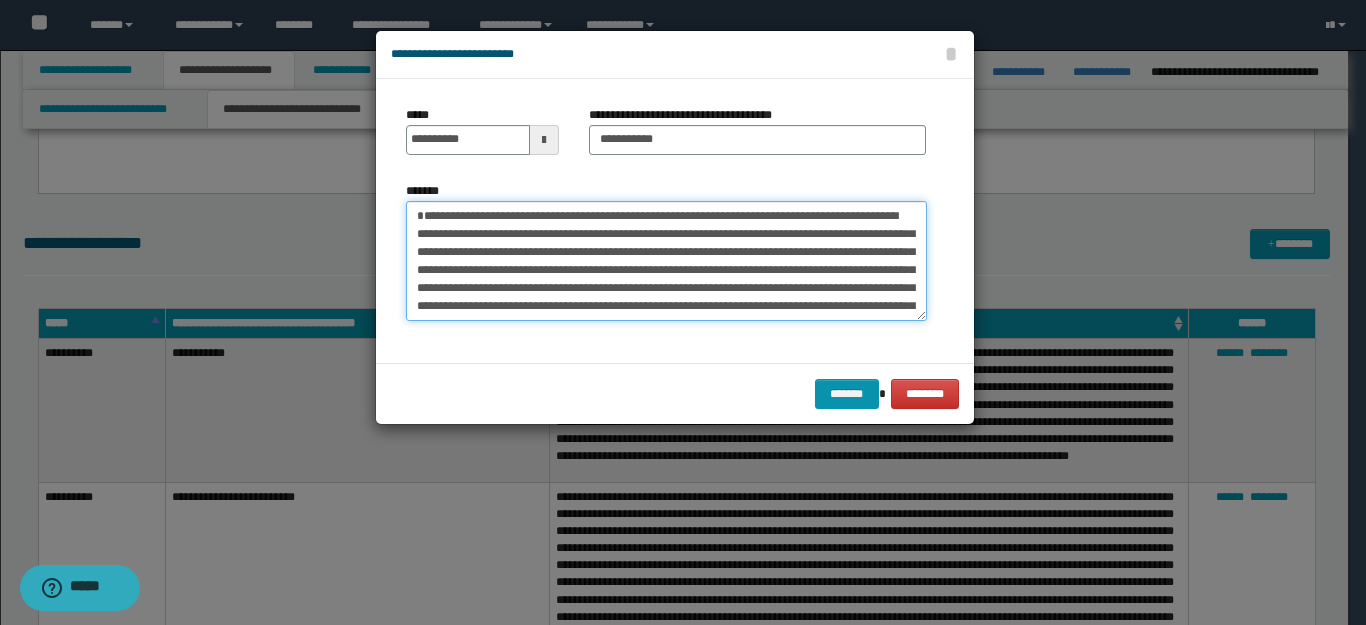 click on "**********" at bounding box center (666, 261) 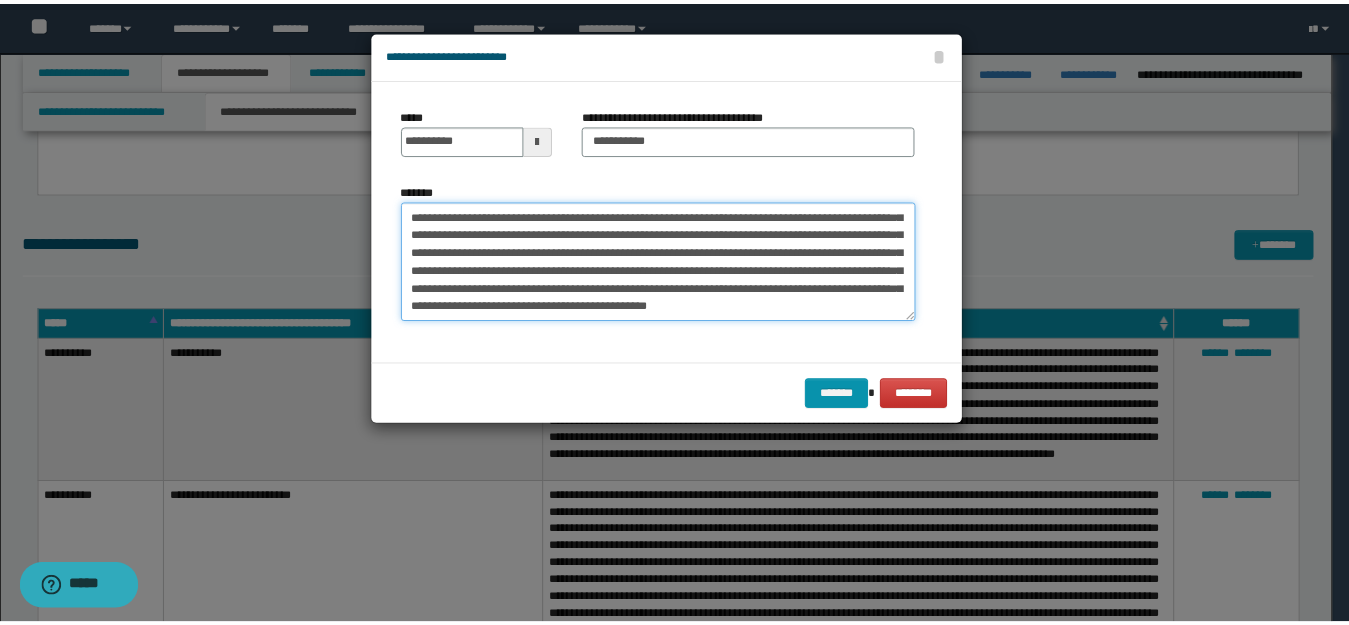 scroll, scrollTop: 36, scrollLeft: 0, axis: vertical 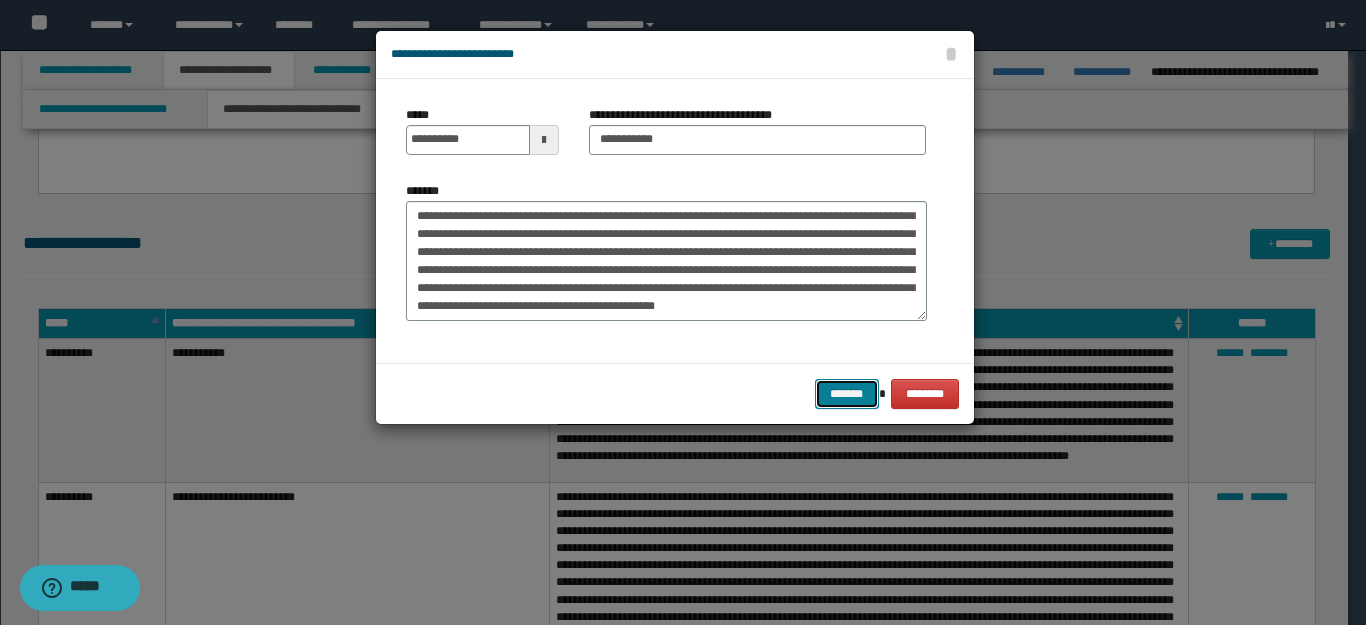 click on "*******" at bounding box center [847, 394] 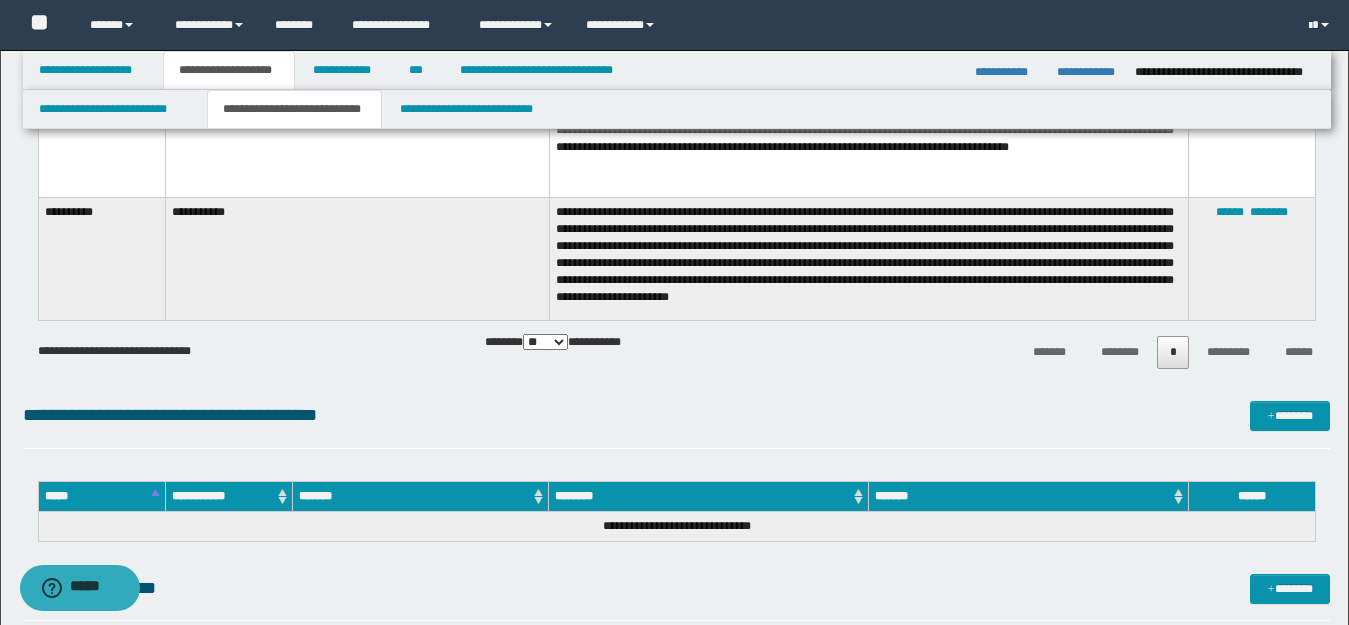 scroll, scrollTop: 1300, scrollLeft: 0, axis: vertical 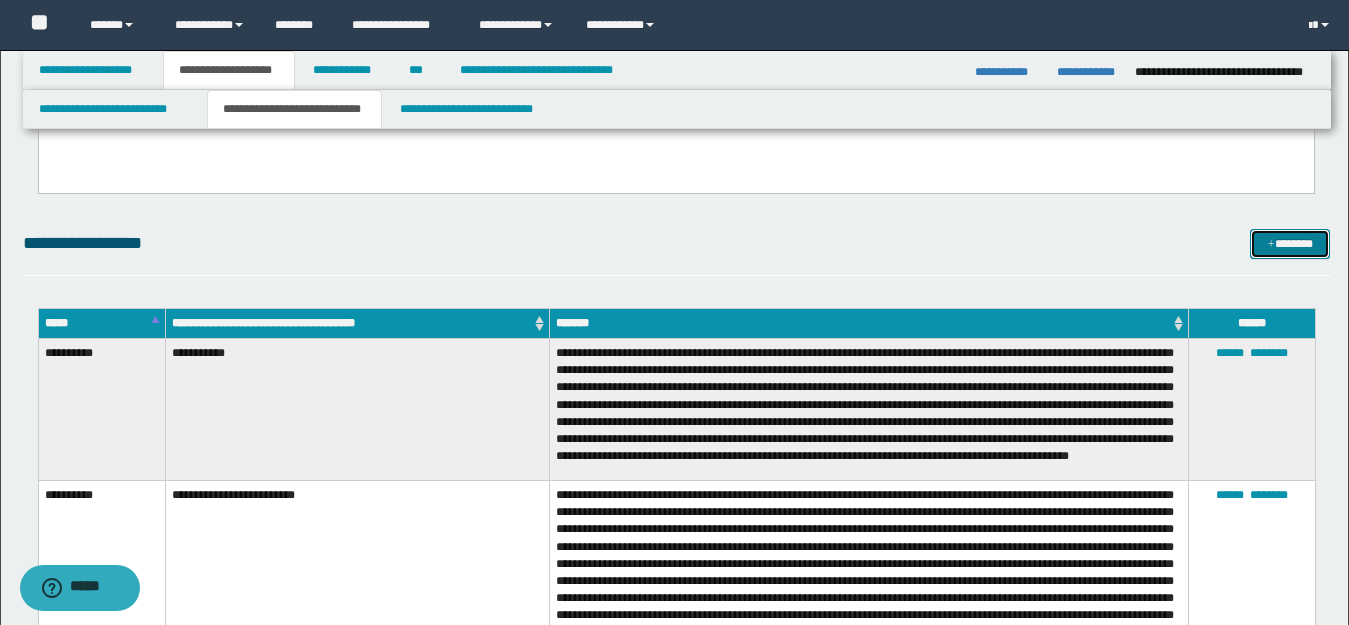 click on "*******" at bounding box center (1290, 244) 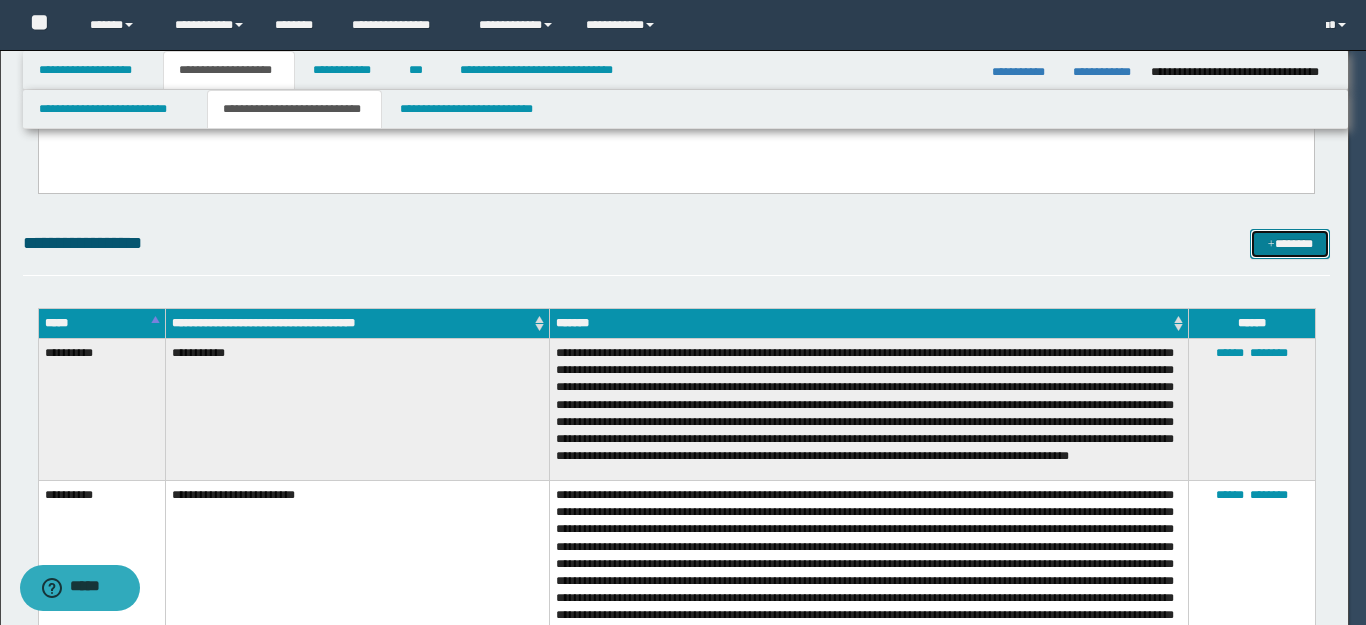 scroll, scrollTop: 0, scrollLeft: 0, axis: both 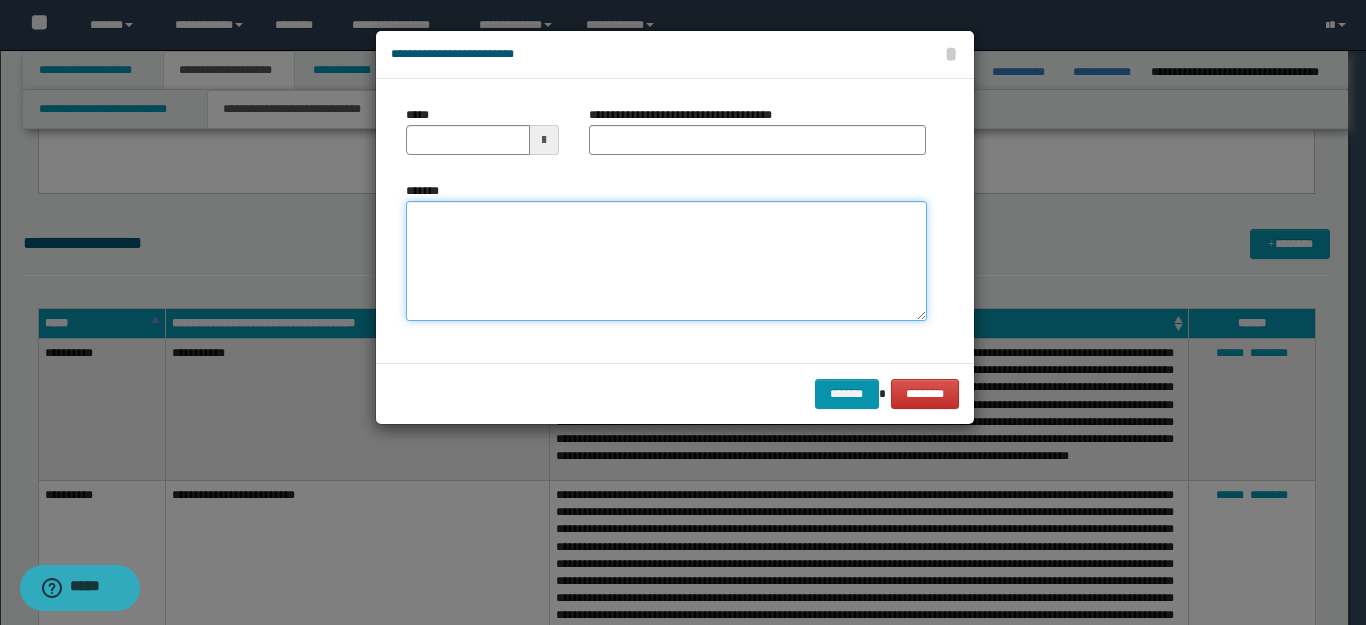 click on "*******" at bounding box center (666, 261) 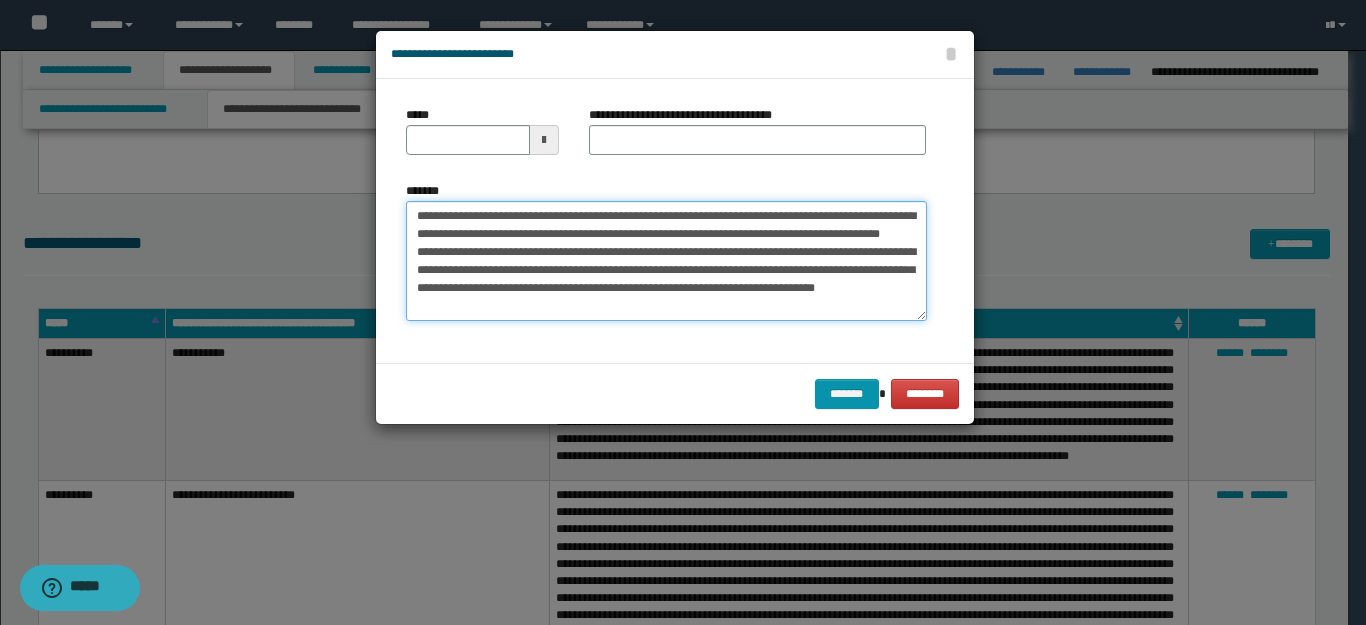 scroll, scrollTop: 0, scrollLeft: 0, axis: both 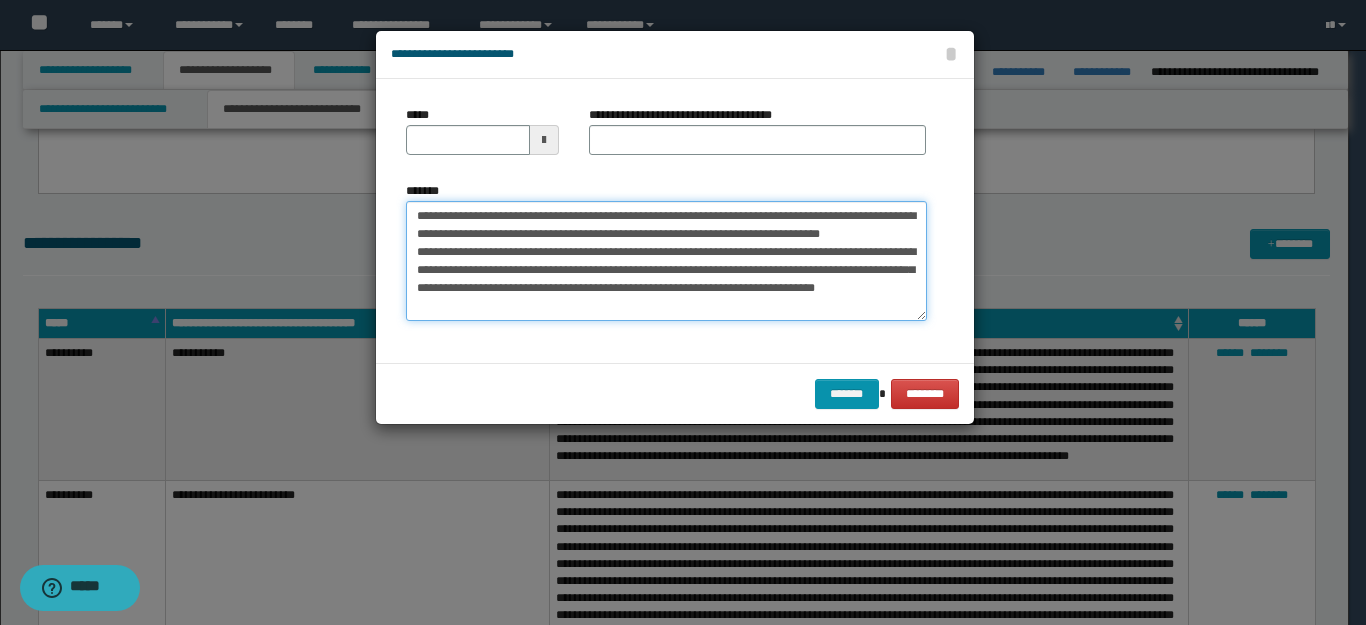 type on "**********" 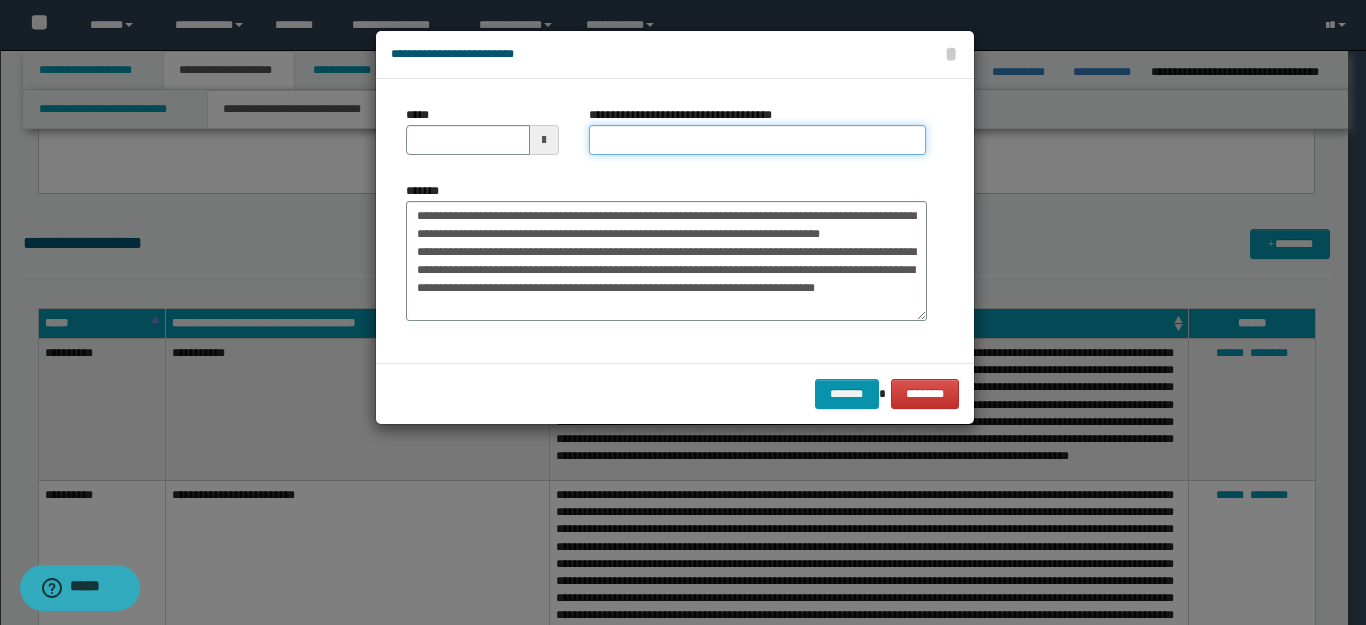 click on "**********" at bounding box center [757, 140] 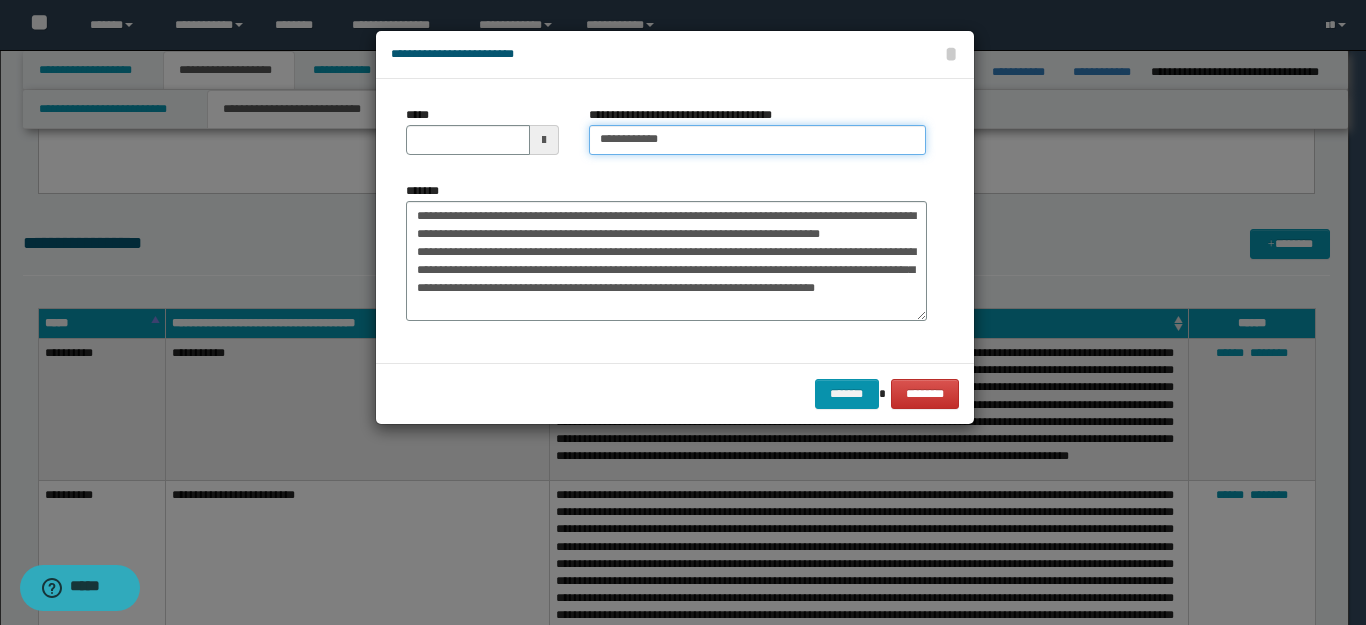 type on "**********" 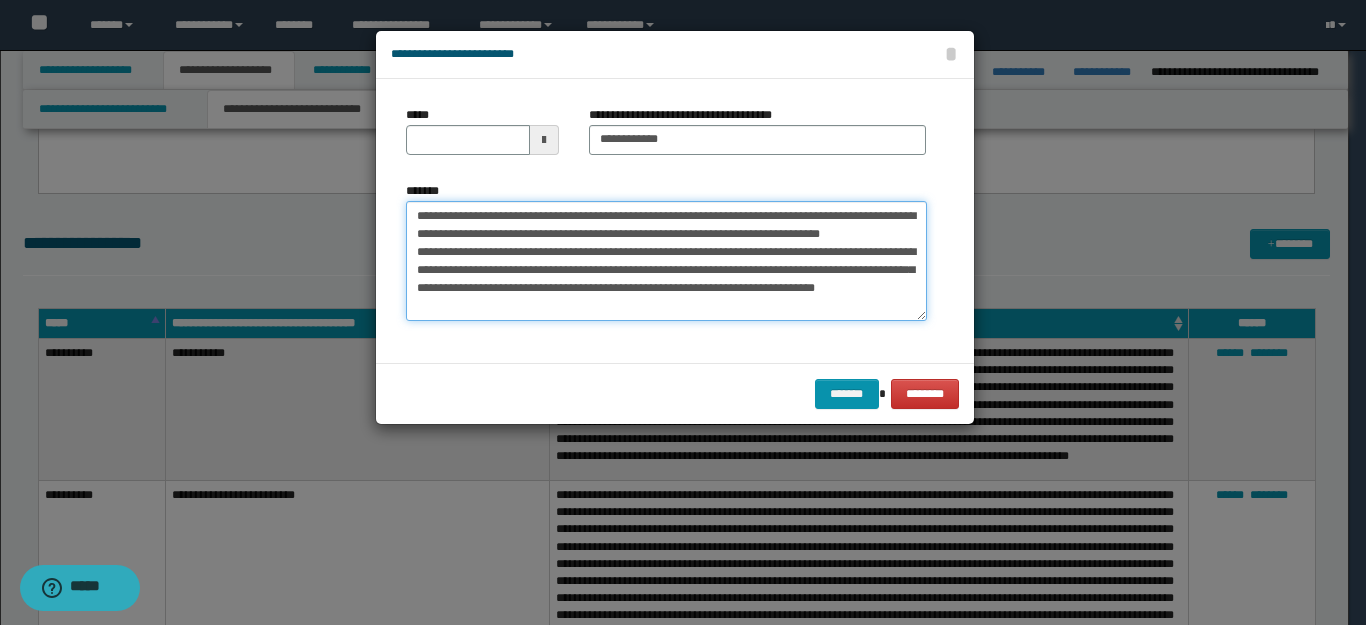 drag, startPoint x: 481, startPoint y: 216, endPoint x: 346, endPoint y: 206, distance: 135.36986 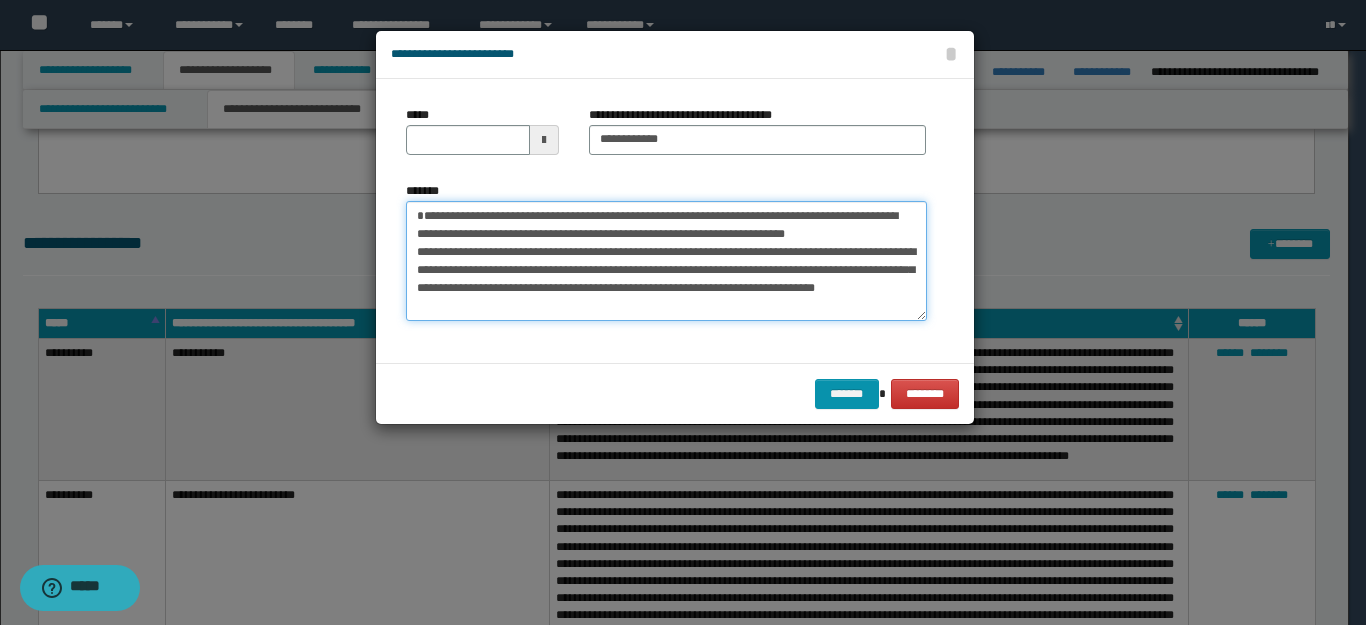 type 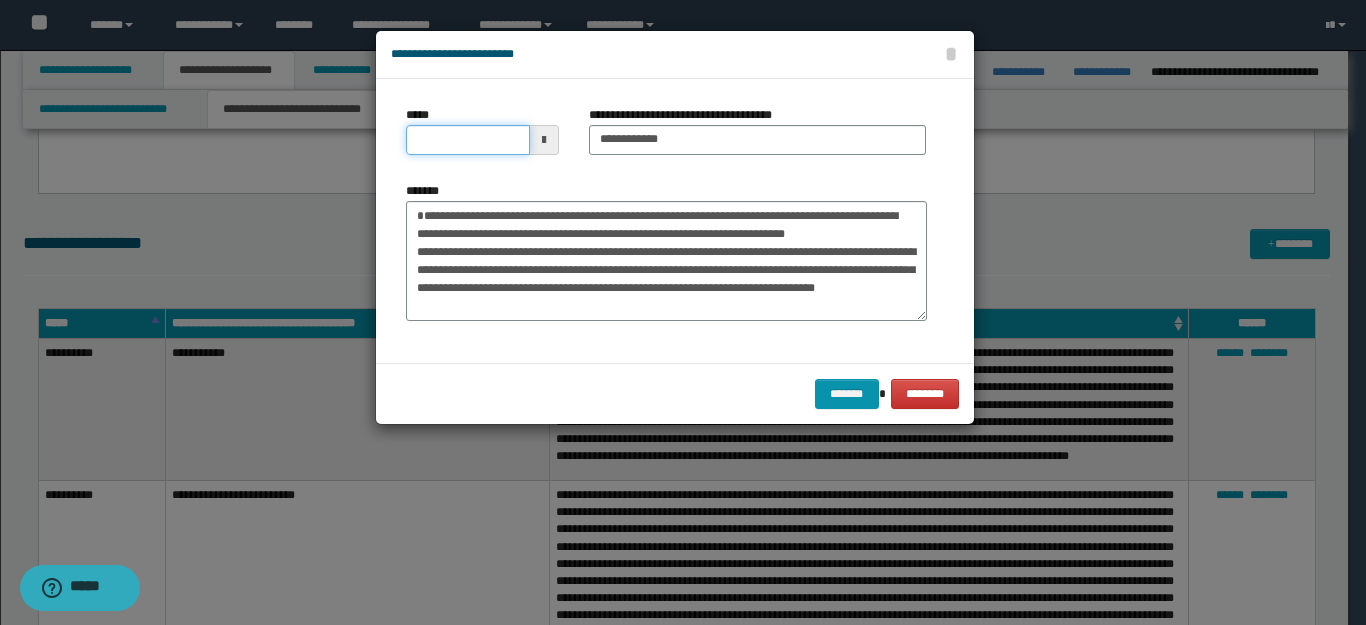 click on "*****" at bounding box center (468, 140) 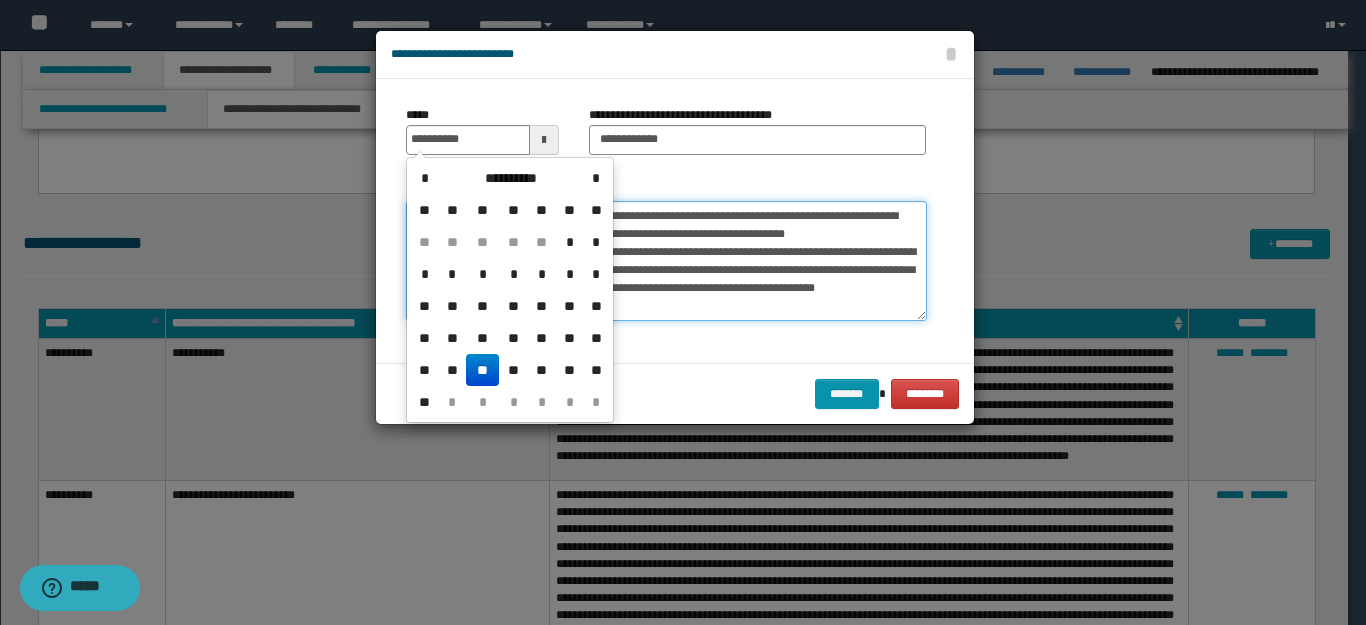 type on "**********" 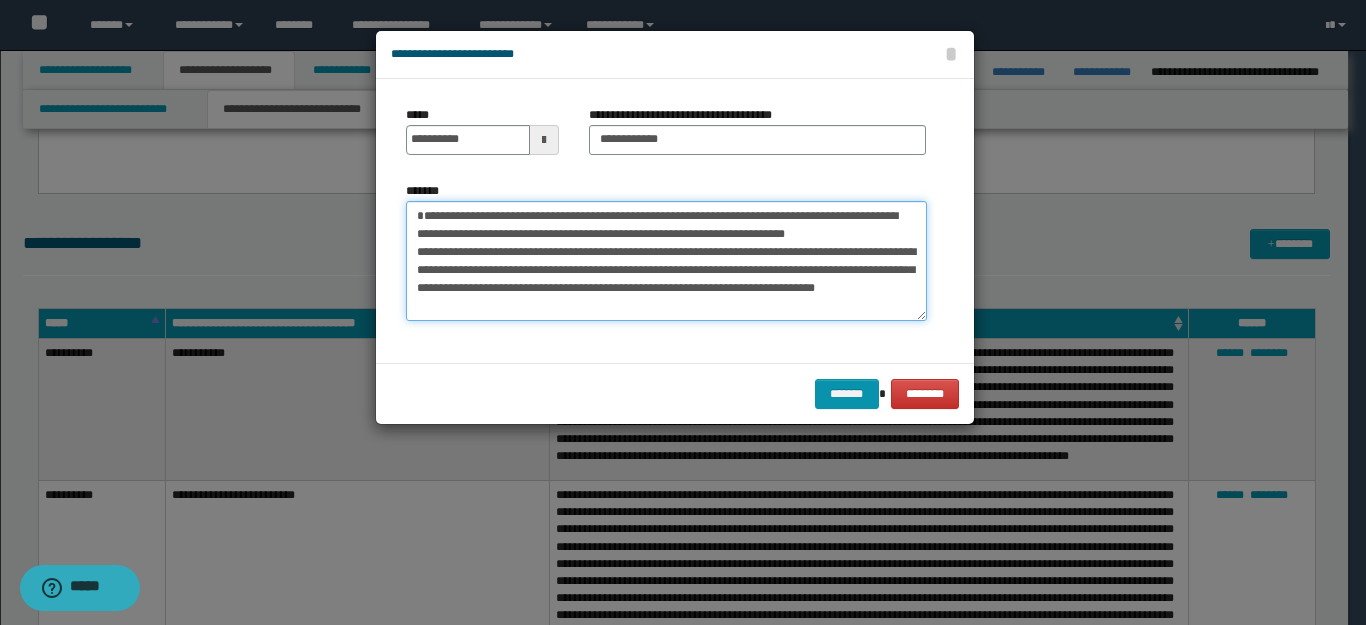 drag, startPoint x: 707, startPoint y: 260, endPoint x: 615, endPoint y: 256, distance: 92.086914 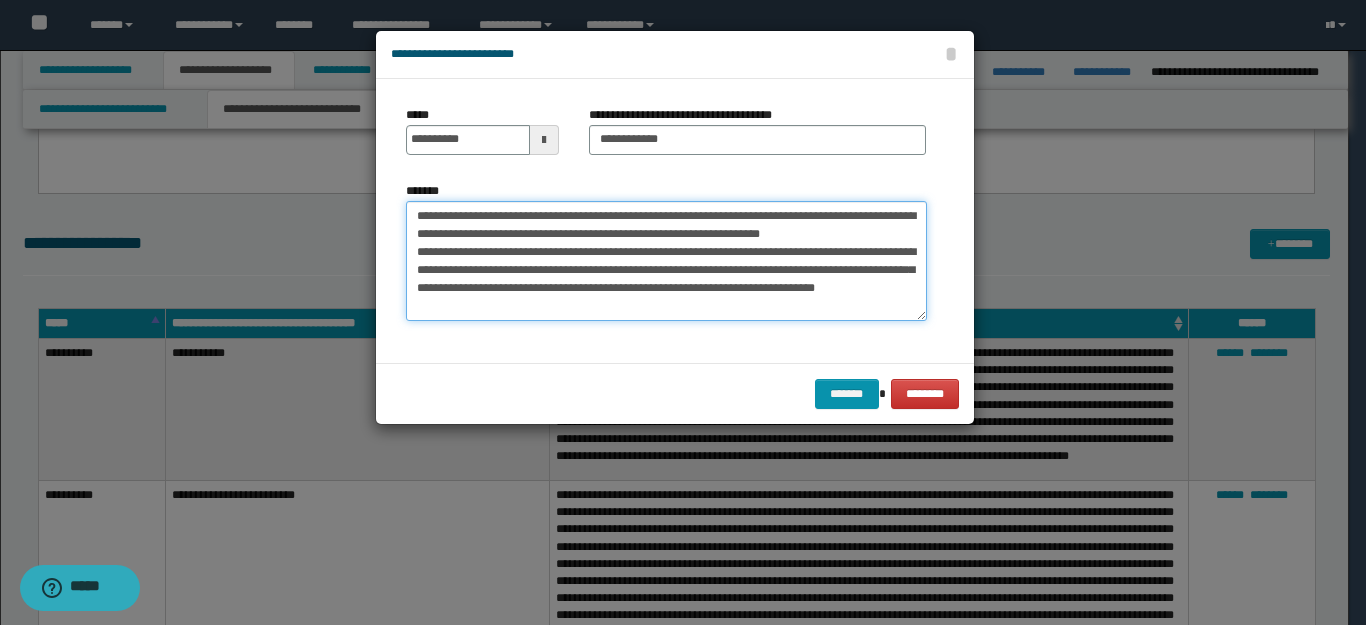 click on "**********" at bounding box center (666, 261) 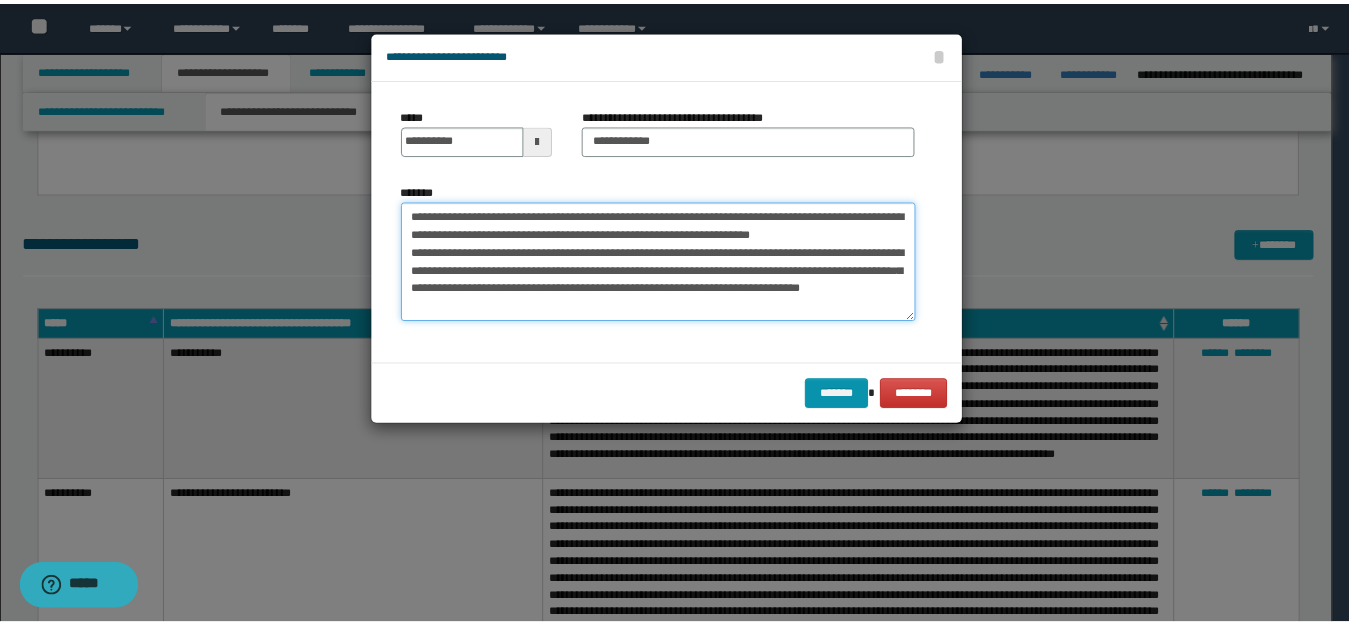 scroll, scrollTop: 0, scrollLeft: 0, axis: both 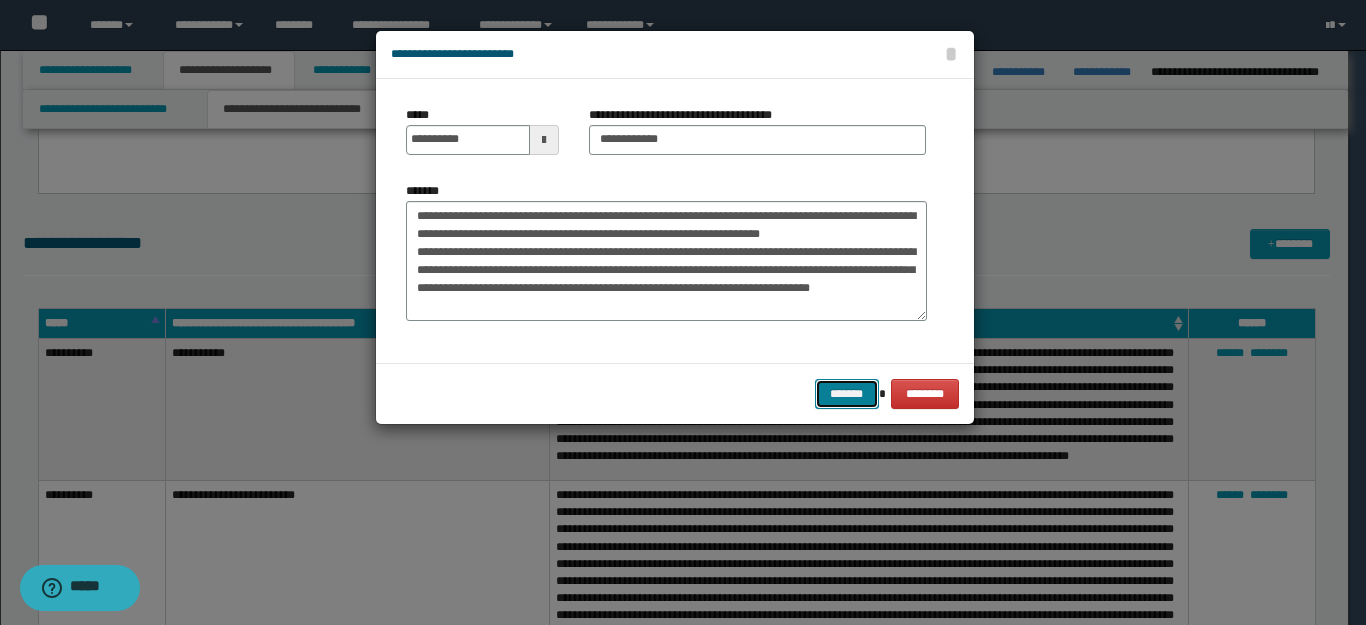 click on "*******" at bounding box center (847, 394) 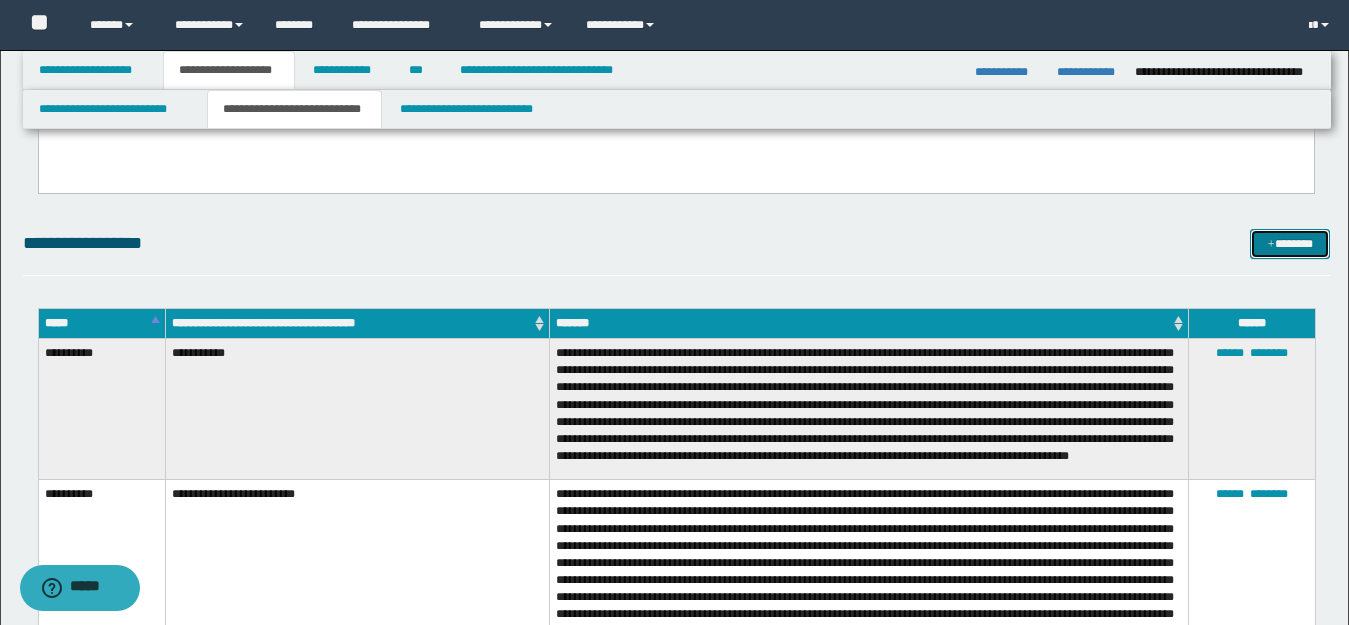 click on "*******" at bounding box center (1290, 244) 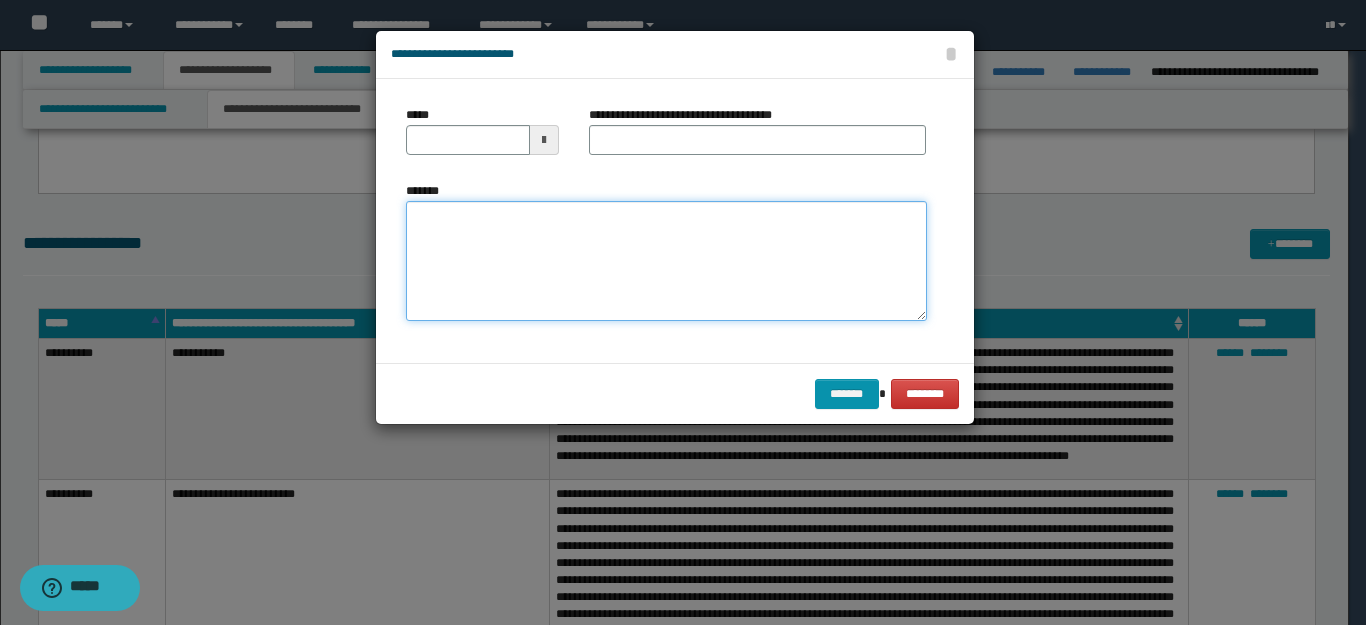 click on "*******" at bounding box center [666, 261] 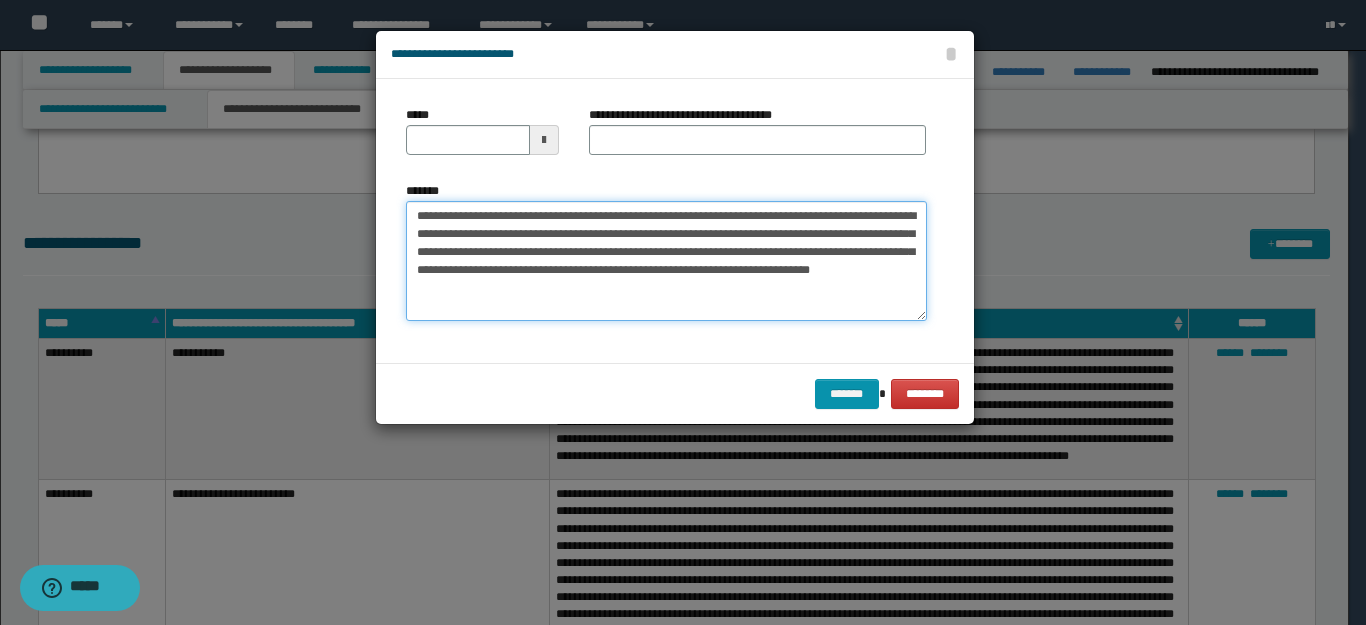 drag, startPoint x: 474, startPoint y: 214, endPoint x: 306, endPoint y: 212, distance: 168.0119 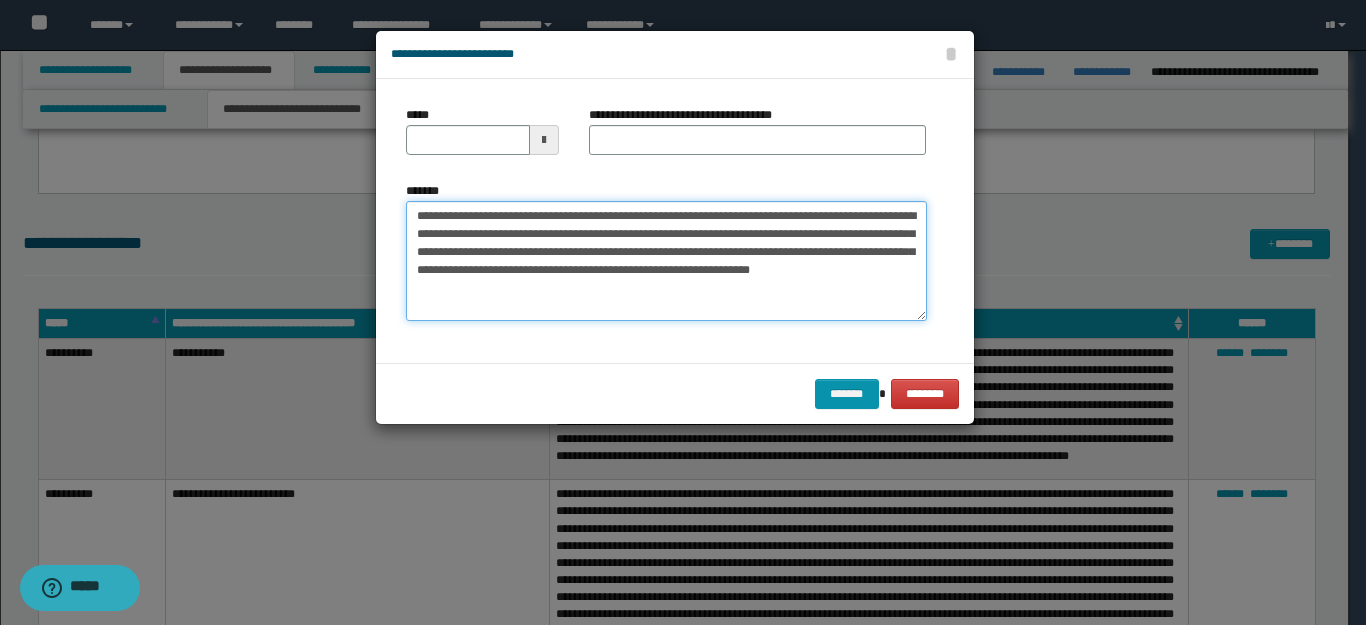 type on "**********" 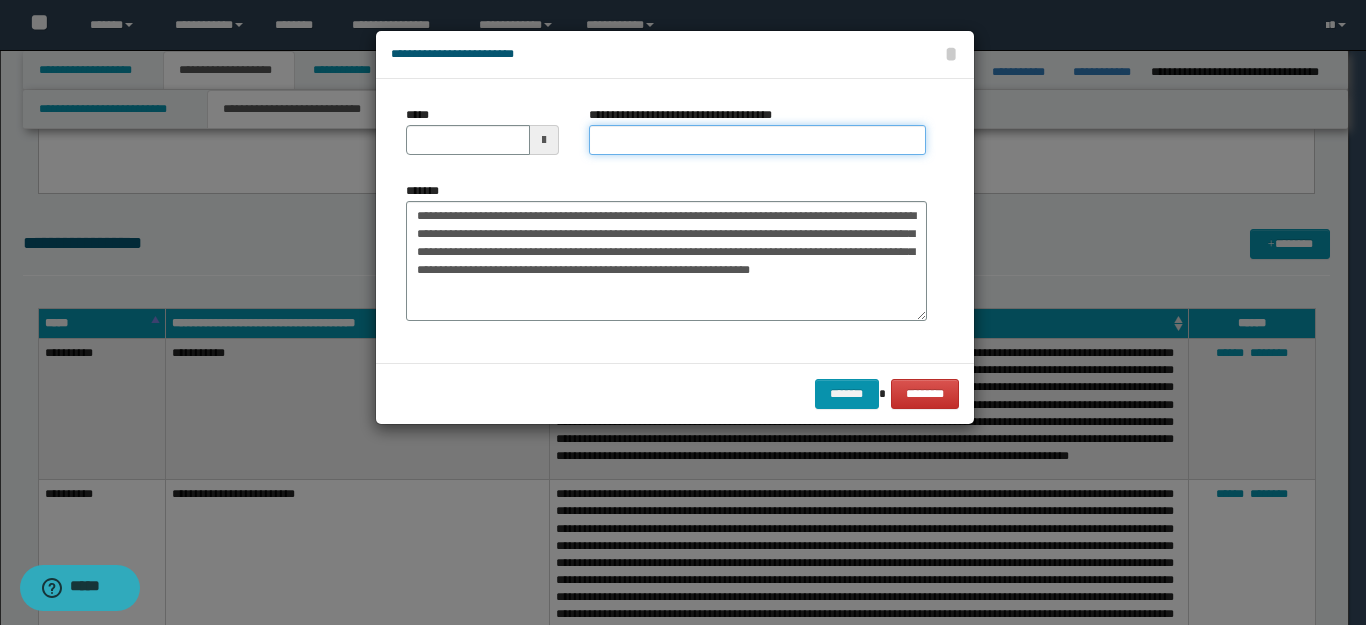 click on "**********" at bounding box center [757, 140] 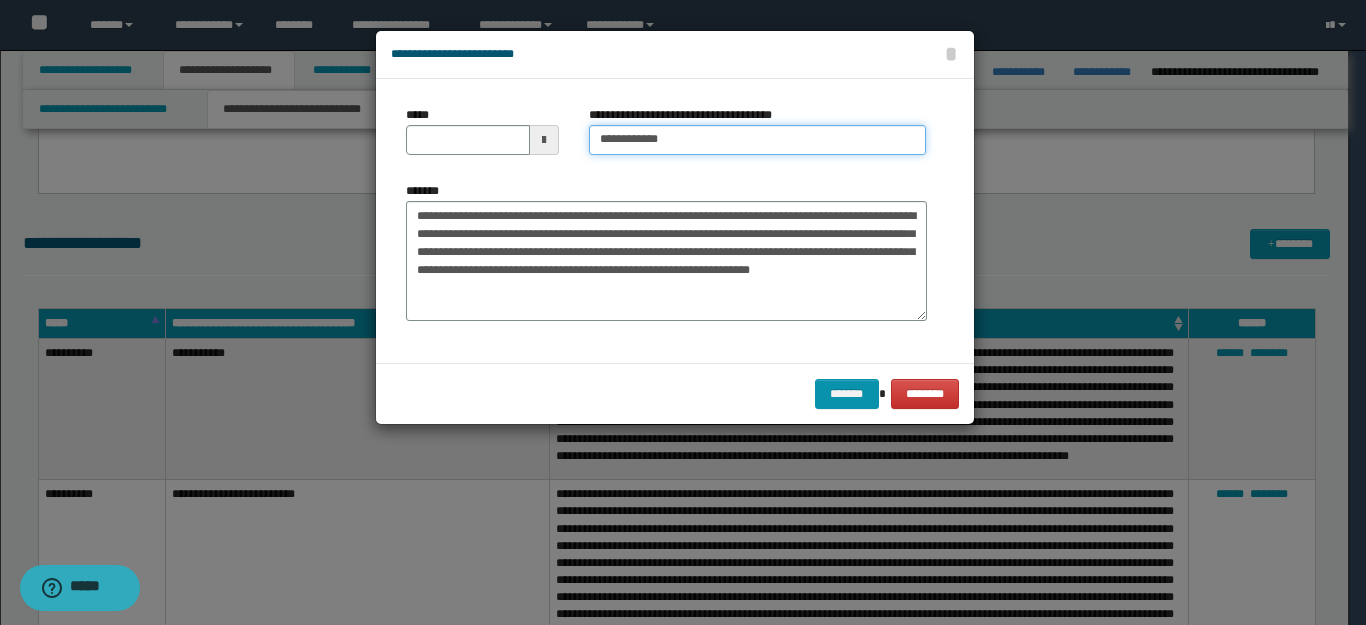type on "**********" 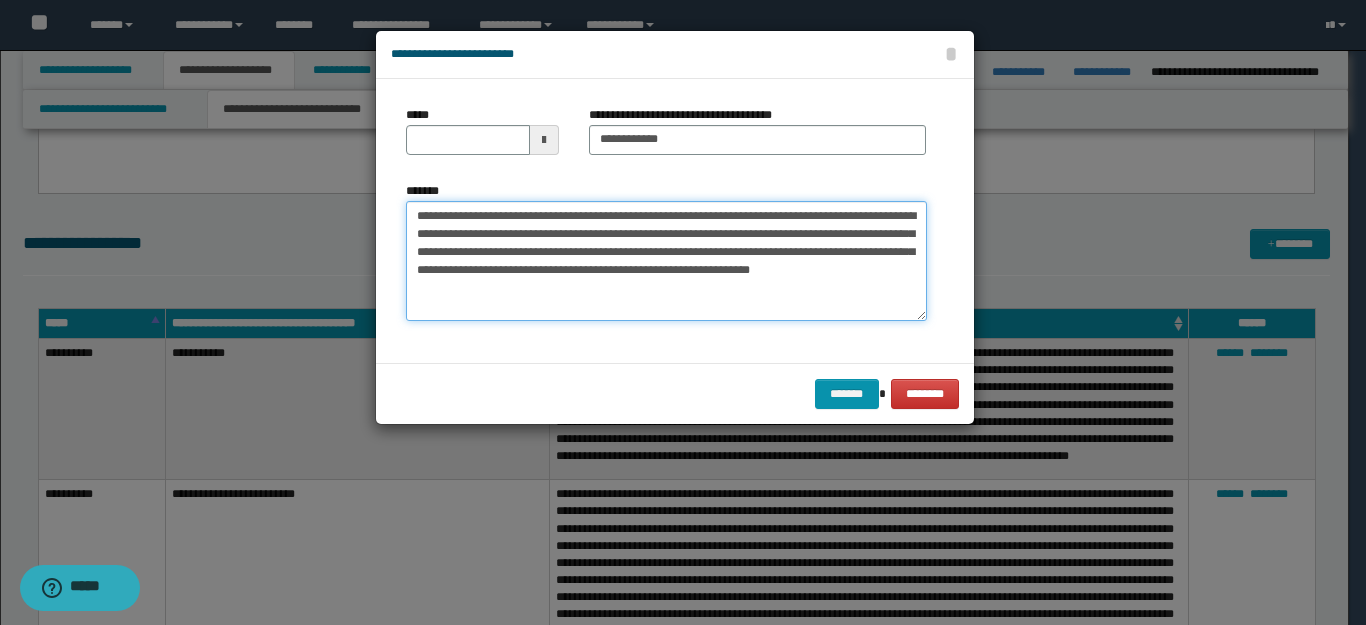 drag, startPoint x: 483, startPoint y: 216, endPoint x: 293, endPoint y: 213, distance: 190.02368 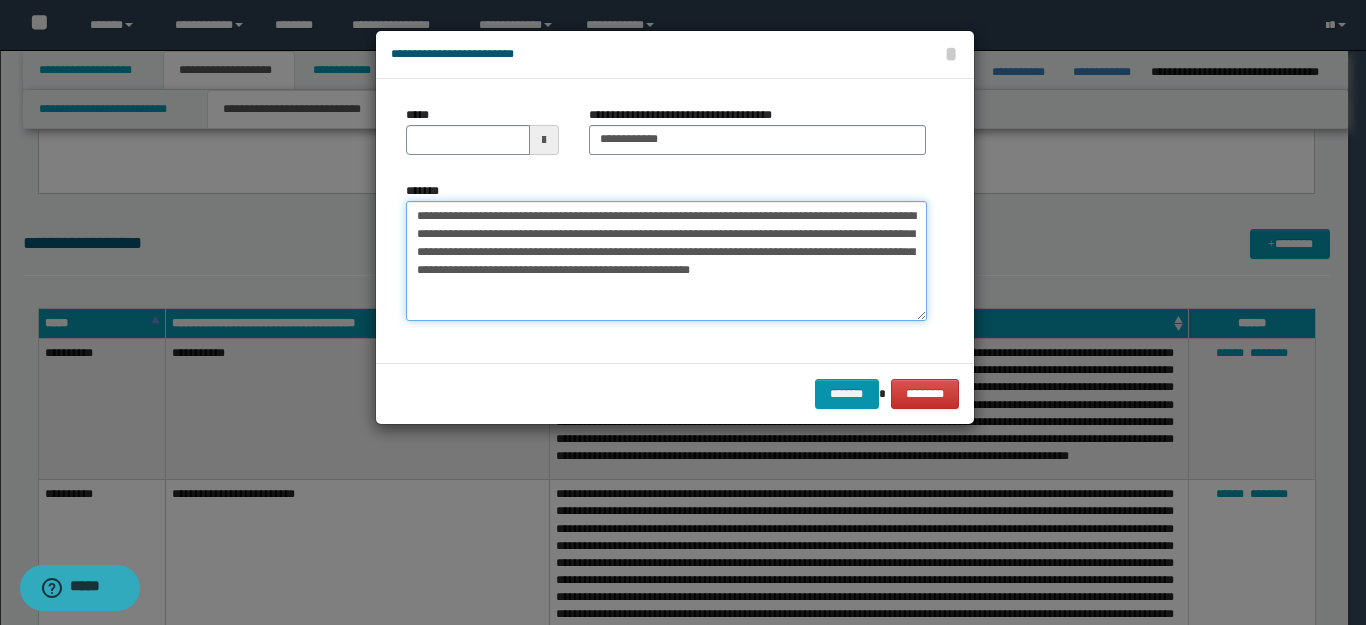 type 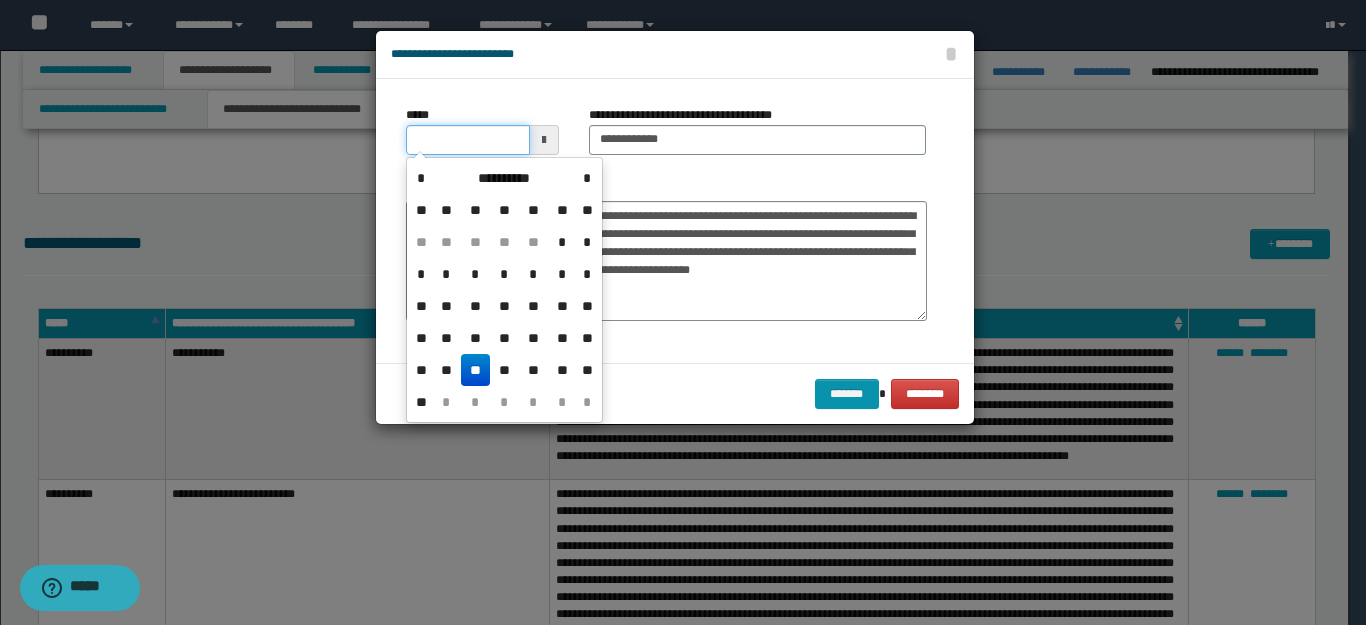 click on "*****" at bounding box center (468, 140) 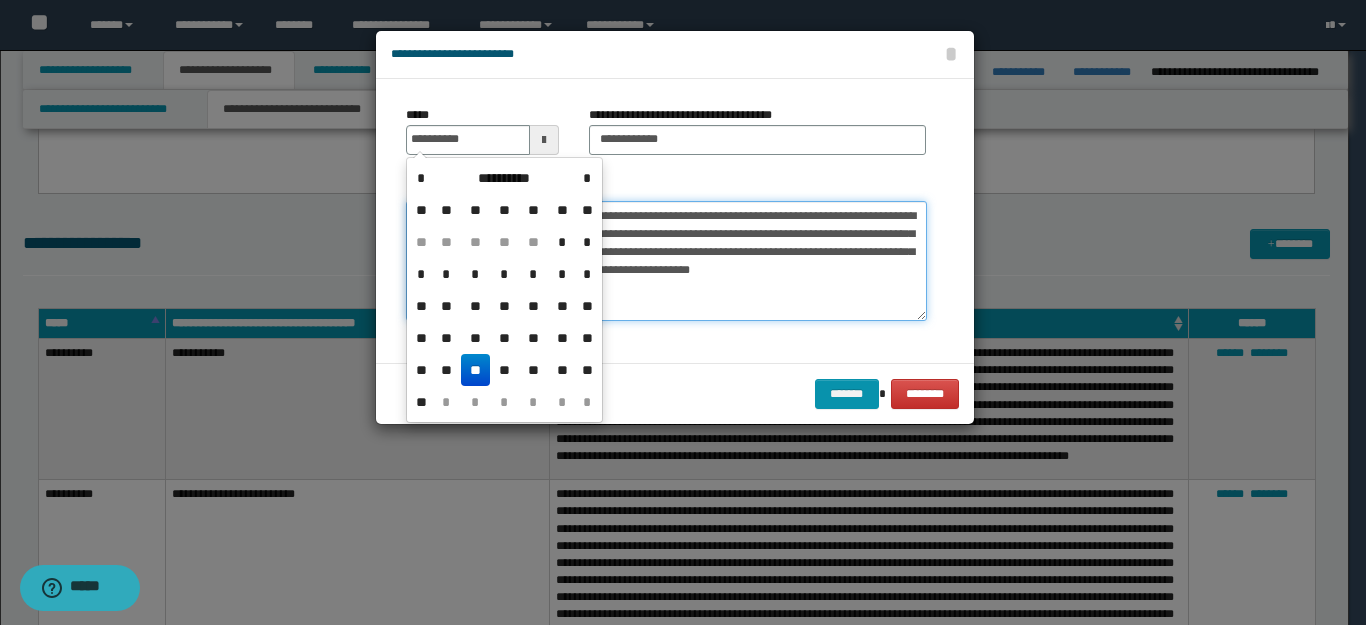 click on "**********" at bounding box center (666, 261) 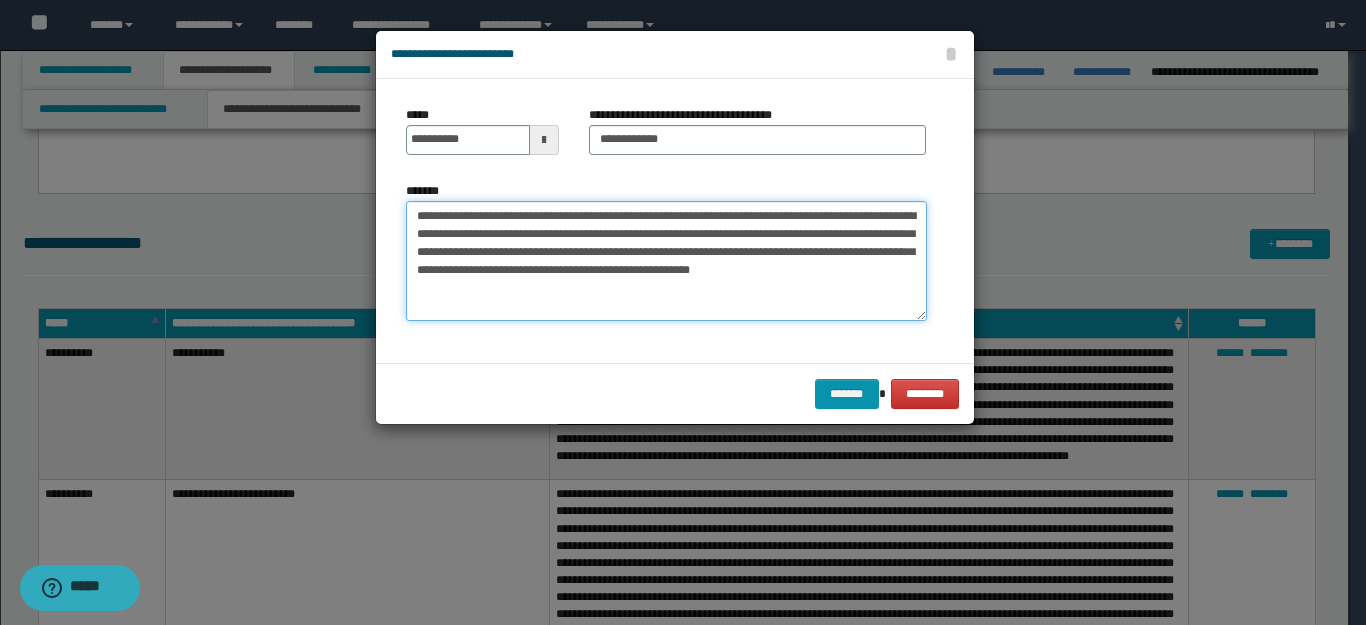 type on "**********" 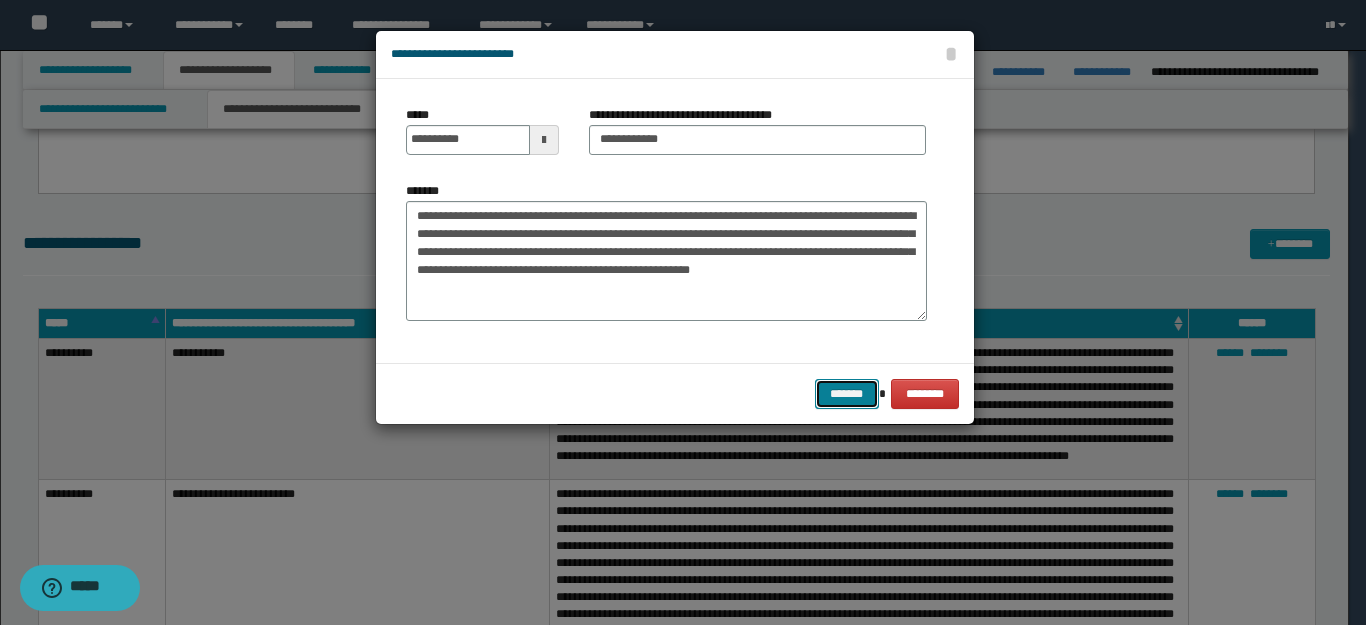 click on "*******" at bounding box center [847, 394] 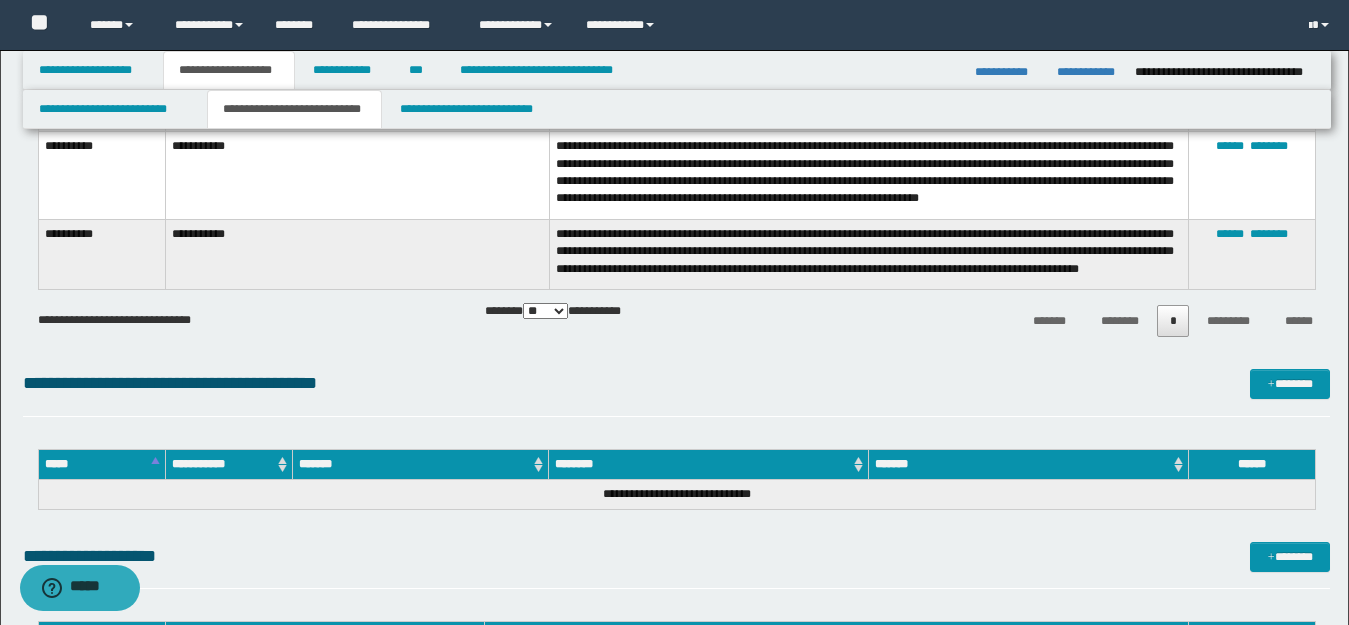 scroll, scrollTop: 1600, scrollLeft: 0, axis: vertical 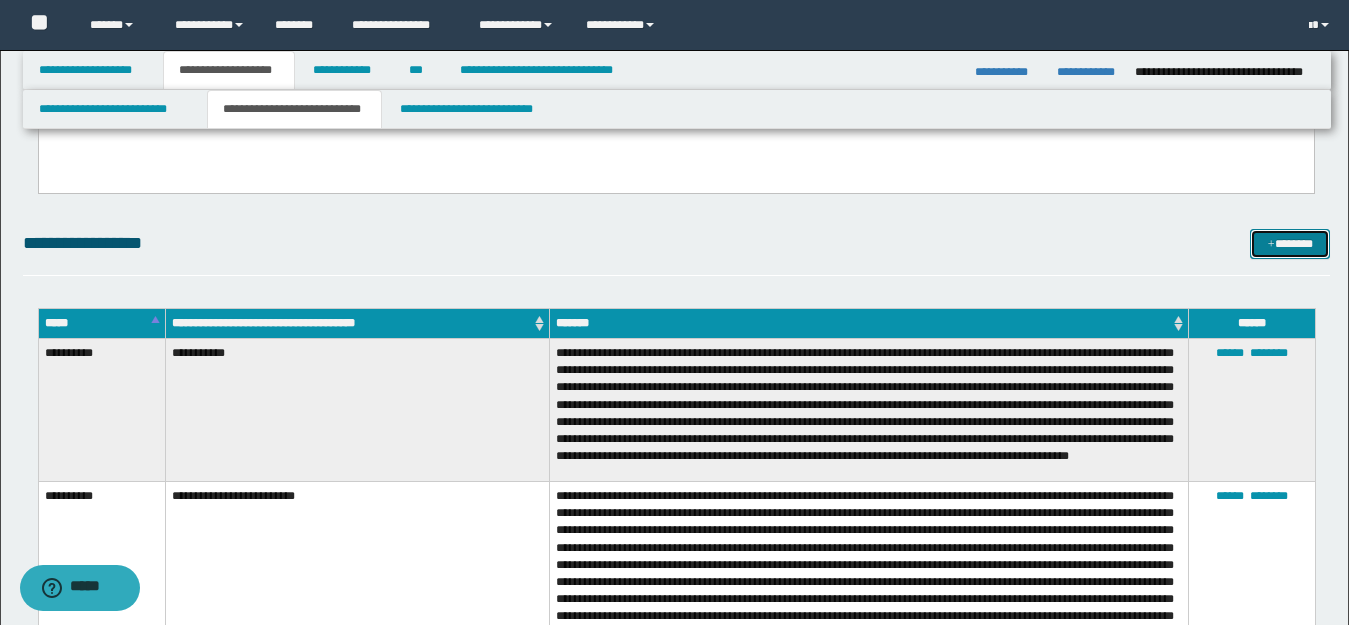 click on "*******" at bounding box center [1290, 244] 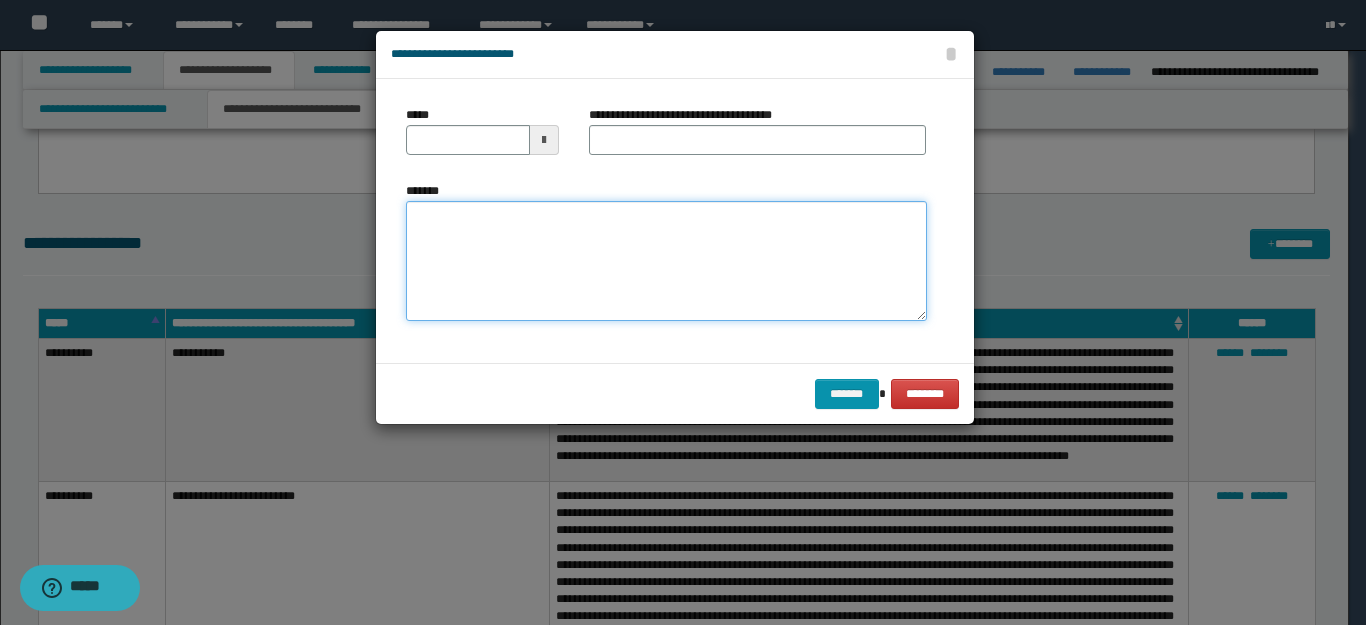 click on "*******" at bounding box center [666, 261] 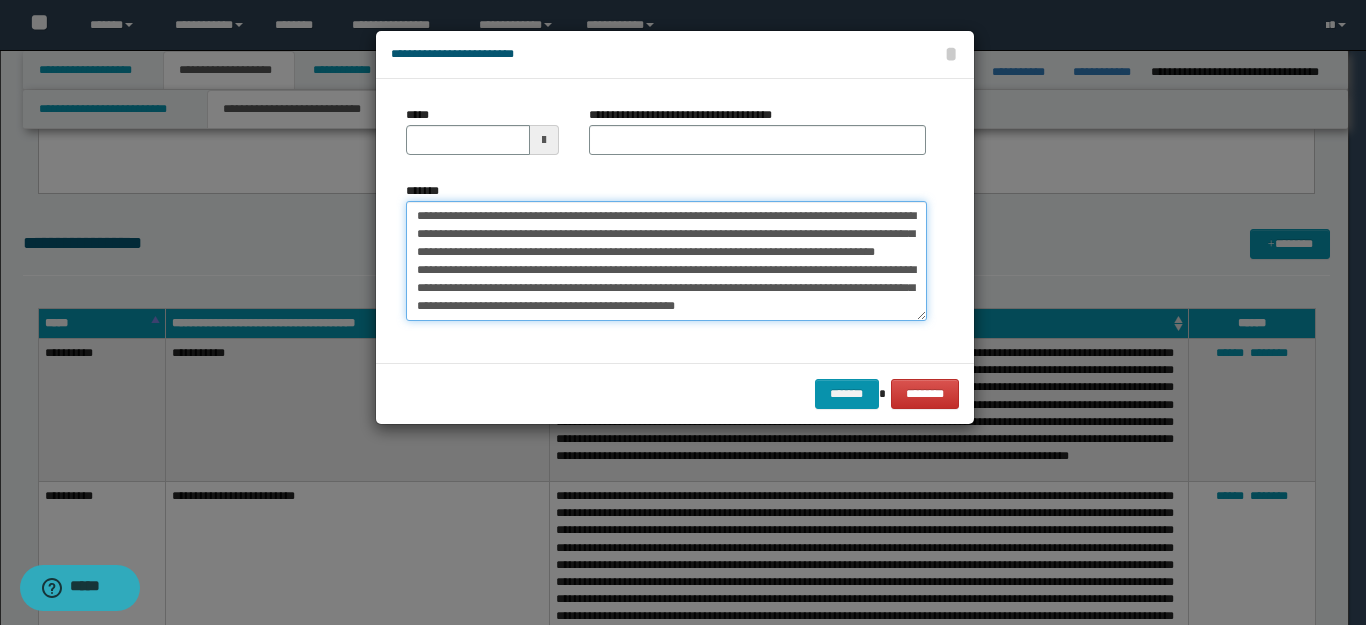 scroll, scrollTop: 0, scrollLeft: 0, axis: both 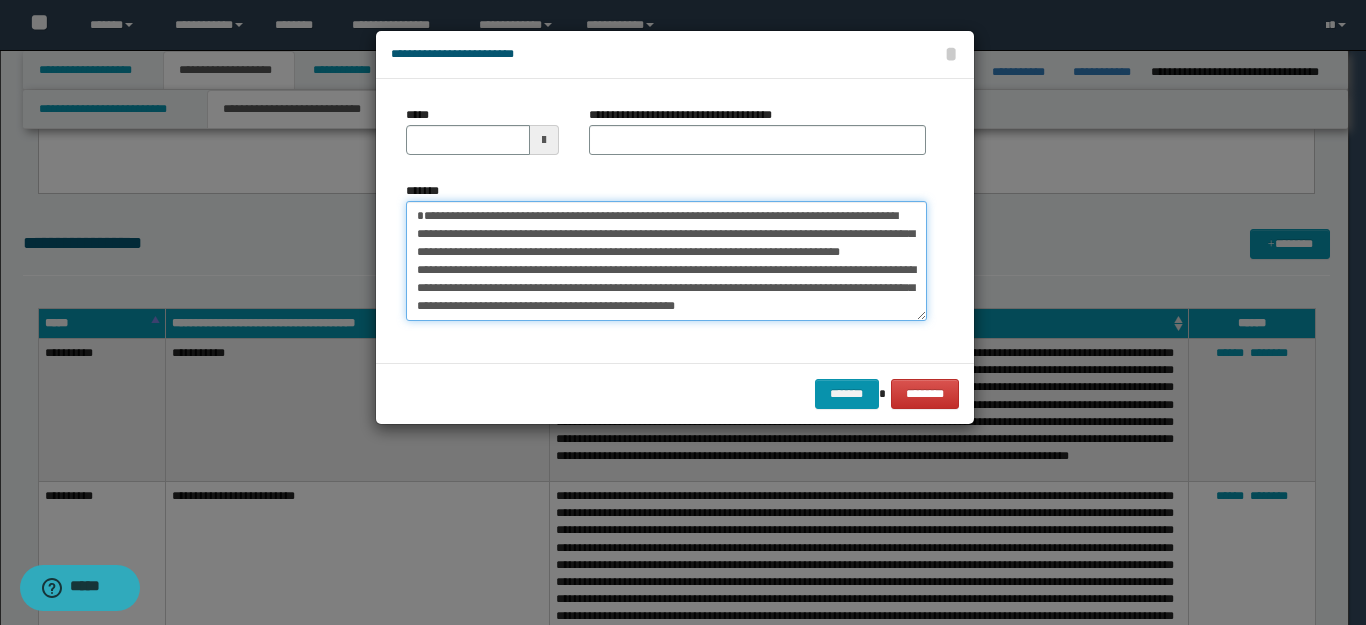 type on "**********" 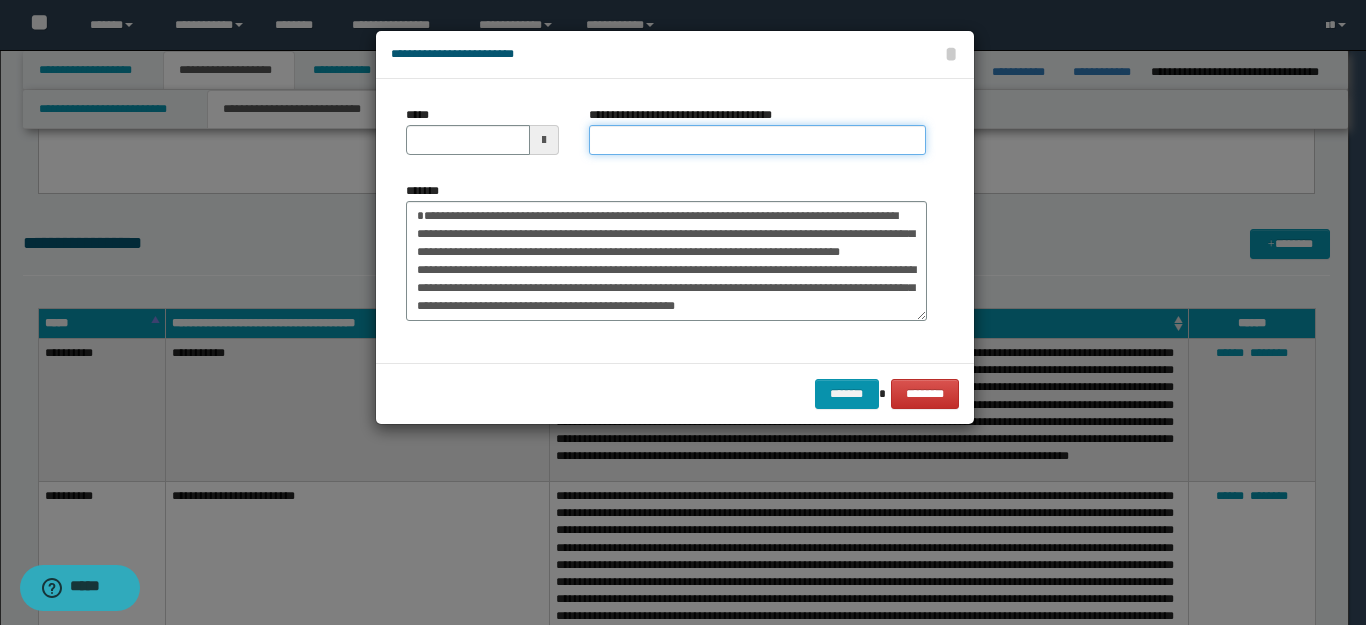 click on "**********" at bounding box center [757, 140] 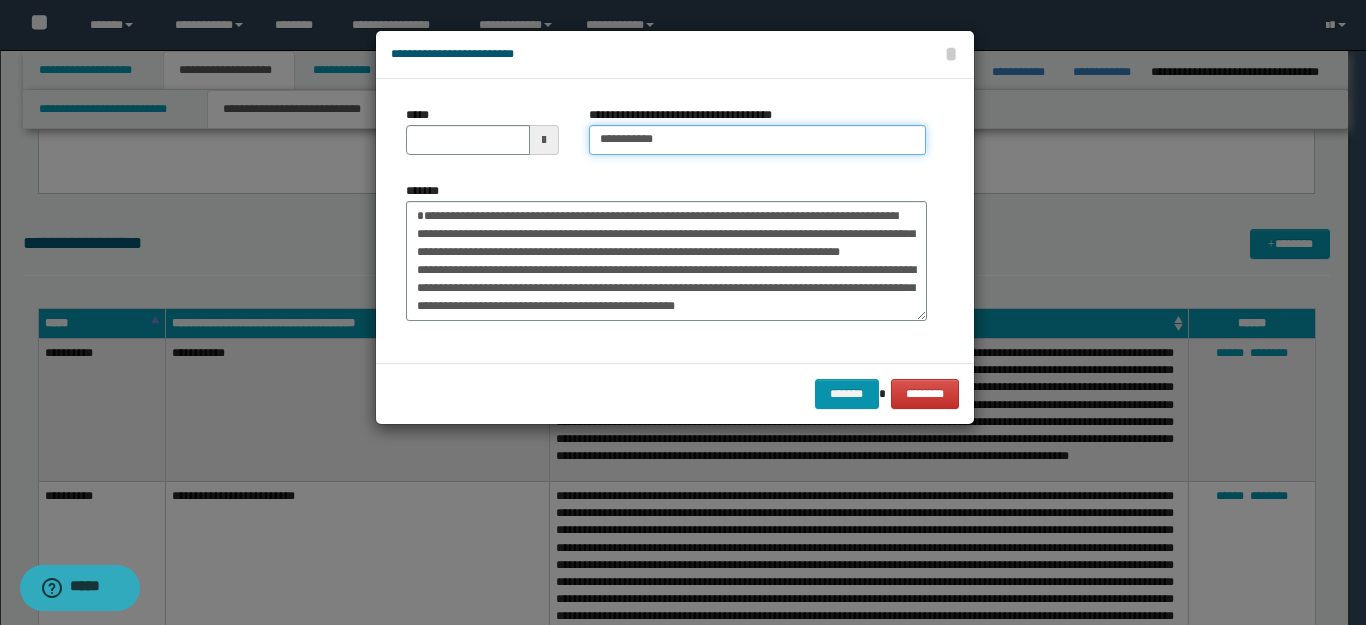 type on "**********" 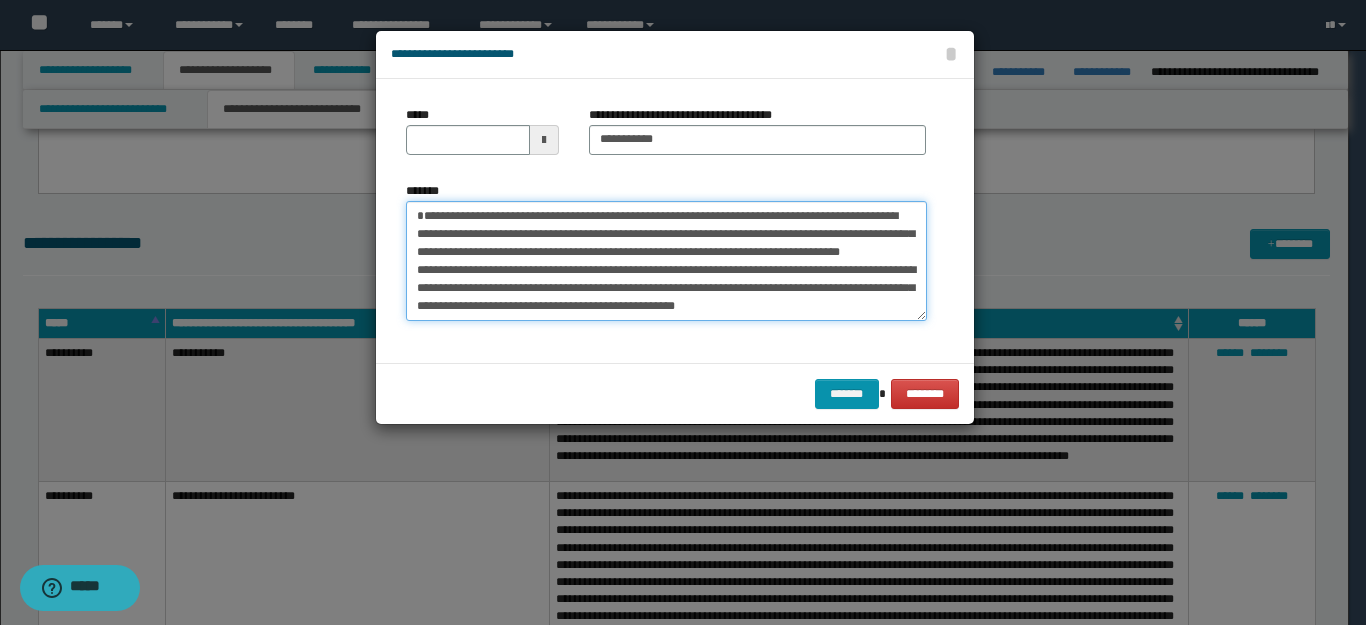 drag, startPoint x: 488, startPoint y: 217, endPoint x: 270, endPoint y: 218, distance: 218.00229 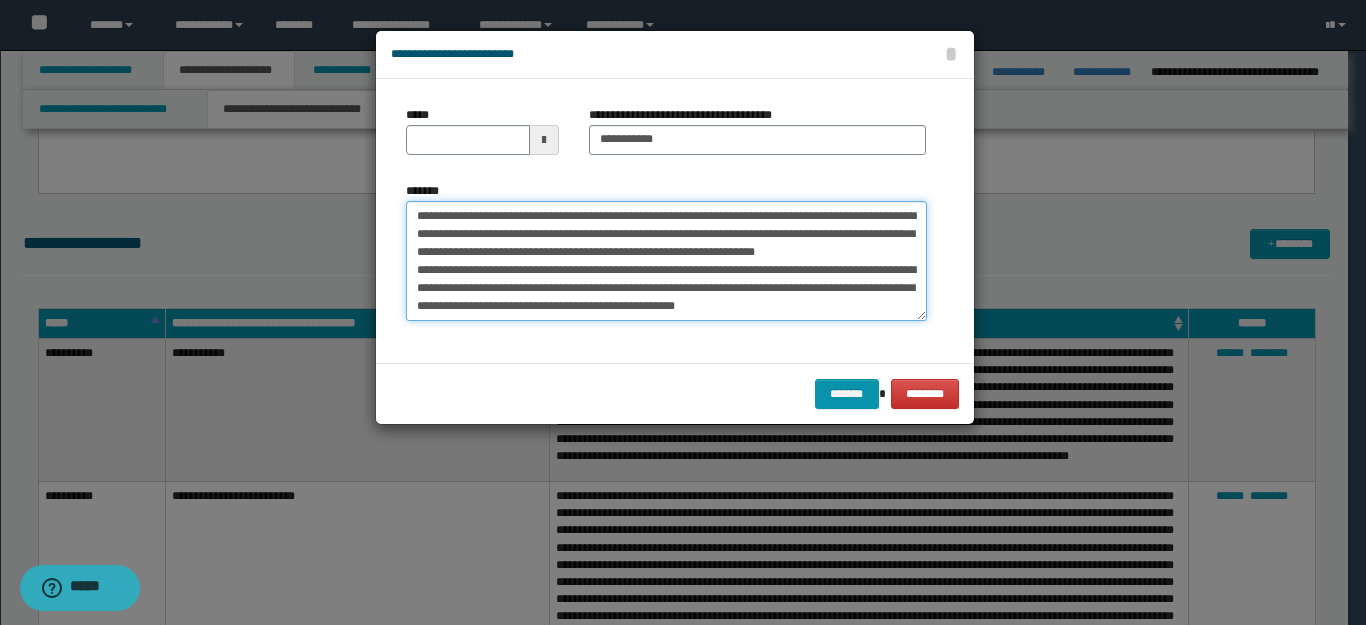 type 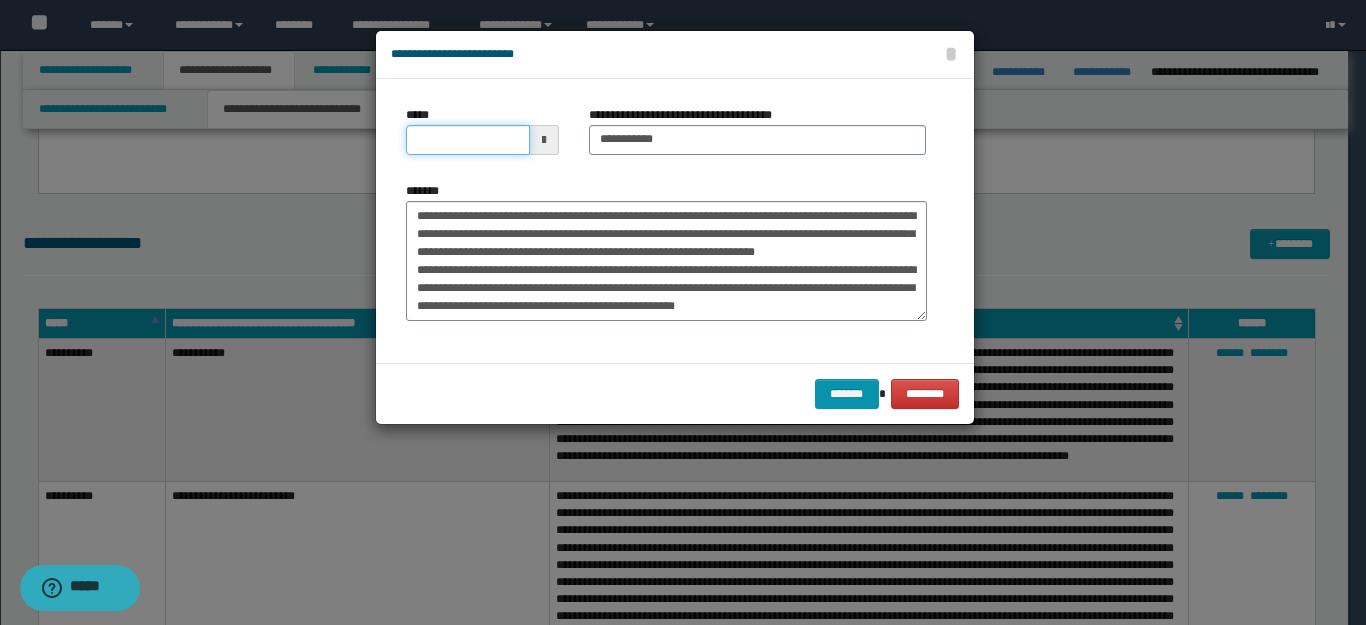 click on "*****" at bounding box center [468, 140] 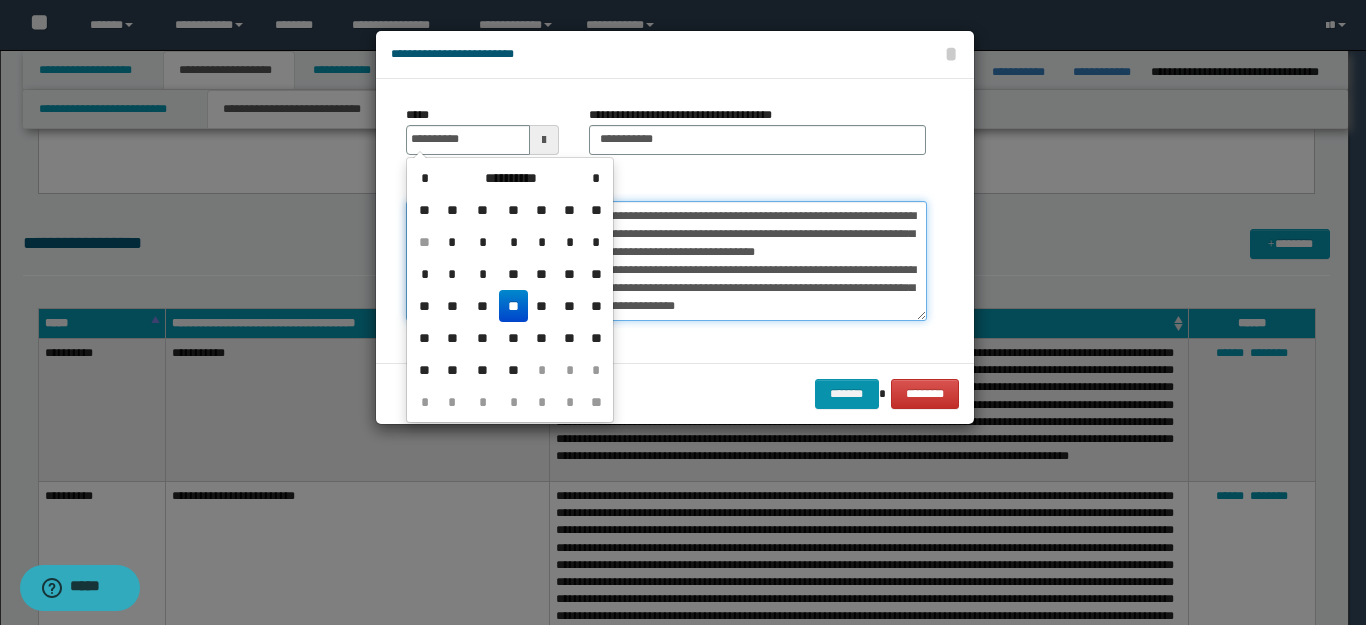 type on "**********" 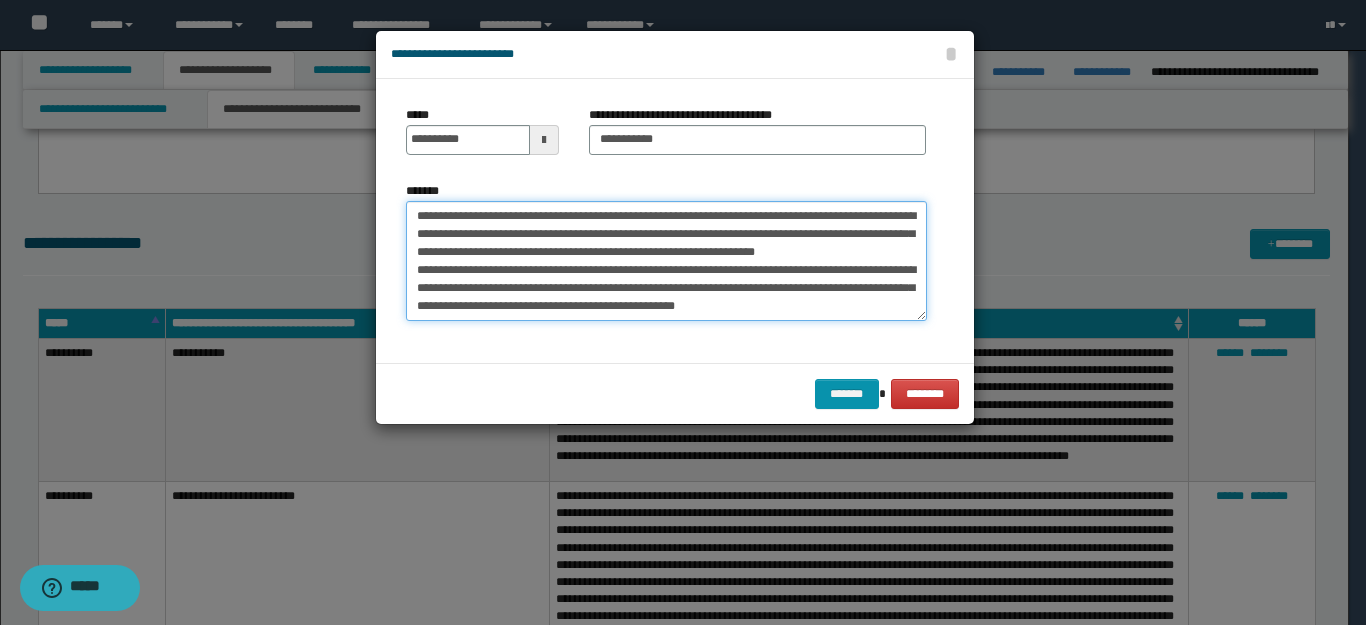 click on "**********" at bounding box center (666, 261) 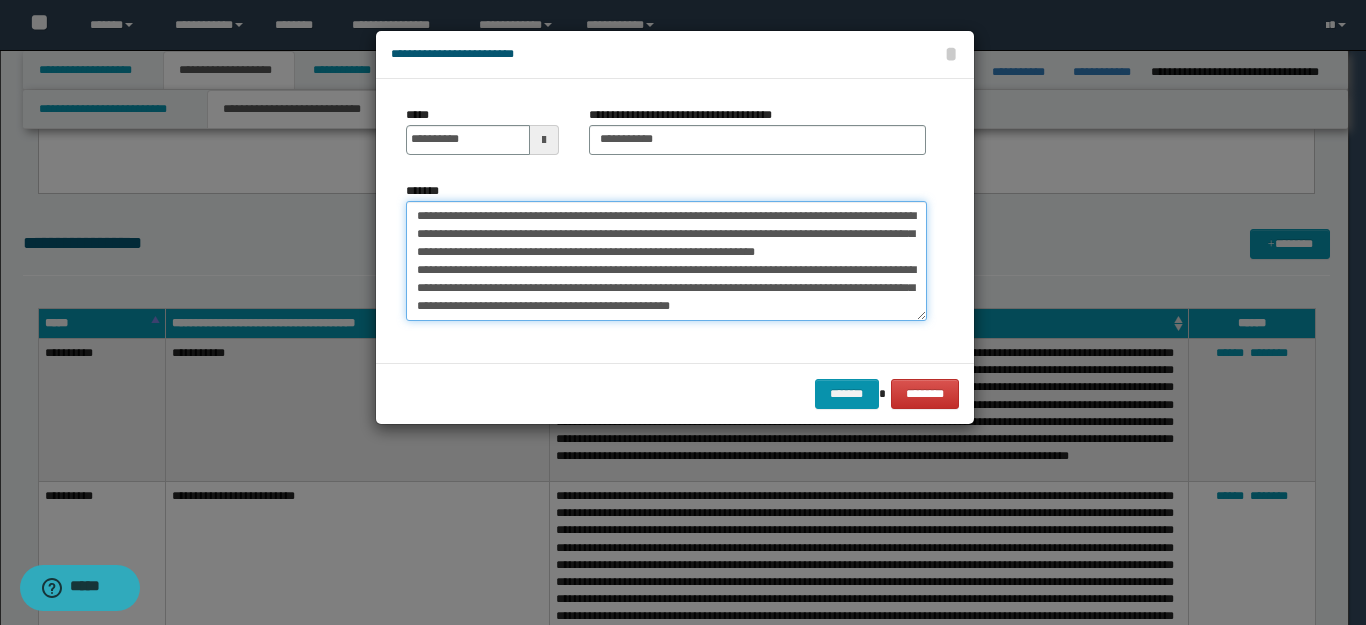 scroll, scrollTop: 0, scrollLeft: 0, axis: both 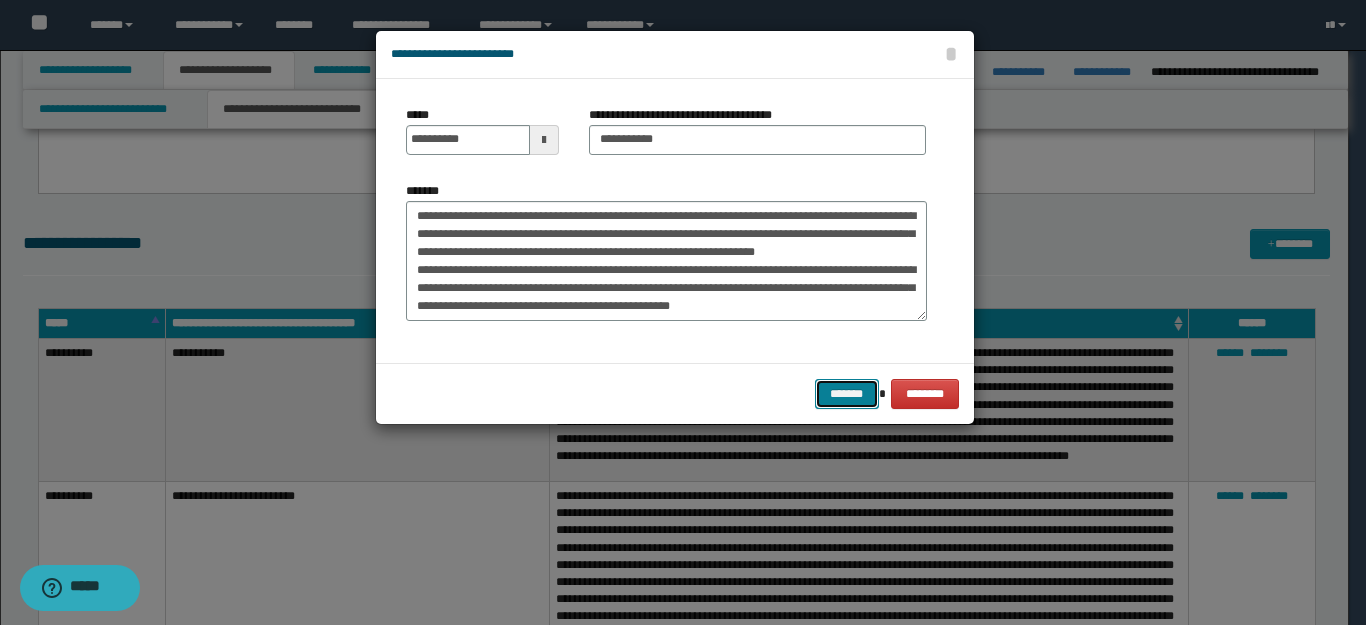 click on "*******" at bounding box center (847, 394) 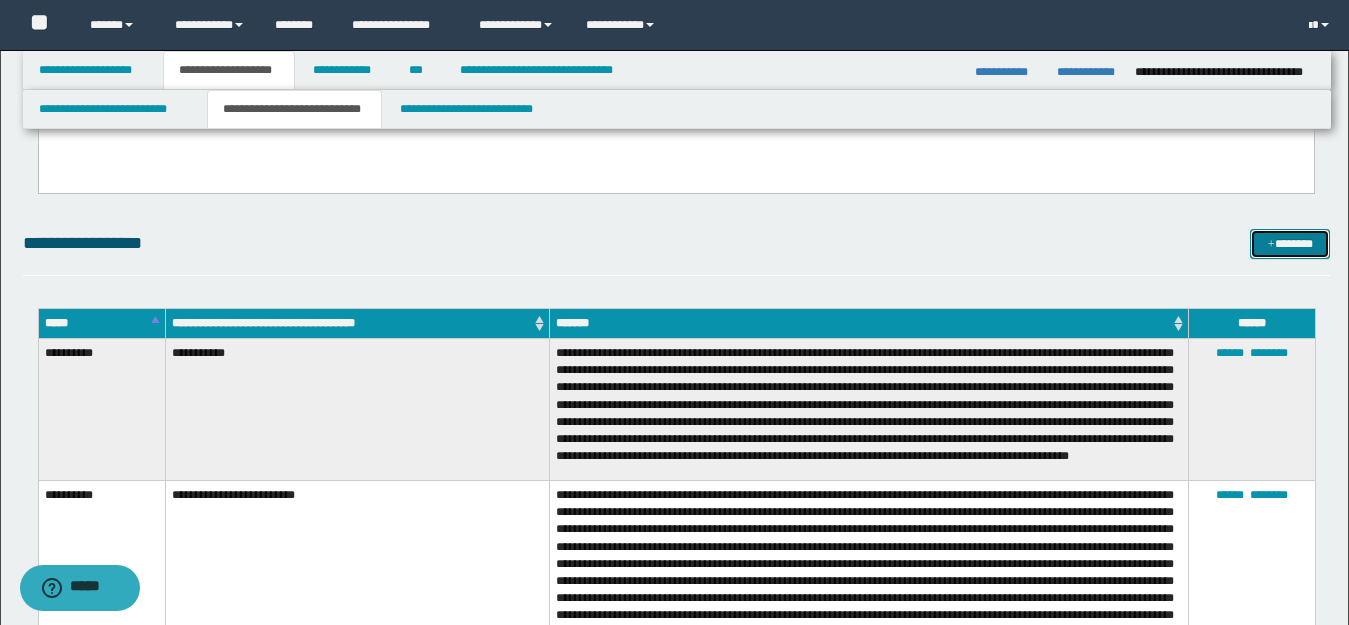 click on "*******" at bounding box center [1290, 244] 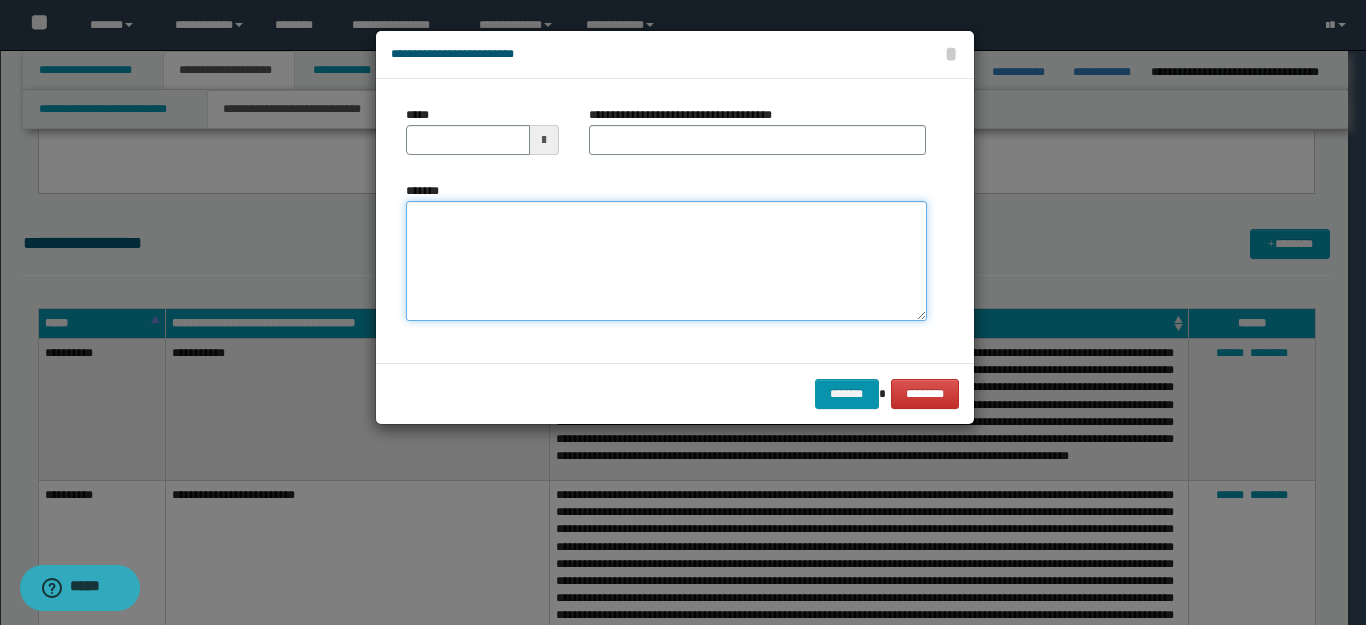 click on "*******" at bounding box center (666, 261) 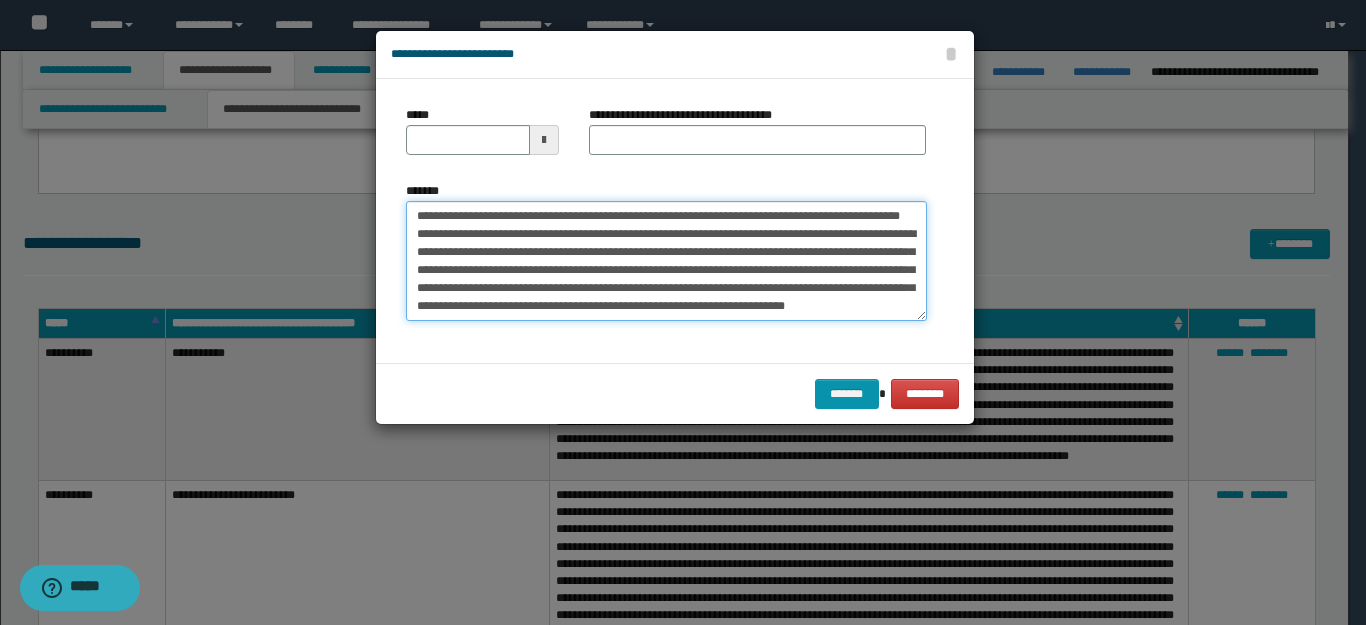 scroll, scrollTop: 0, scrollLeft: 0, axis: both 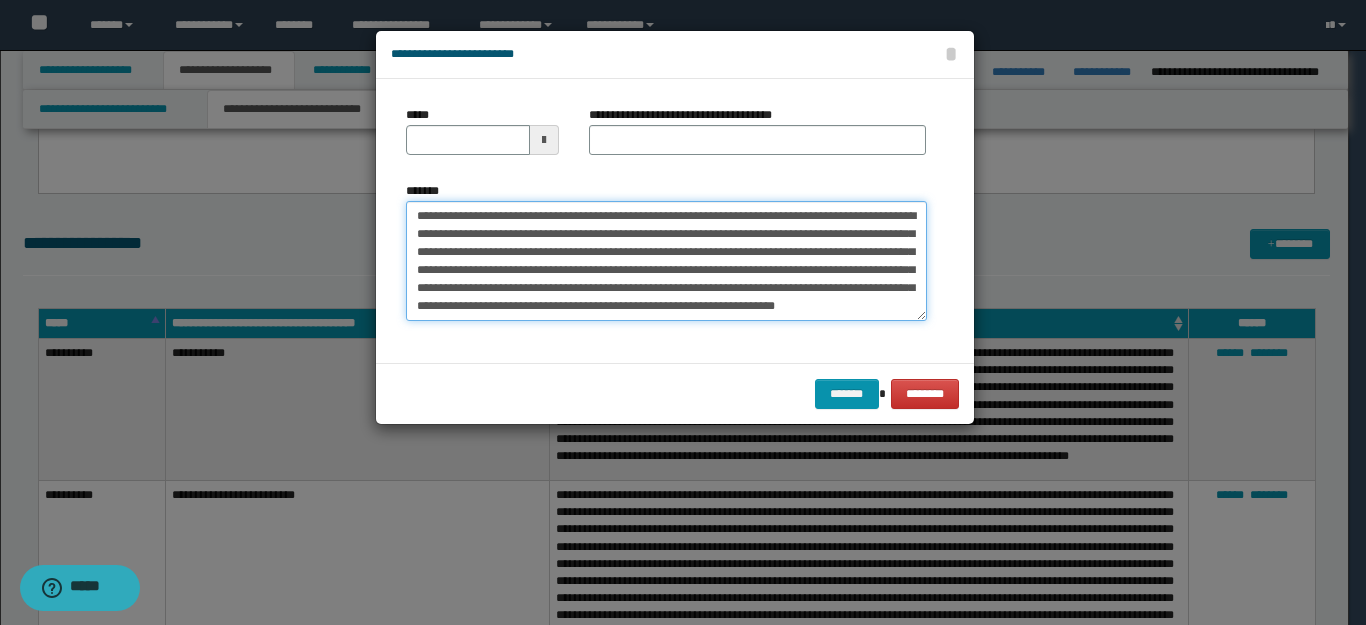 drag, startPoint x: 472, startPoint y: 217, endPoint x: 264, endPoint y: 217, distance: 208 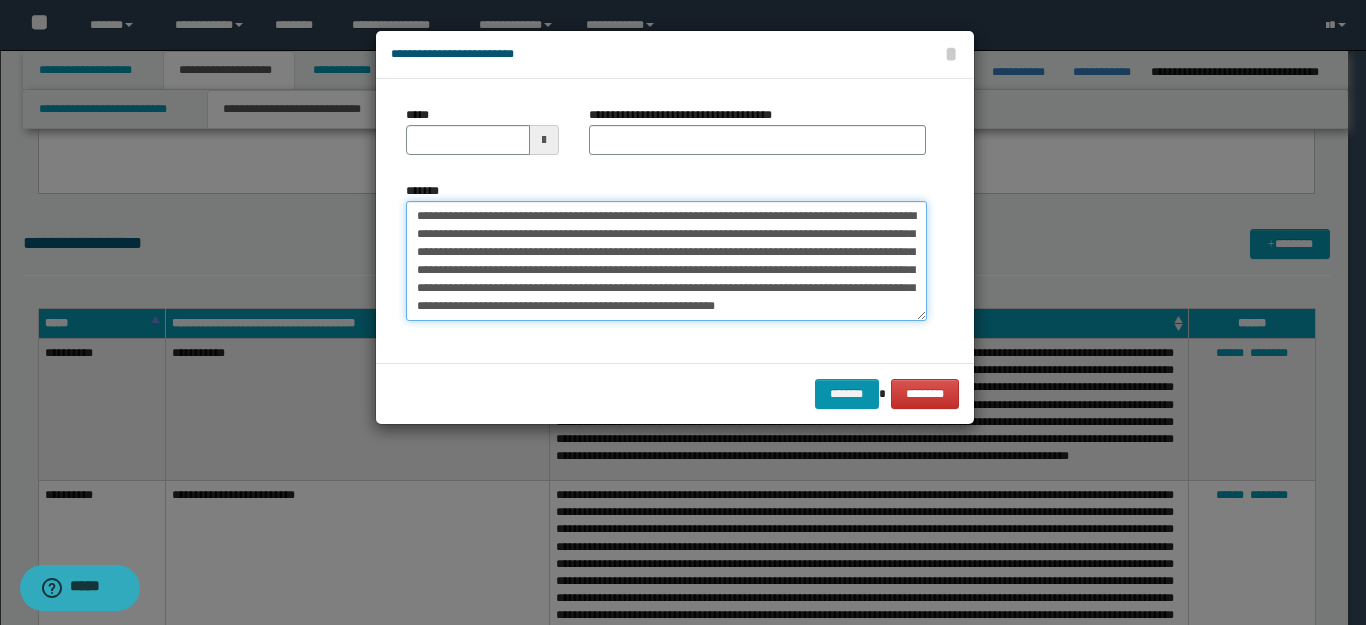 type on "**********" 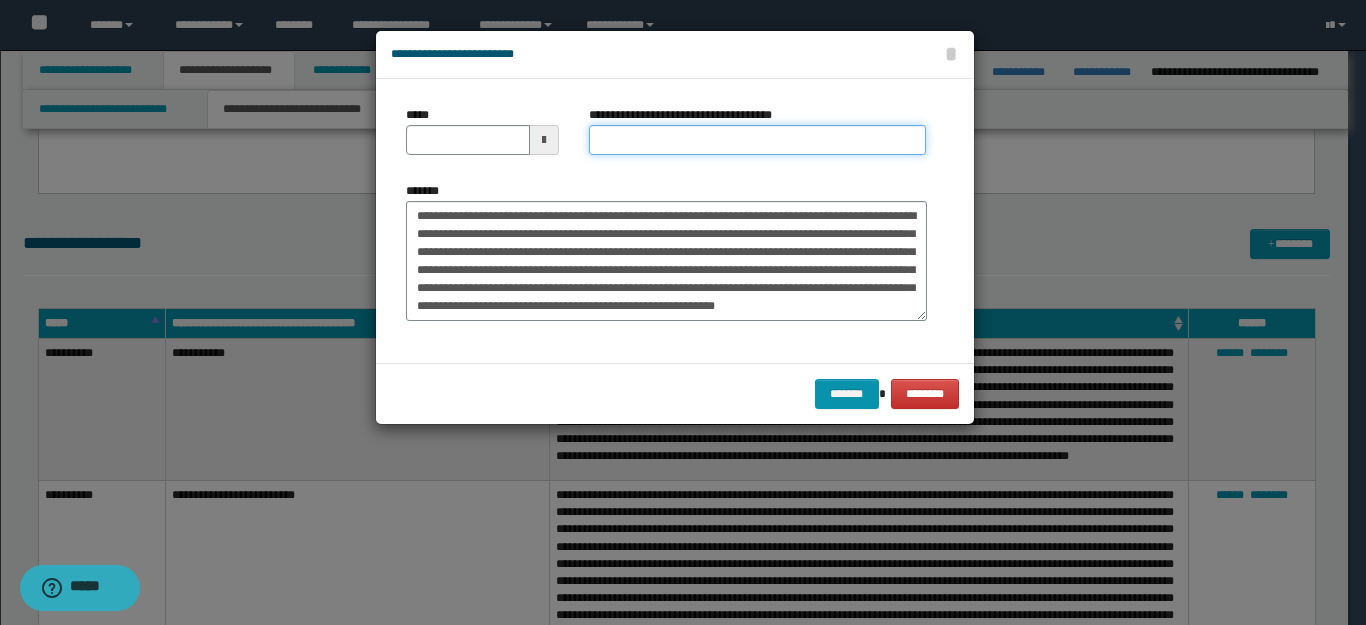 click on "**********" at bounding box center (757, 140) 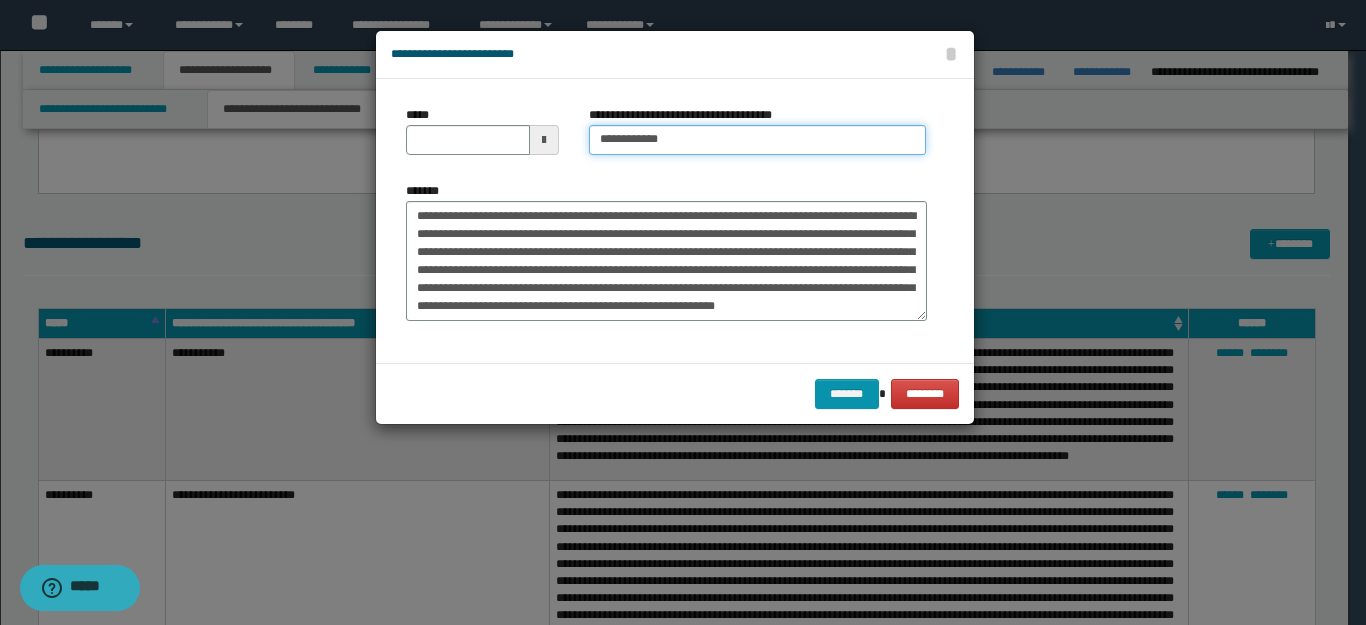 type on "**********" 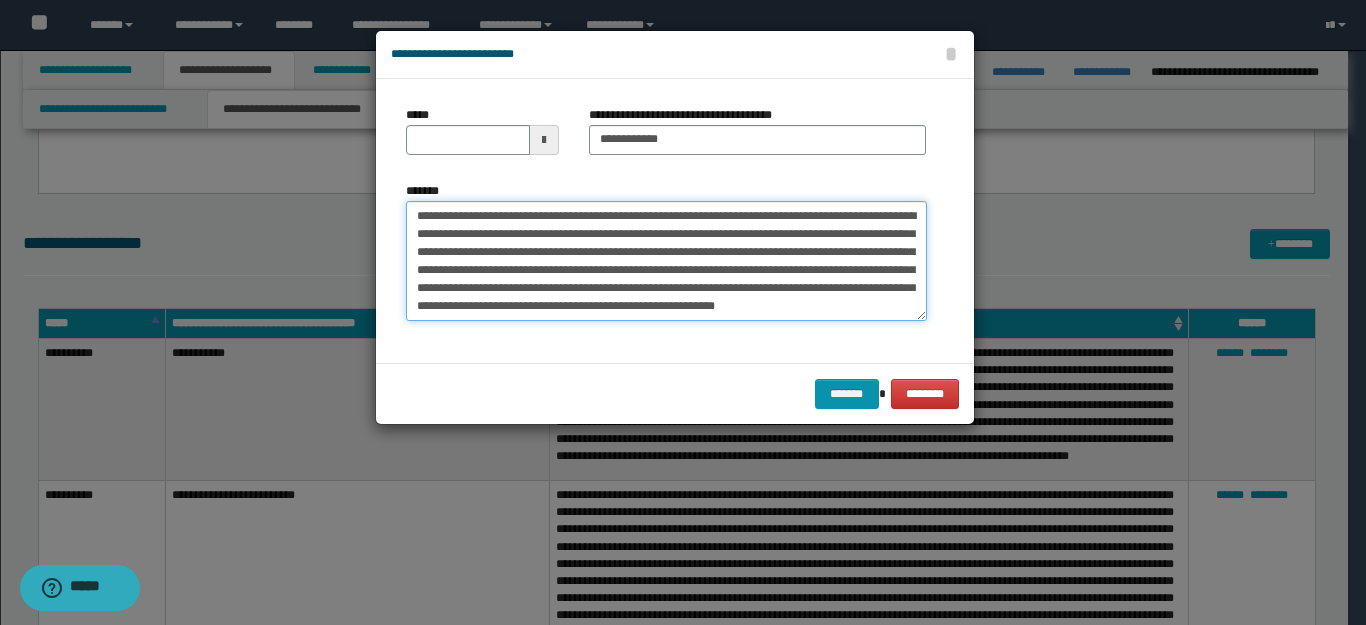 drag, startPoint x: 484, startPoint y: 209, endPoint x: 178, endPoint y: 211, distance: 306.00653 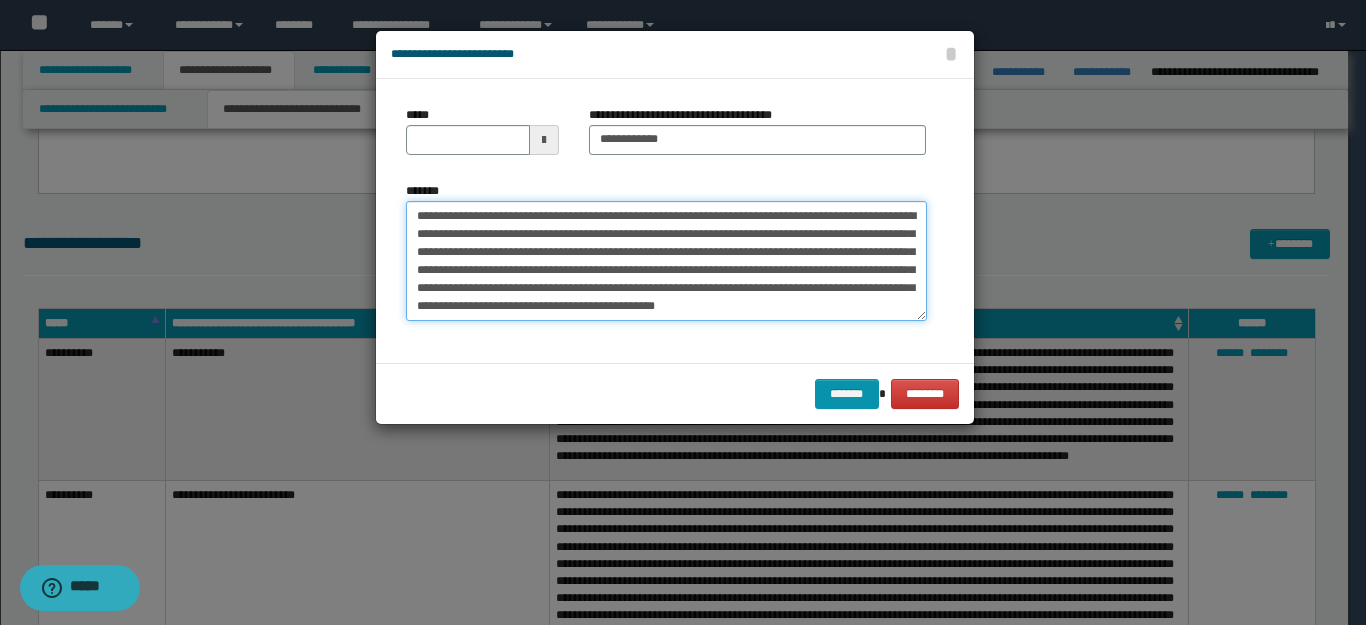 type 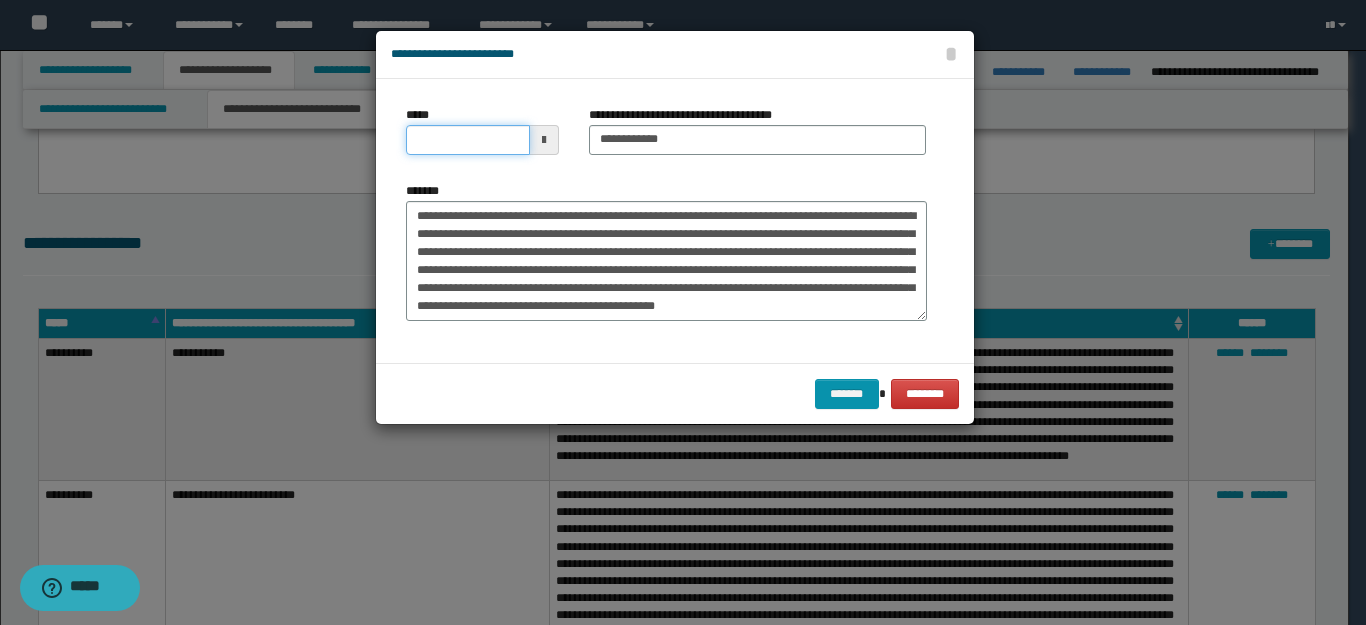 drag, startPoint x: 415, startPoint y: 149, endPoint x: 448, endPoint y: 149, distance: 33 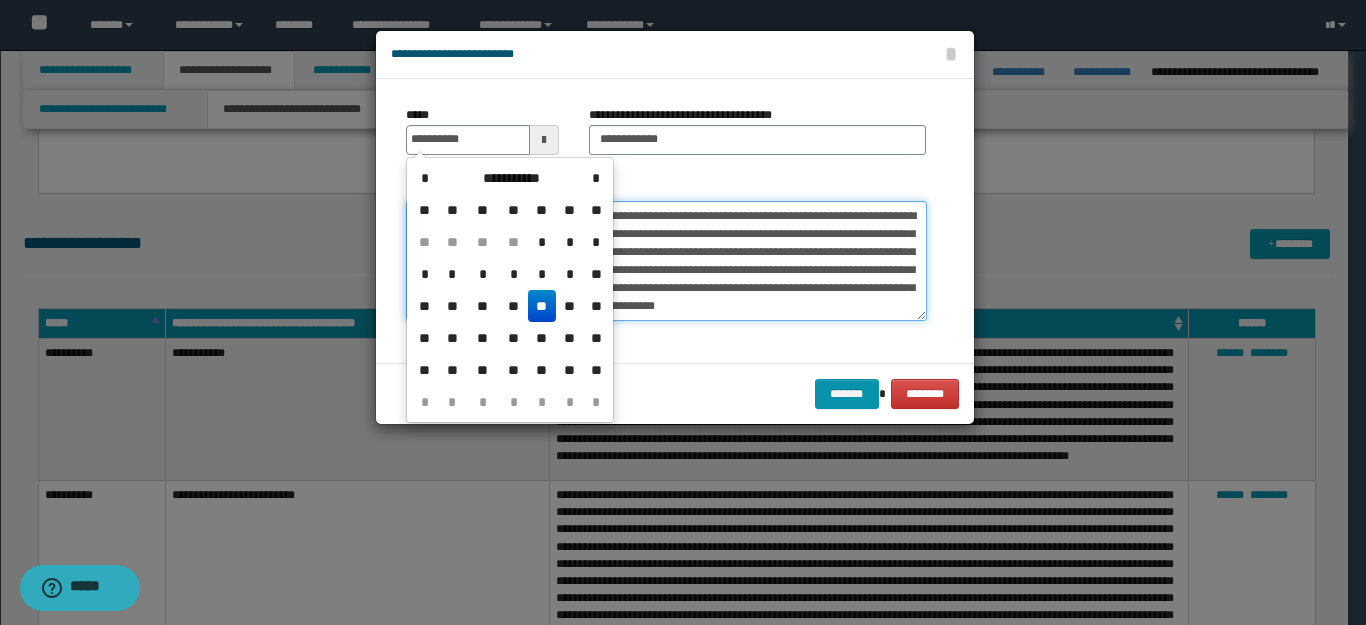 type on "**********" 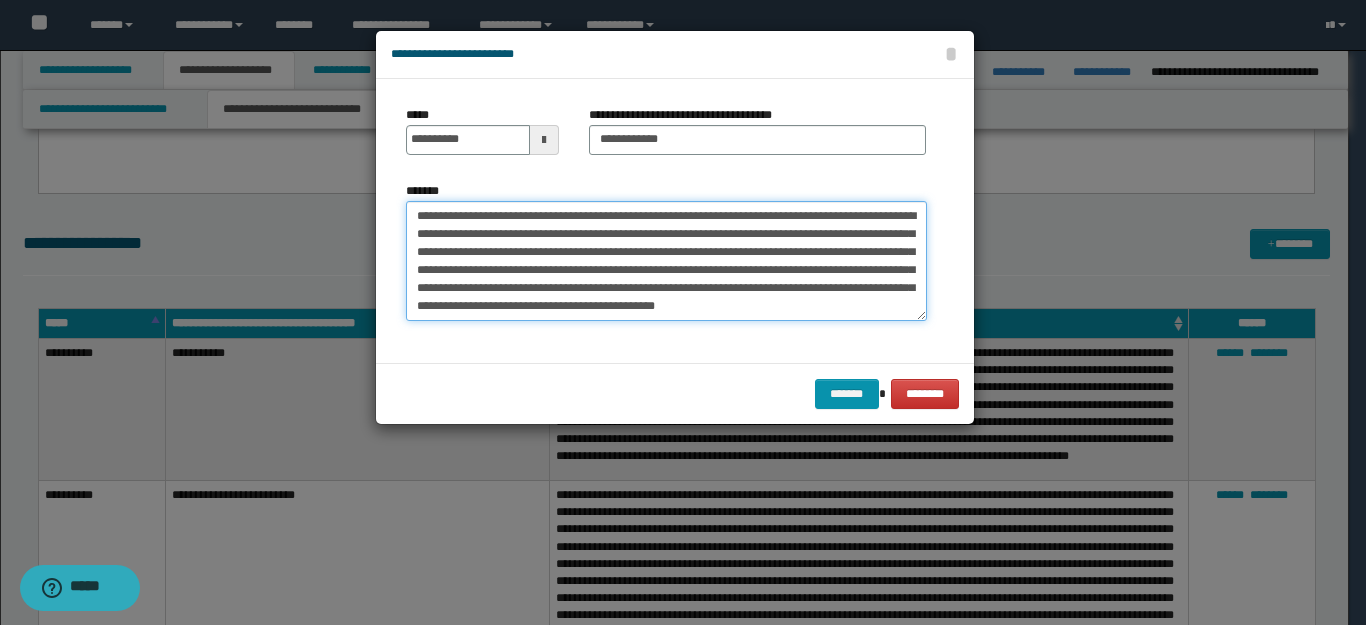 scroll, scrollTop: 18, scrollLeft: 0, axis: vertical 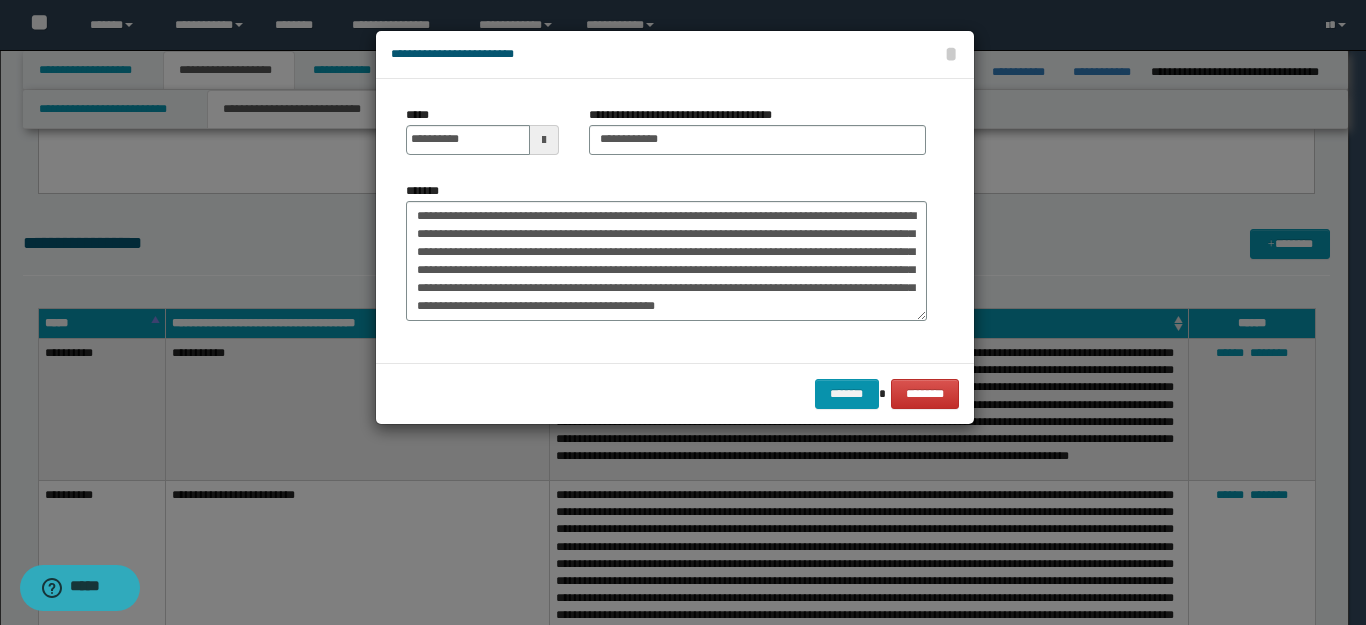 click on "*******
********" at bounding box center [675, 393] 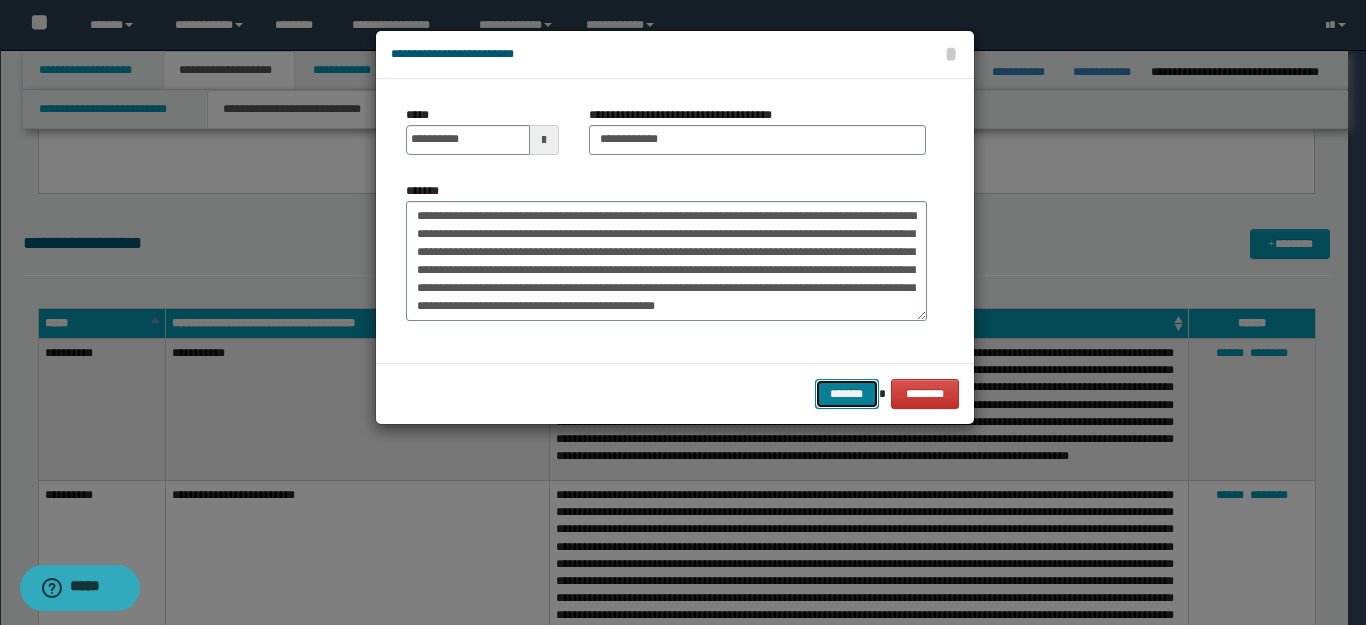 drag, startPoint x: 833, startPoint y: 384, endPoint x: 801, endPoint y: 373, distance: 33.83785 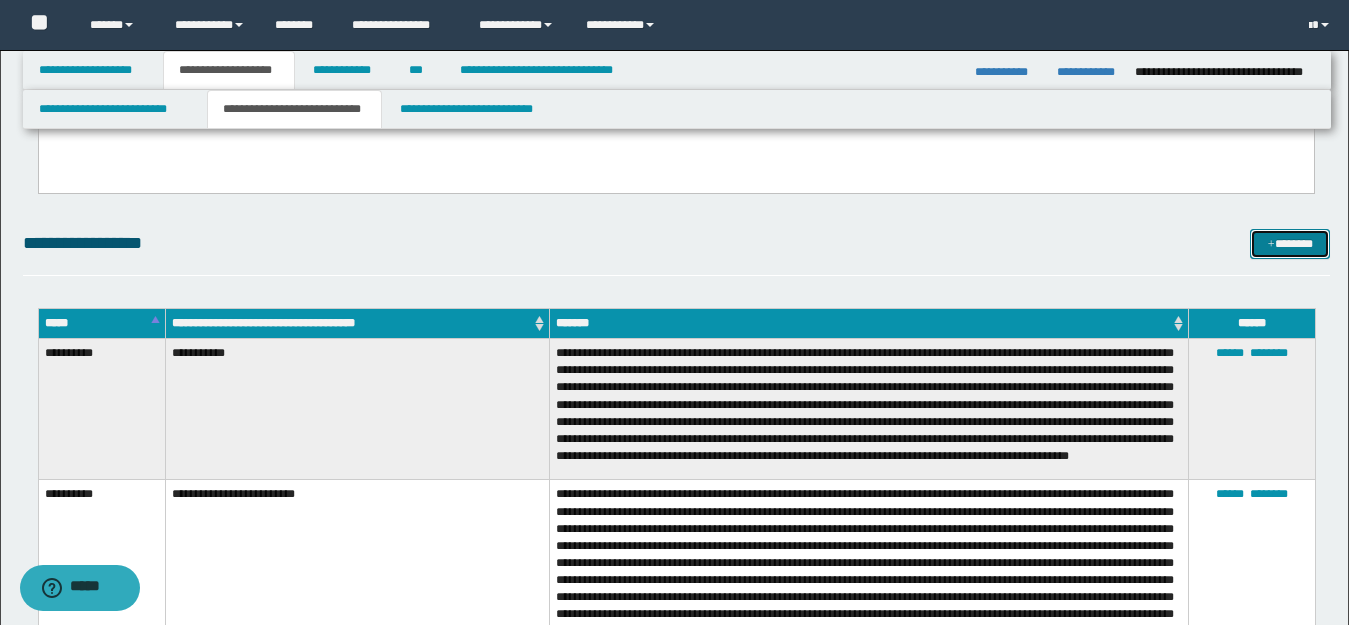 click at bounding box center (1271, 245) 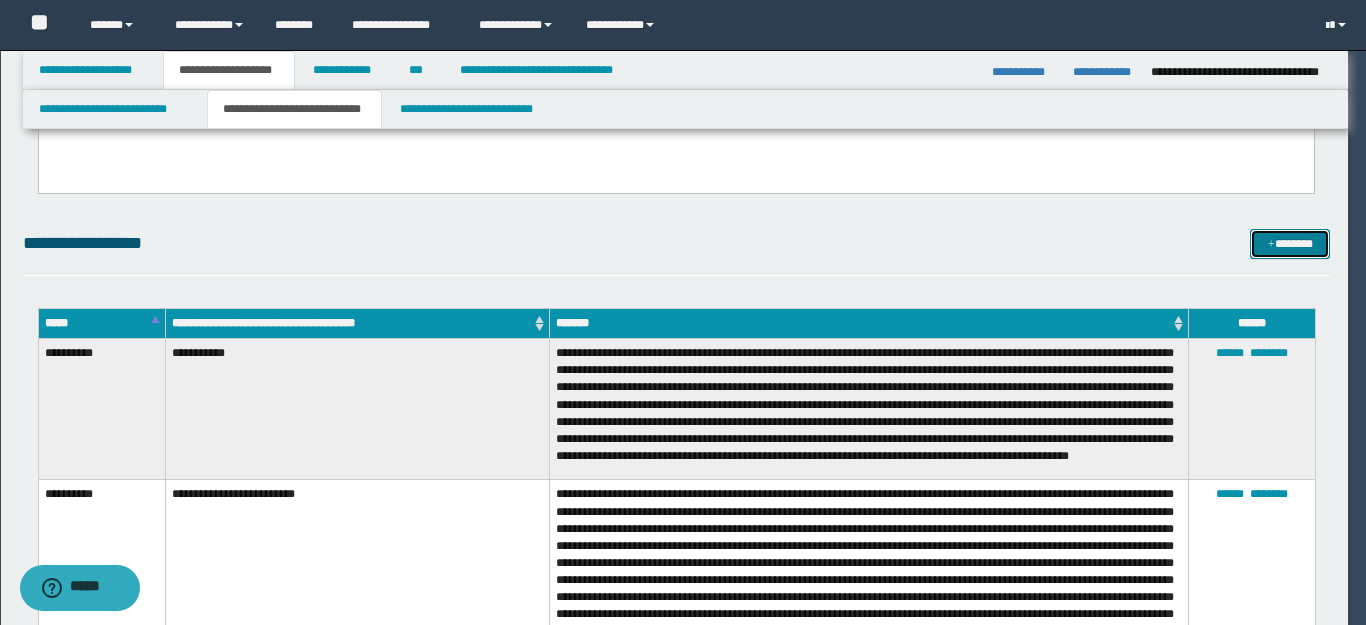 scroll, scrollTop: 0, scrollLeft: 0, axis: both 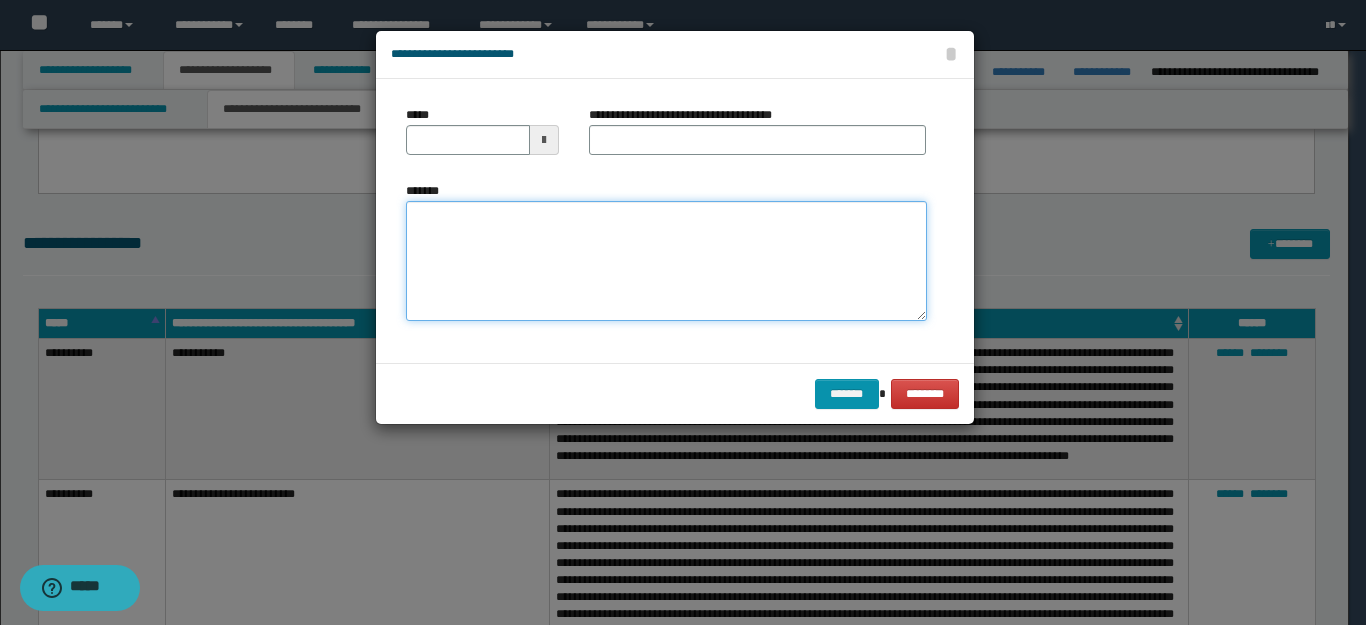 click on "*******" at bounding box center [666, 261] 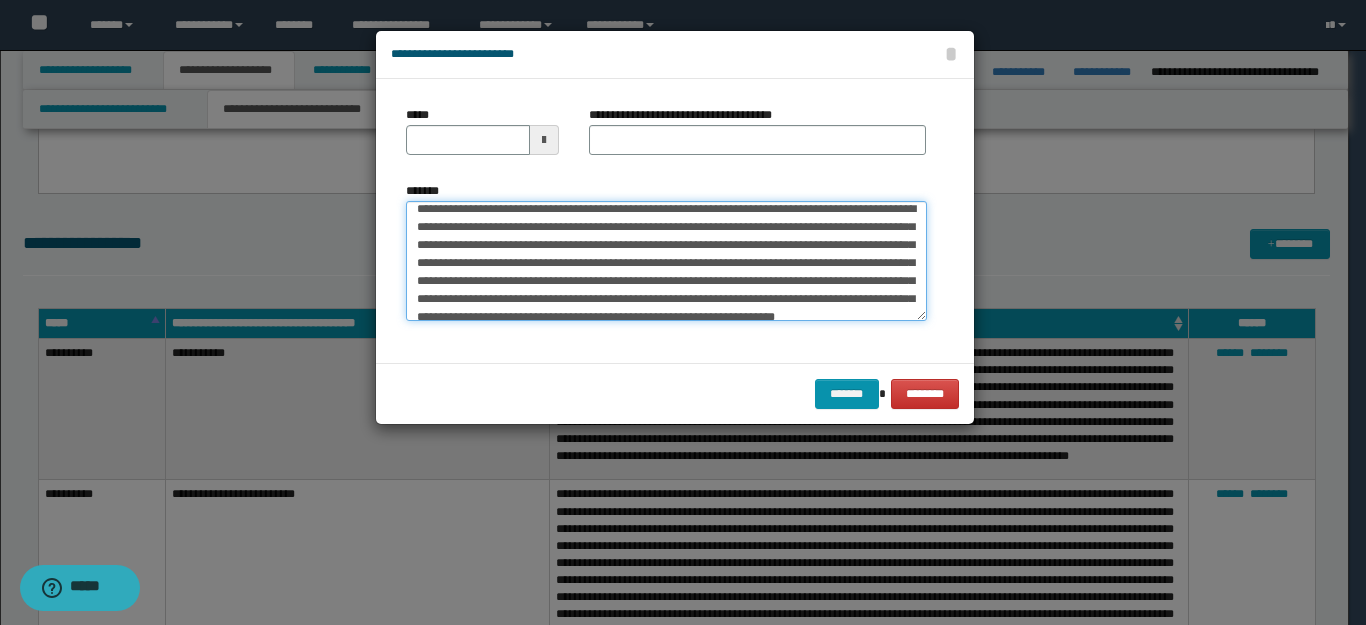 scroll, scrollTop: 0, scrollLeft: 0, axis: both 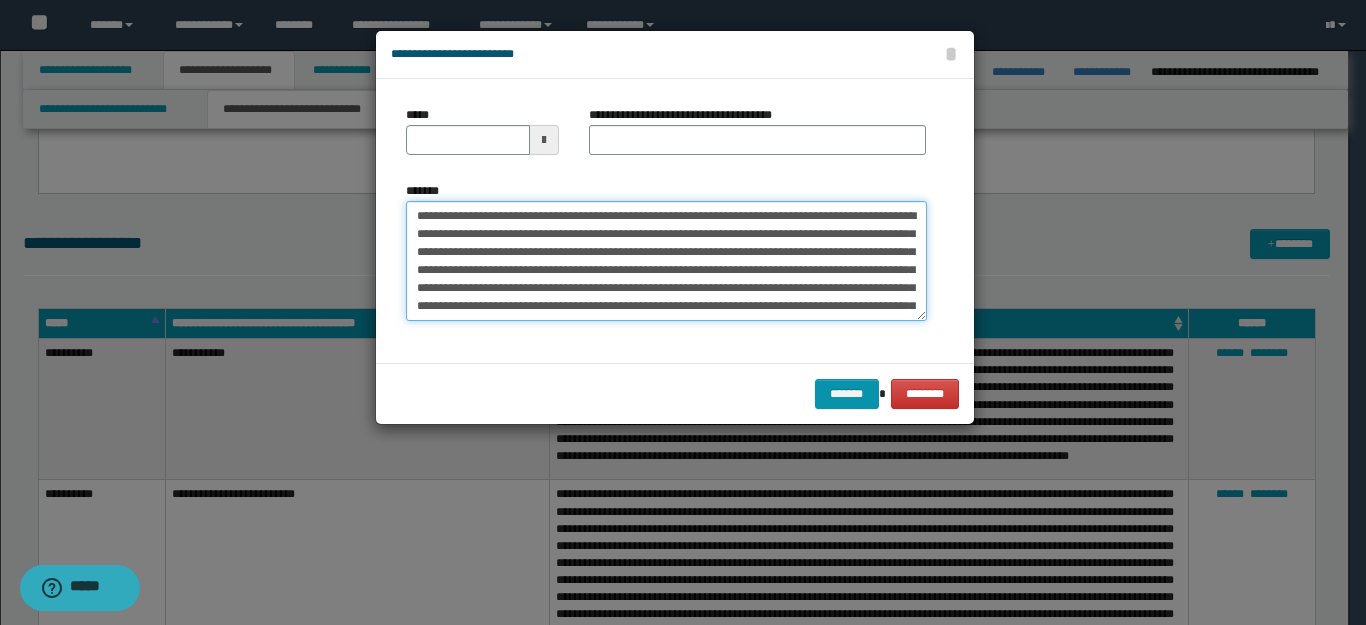 drag, startPoint x: 548, startPoint y: 212, endPoint x: 305, endPoint y: 208, distance: 243.03291 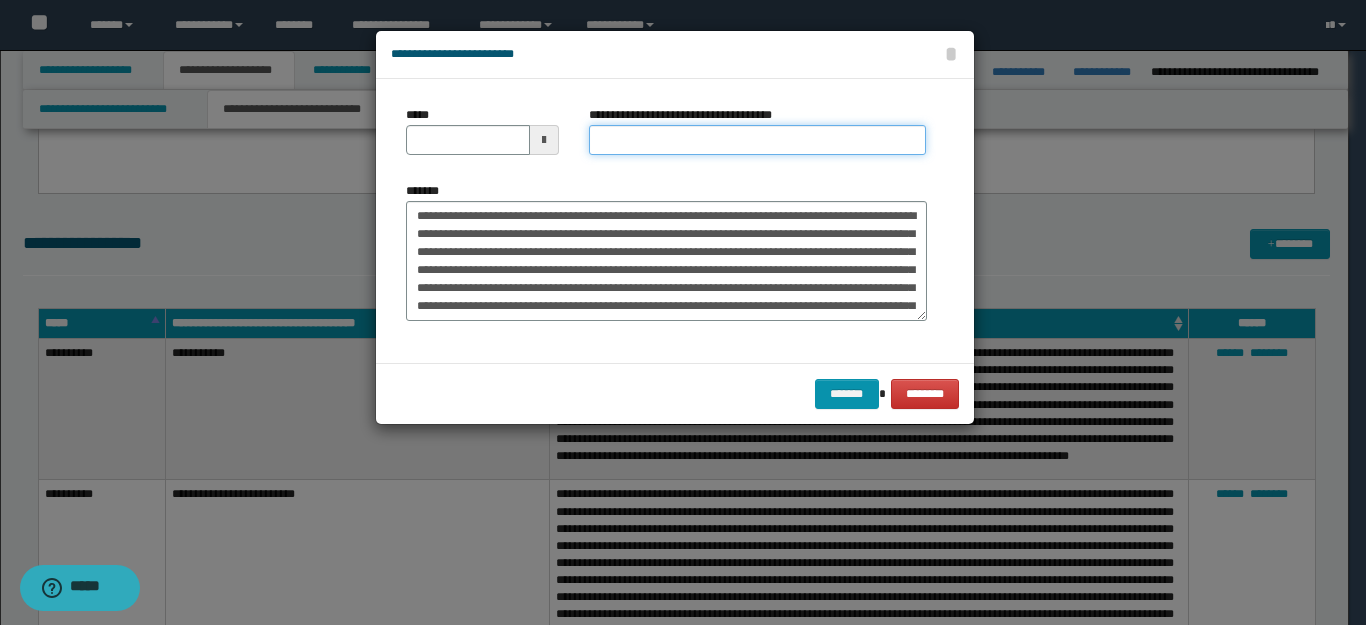 click on "**********" at bounding box center [757, 140] 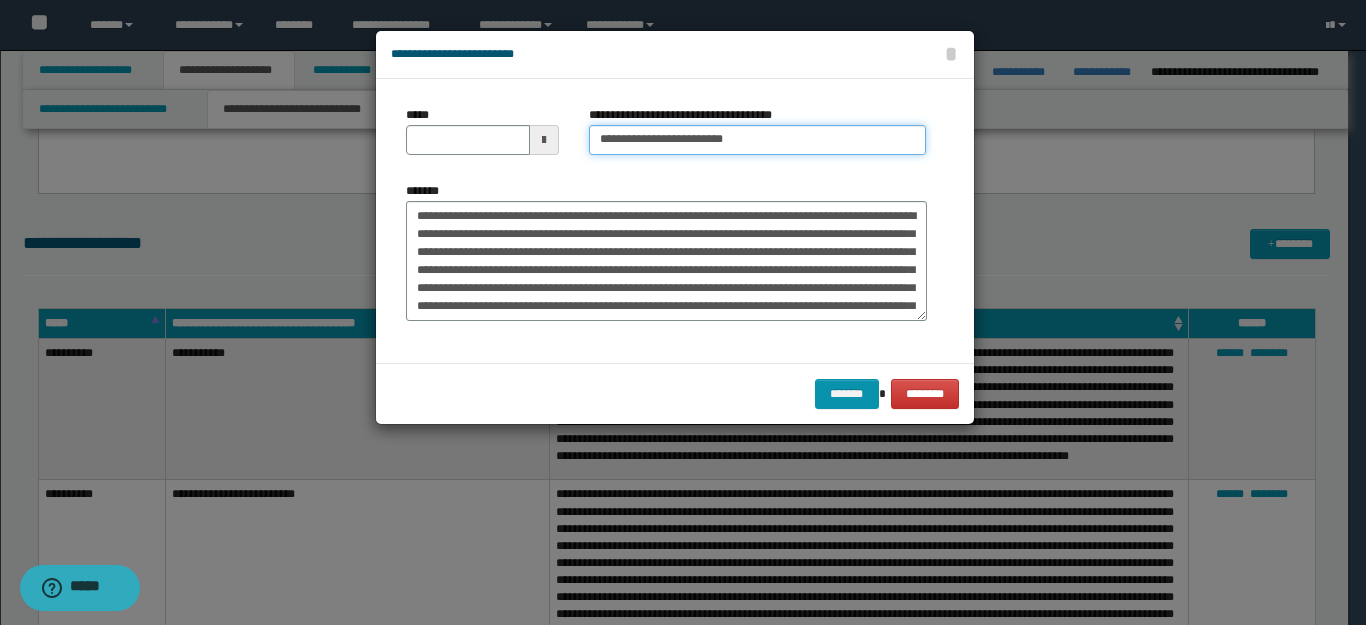 type on "**********" 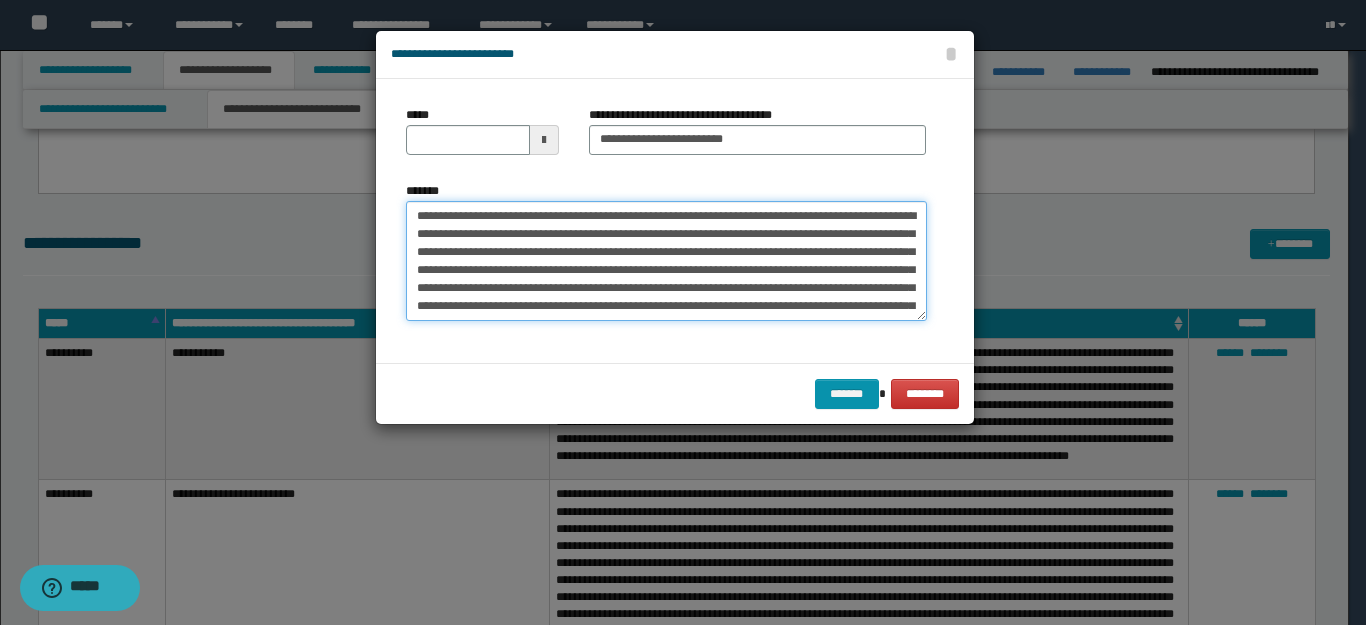 drag, startPoint x: 478, startPoint y: 216, endPoint x: 217, endPoint y: 208, distance: 261.1226 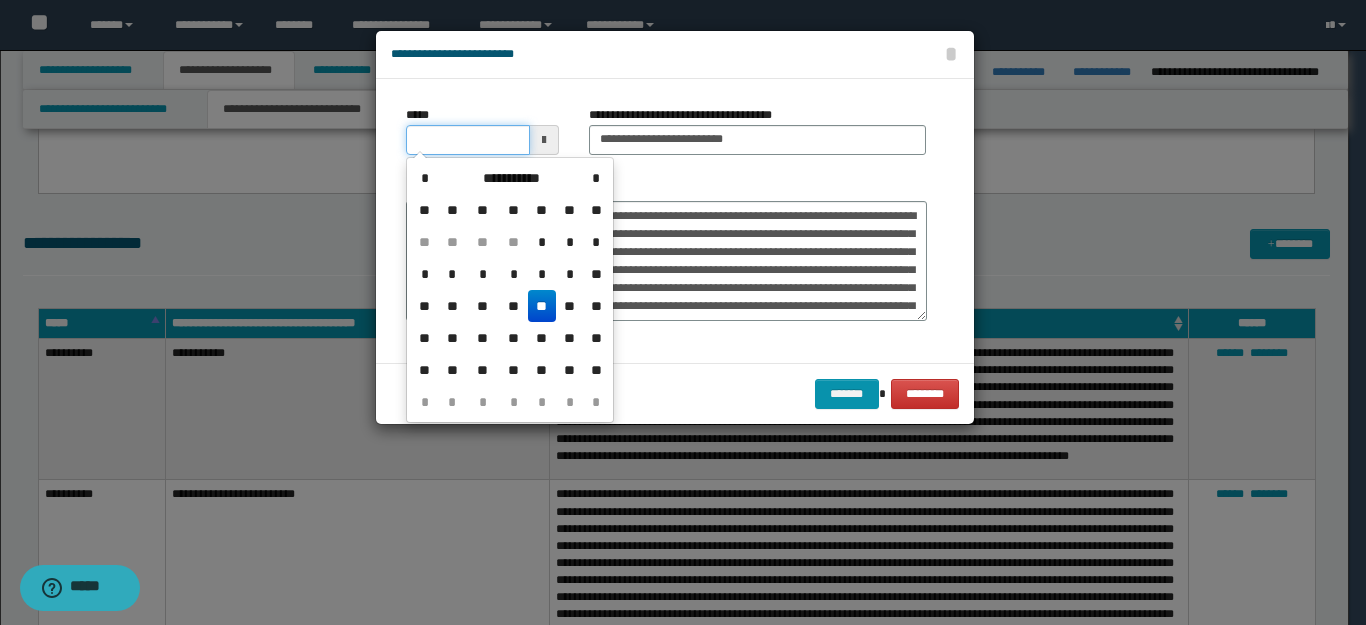 click on "*****" at bounding box center [468, 140] 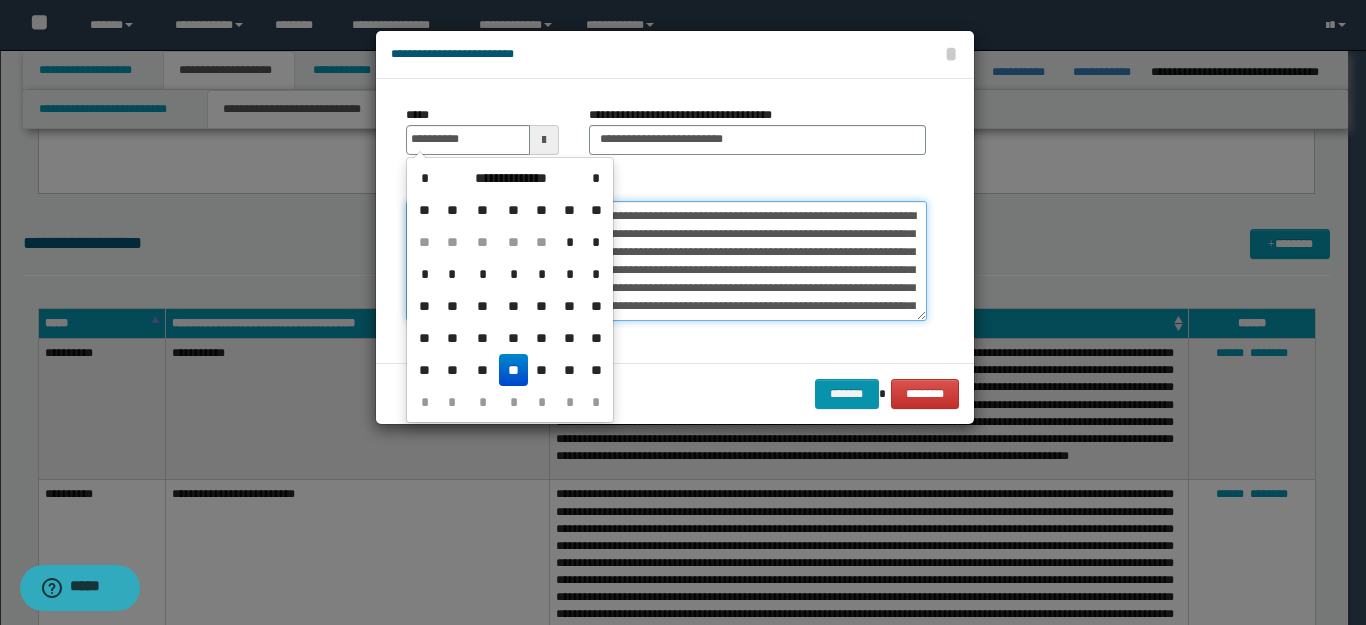 type on "**********" 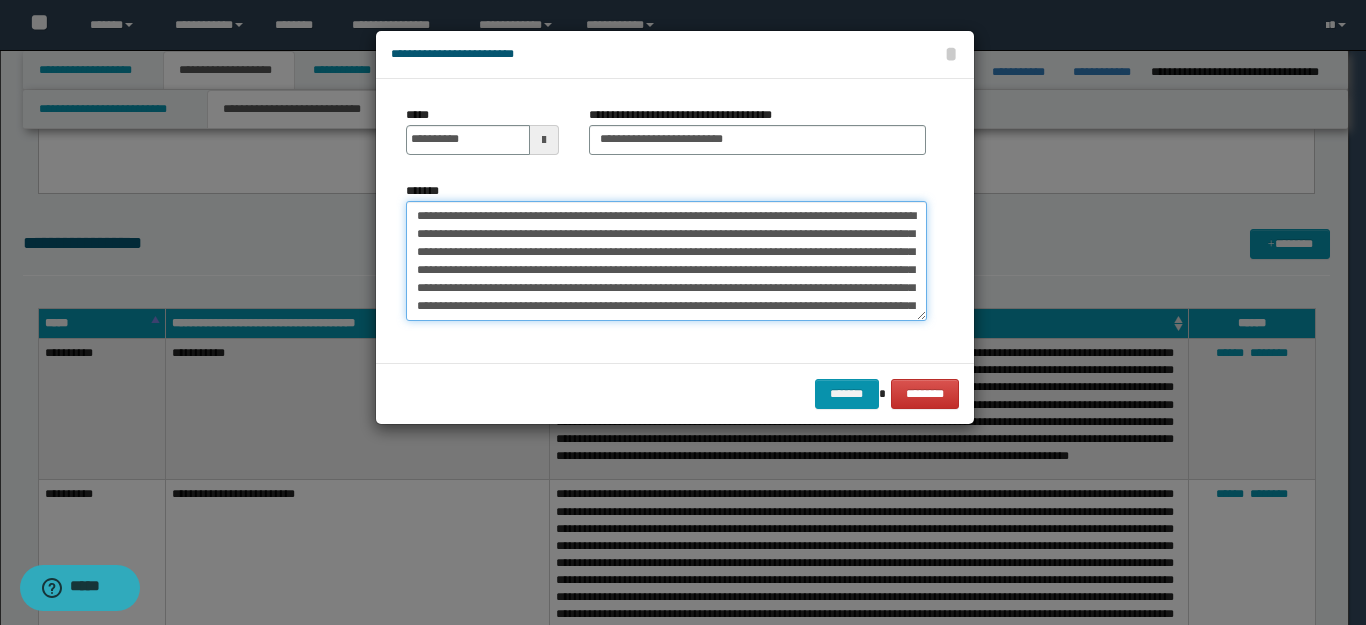 click on "**********" at bounding box center (666, 261) 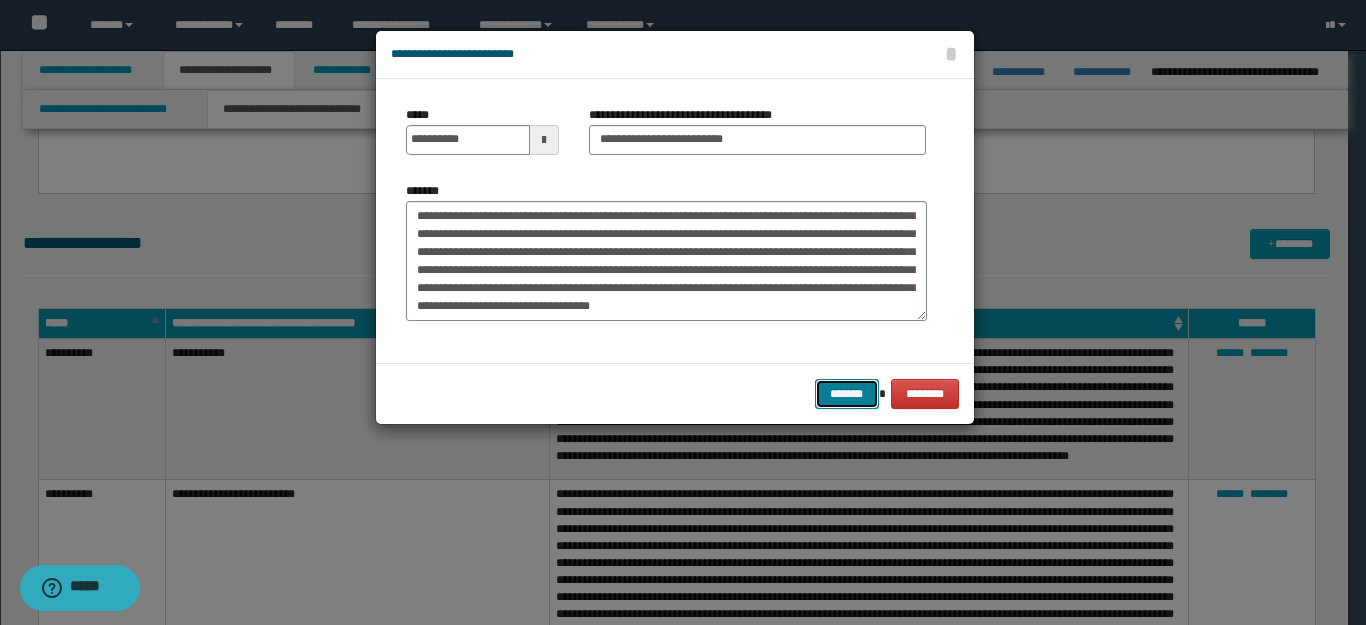 click on "*******" at bounding box center [847, 394] 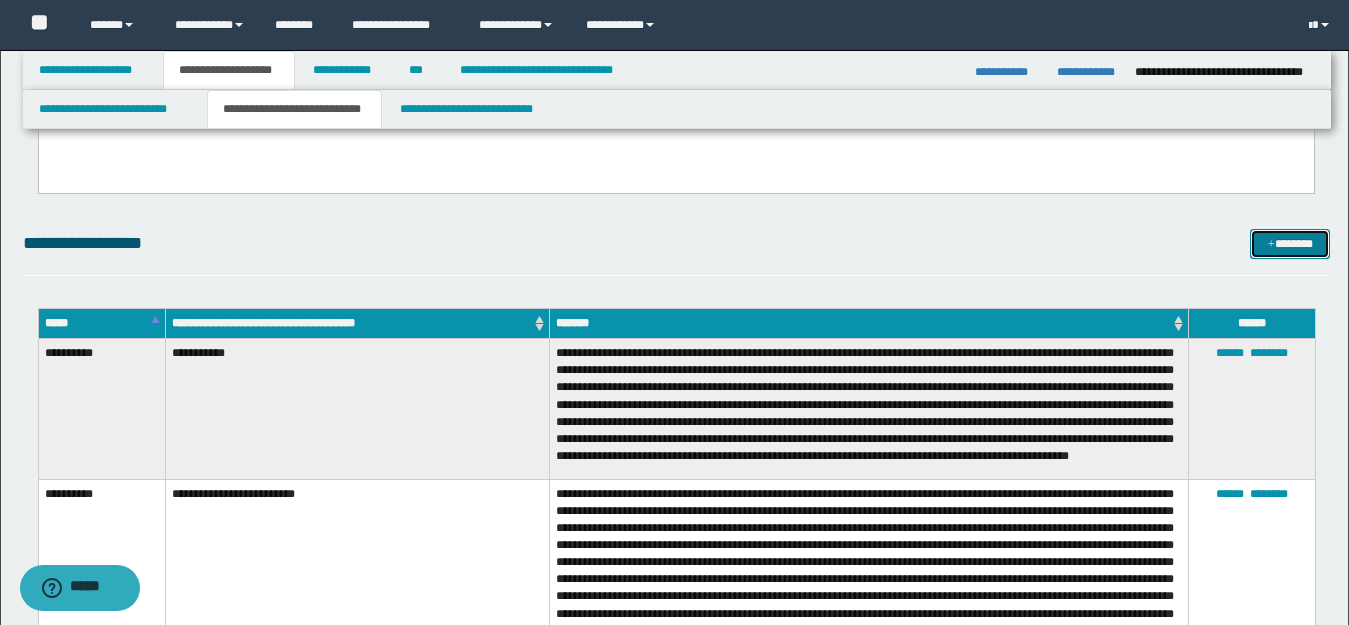 click on "*******" at bounding box center [1290, 244] 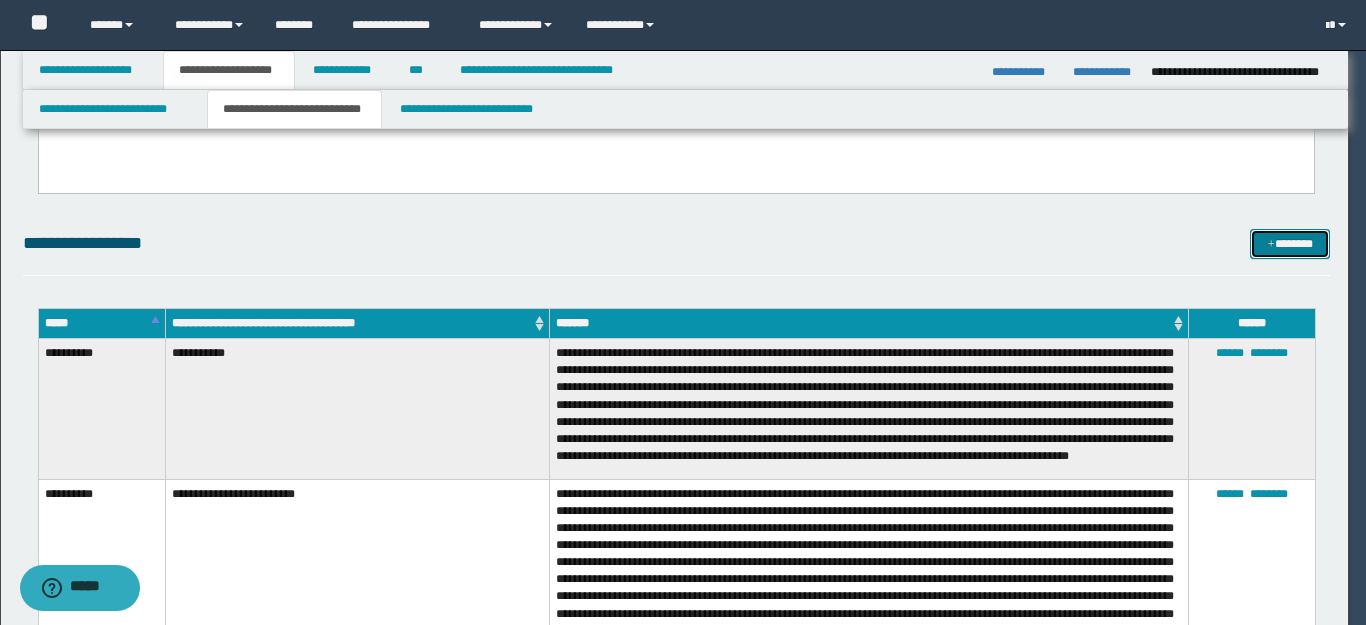 scroll, scrollTop: 0, scrollLeft: 0, axis: both 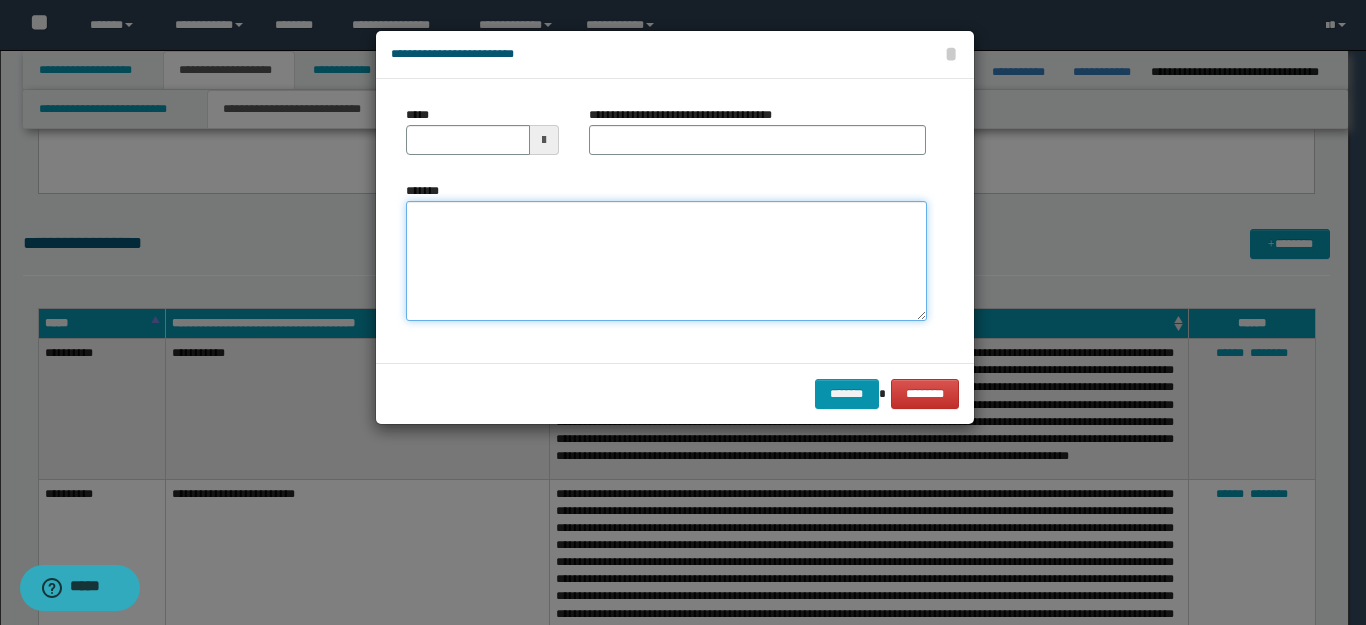 click on "*******" at bounding box center [666, 261] 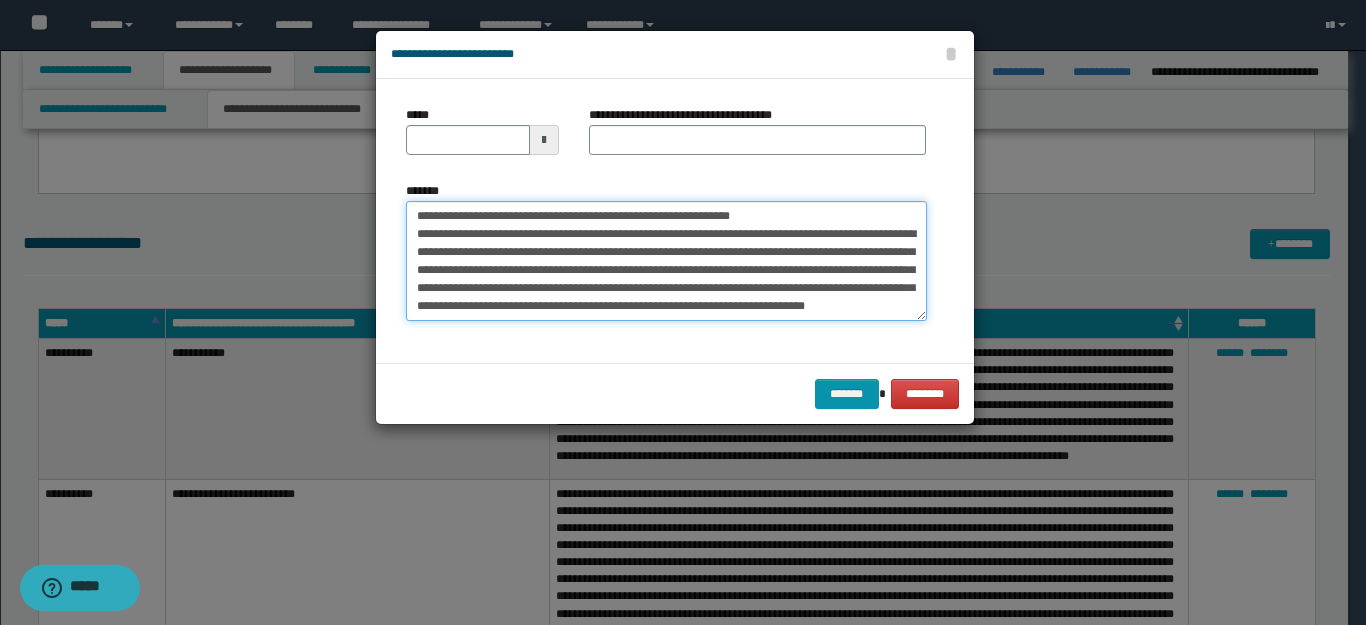 scroll, scrollTop: 62, scrollLeft: 0, axis: vertical 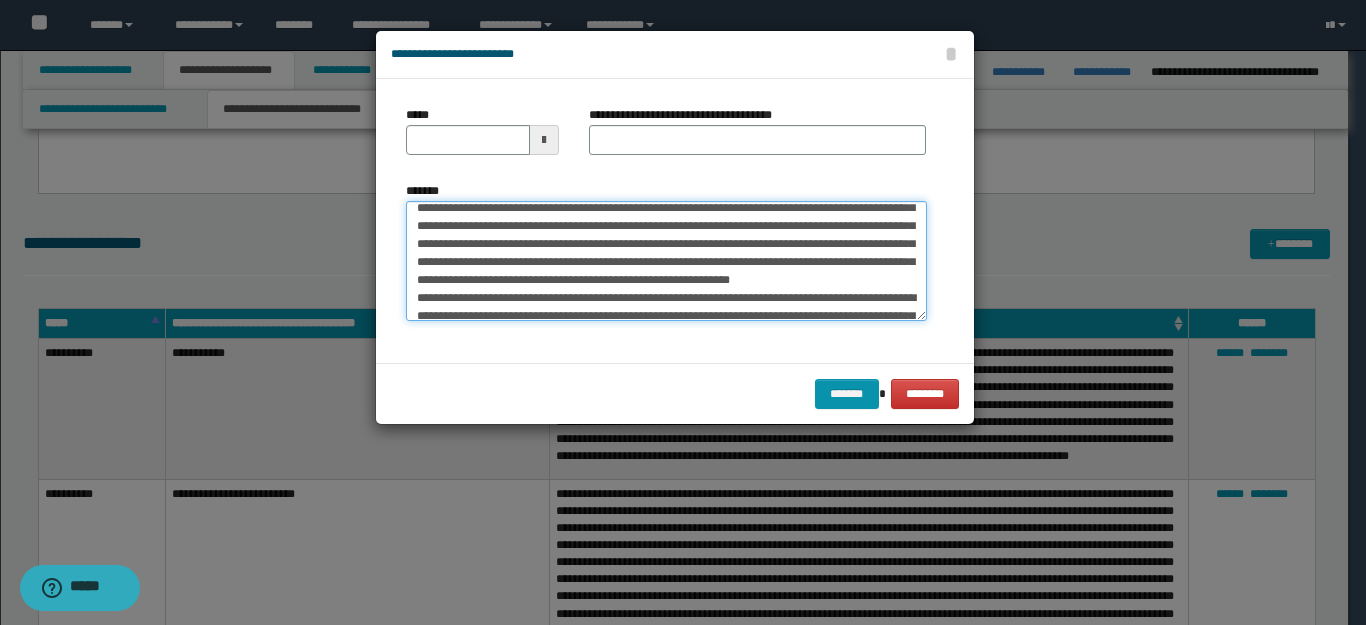 click on "*******" at bounding box center (666, 261) 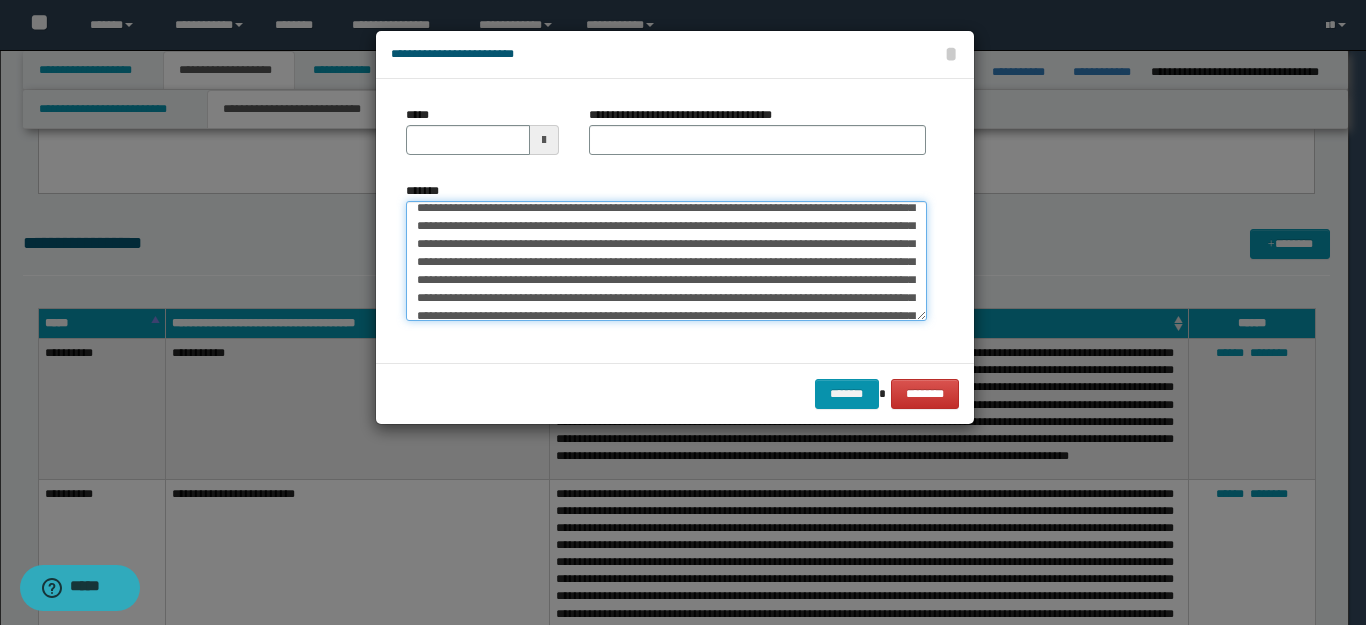 scroll, scrollTop: 0, scrollLeft: 0, axis: both 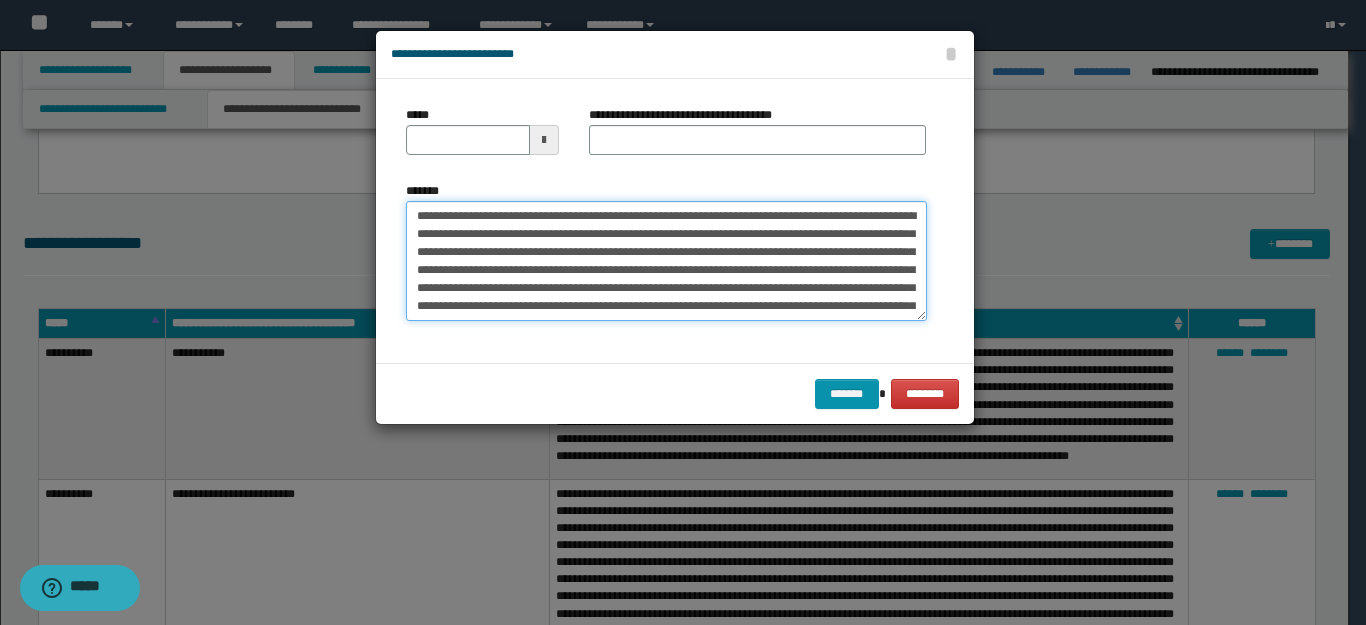 drag, startPoint x: 474, startPoint y: 213, endPoint x: 298, endPoint y: 225, distance: 176.40862 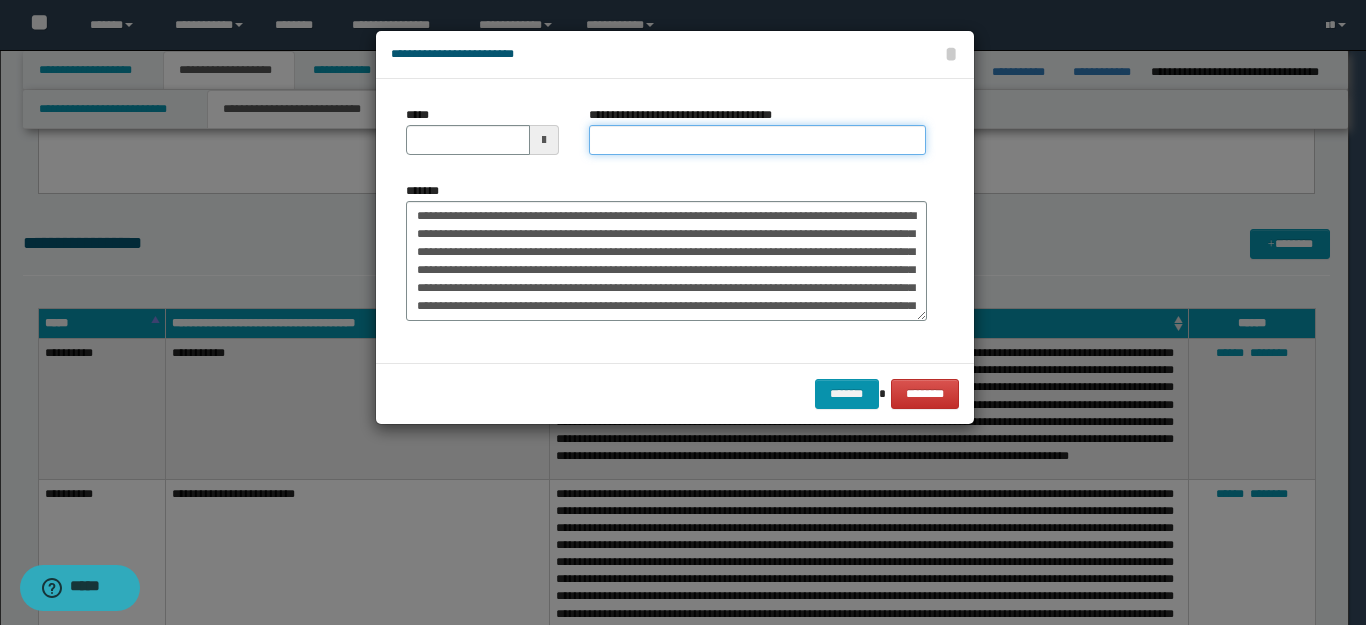 click on "**********" at bounding box center [757, 140] 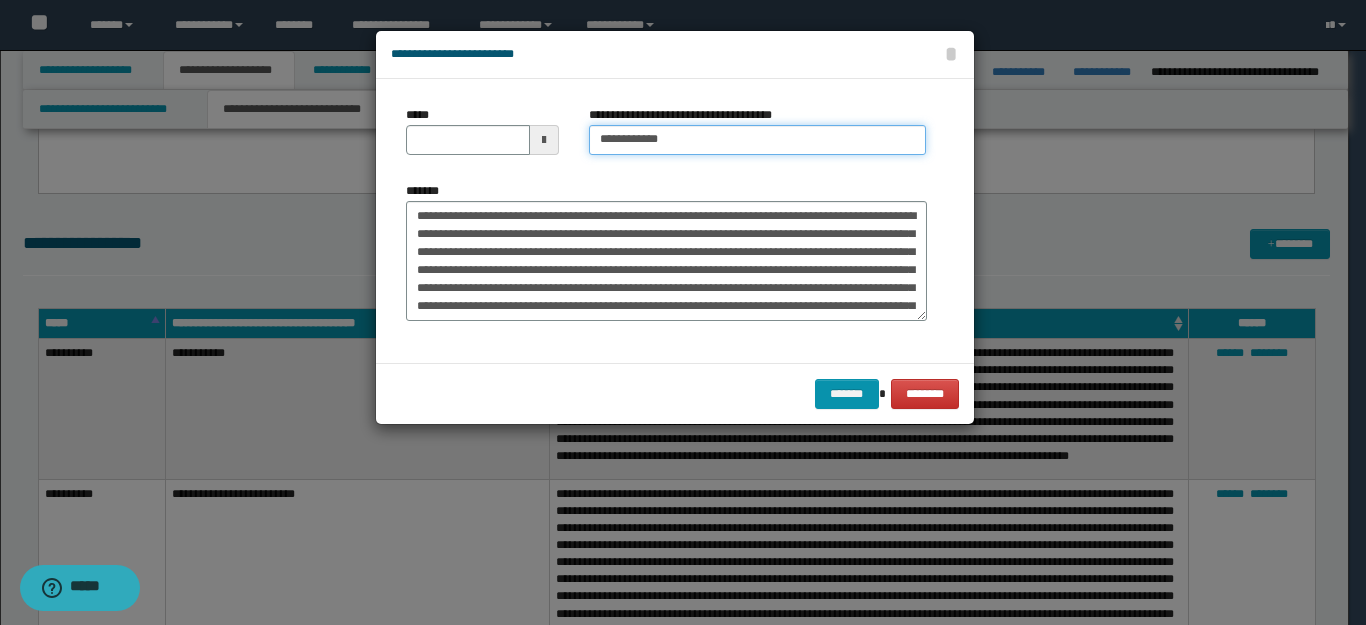 type on "**********" 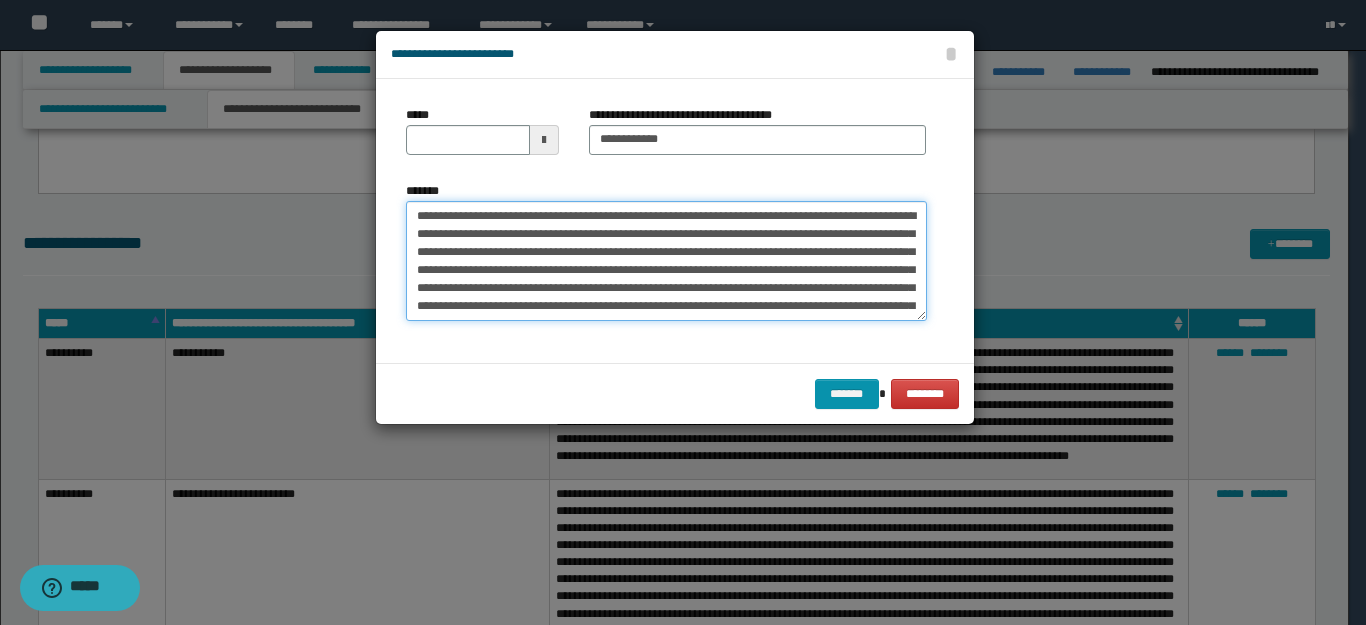 drag, startPoint x: 487, startPoint y: 213, endPoint x: 316, endPoint y: 213, distance: 171 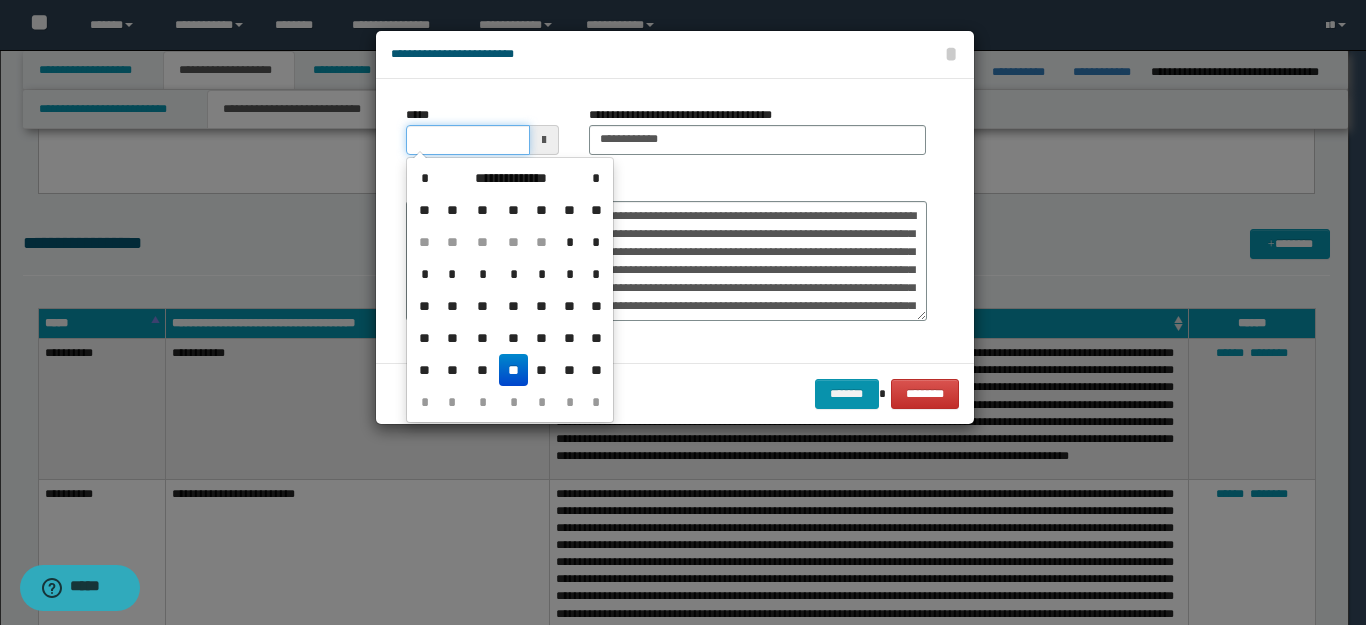 click on "*****" at bounding box center (468, 140) 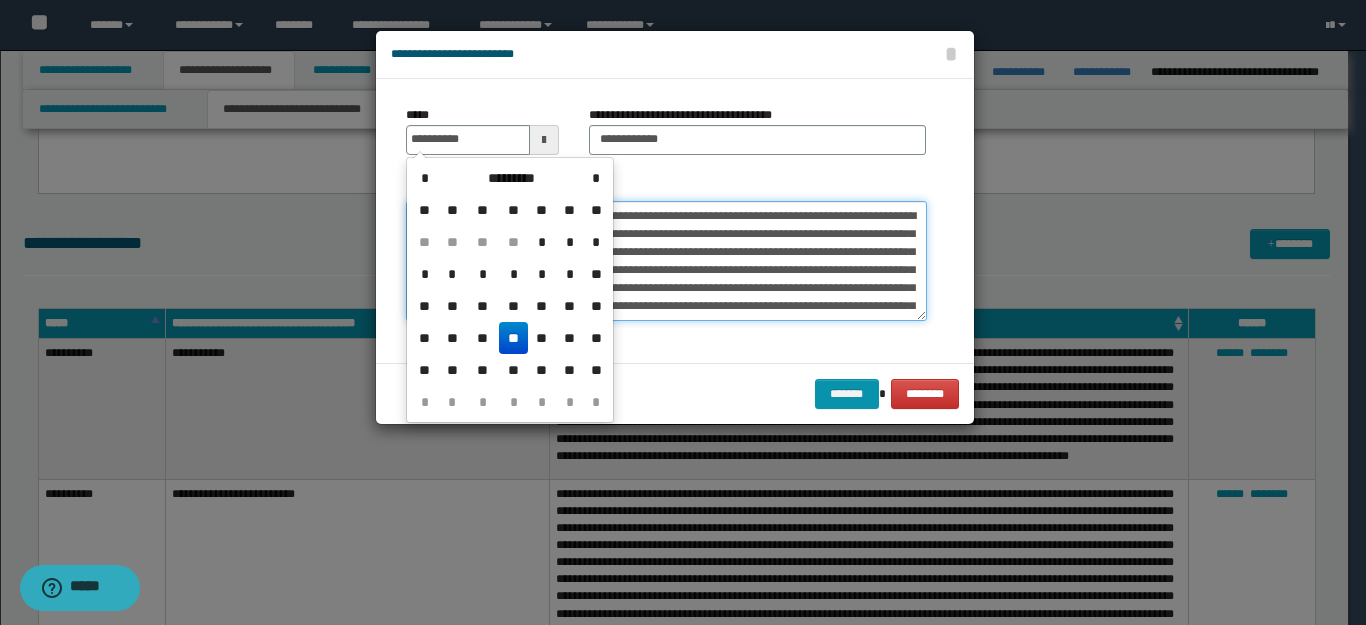 type on "**********" 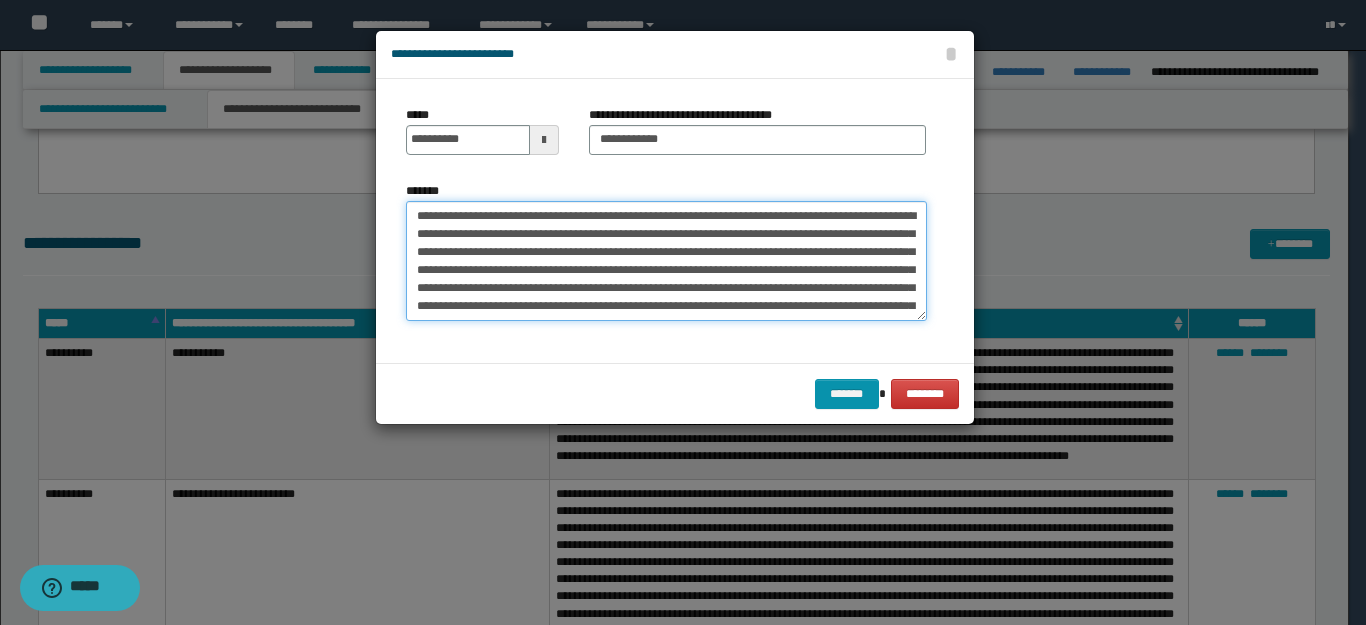 drag, startPoint x: 768, startPoint y: 249, endPoint x: 773, endPoint y: 265, distance: 16.763054 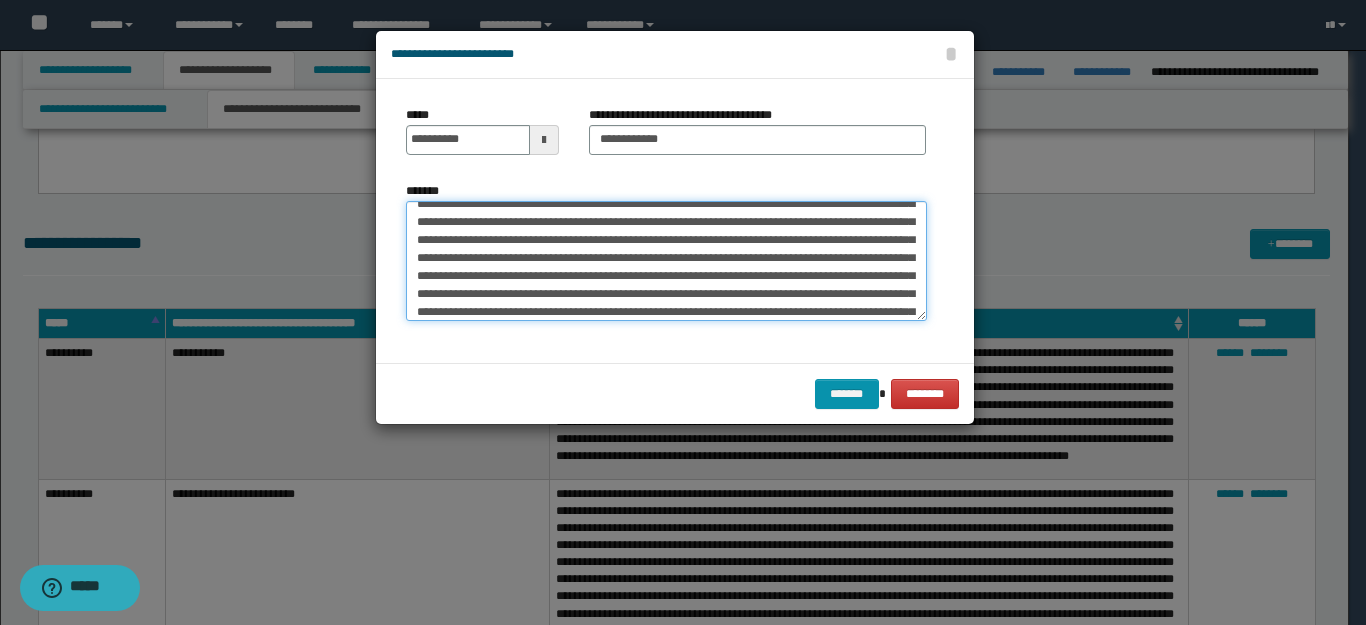 scroll, scrollTop: 144, scrollLeft: 0, axis: vertical 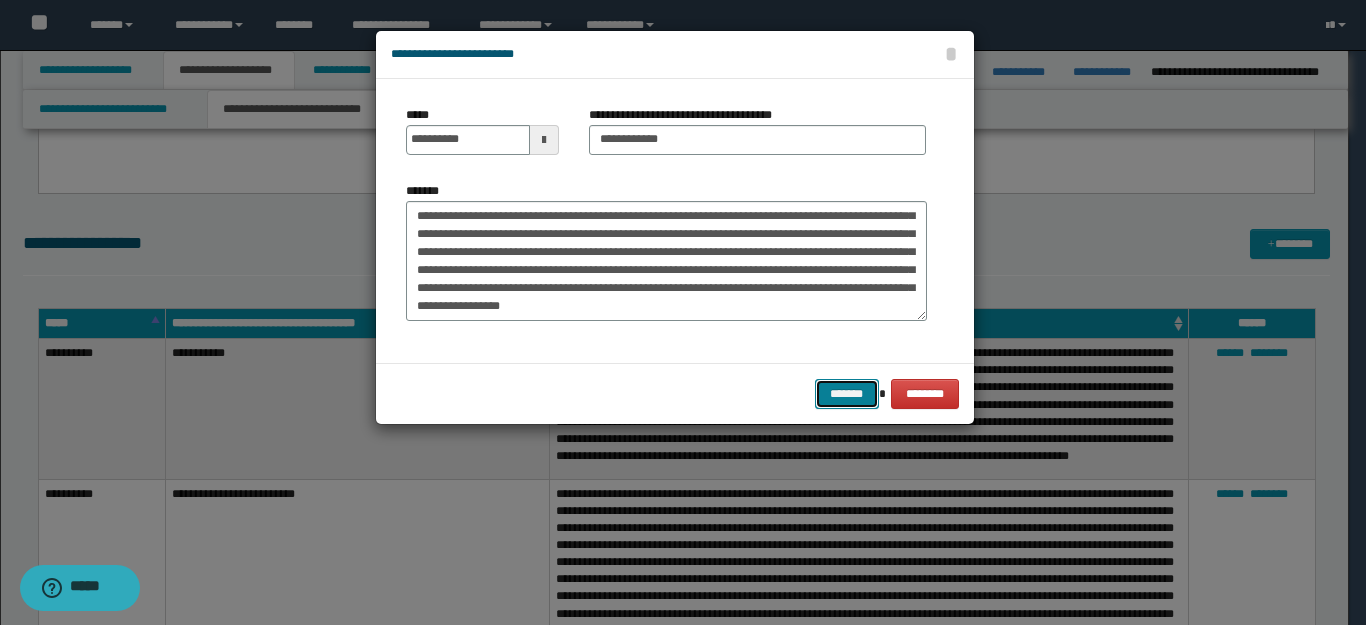 click on "*******" at bounding box center (847, 394) 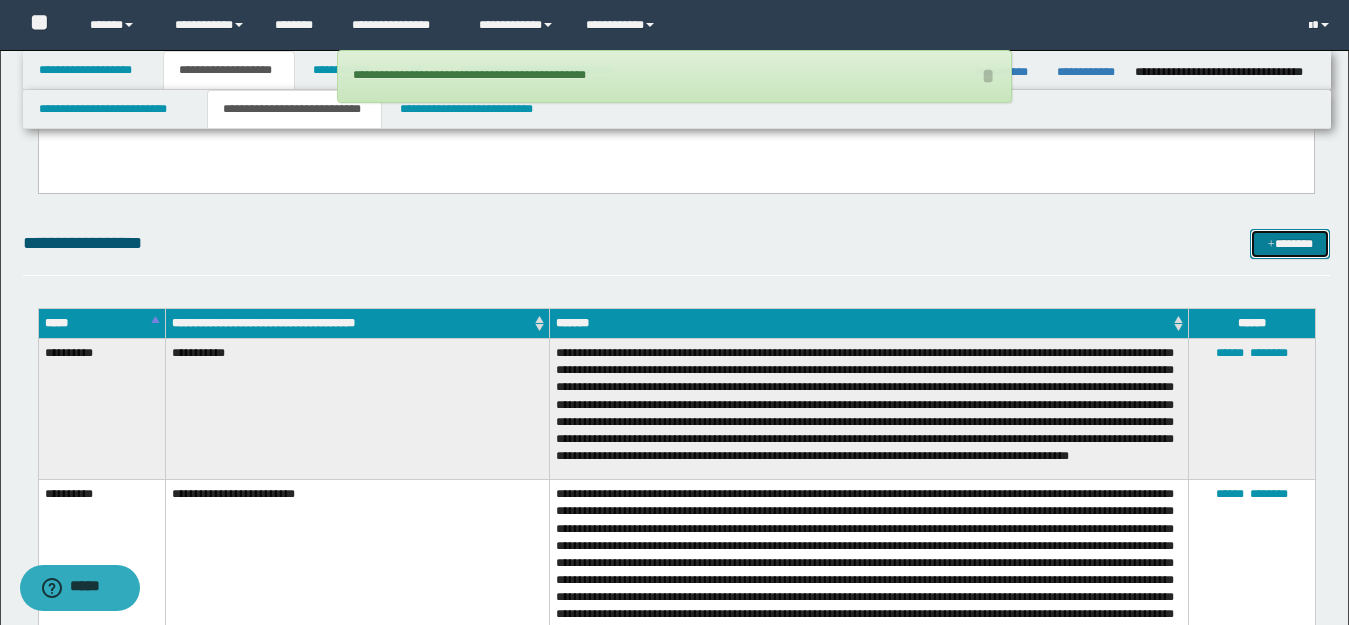 click on "*******" at bounding box center [1290, 244] 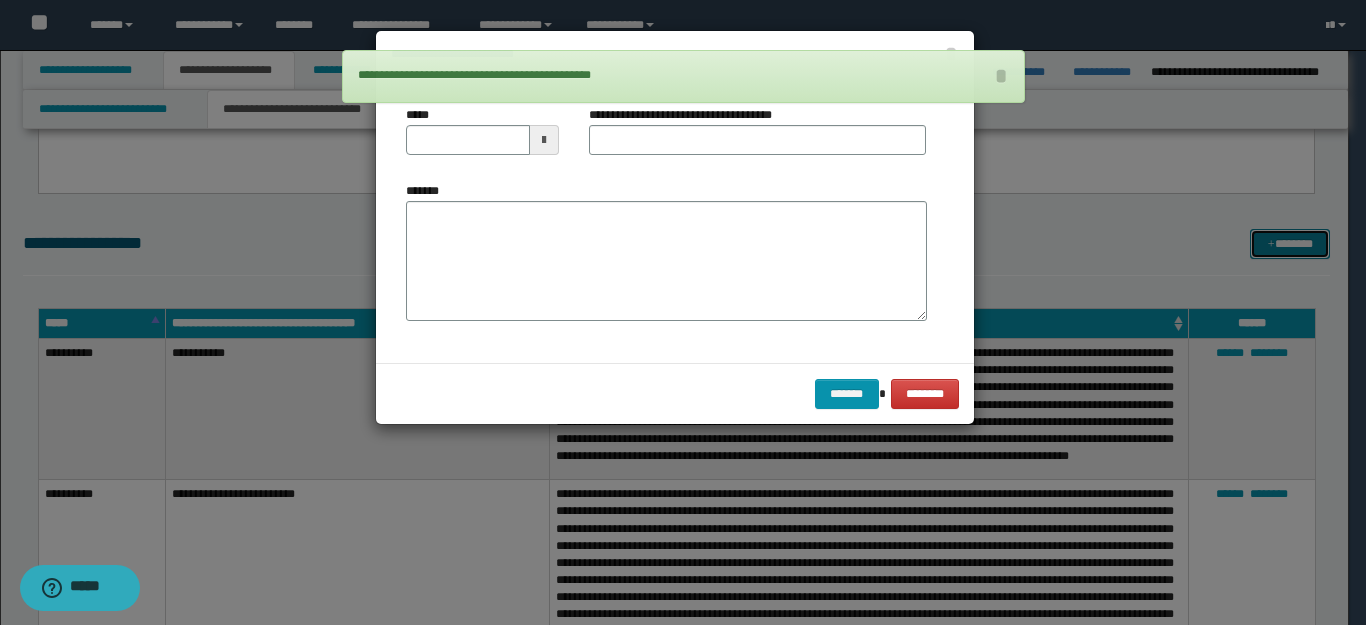 scroll, scrollTop: 0, scrollLeft: 0, axis: both 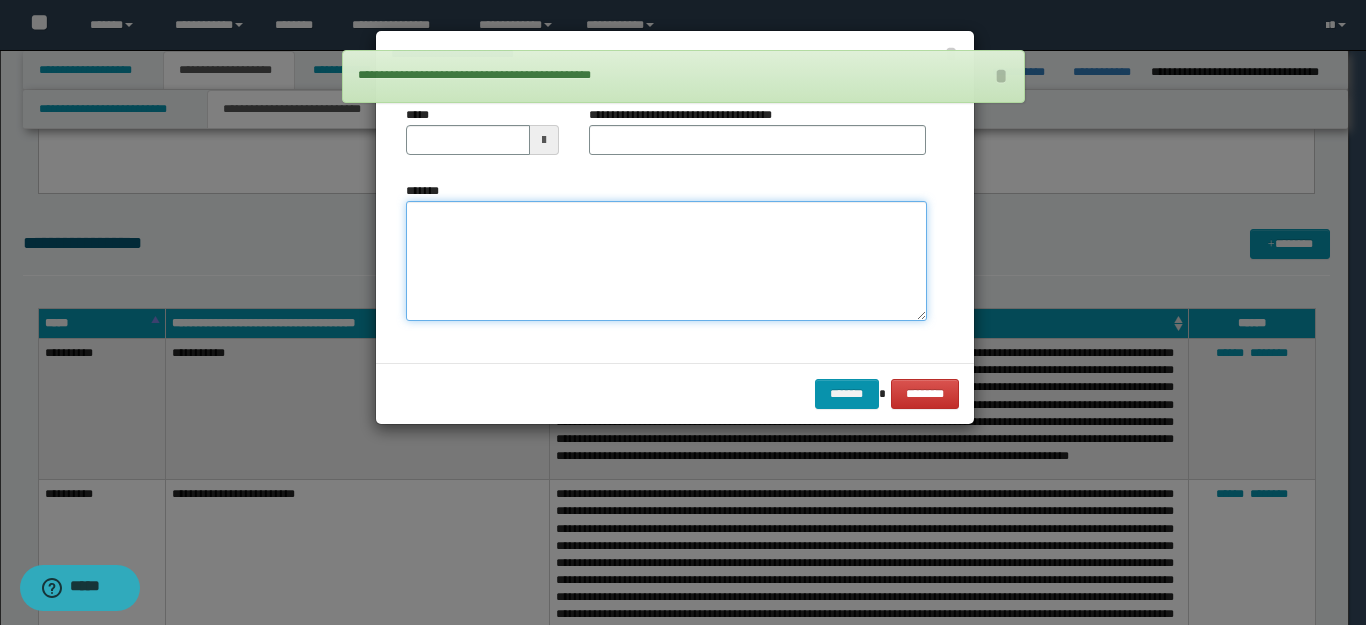 click on "*******" at bounding box center [666, 261] 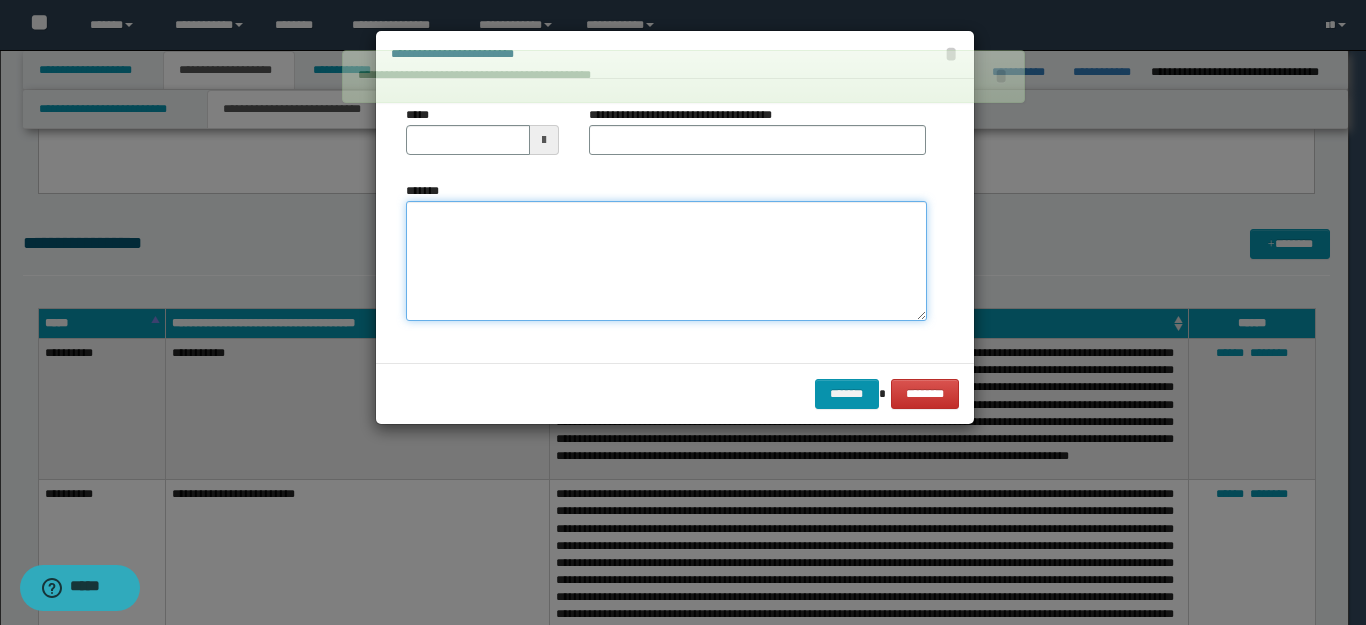 paste on "**********" 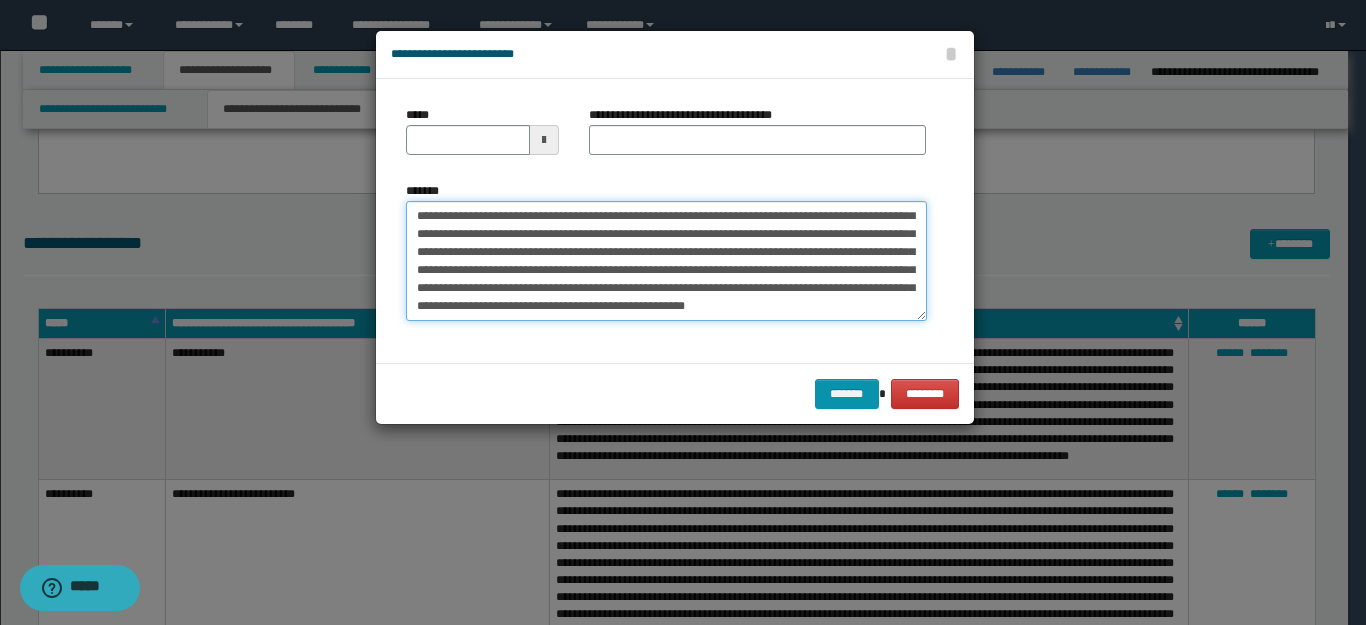 scroll, scrollTop: 0, scrollLeft: 0, axis: both 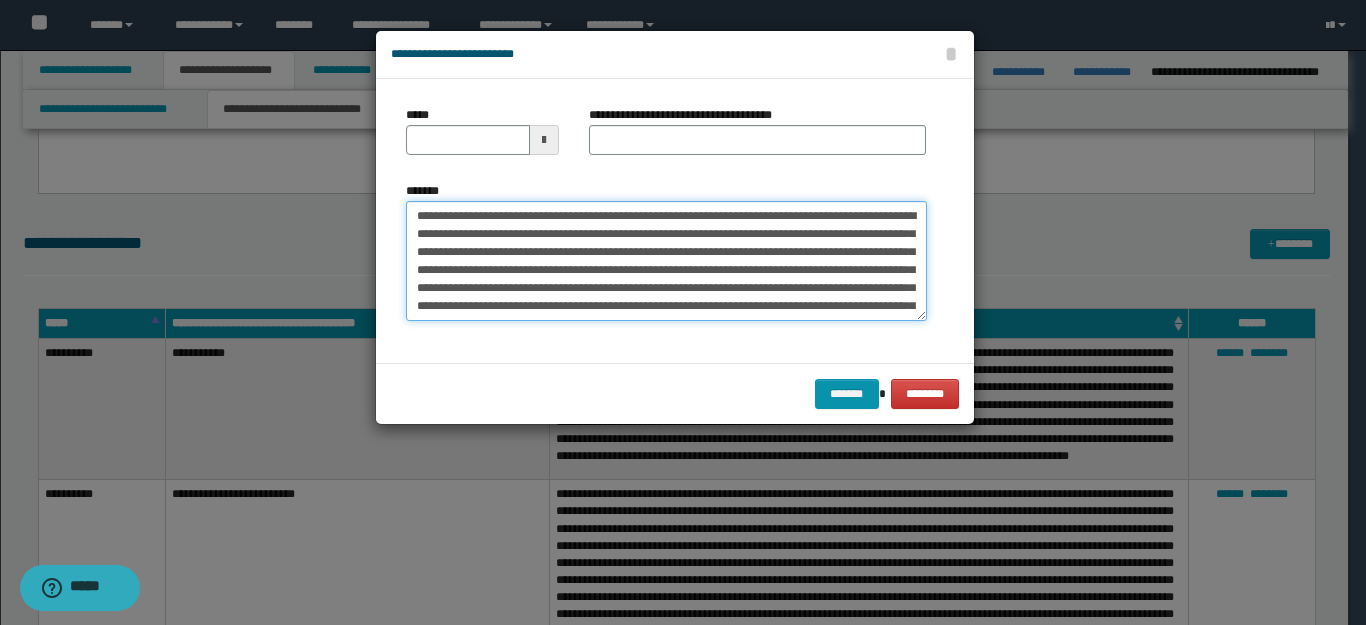 drag, startPoint x: 476, startPoint y: 212, endPoint x: 266, endPoint y: 211, distance: 210.00238 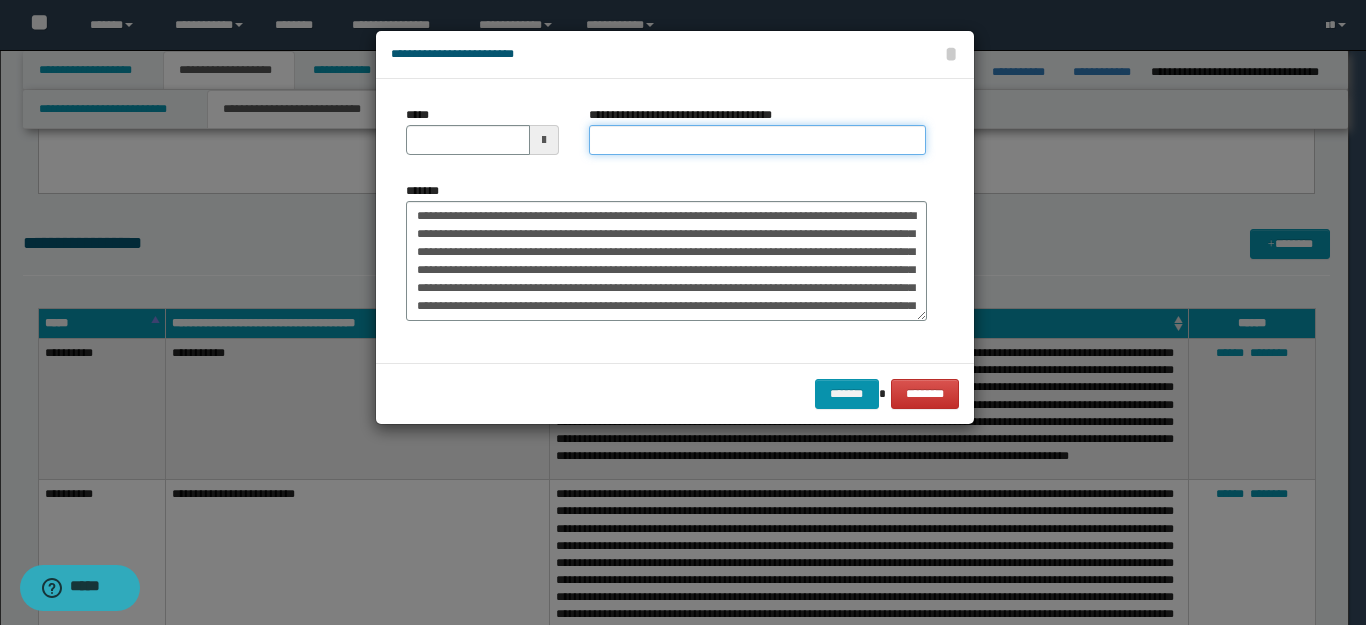 click on "**********" at bounding box center [757, 140] 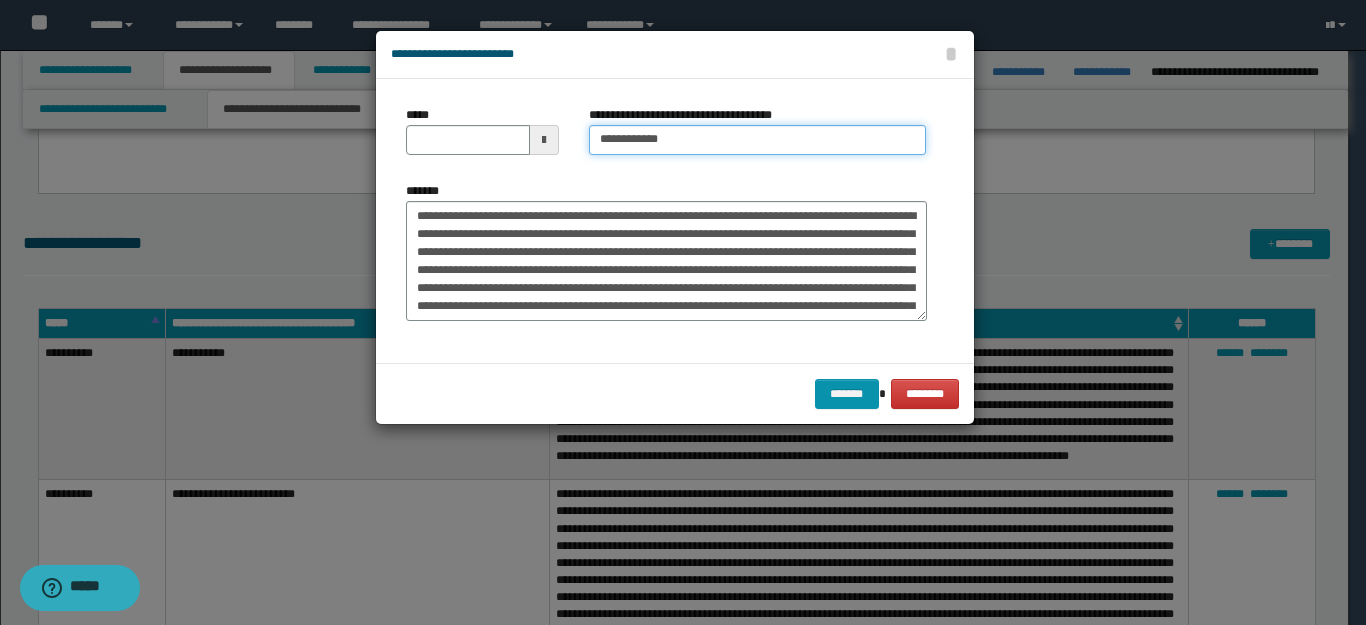 type on "**********" 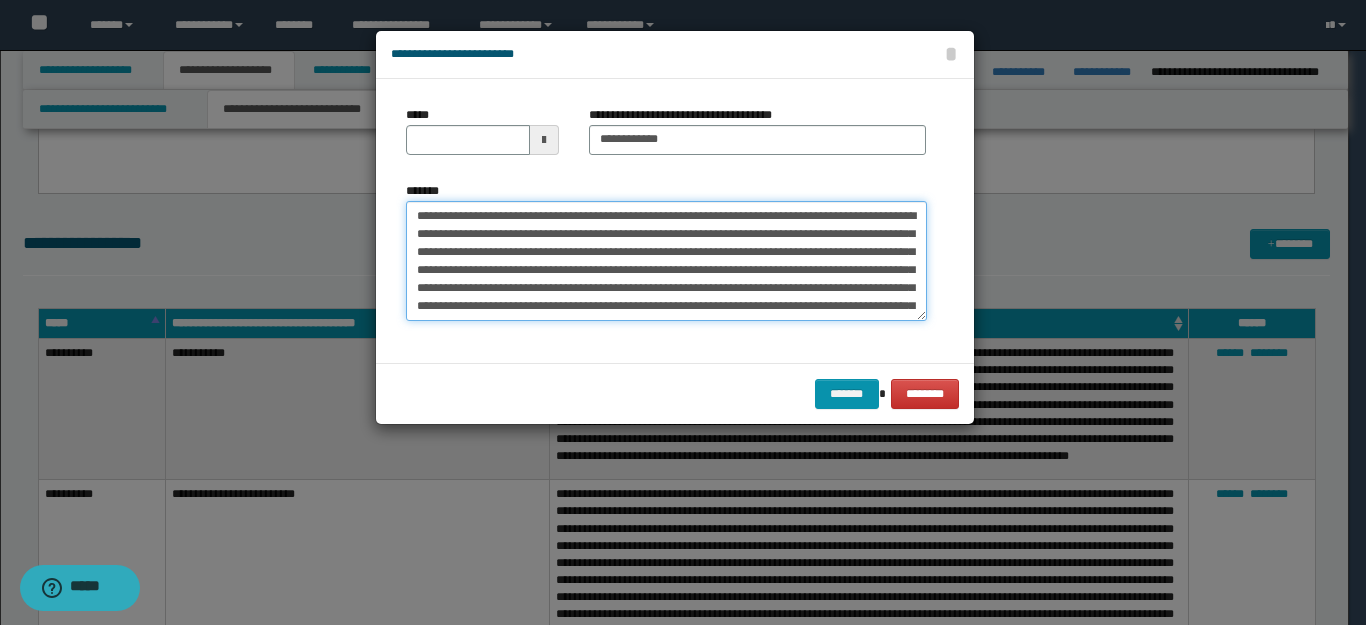 drag, startPoint x: 485, startPoint y: 218, endPoint x: 292, endPoint y: 218, distance: 193 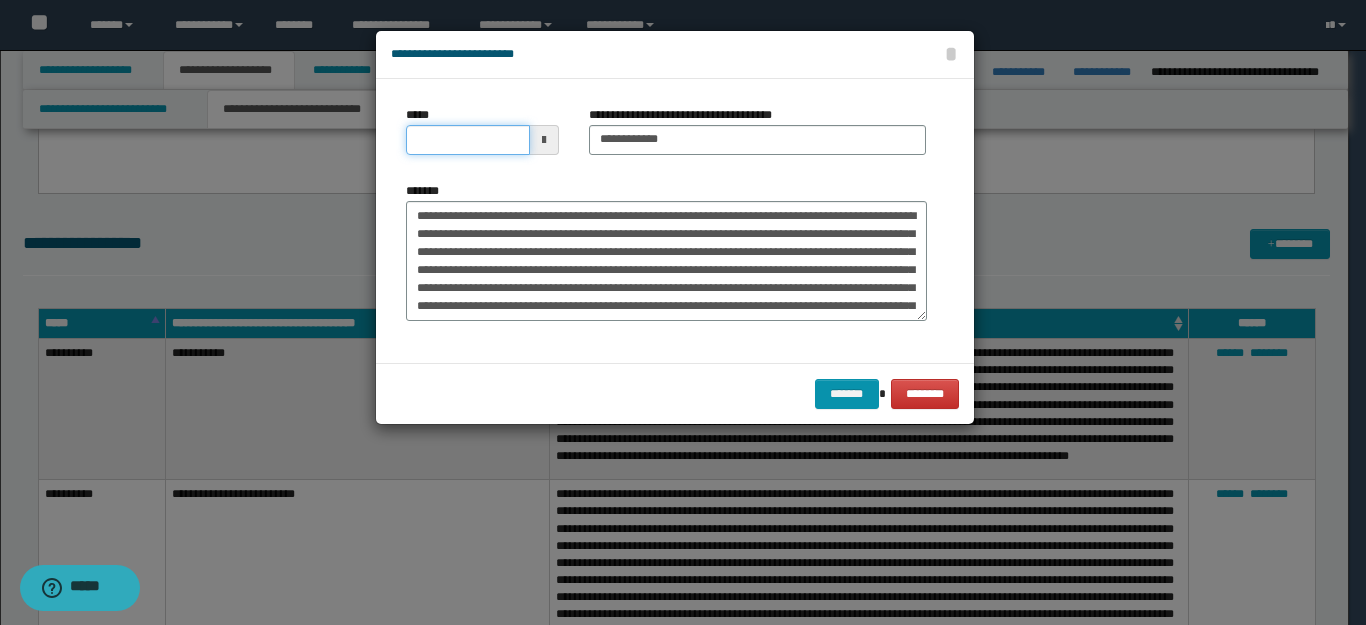 click on "*****" at bounding box center [468, 140] 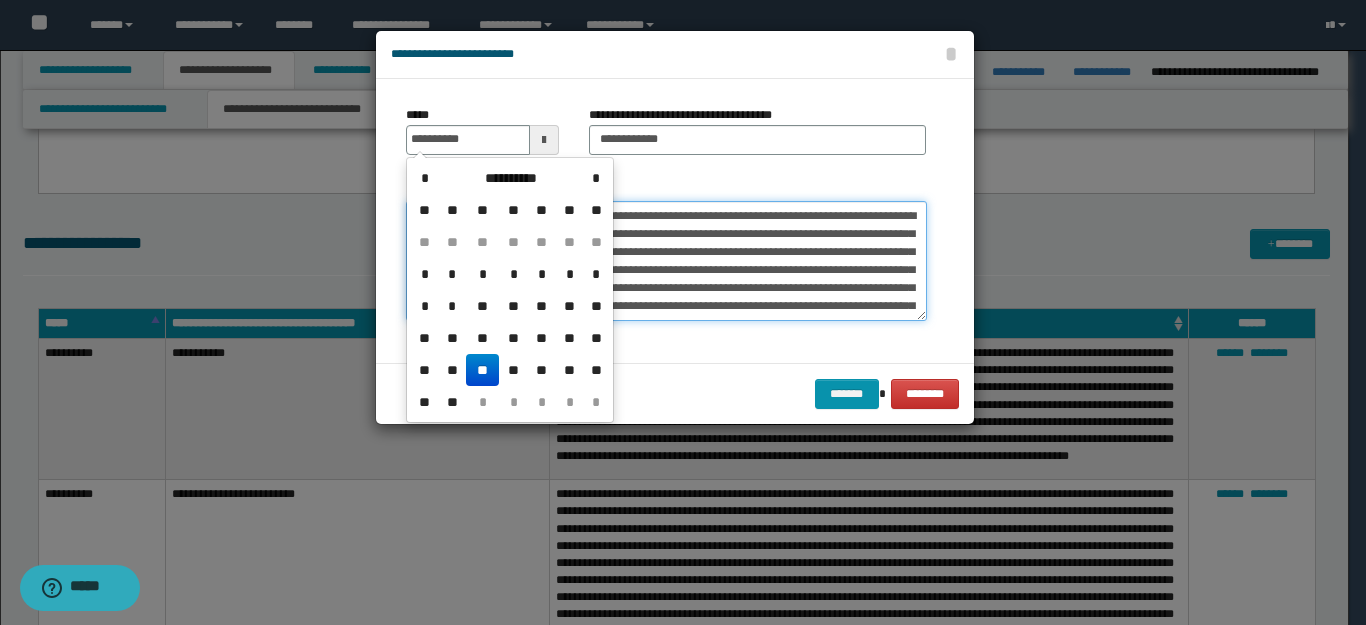type on "**********" 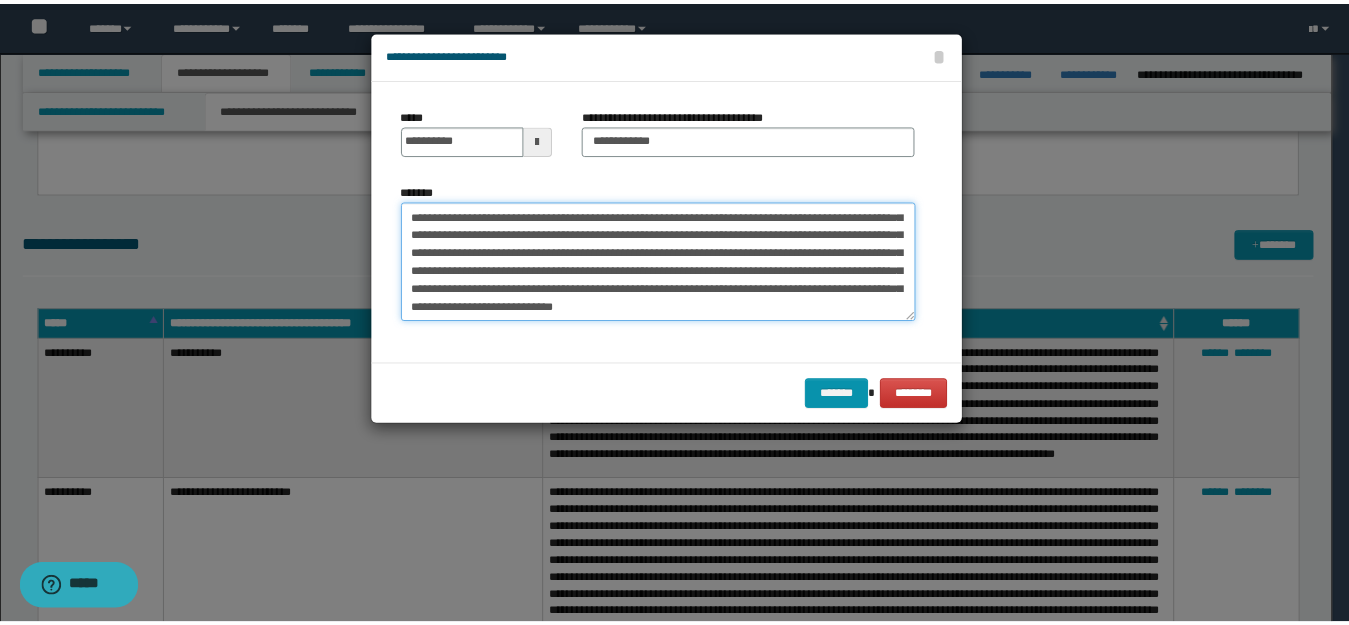 scroll, scrollTop: 108, scrollLeft: 0, axis: vertical 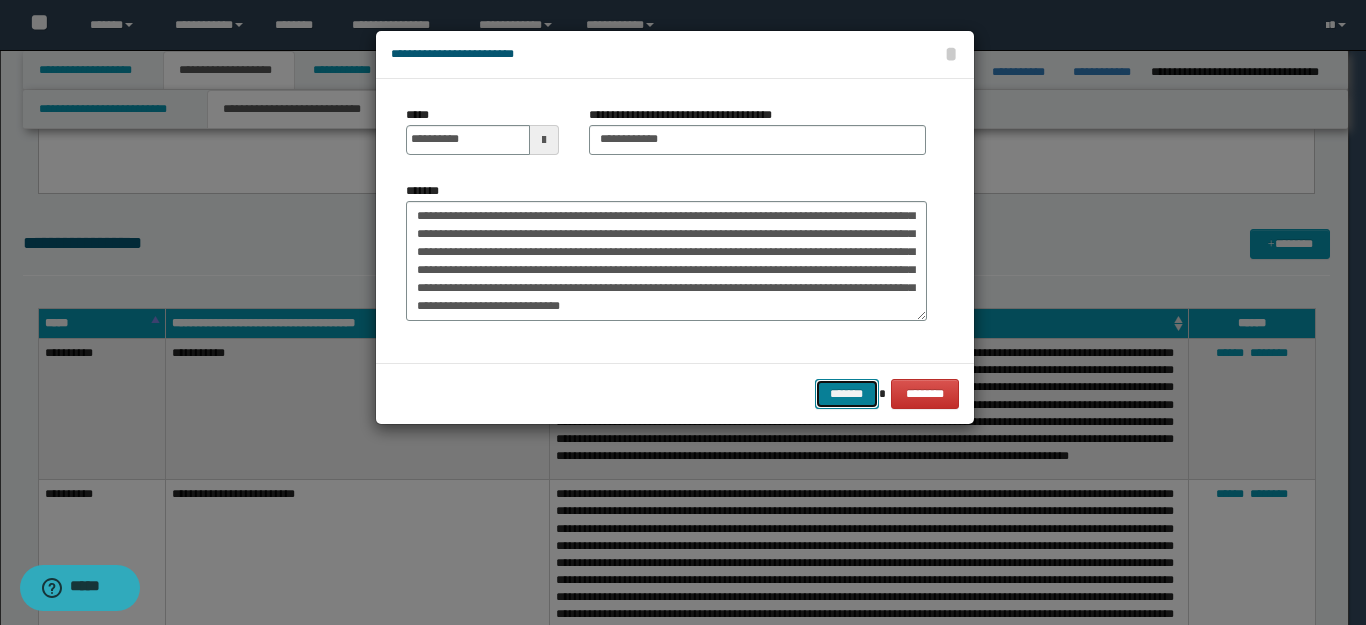 click on "*******" at bounding box center [847, 394] 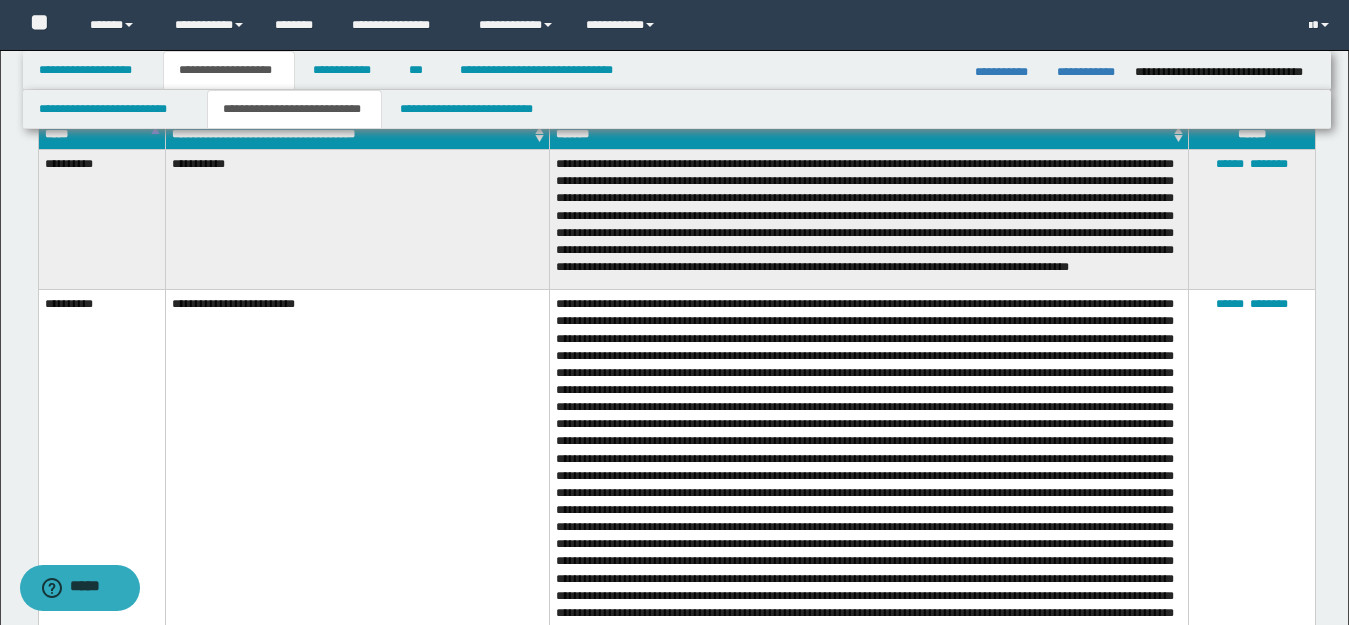 scroll, scrollTop: 700, scrollLeft: 0, axis: vertical 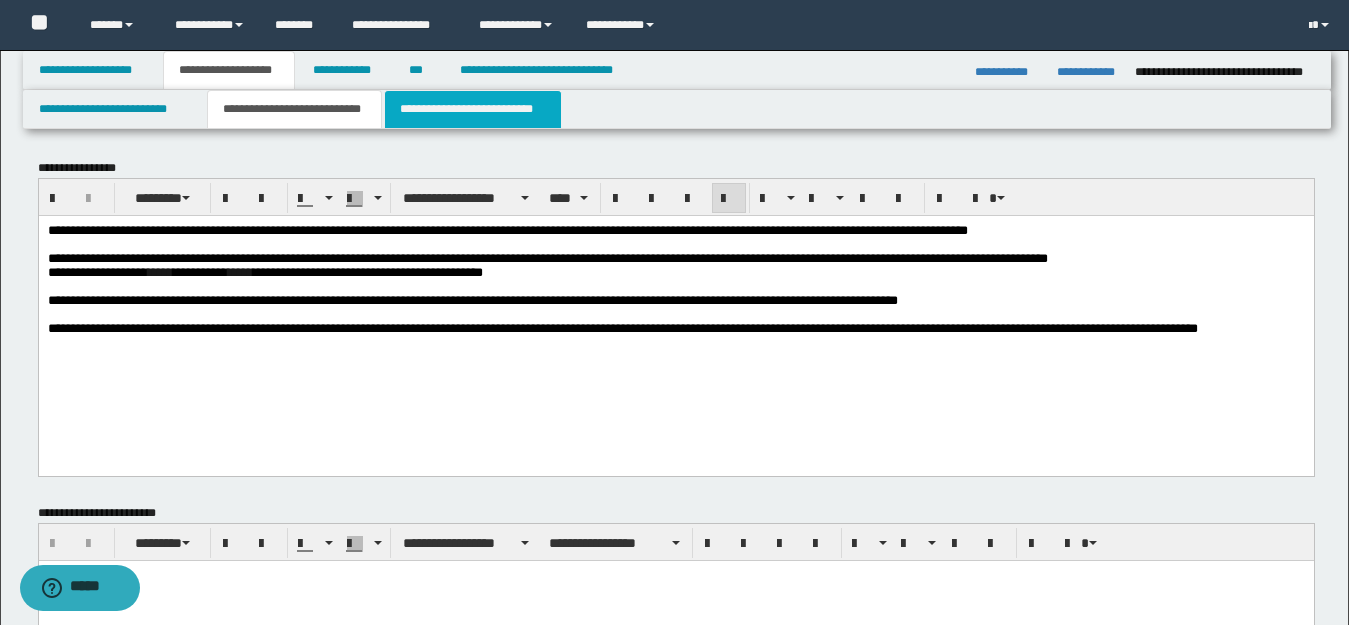 click on "**********" at bounding box center [473, 109] 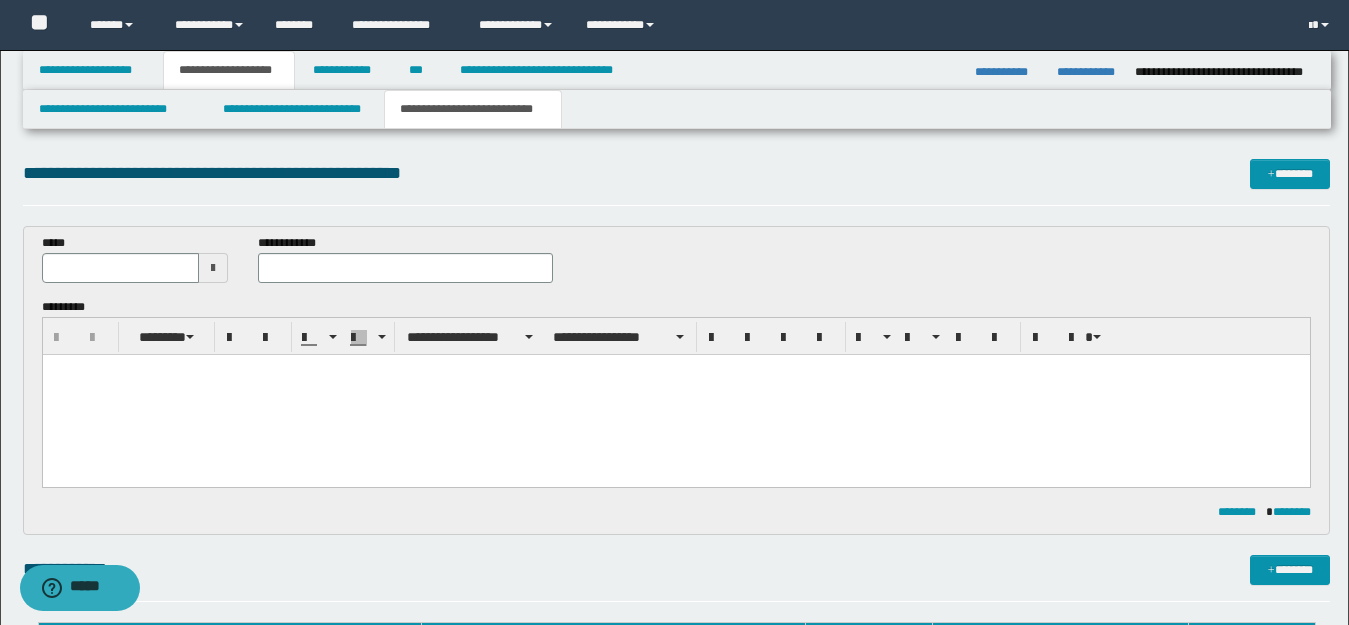 scroll, scrollTop: 0, scrollLeft: 0, axis: both 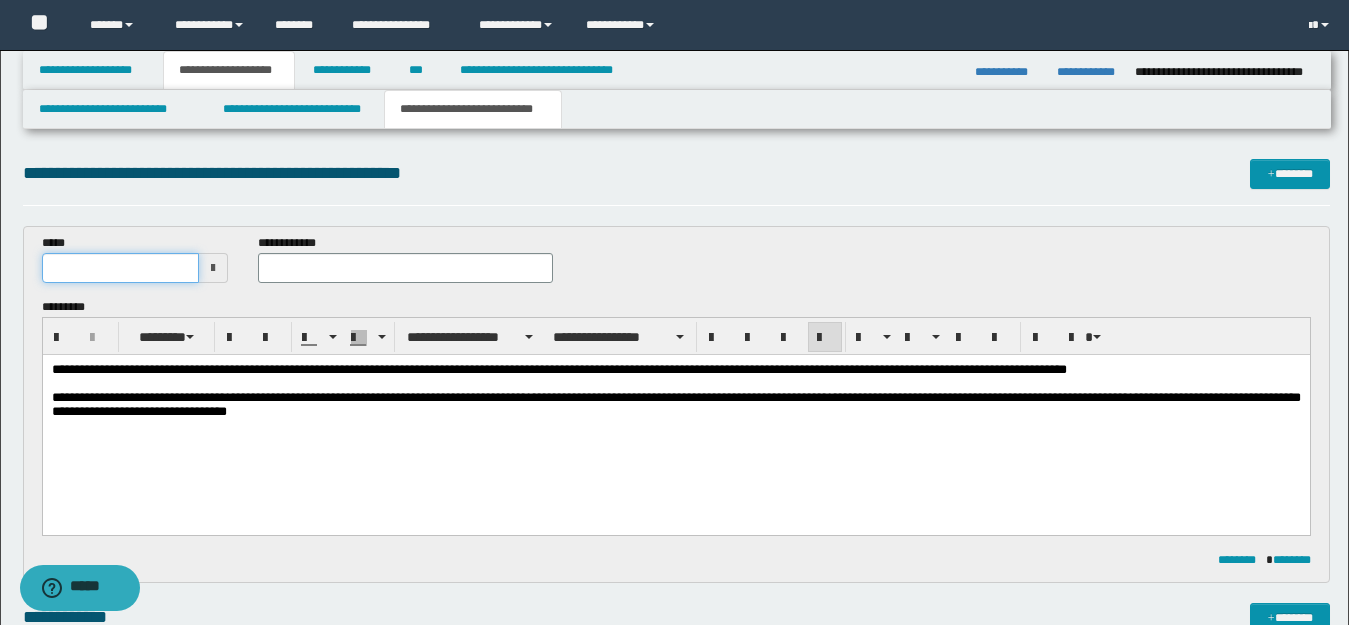 click at bounding box center [121, 268] 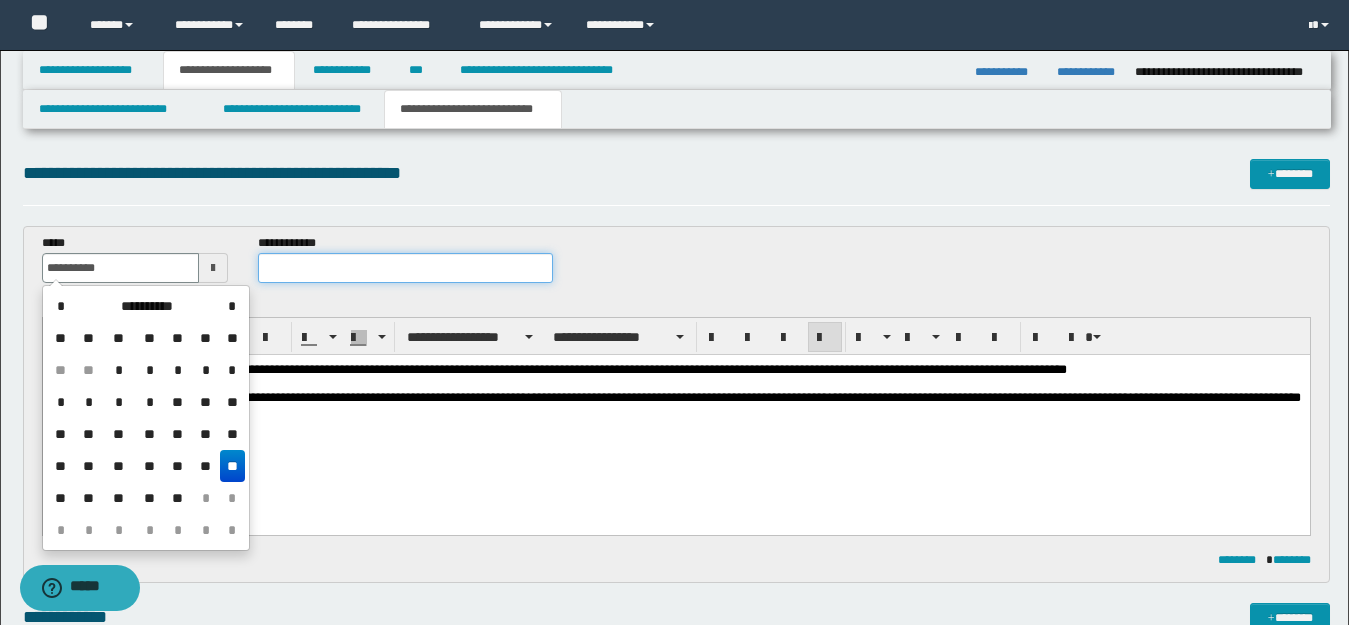 type on "**********" 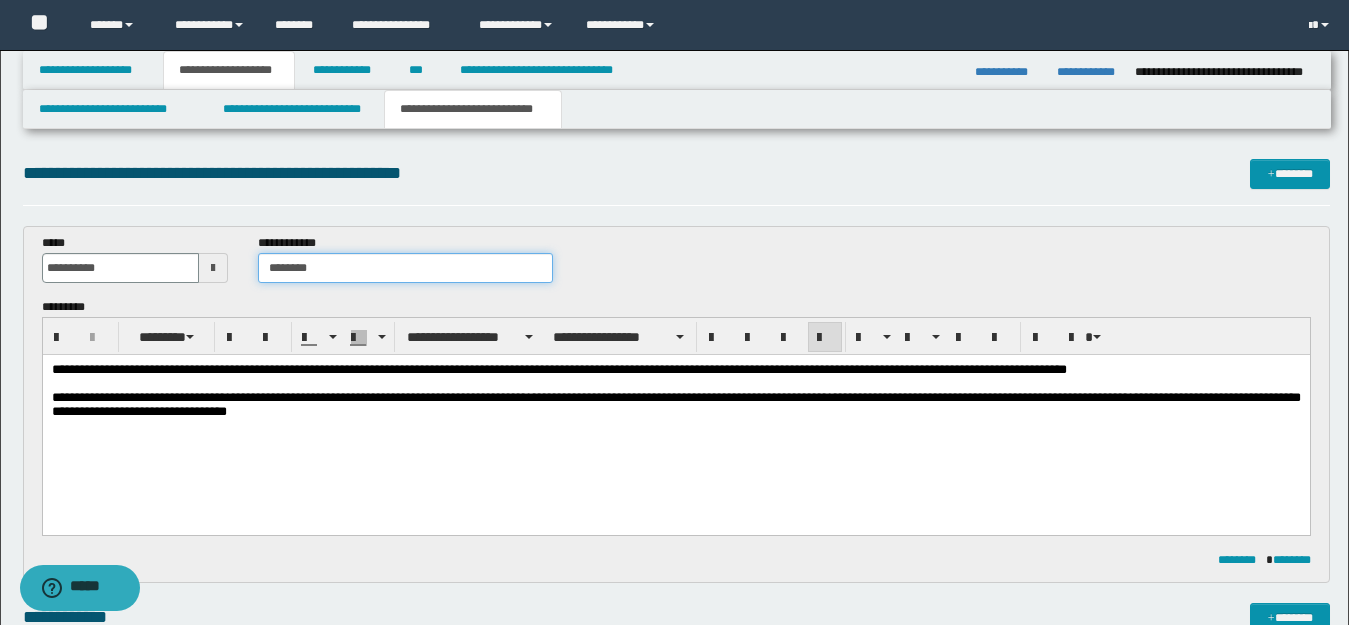 type on "********" 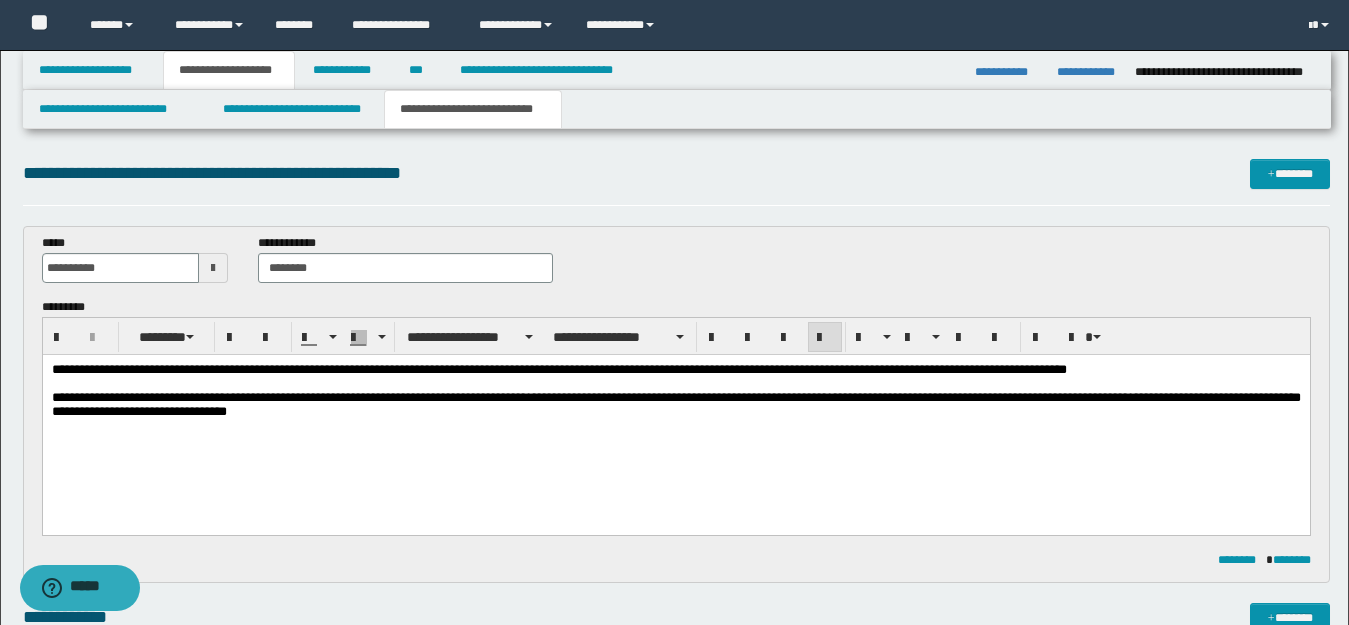 click on "**********" at bounding box center [675, 416] 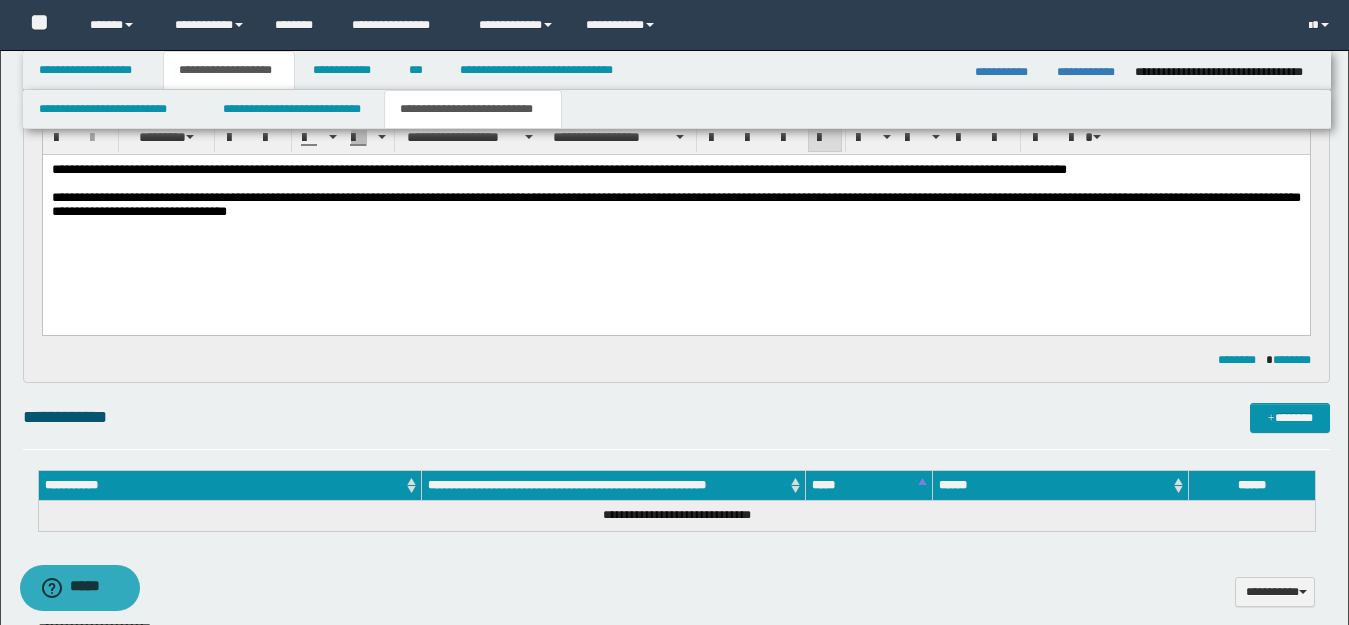 scroll, scrollTop: 500, scrollLeft: 0, axis: vertical 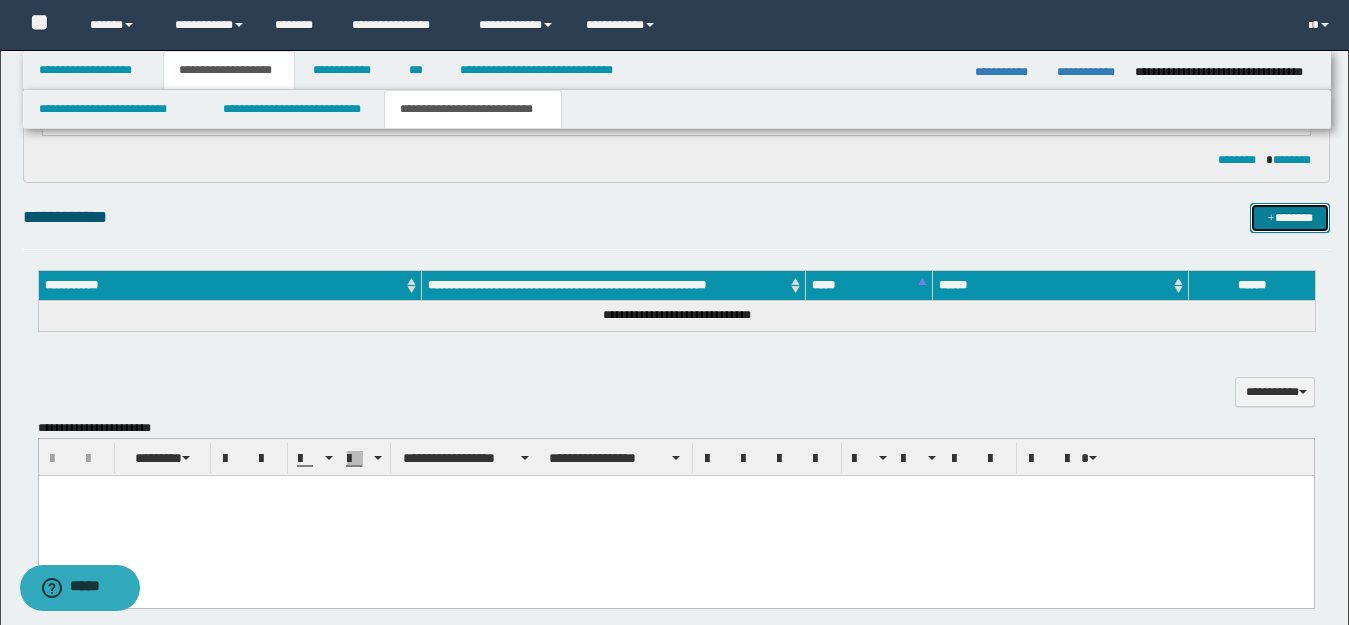 click on "*******" at bounding box center (1290, 218) 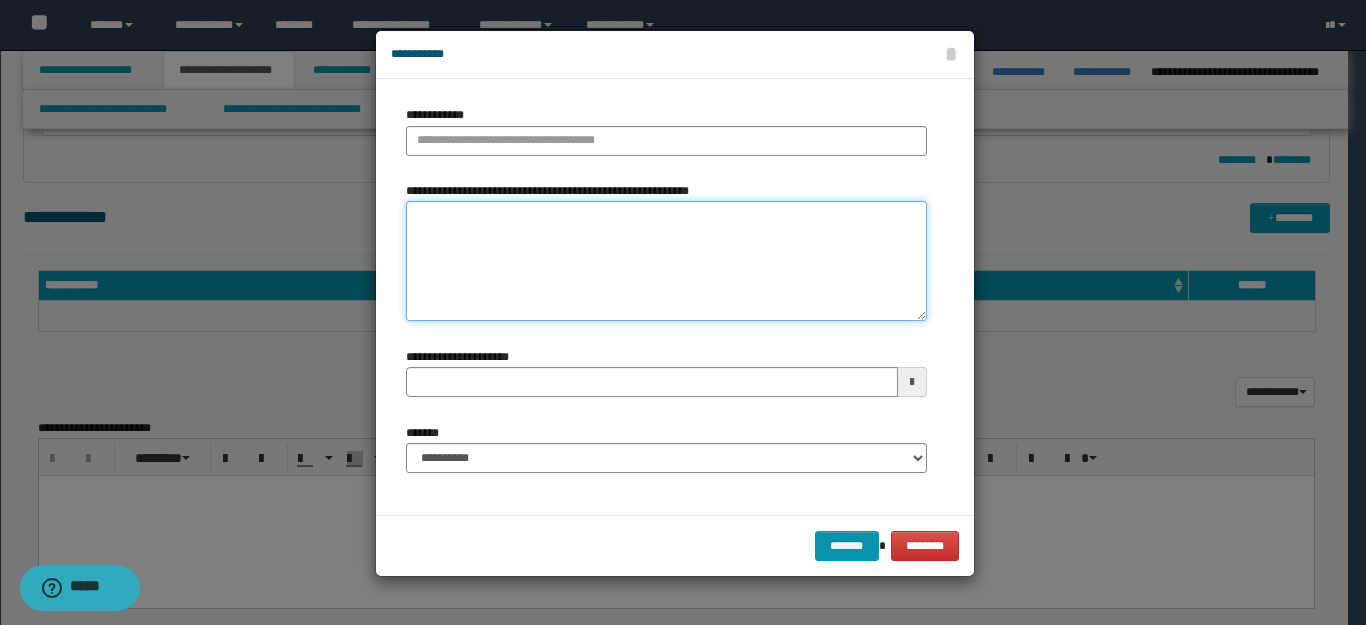 click on "**********" at bounding box center (666, 261) 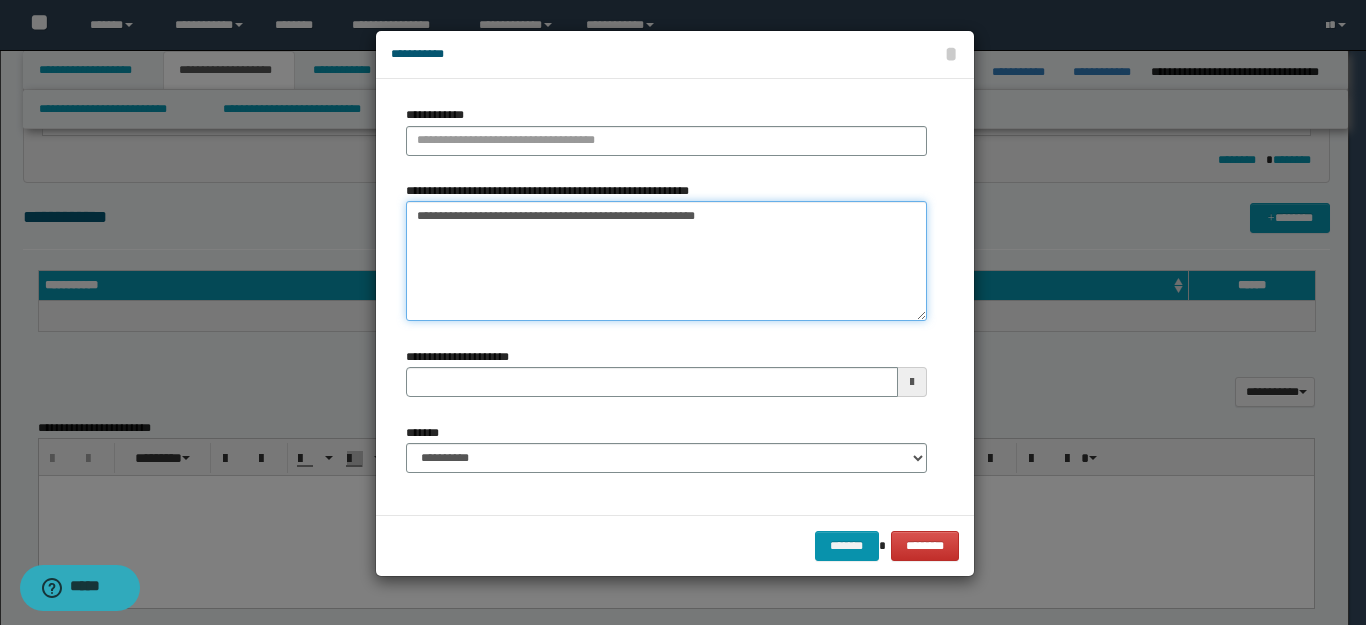 drag, startPoint x: 443, startPoint y: 216, endPoint x: 398, endPoint y: 211, distance: 45.276924 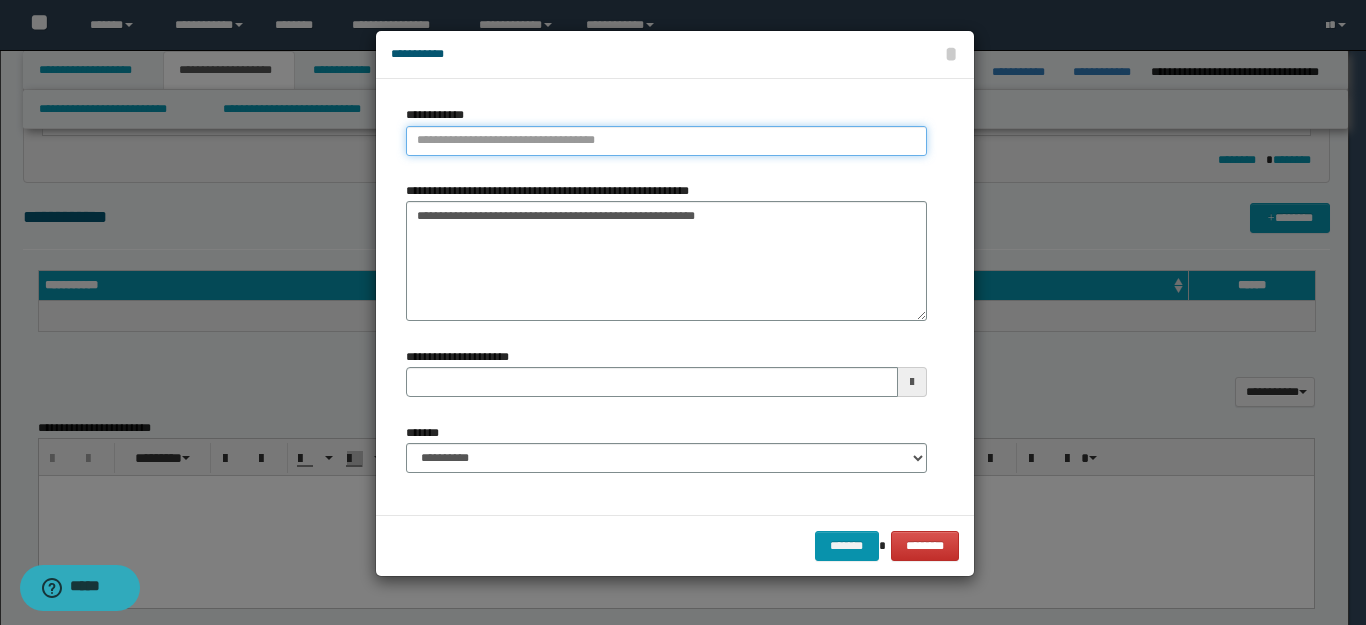click on "**********" at bounding box center (666, 141) 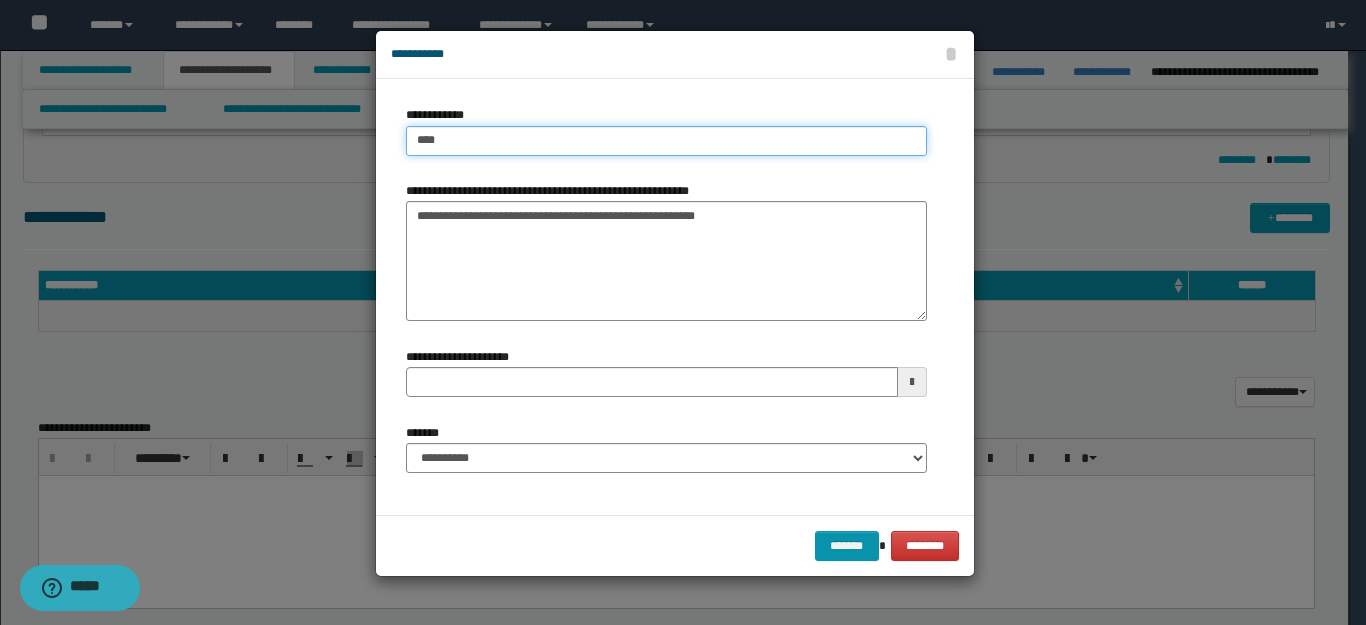 type on "****" 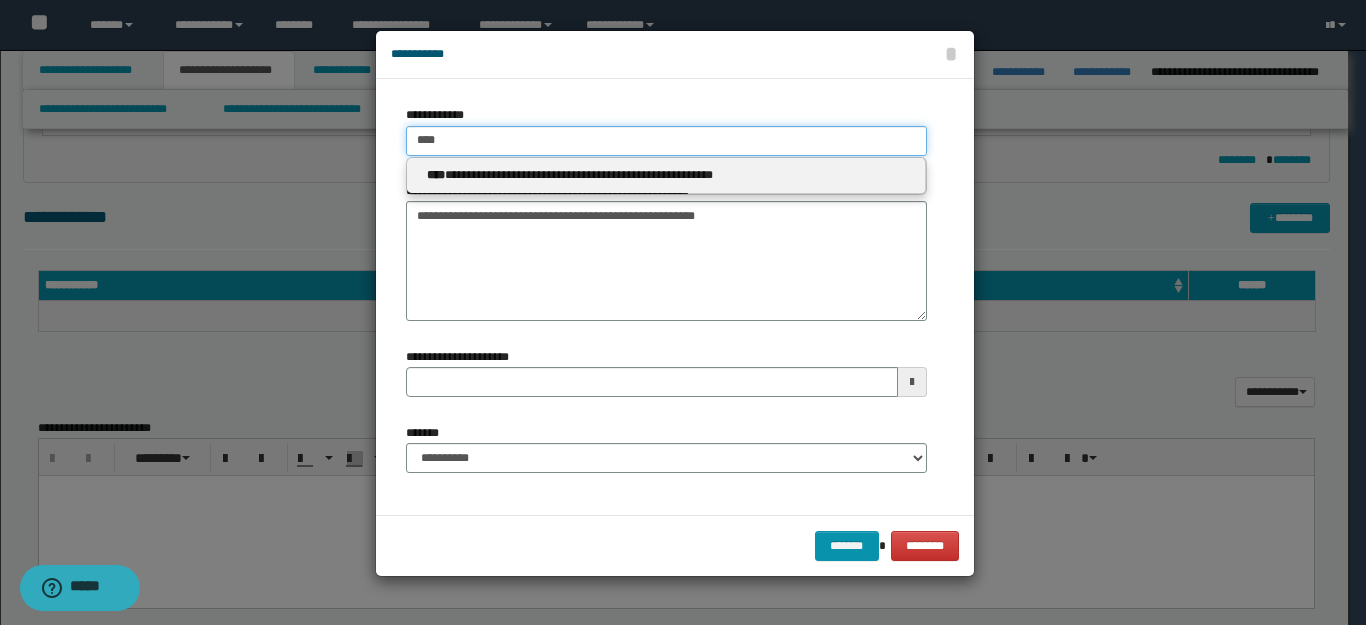 type on "****" 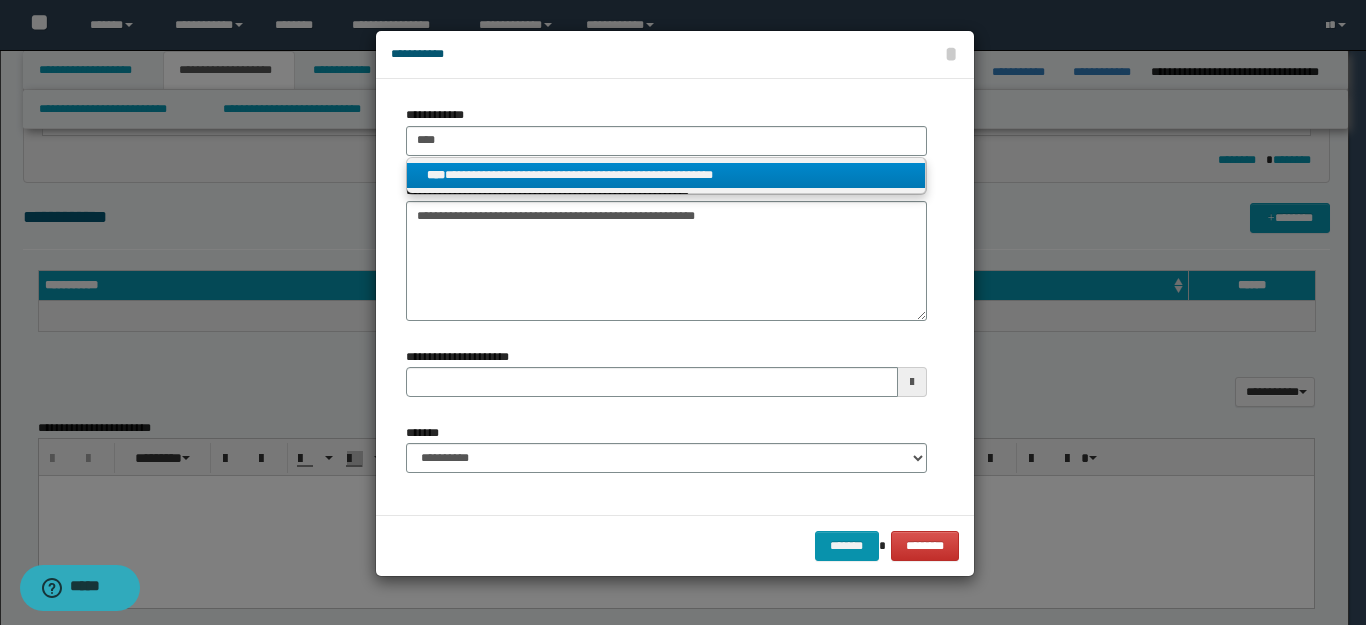 click on "**********" at bounding box center [666, 175] 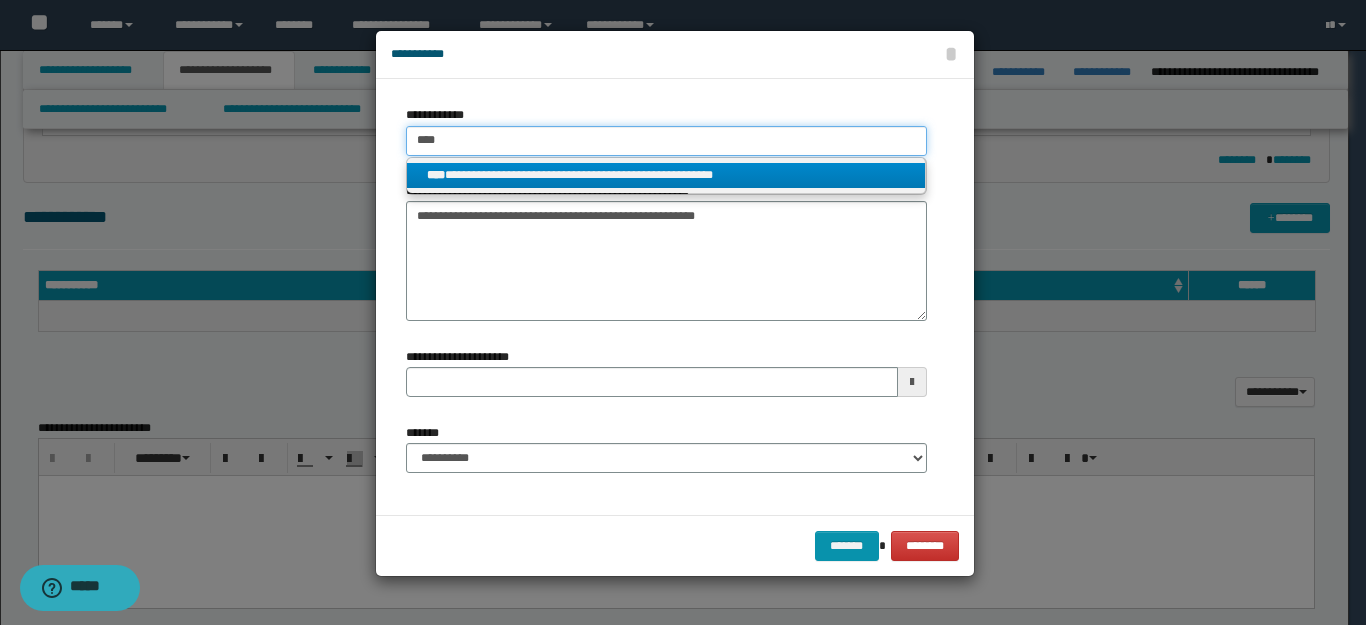 type 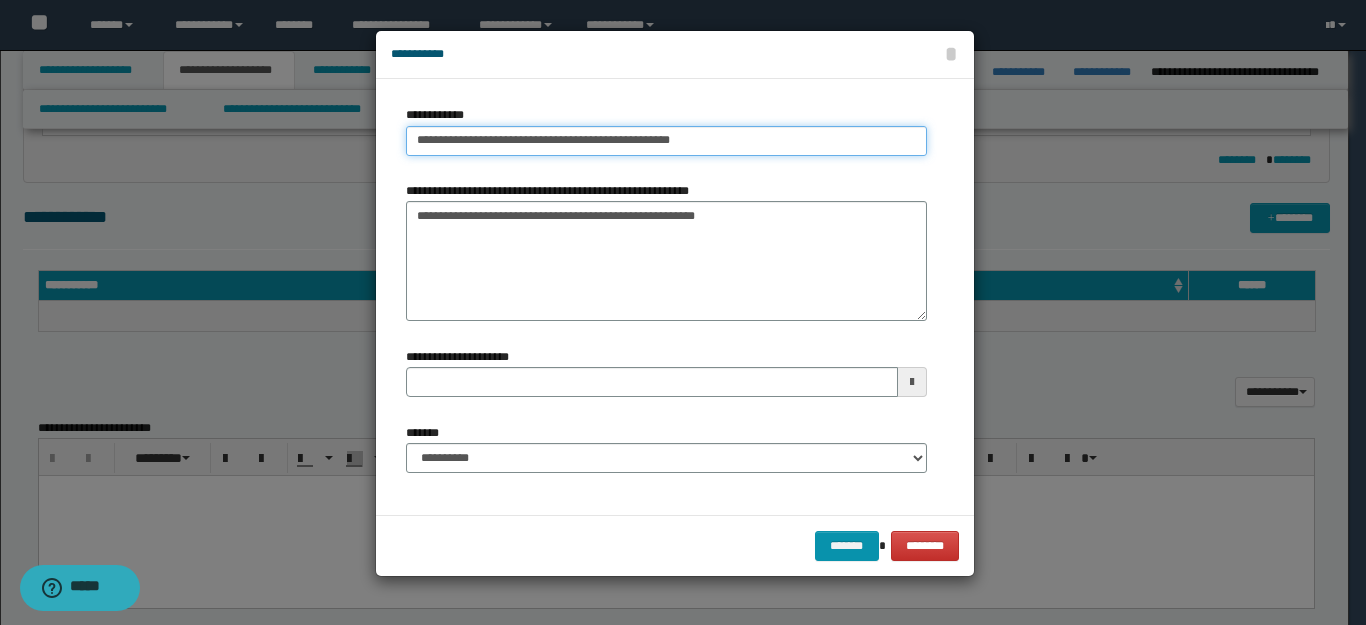 type 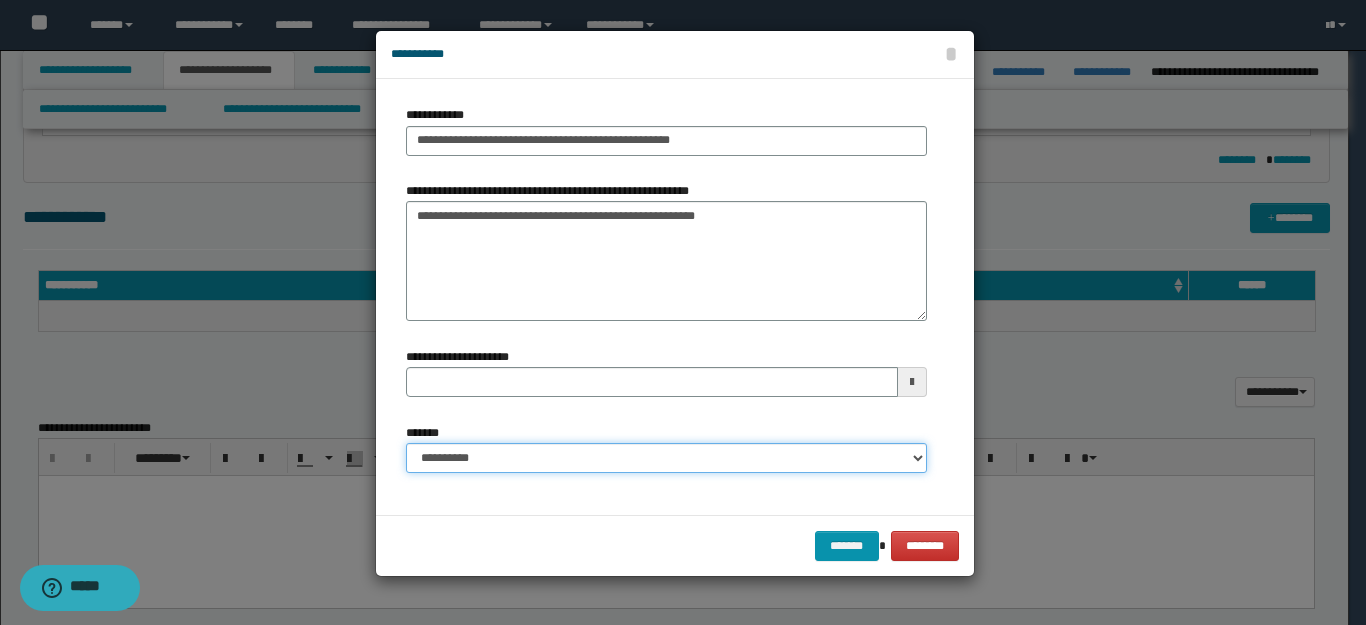 drag, startPoint x: 485, startPoint y: 451, endPoint x: 533, endPoint y: 448, distance: 48.09366 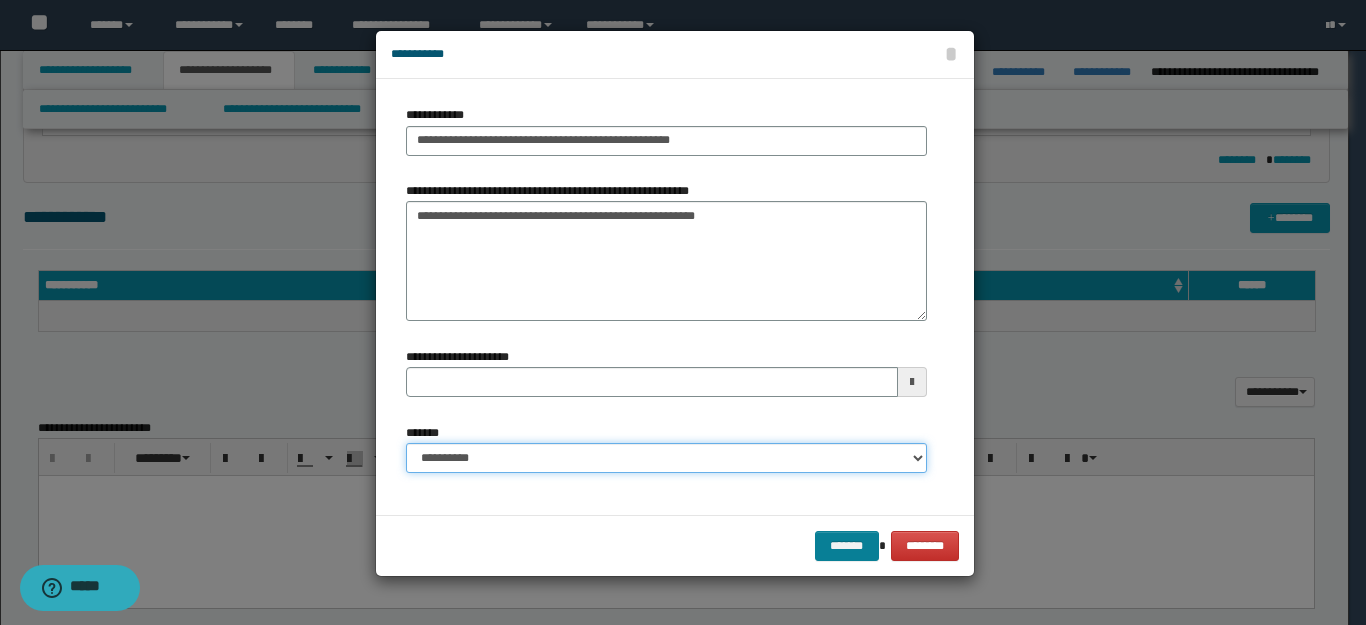 select on "*" 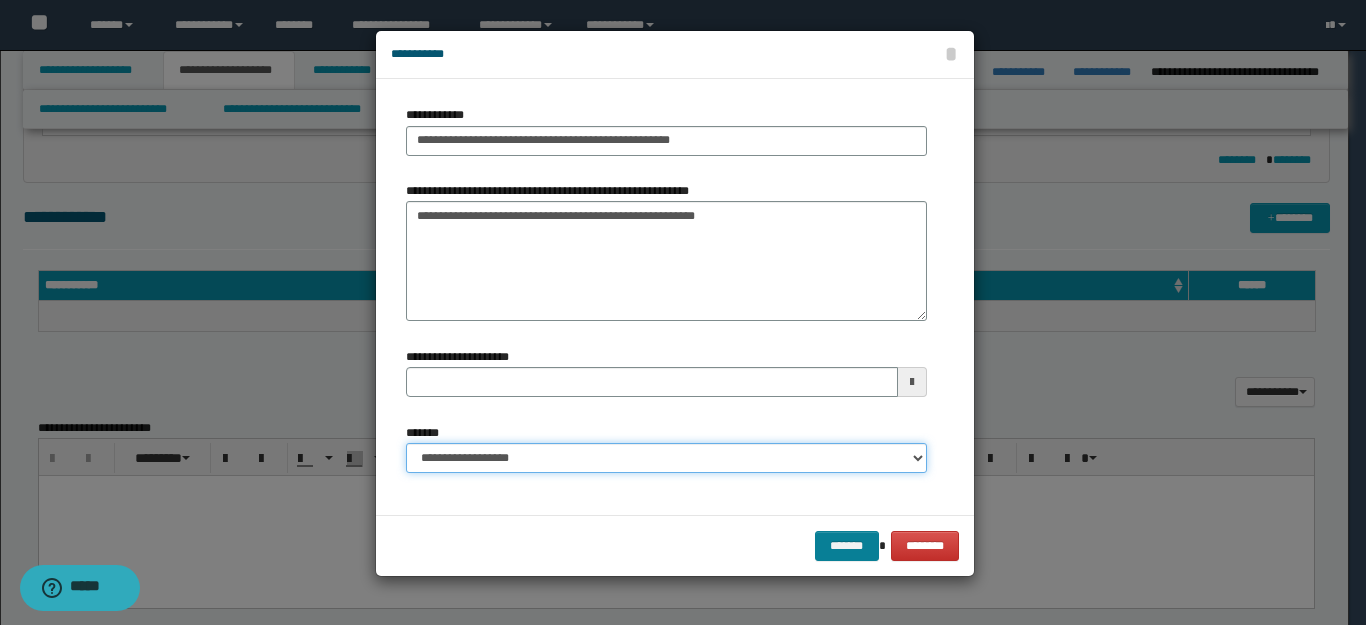 click on "**********" at bounding box center (666, 458) 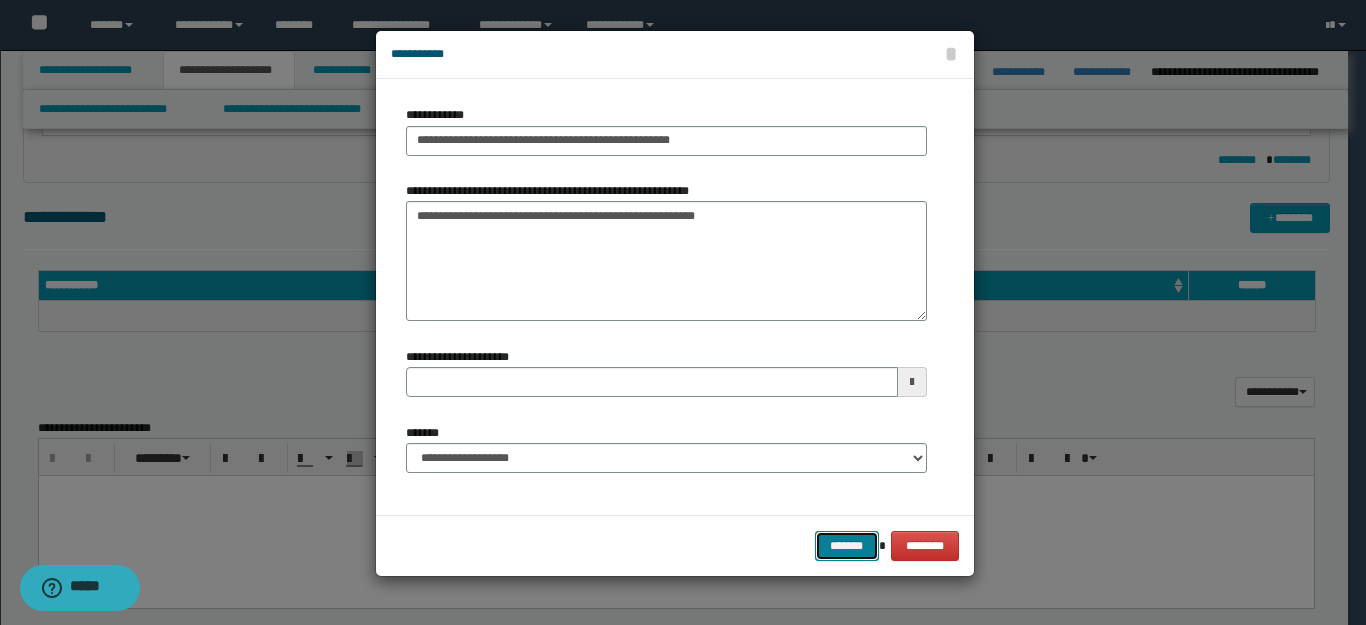 click on "*******" at bounding box center (847, 546) 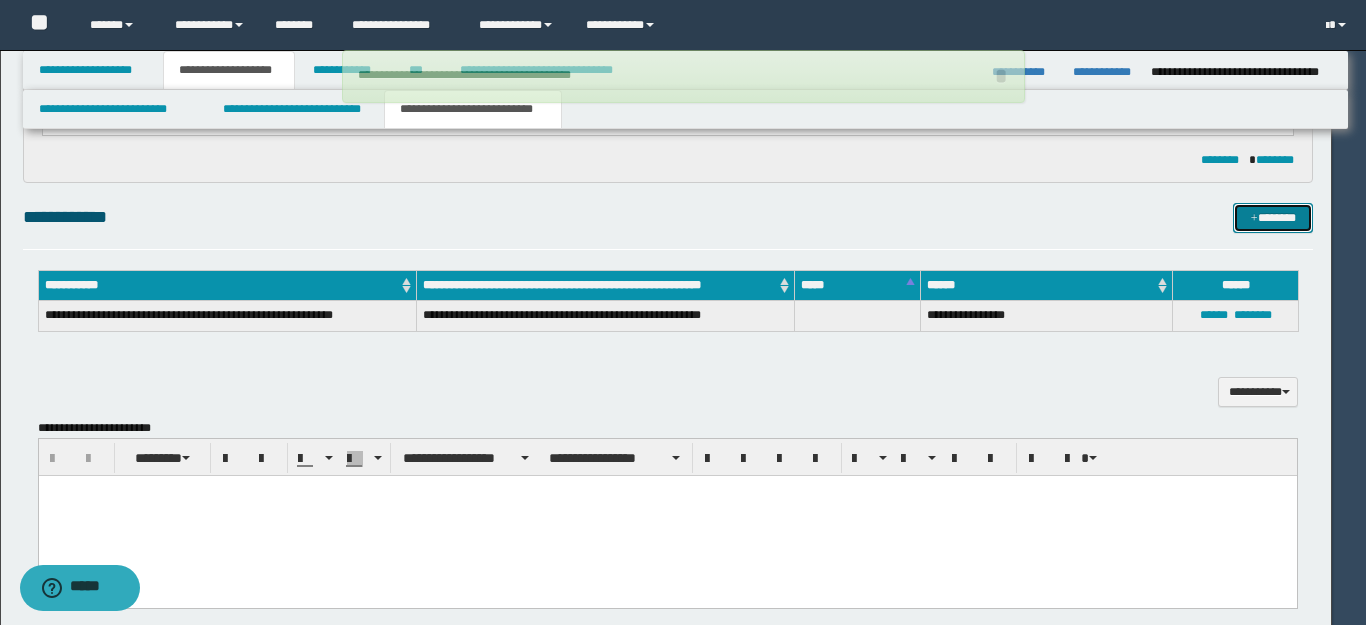 type 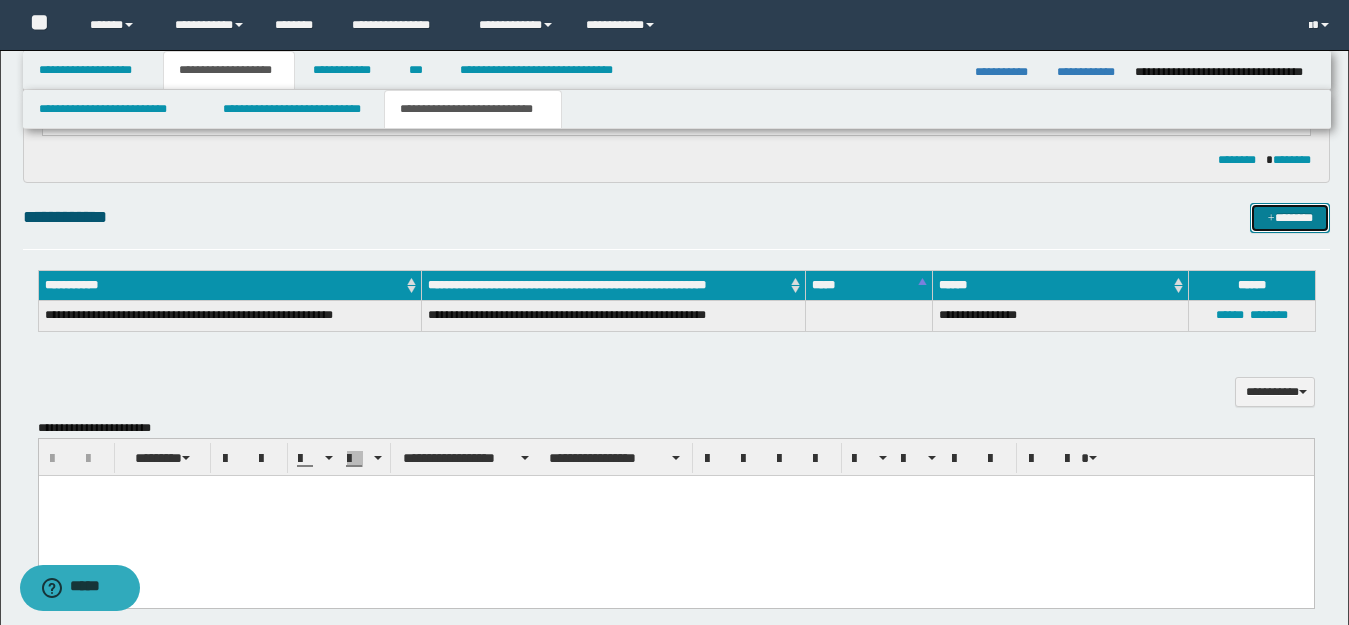 click on "*******" at bounding box center [1290, 218] 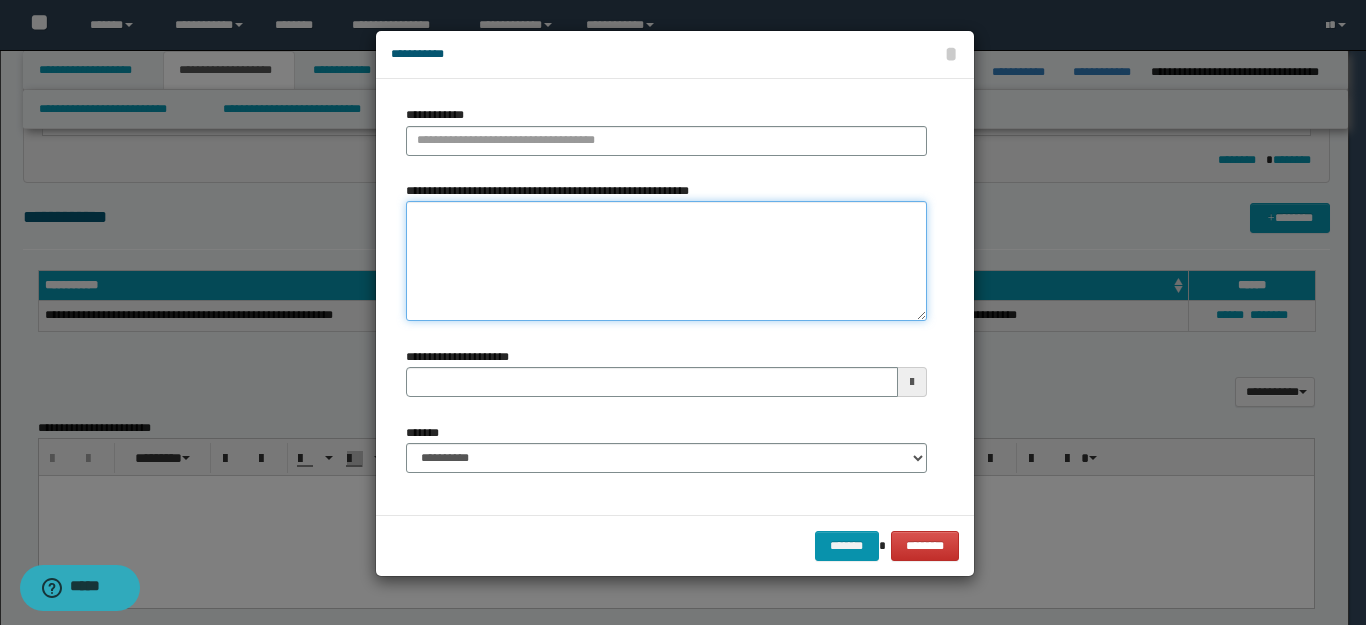 click on "**********" at bounding box center [666, 261] 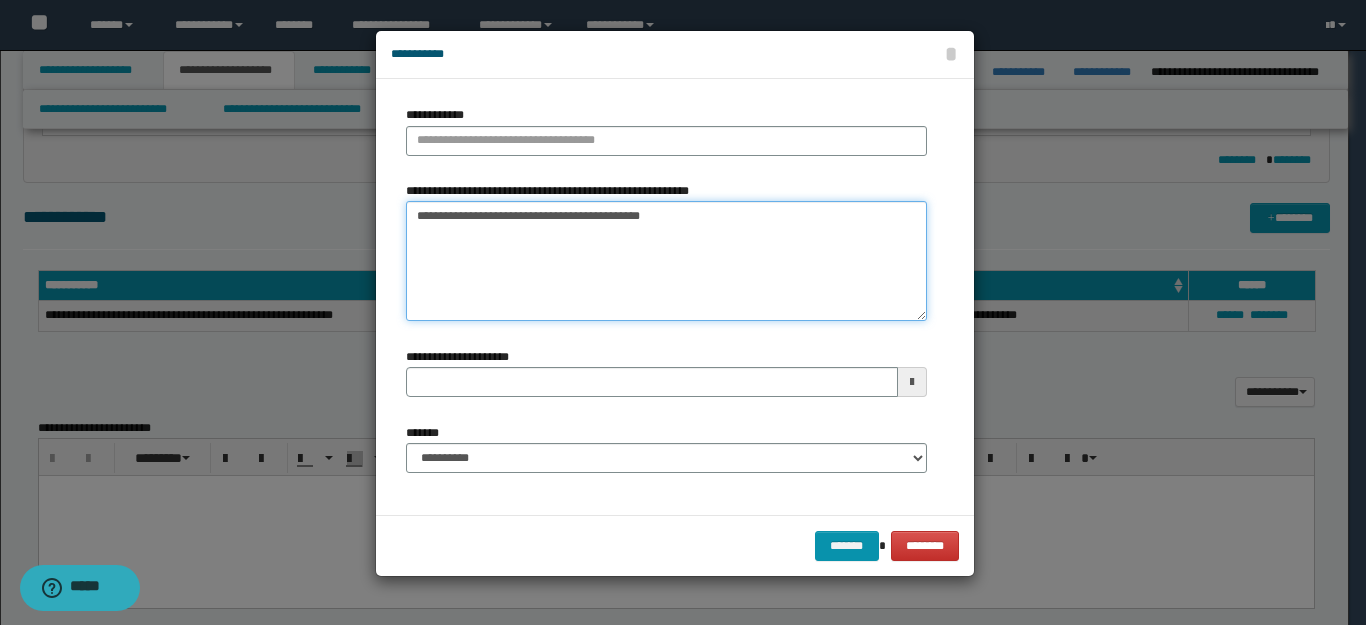 drag, startPoint x: 445, startPoint y: 212, endPoint x: 406, endPoint y: 203, distance: 40.024994 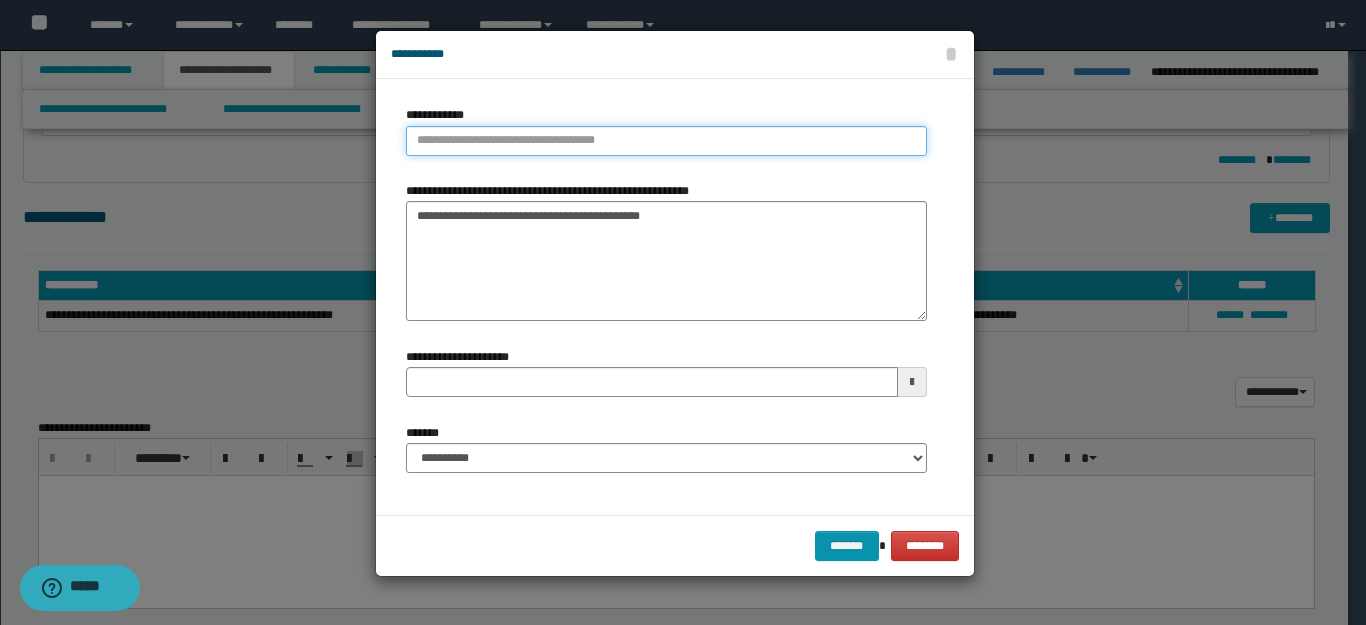type on "**********" 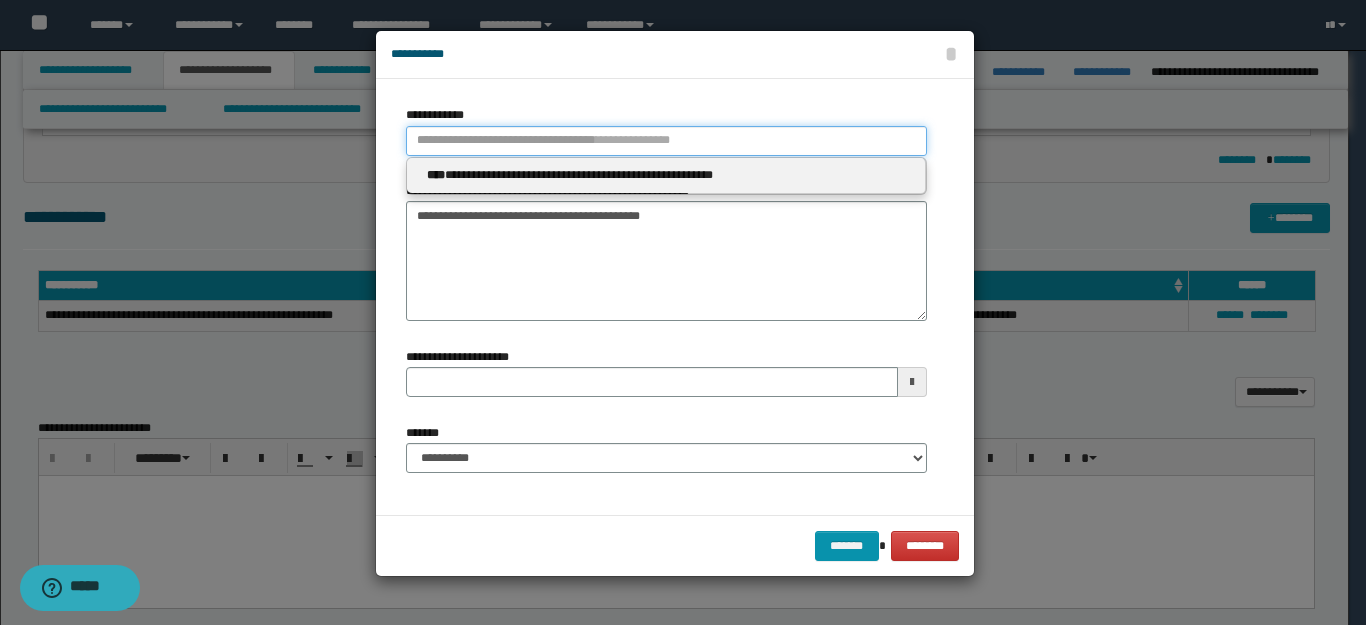 click on "**********" at bounding box center (666, 141) 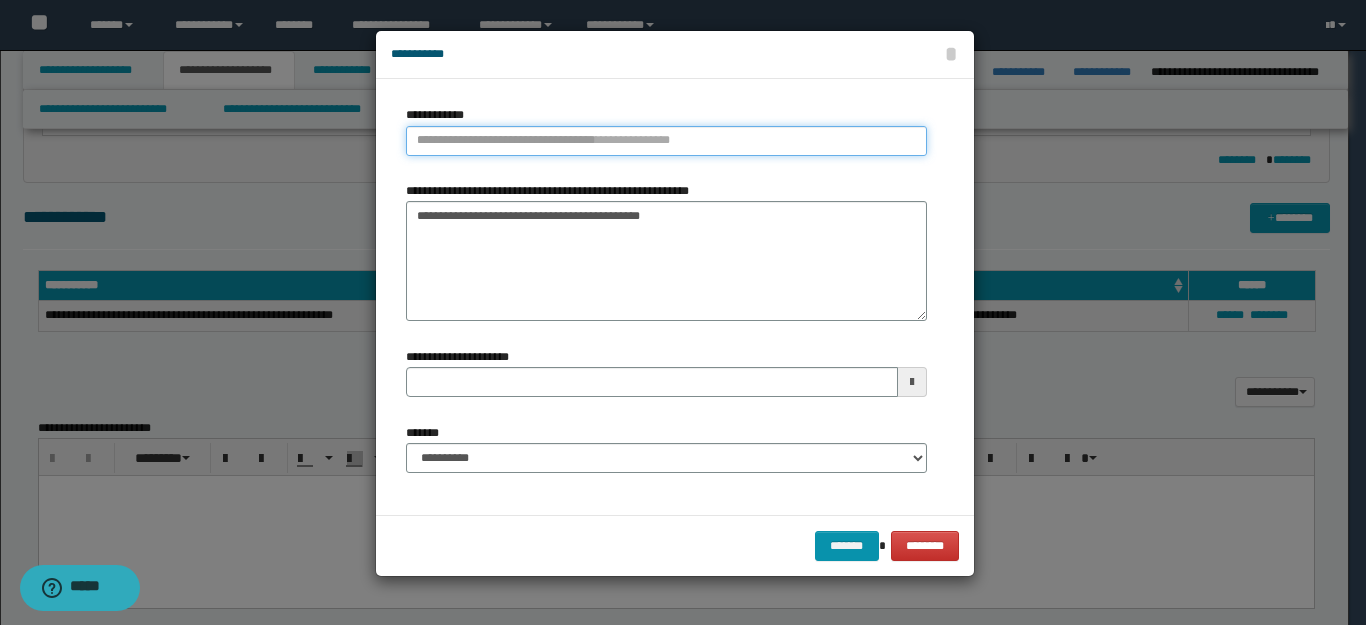 type 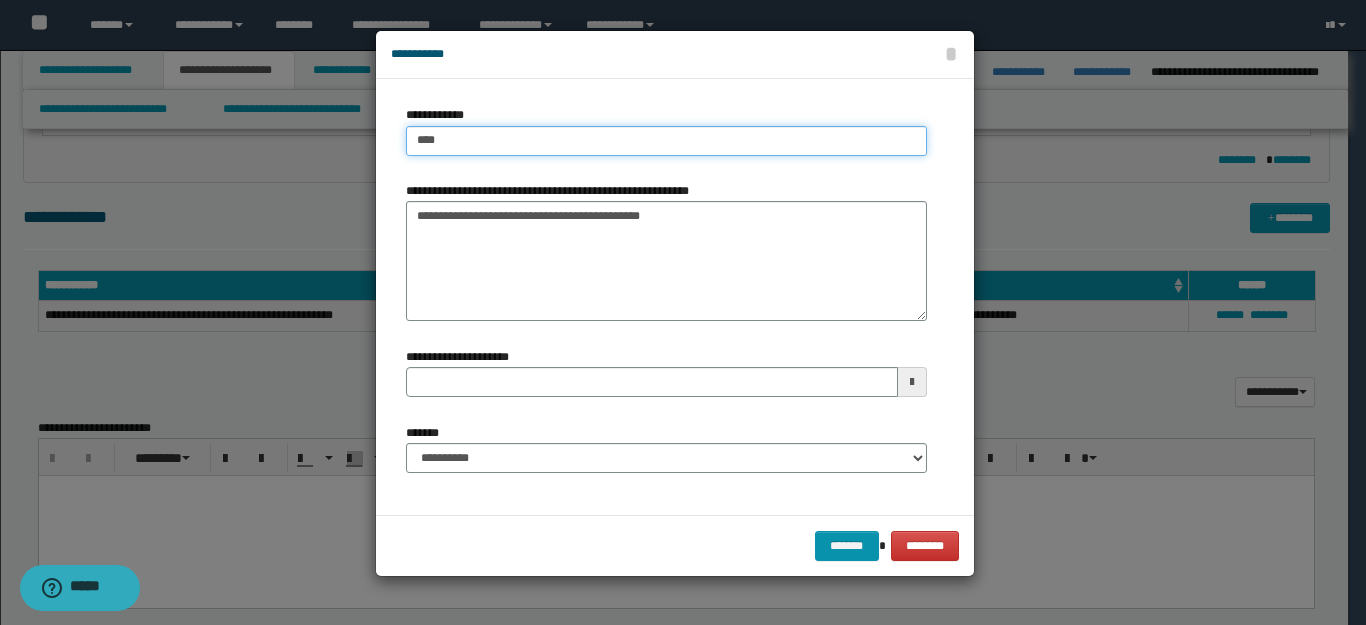 type on "****" 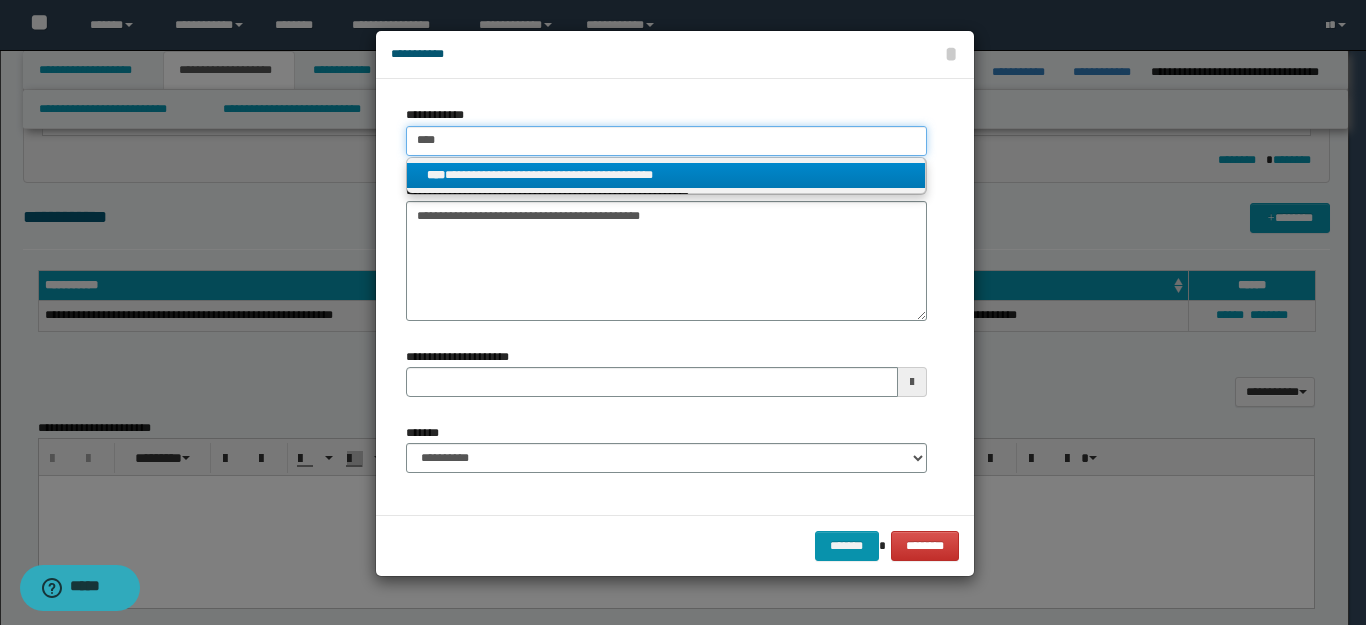 type on "****" 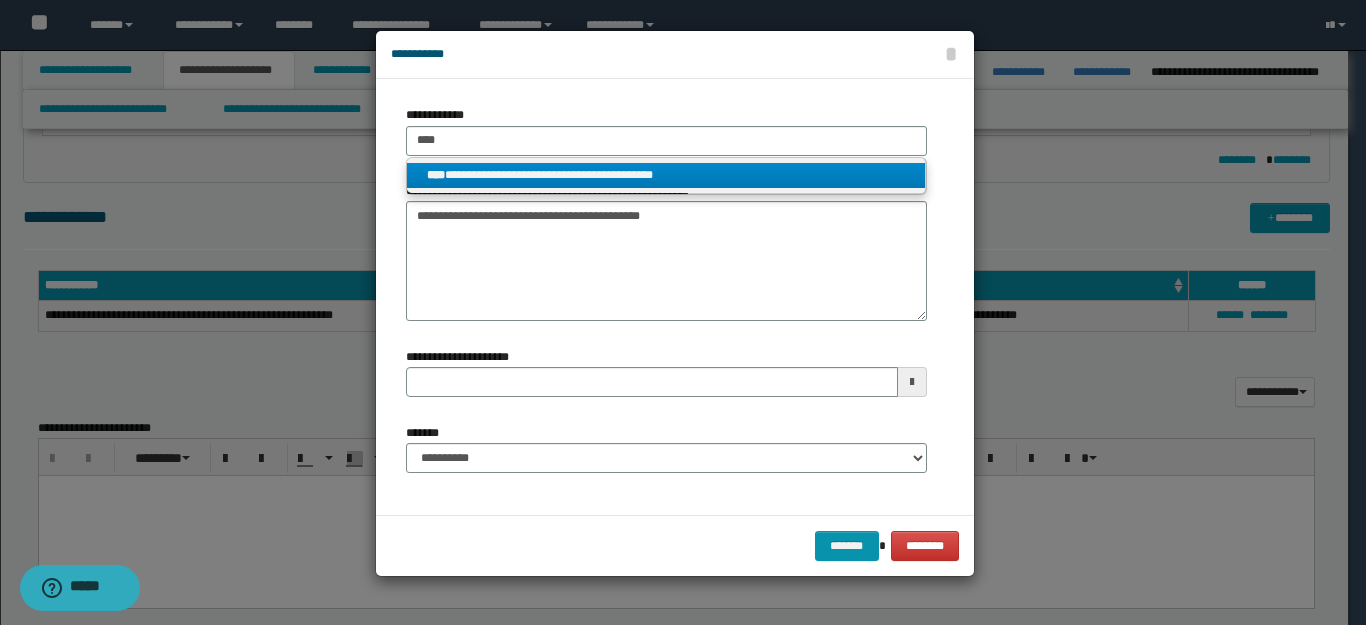 click on "**********" at bounding box center (666, 175) 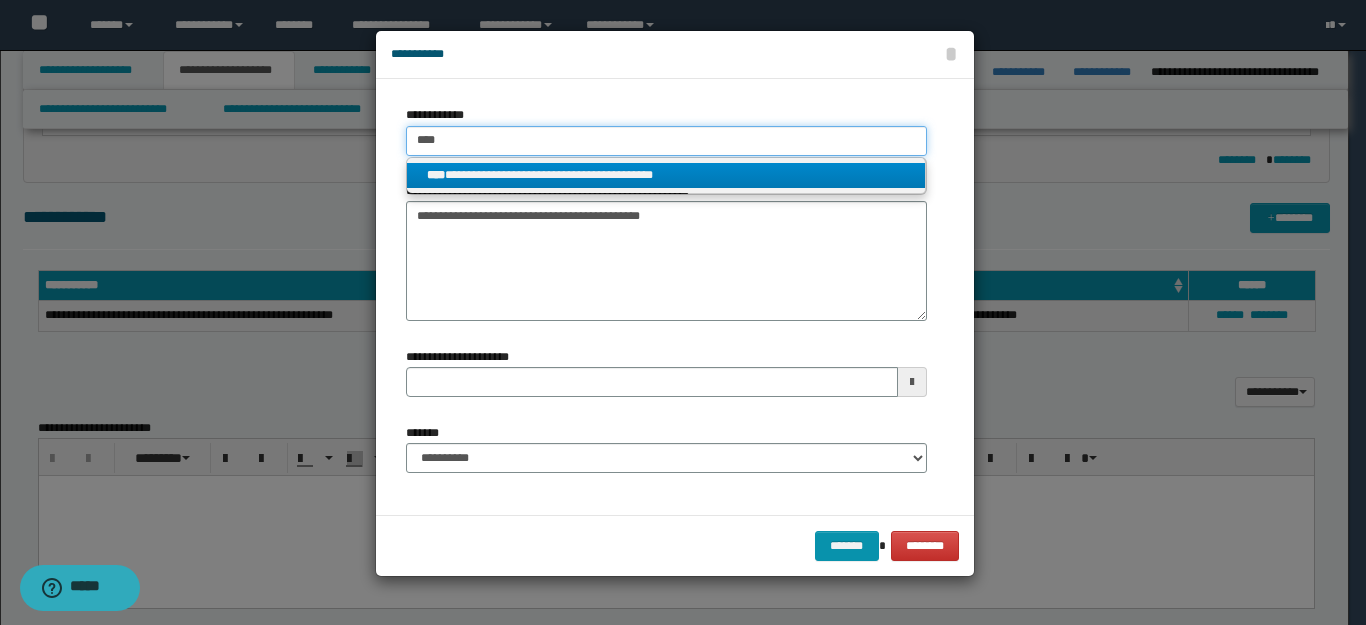 type 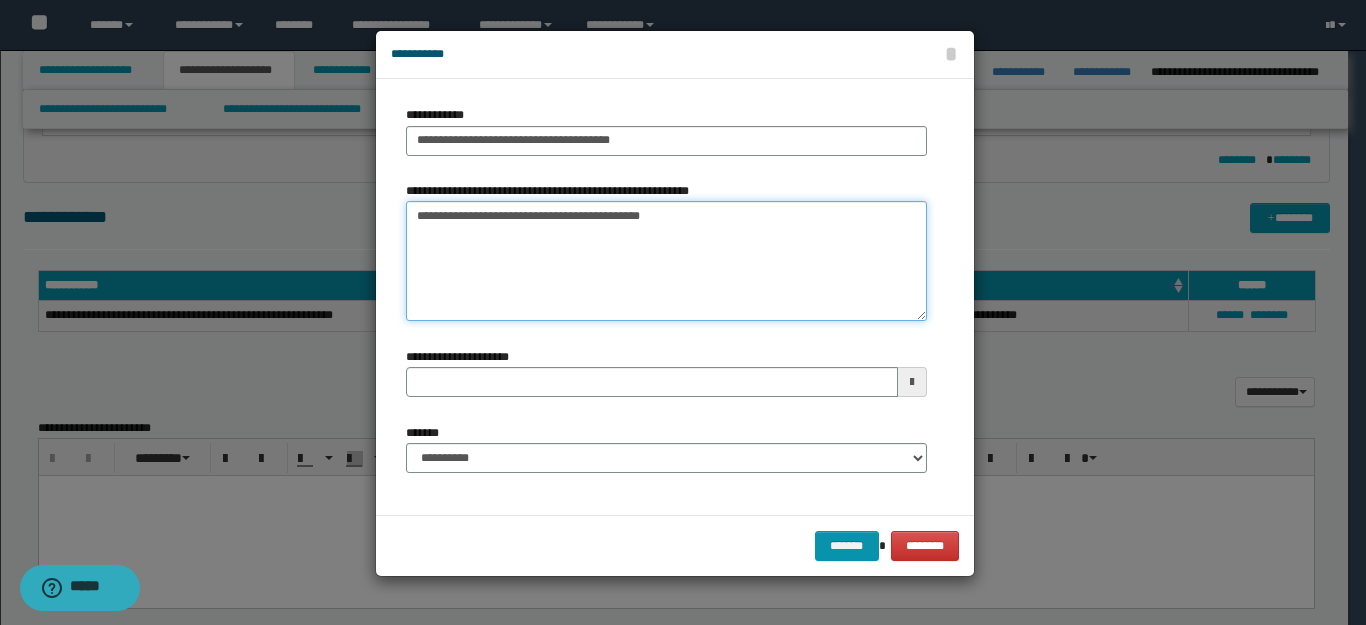 click on "**********" at bounding box center (666, 261) 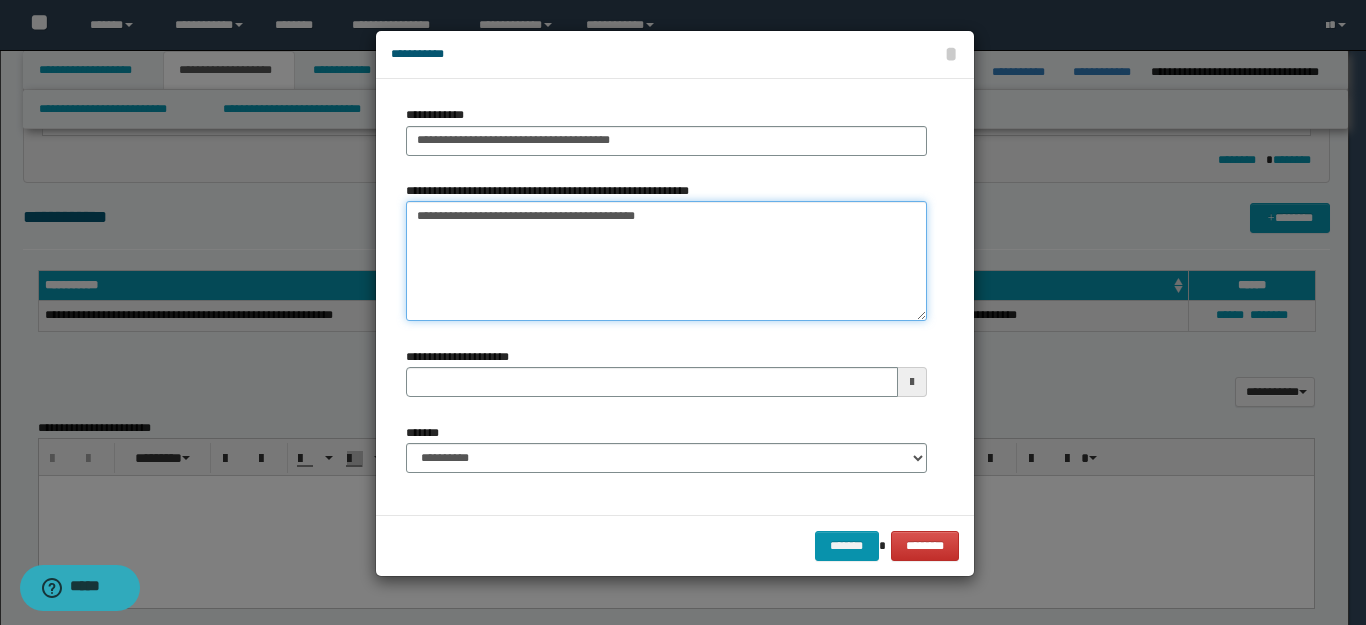 type 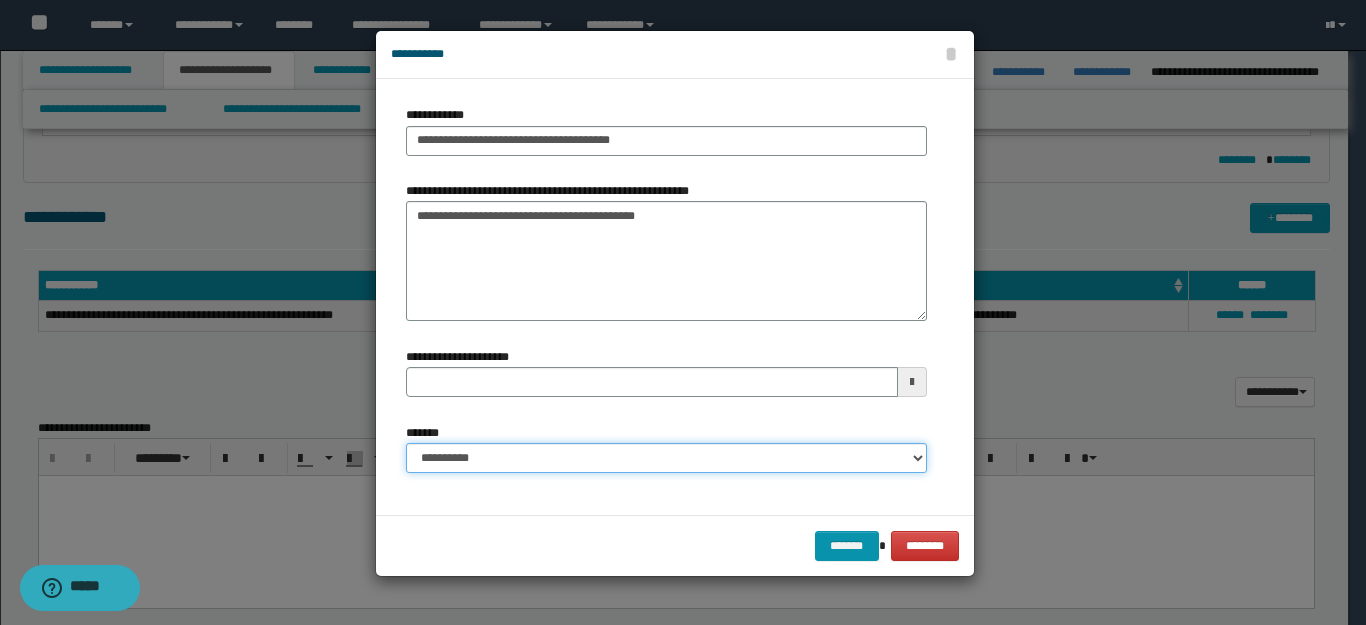 click on "**********" at bounding box center (666, 458) 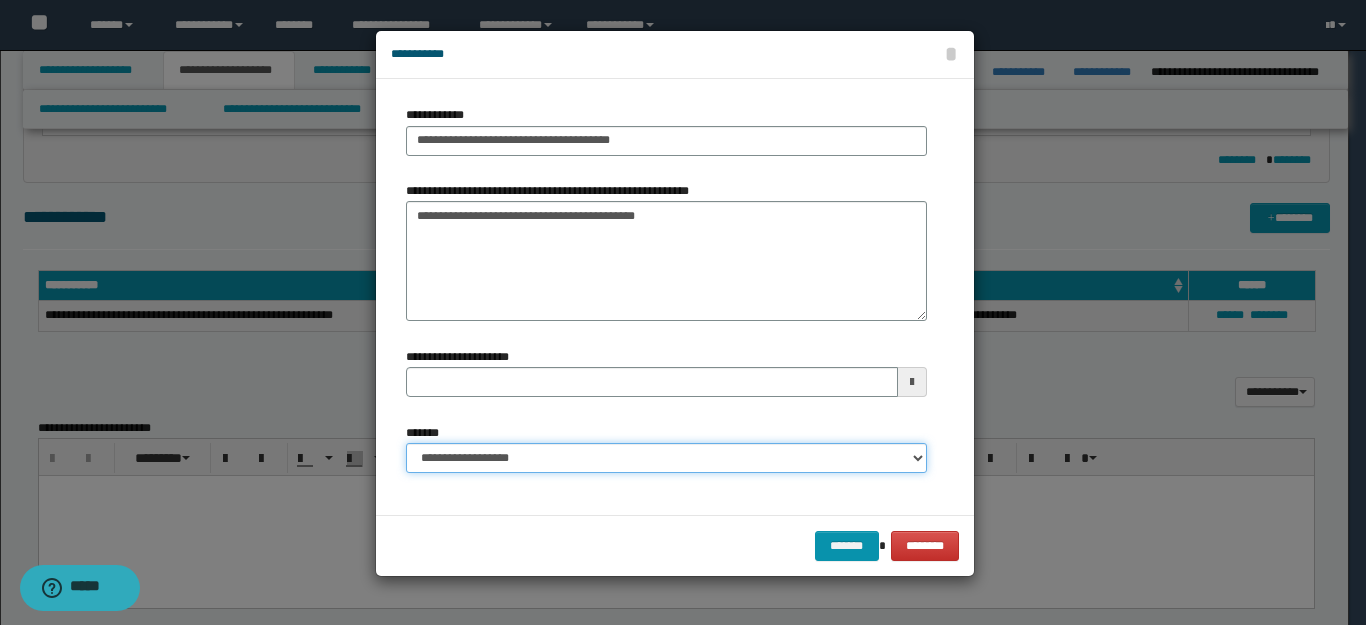 click on "**********" at bounding box center [666, 458] 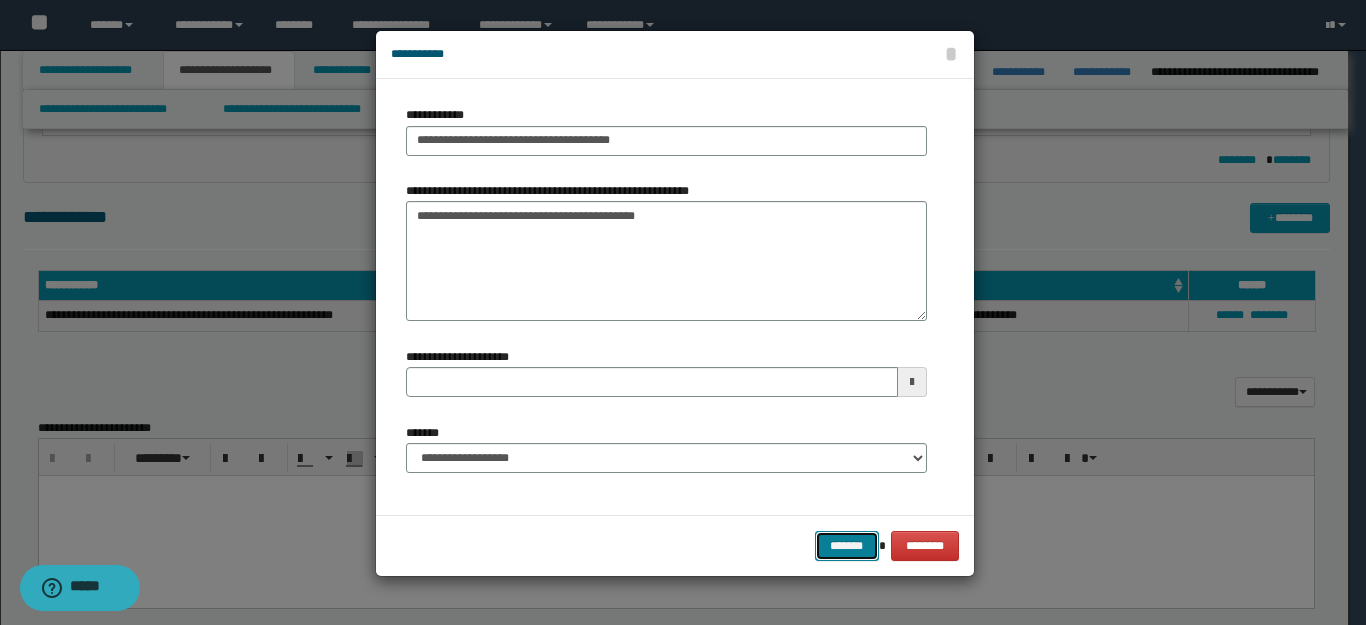click on "*******" at bounding box center (847, 546) 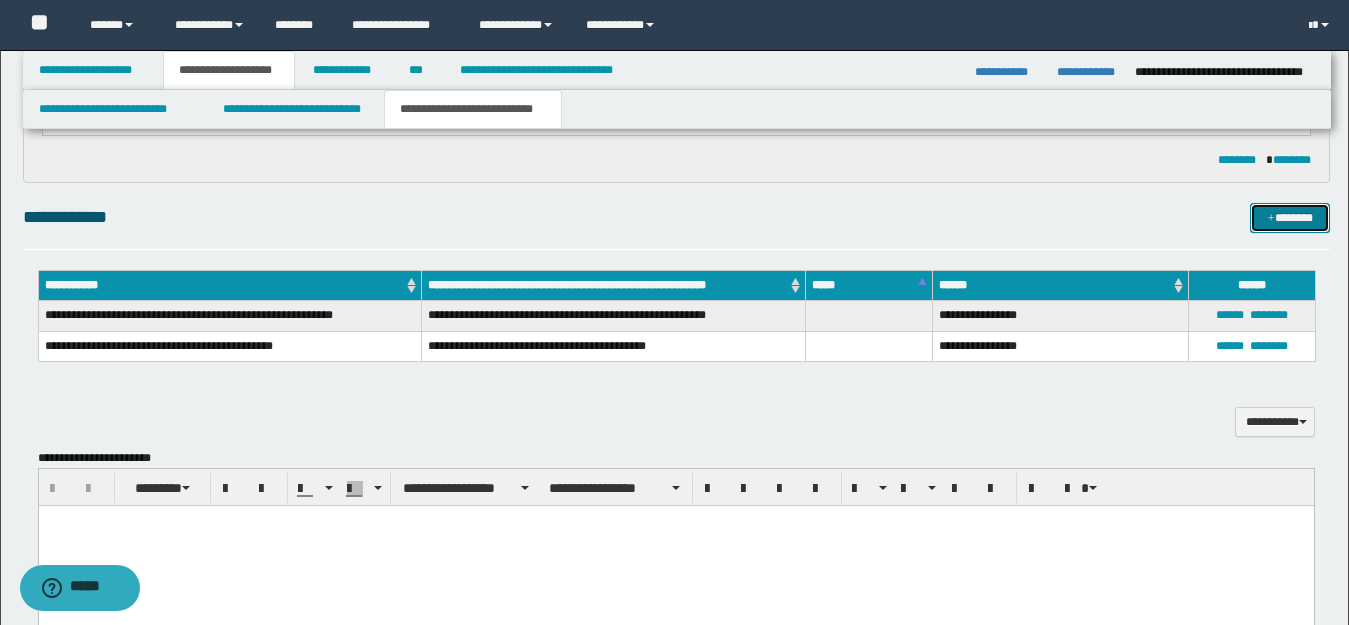 click on "*******" at bounding box center (1290, 218) 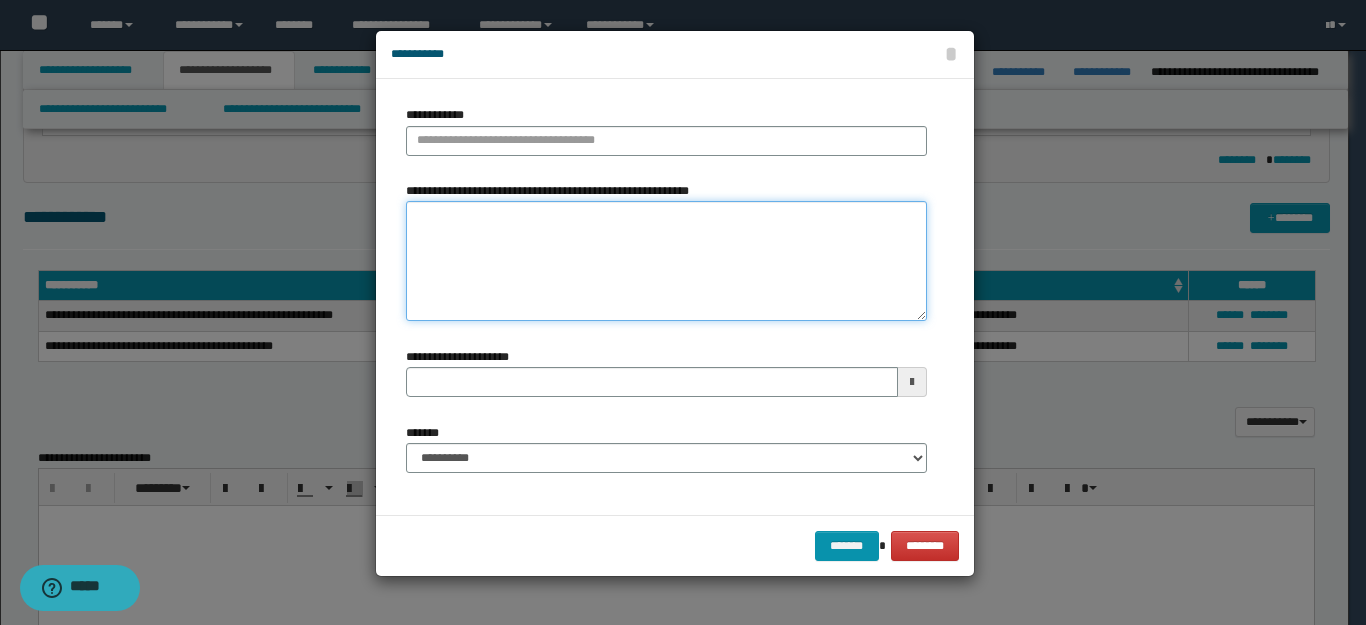 click on "**********" at bounding box center (666, 261) 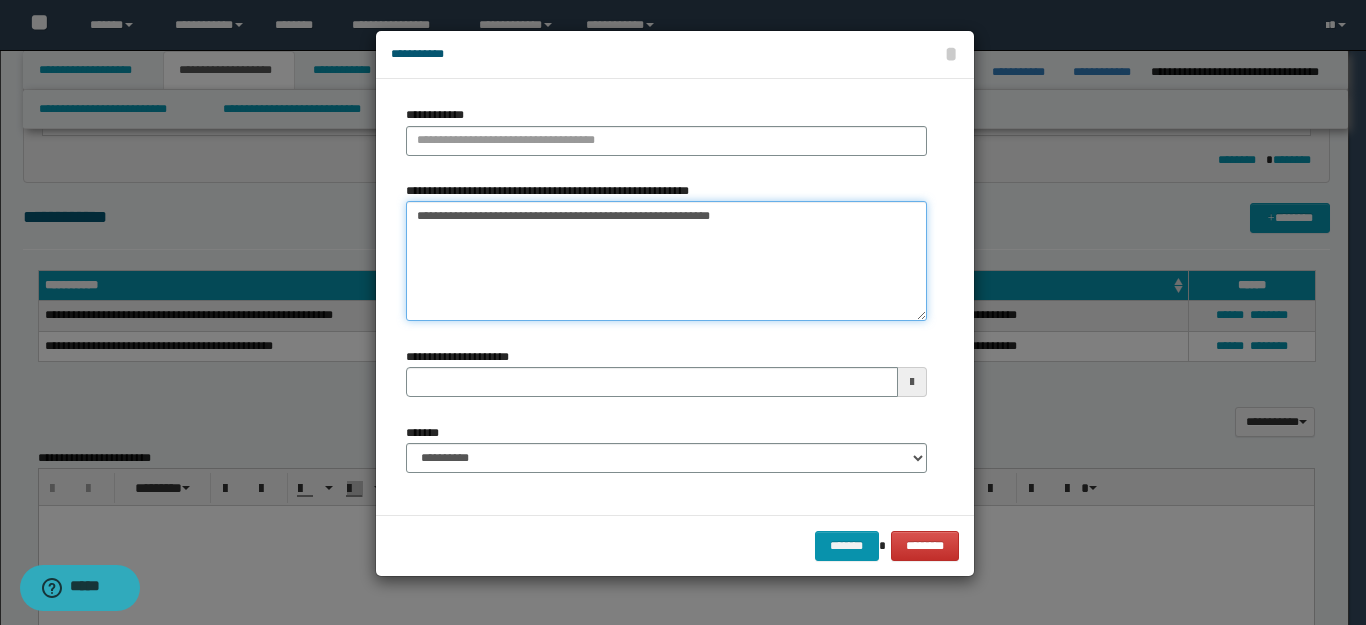 drag, startPoint x: 438, startPoint y: 211, endPoint x: 381, endPoint y: 209, distance: 57.035076 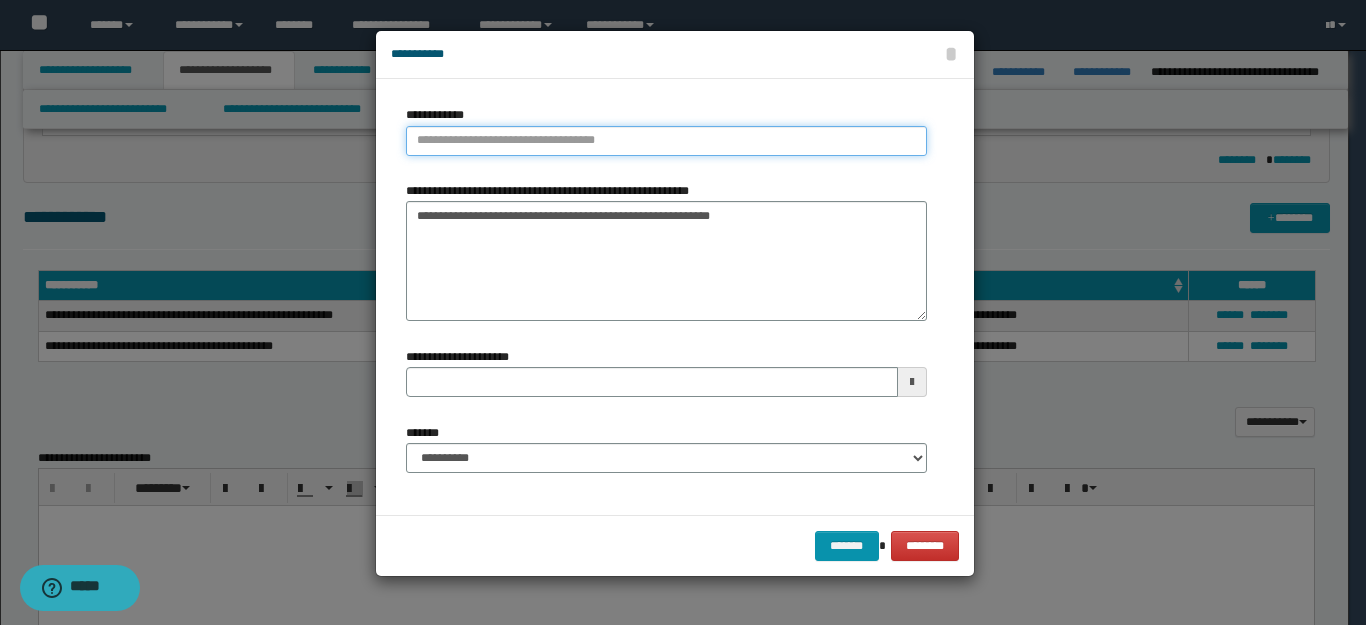 type on "**********" 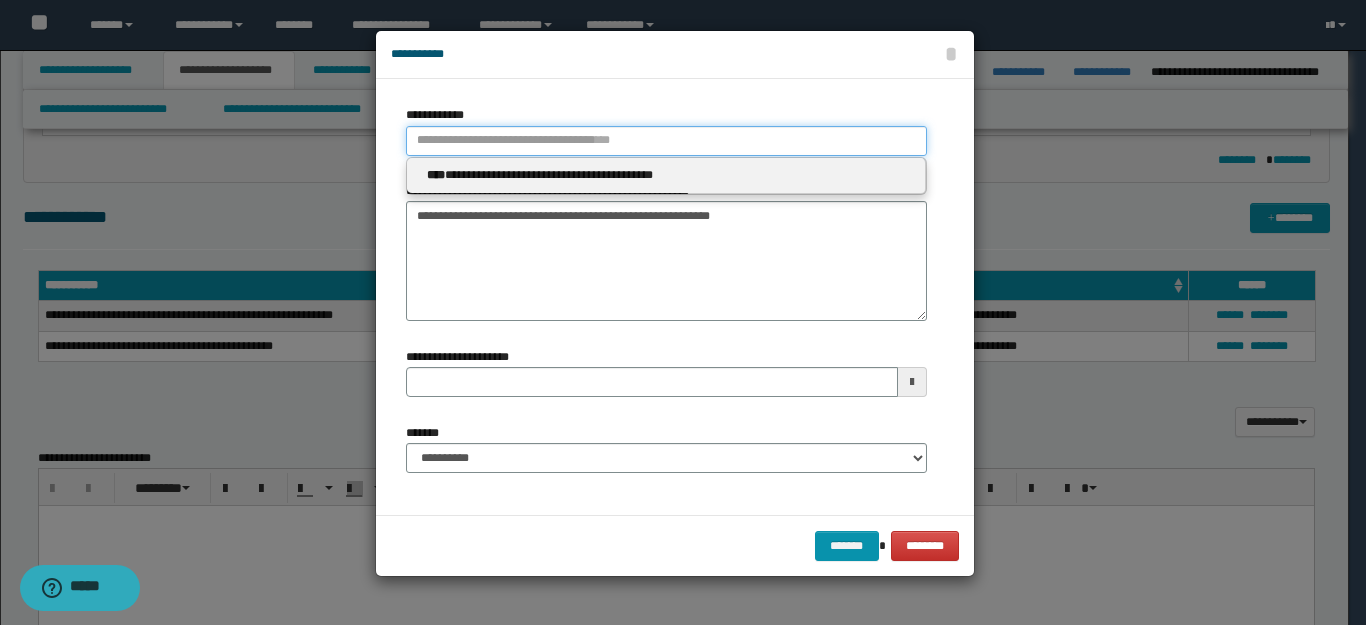 click on "**********" at bounding box center (666, 141) 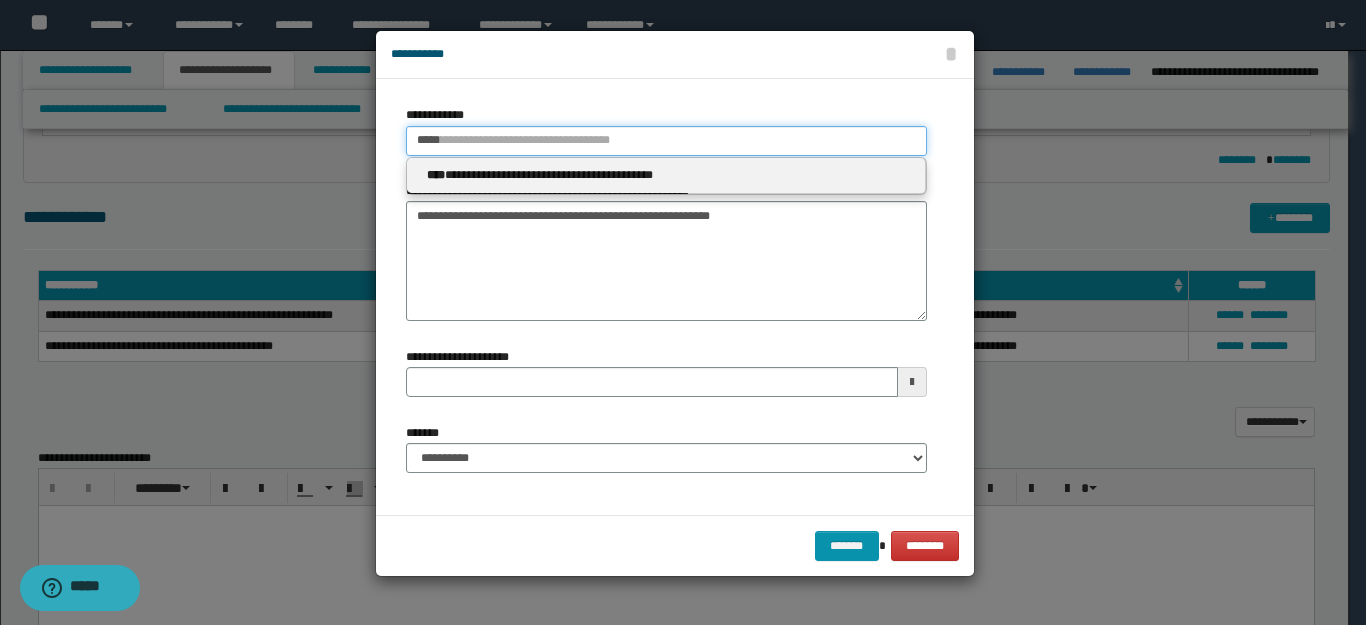 type 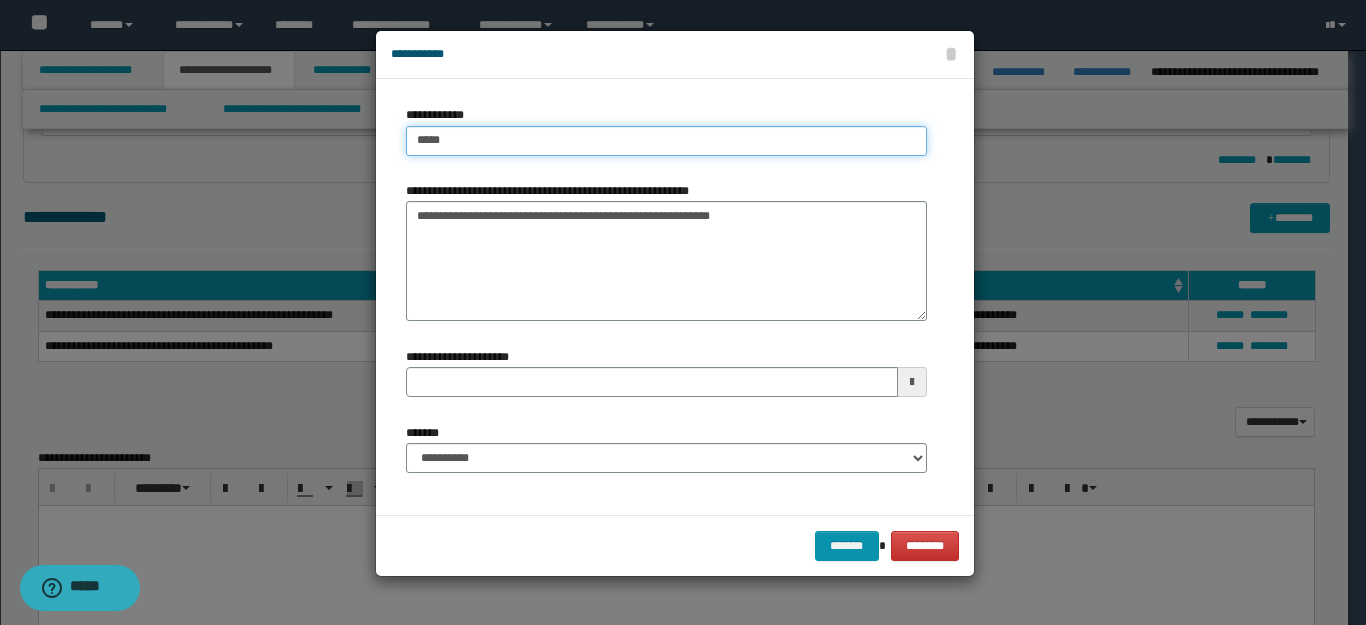 type on "****" 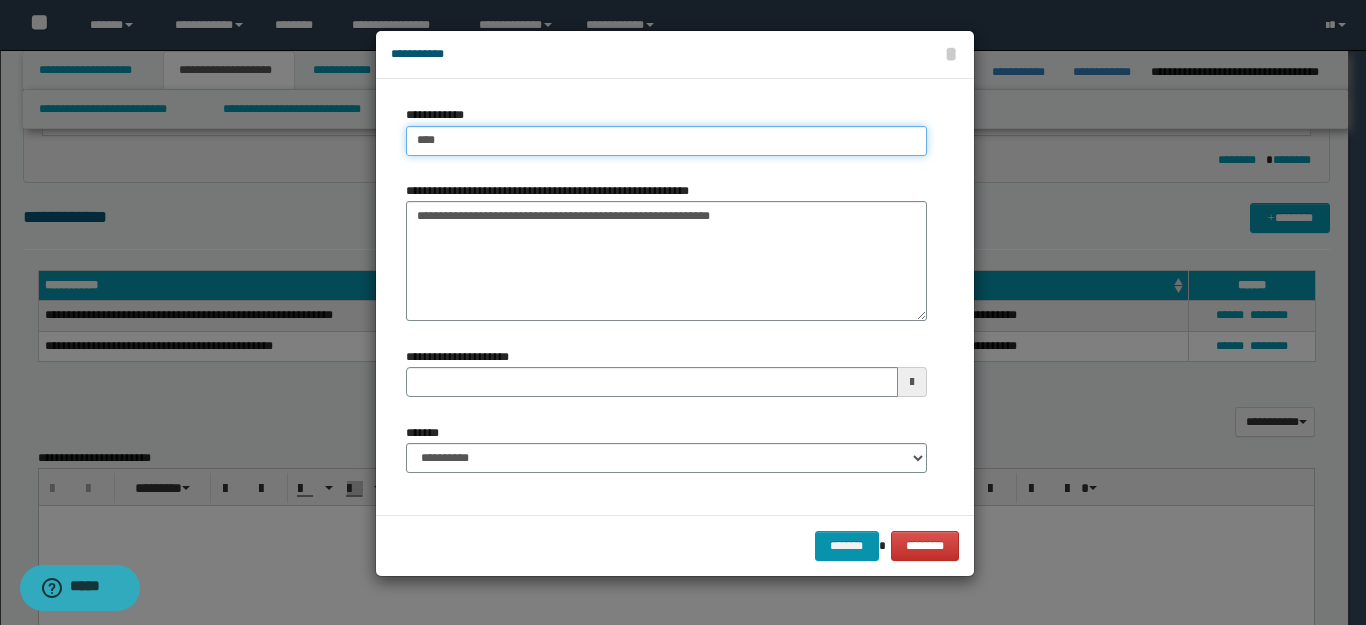 type on "****" 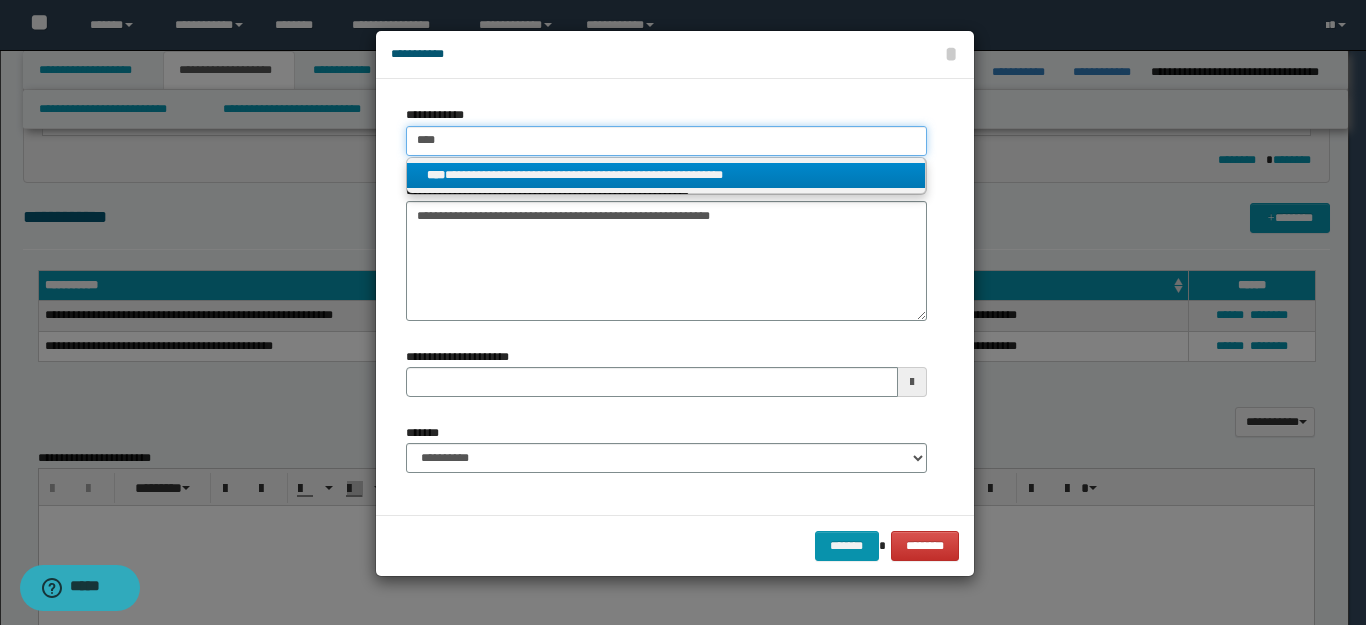 type on "****" 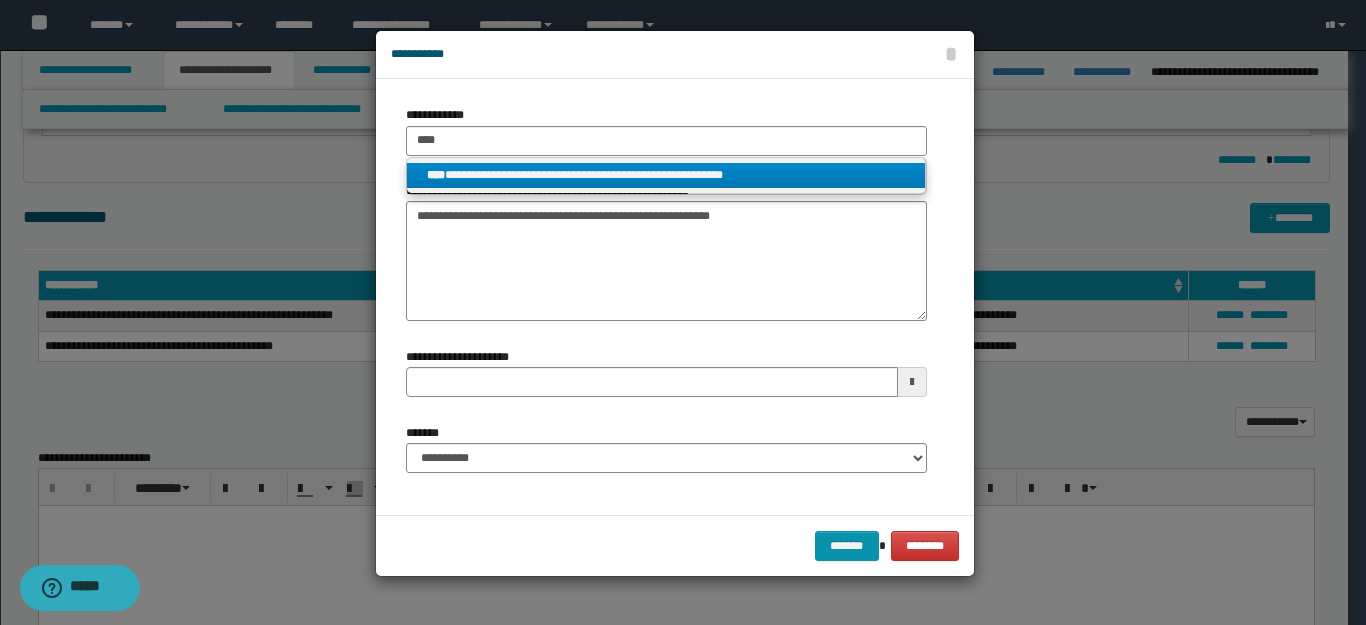click on "**********" at bounding box center [666, 175] 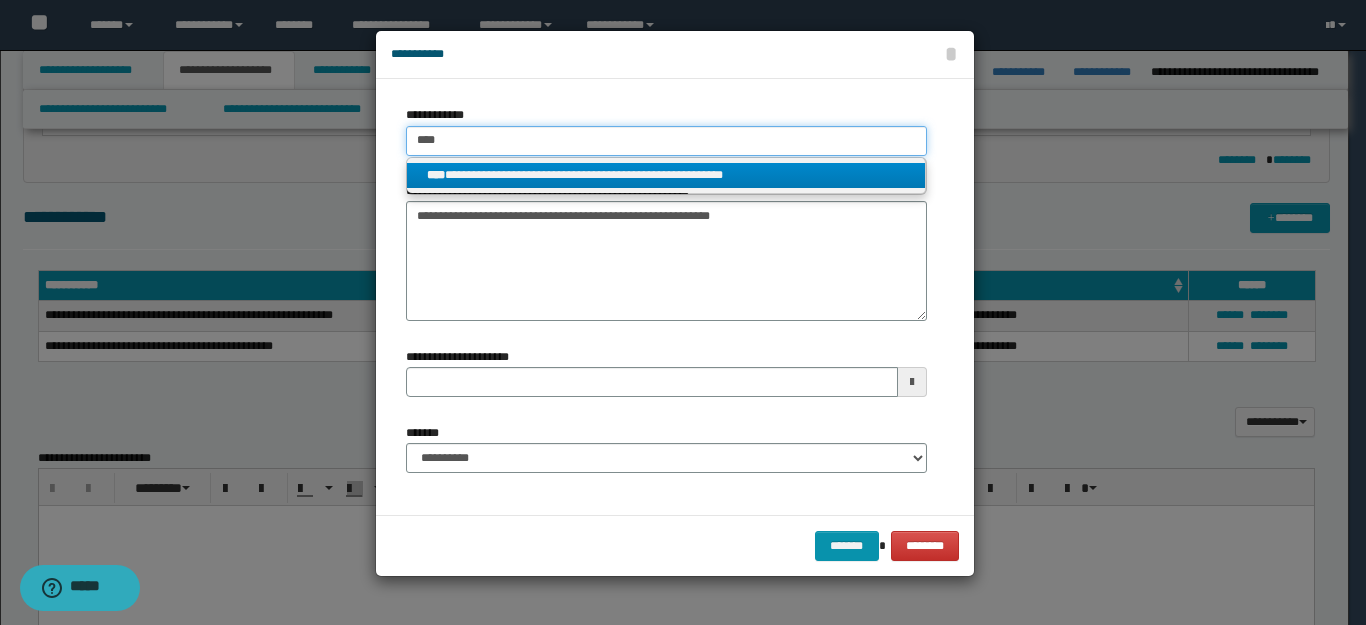 type 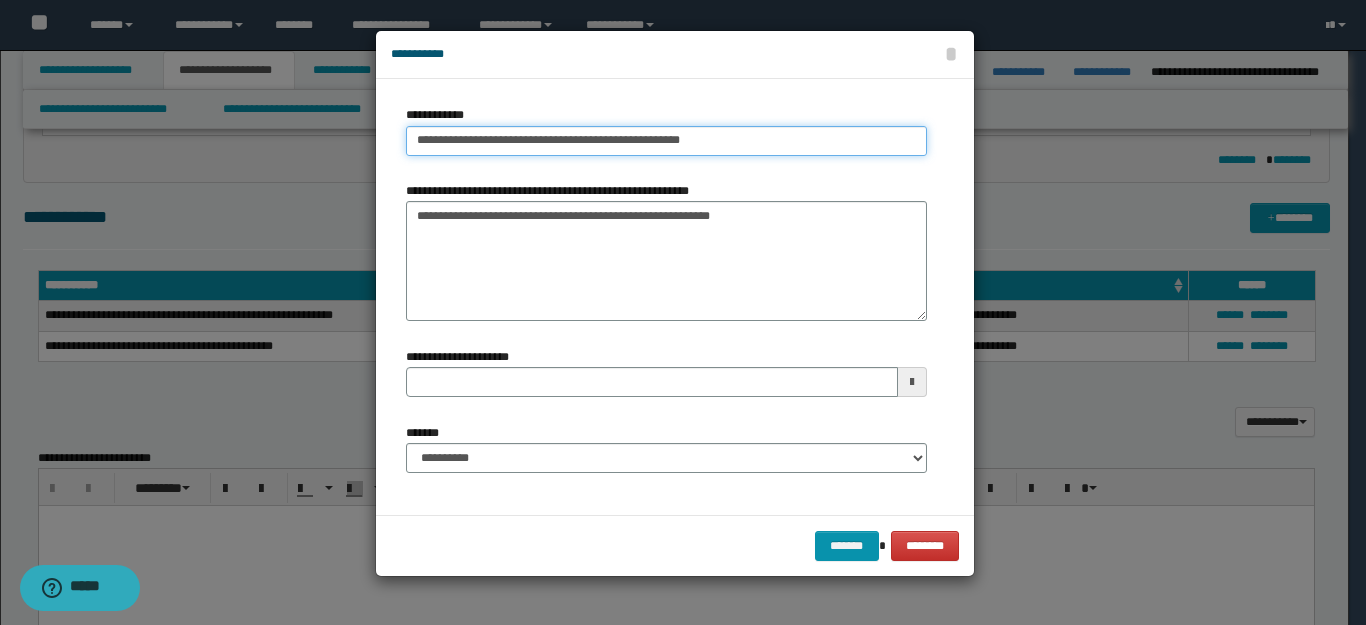type 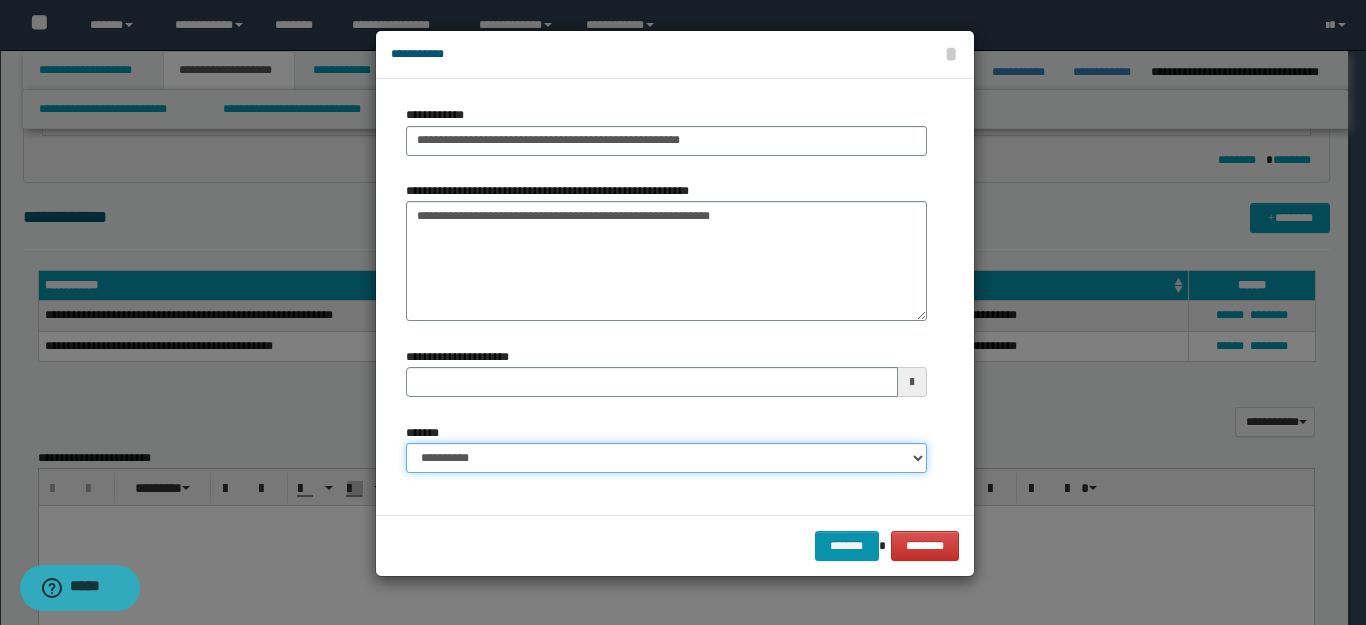 click on "**********" at bounding box center [666, 458] 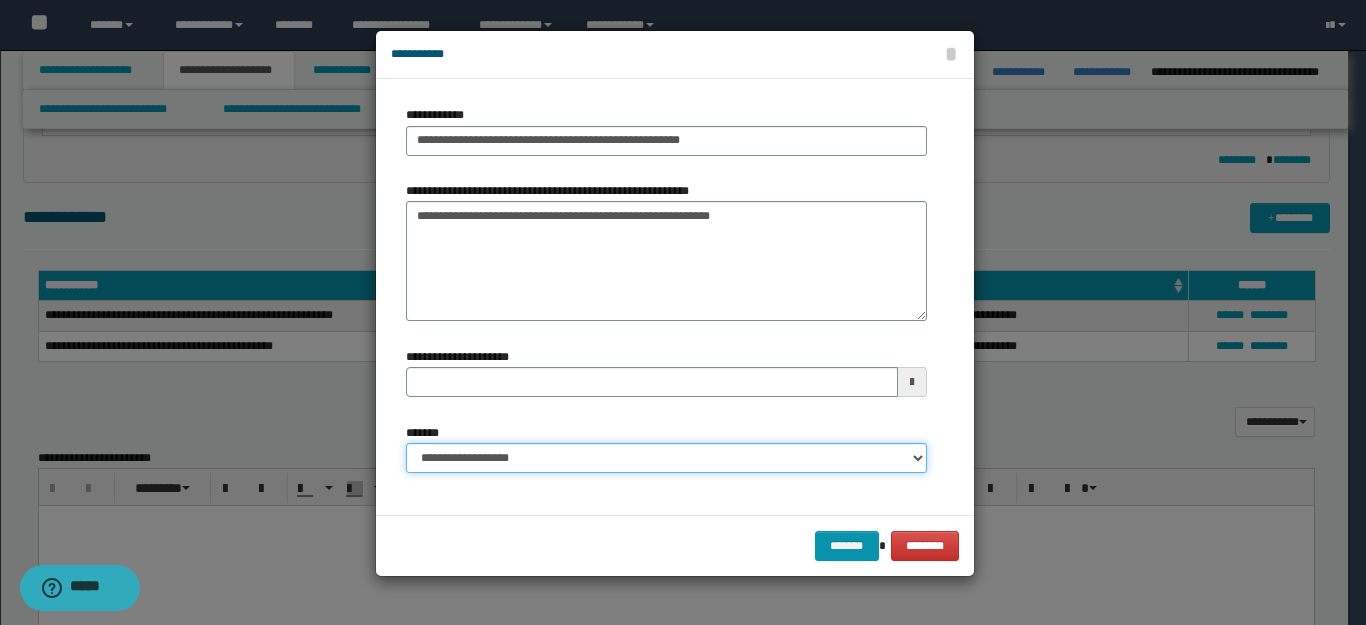 click on "**********" at bounding box center (666, 458) 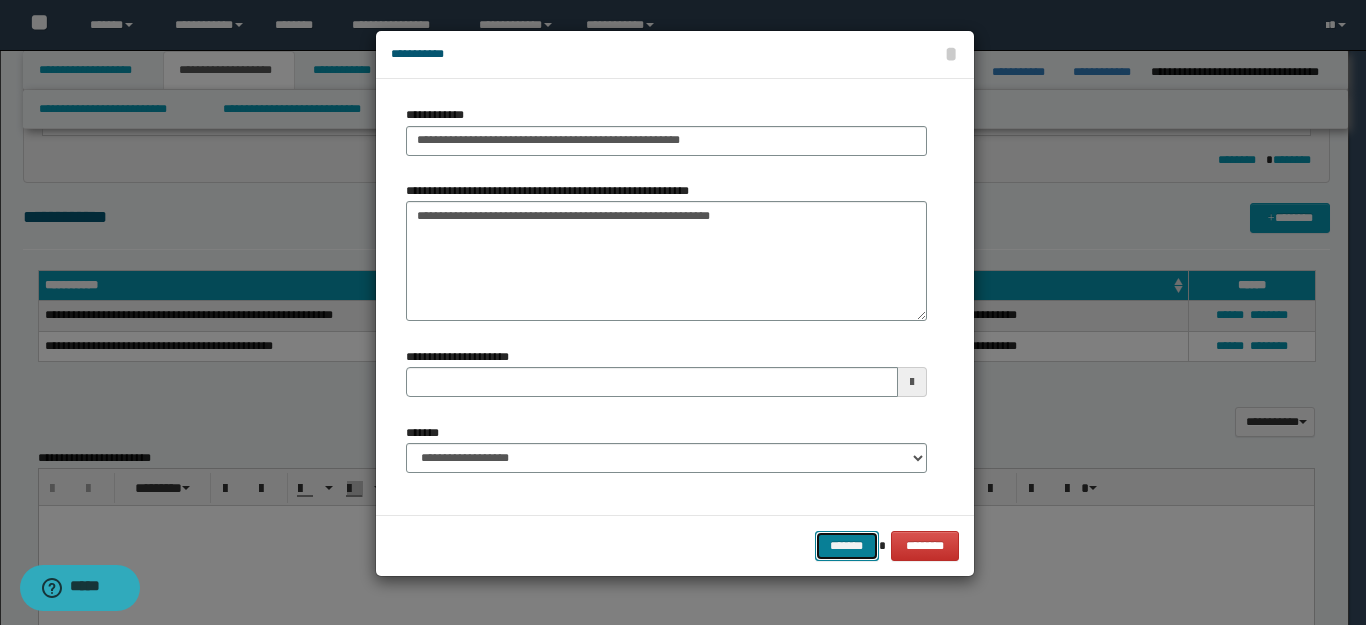 click on "*******" at bounding box center (847, 546) 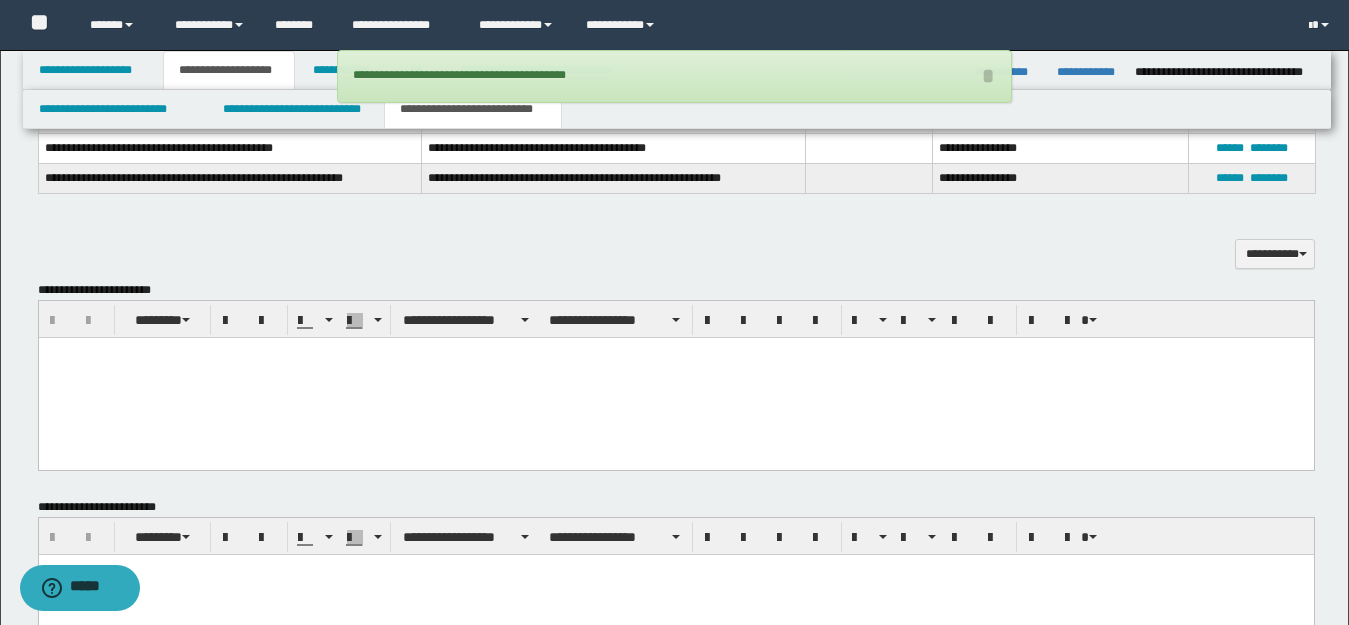 scroll, scrollTop: 600, scrollLeft: 0, axis: vertical 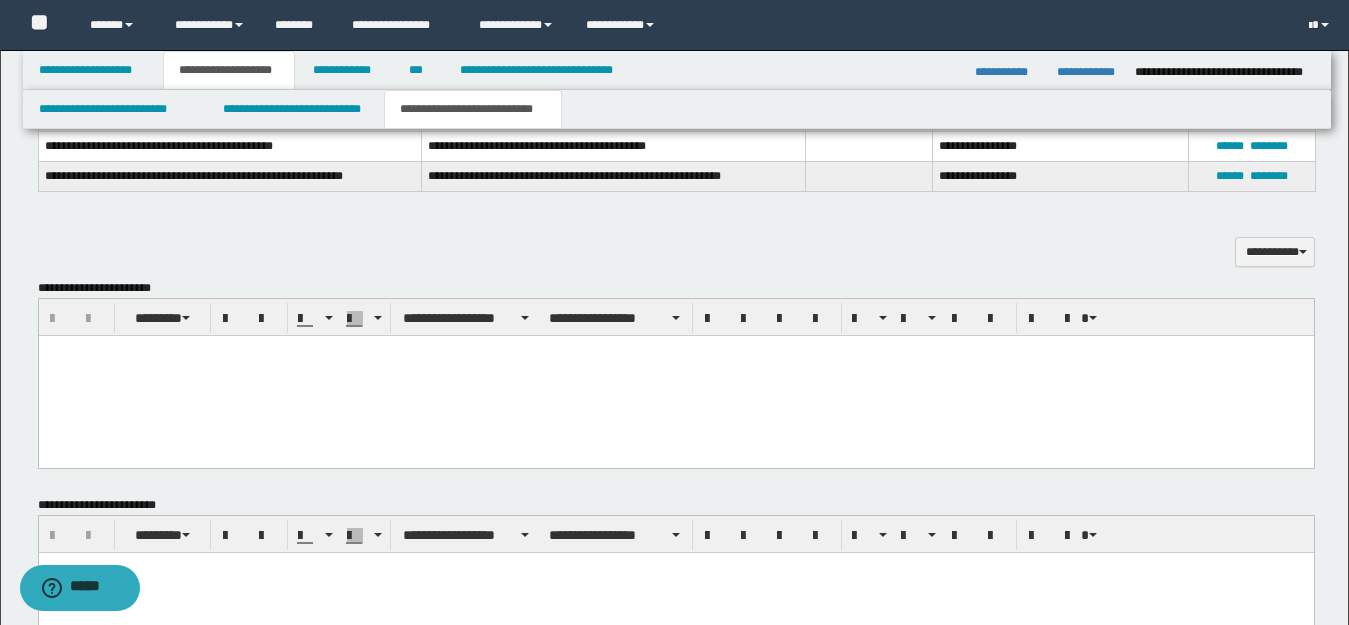 click at bounding box center [675, 351] 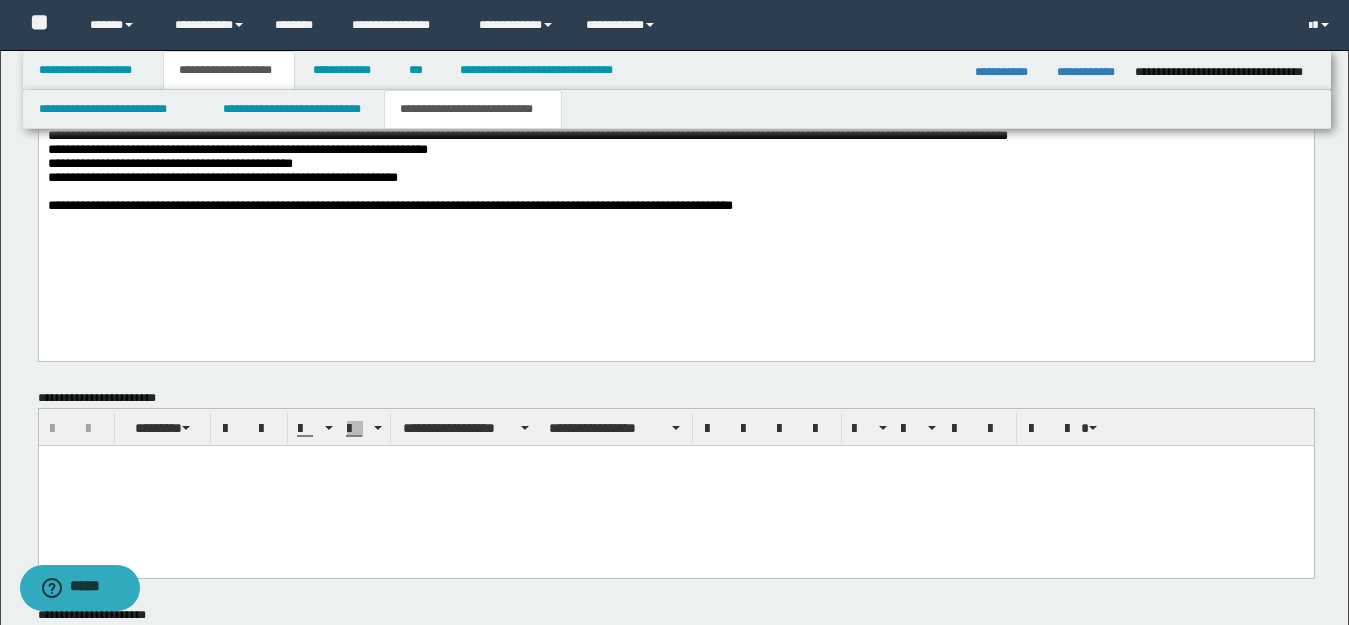 scroll, scrollTop: 900, scrollLeft: 0, axis: vertical 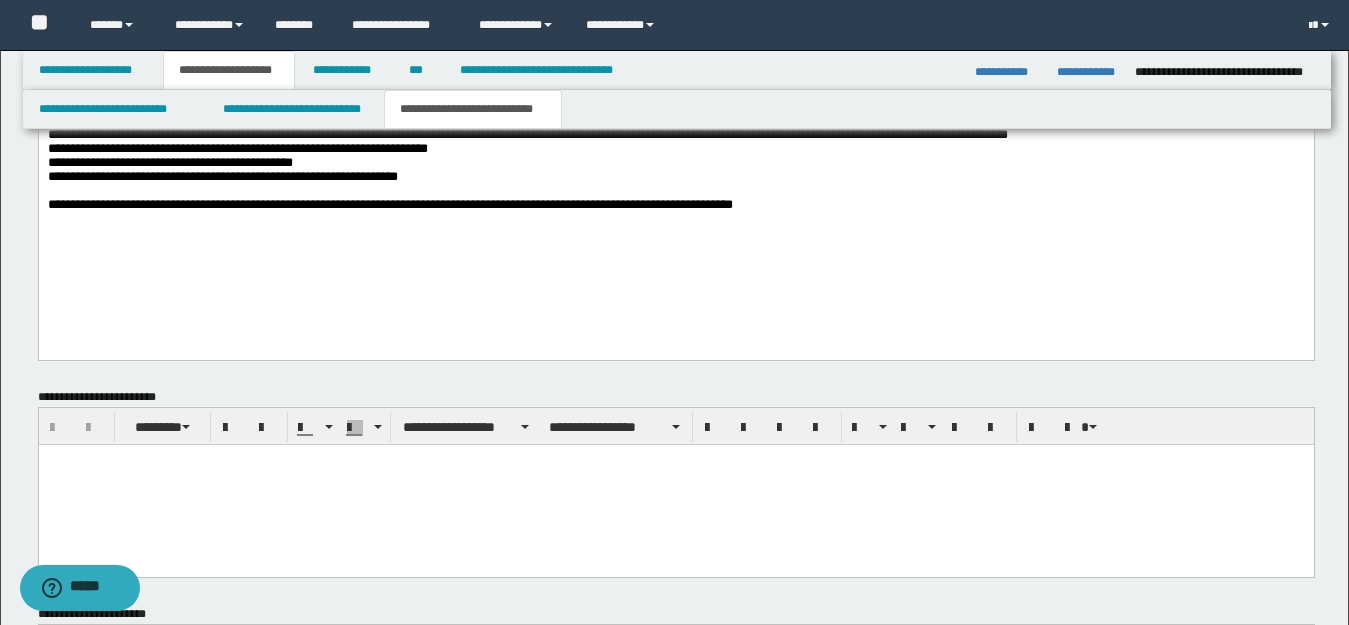 click on "**********" at bounding box center [675, 205] 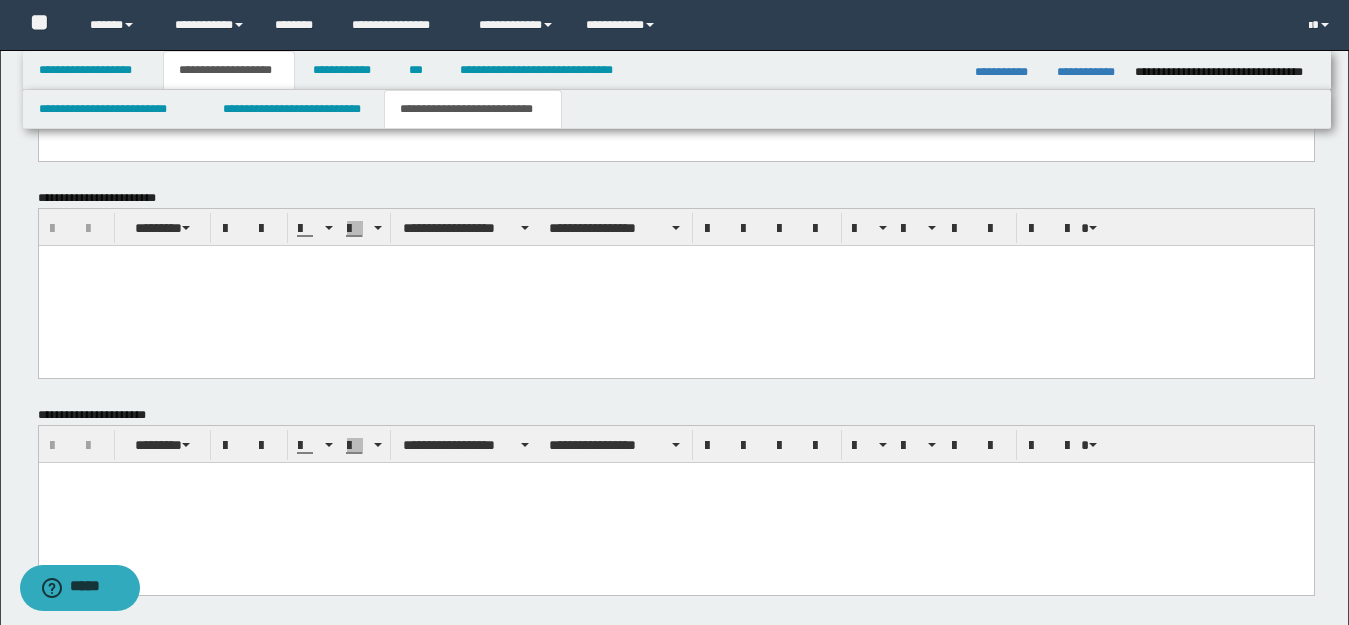 scroll, scrollTop: 1194, scrollLeft: 0, axis: vertical 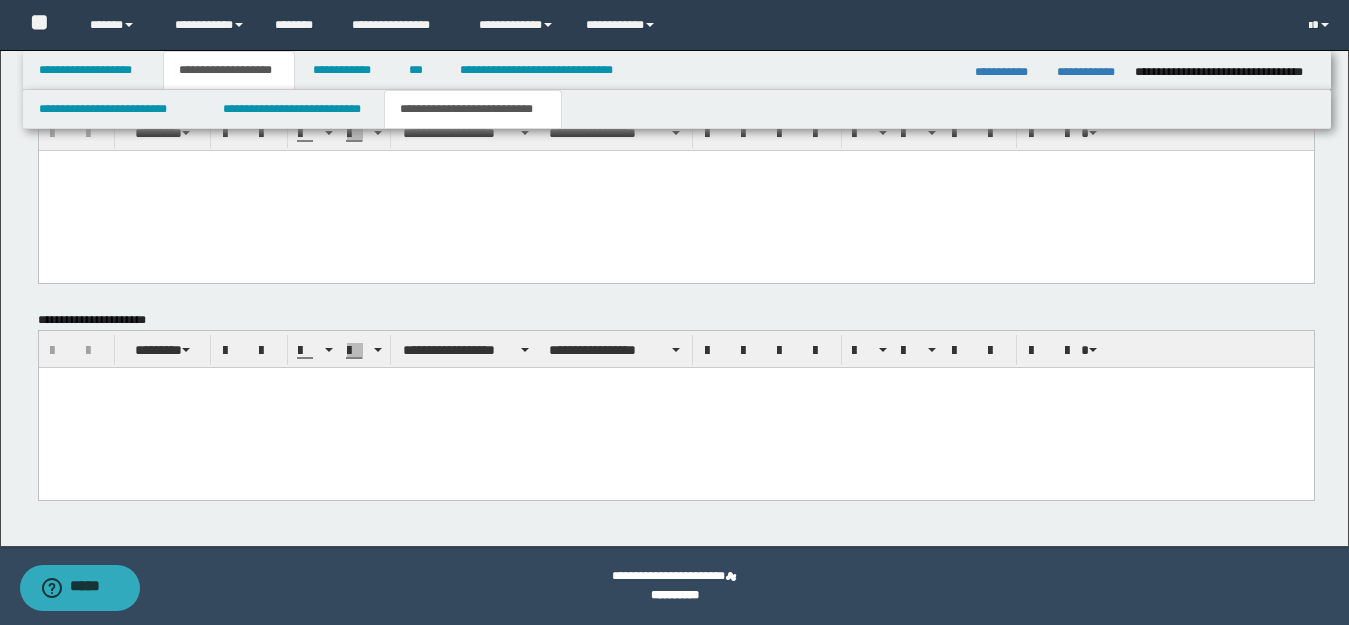 click at bounding box center [675, 382] 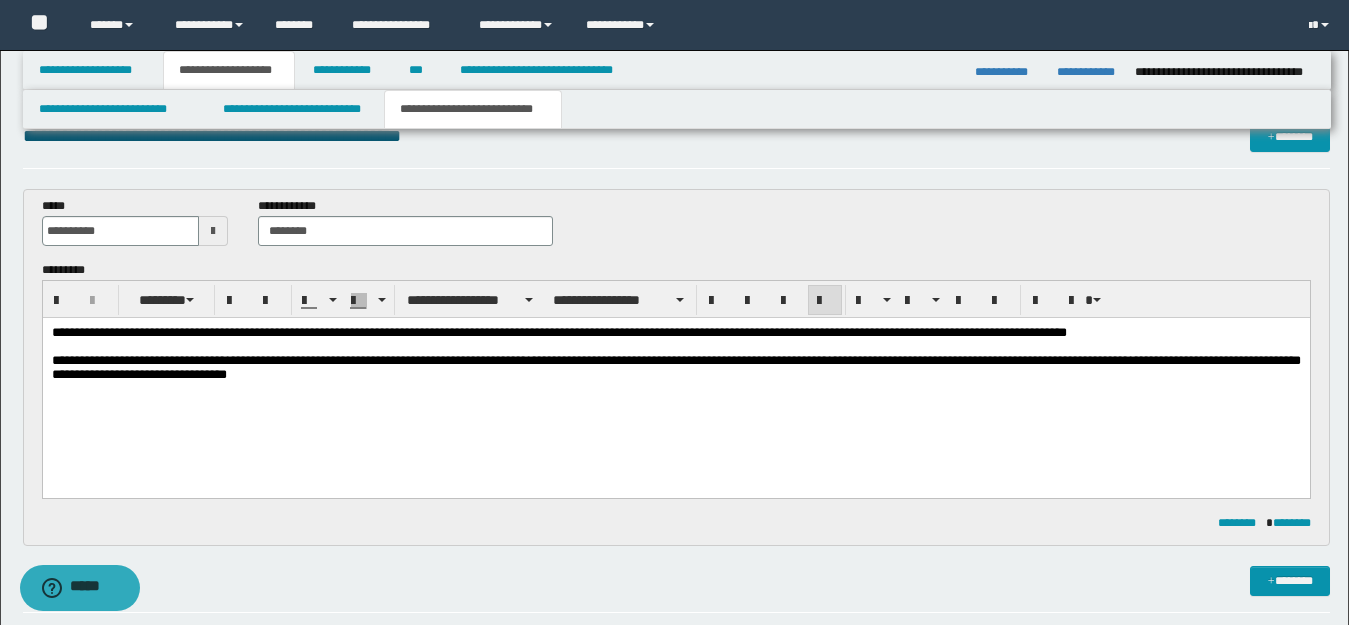 scroll, scrollTop: 0, scrollLeft: 0, axis: both 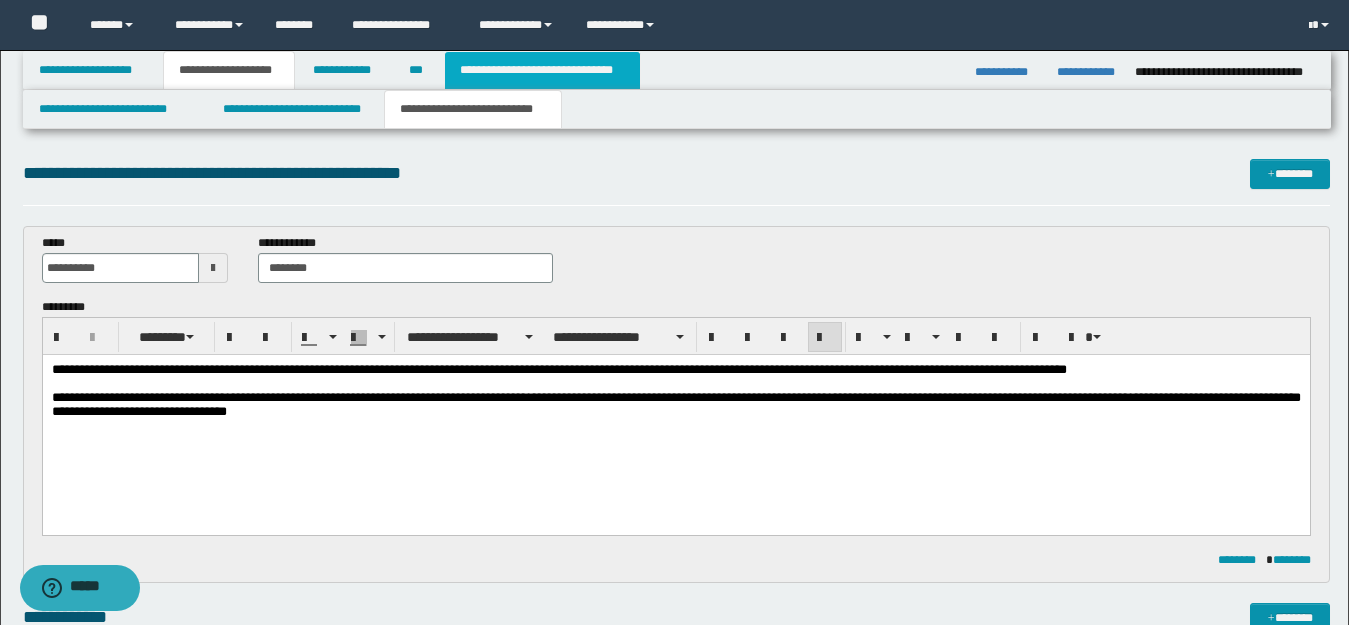 click on "**********" at bounding box center (542, 70) 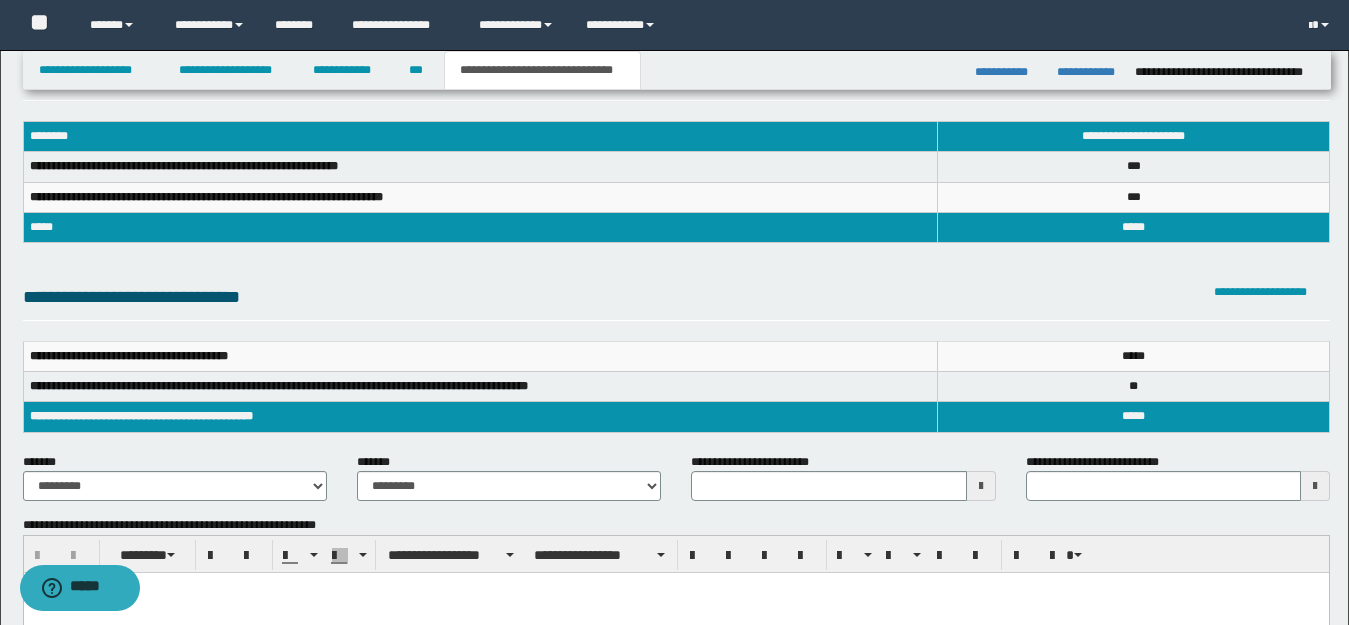 scroll, scrollTop: 200, scrollLeft: 0, axis: vertical 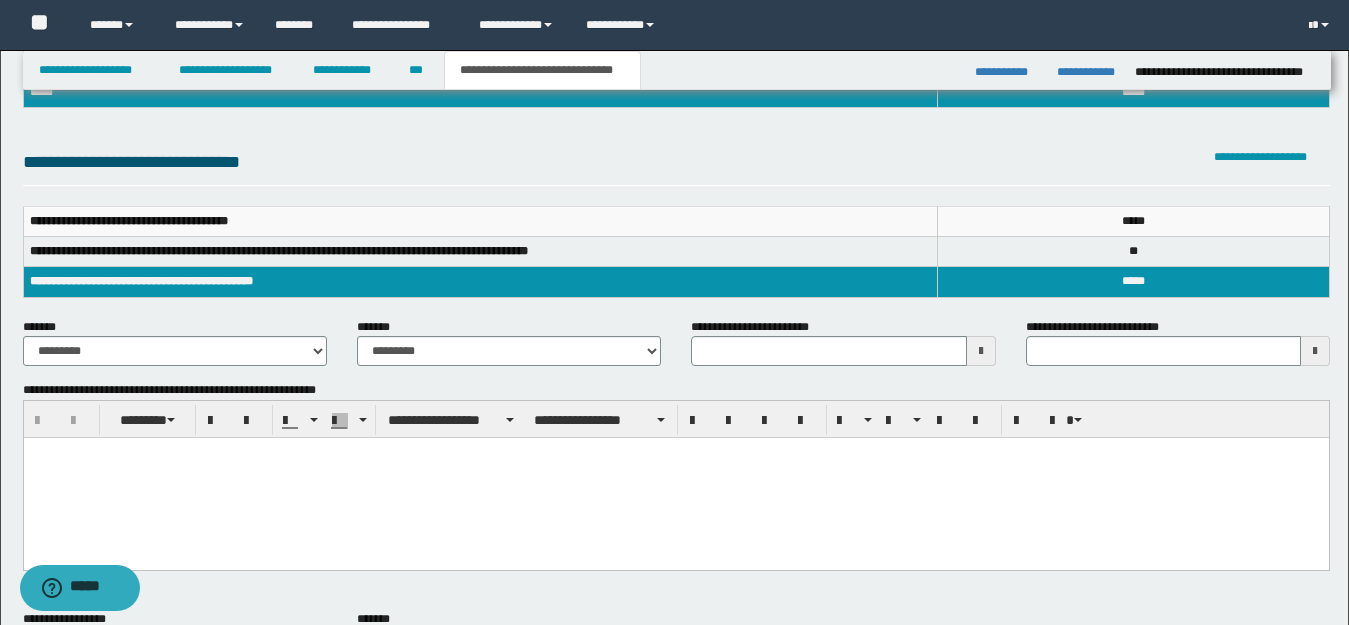 type 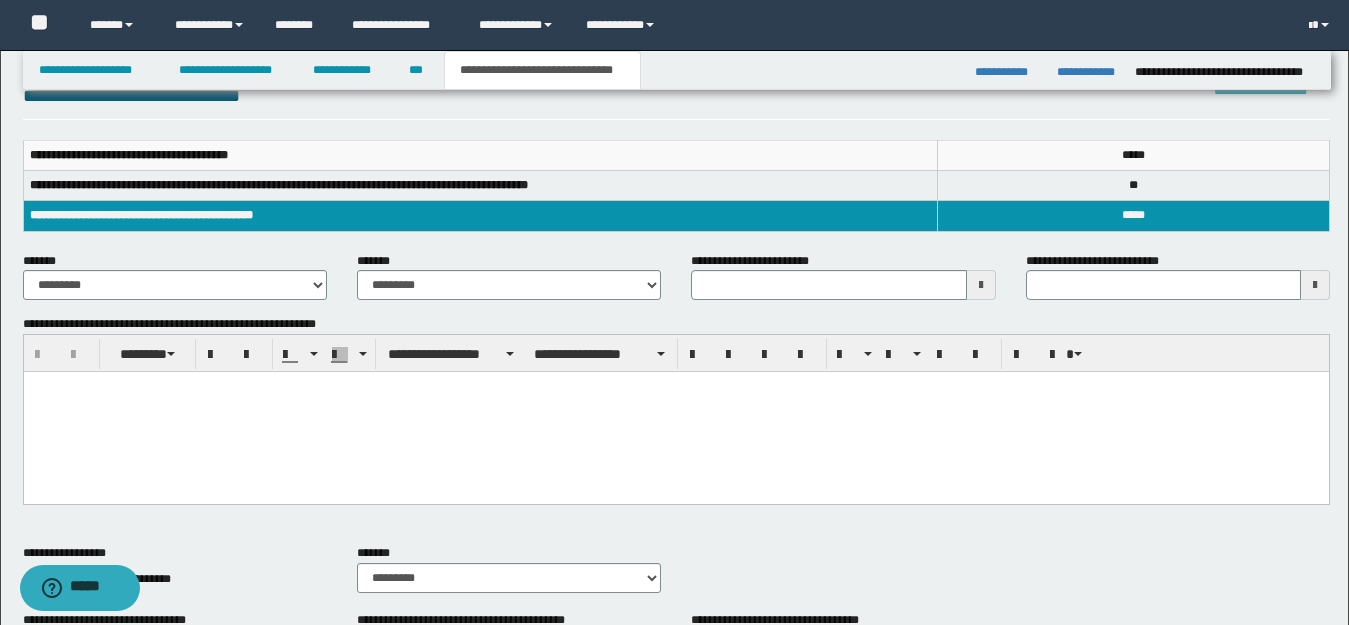 scroll, scrollTop: 300, scrollLeft: 0, axis: vertical 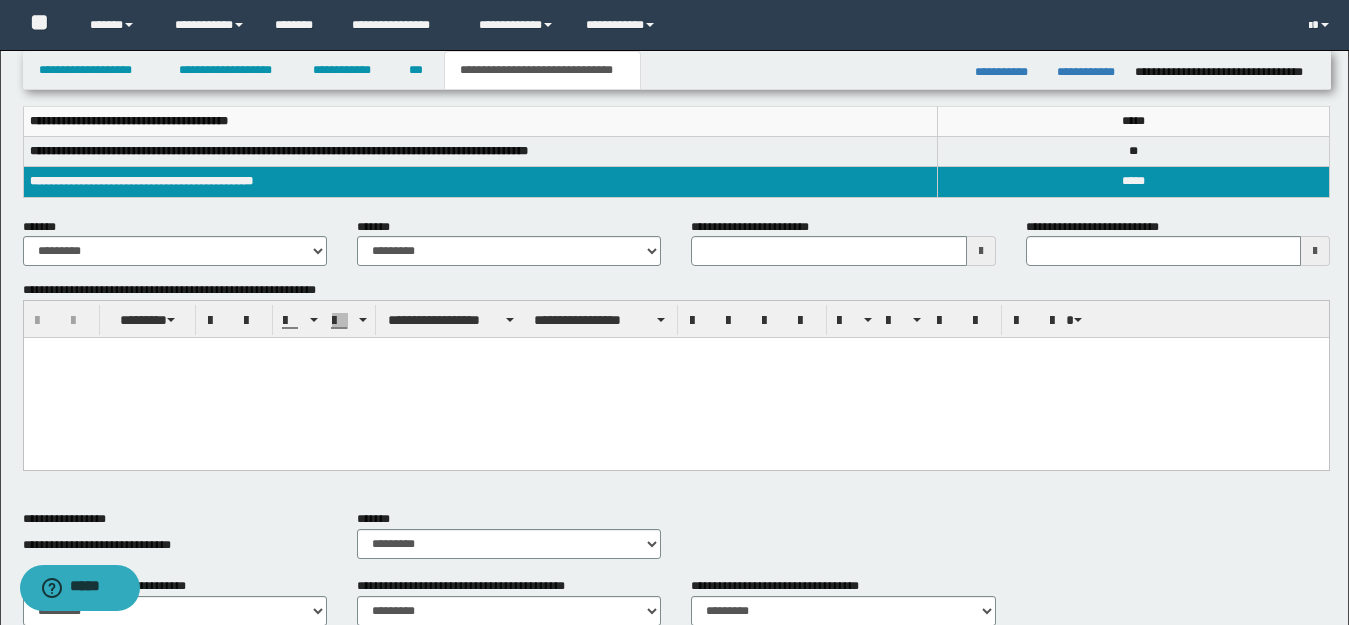 click at bounding box center [675, 353] 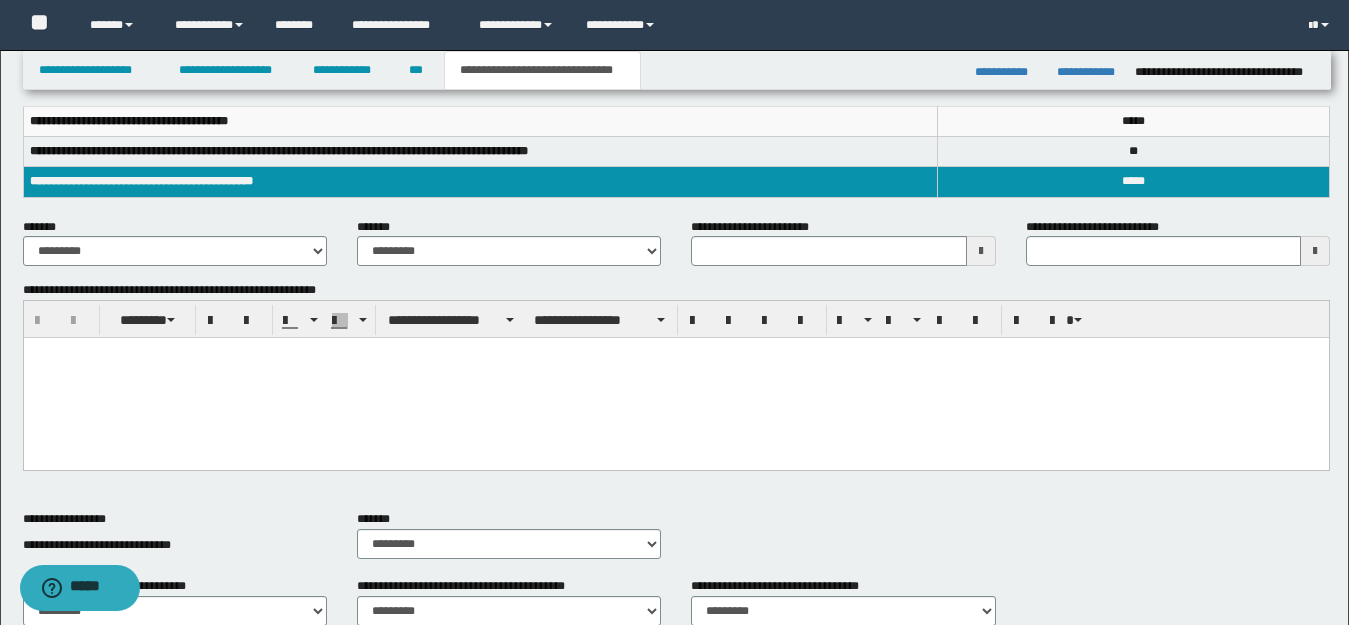 type 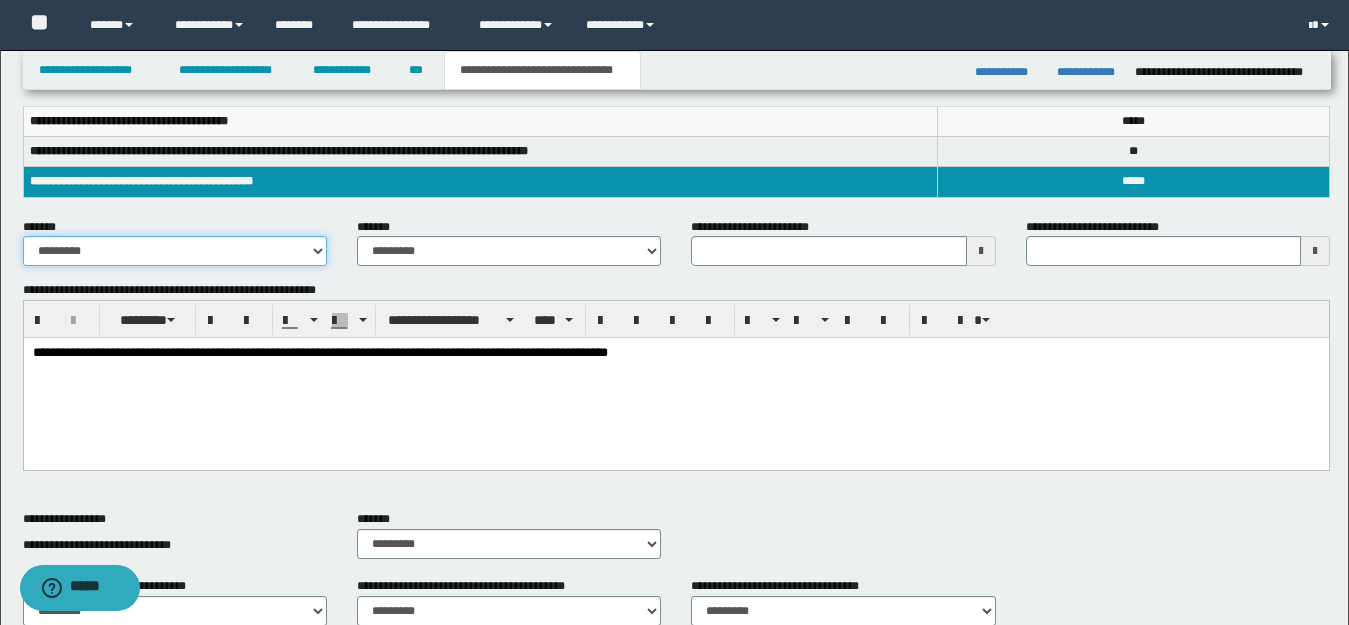 click on "**********" at bounding box center [175, 251] 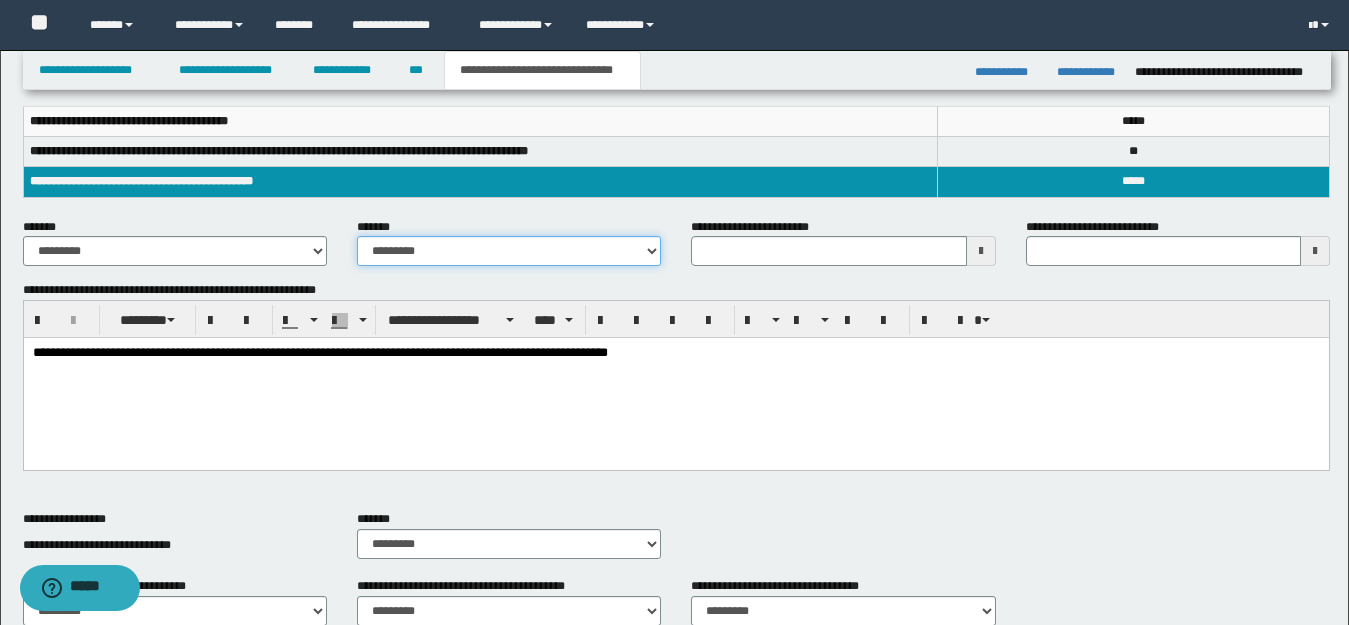 drag, startPoint x: 648, startPoint y: 250, endPoint x: 623, endPoint y: 262, distance: 27.730848 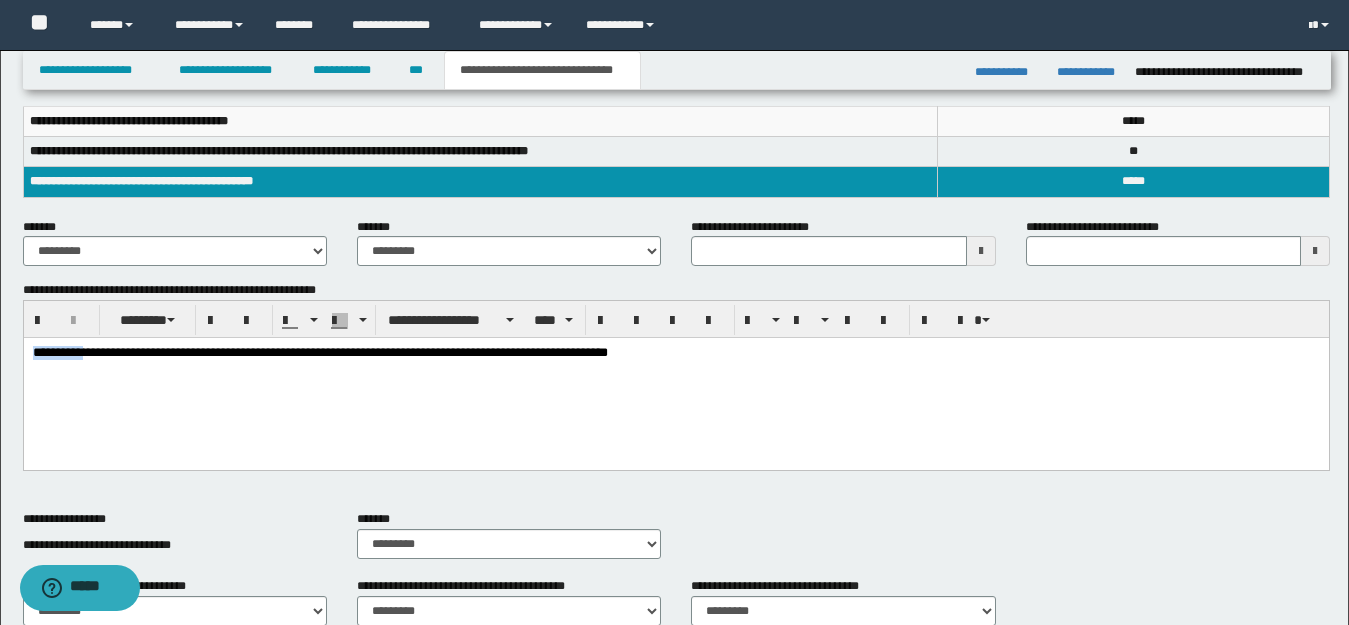 drag, startPoint x: 92, startPoint y: 353, endPoint x: 28, endPoint y: 346, distance: 64.381676 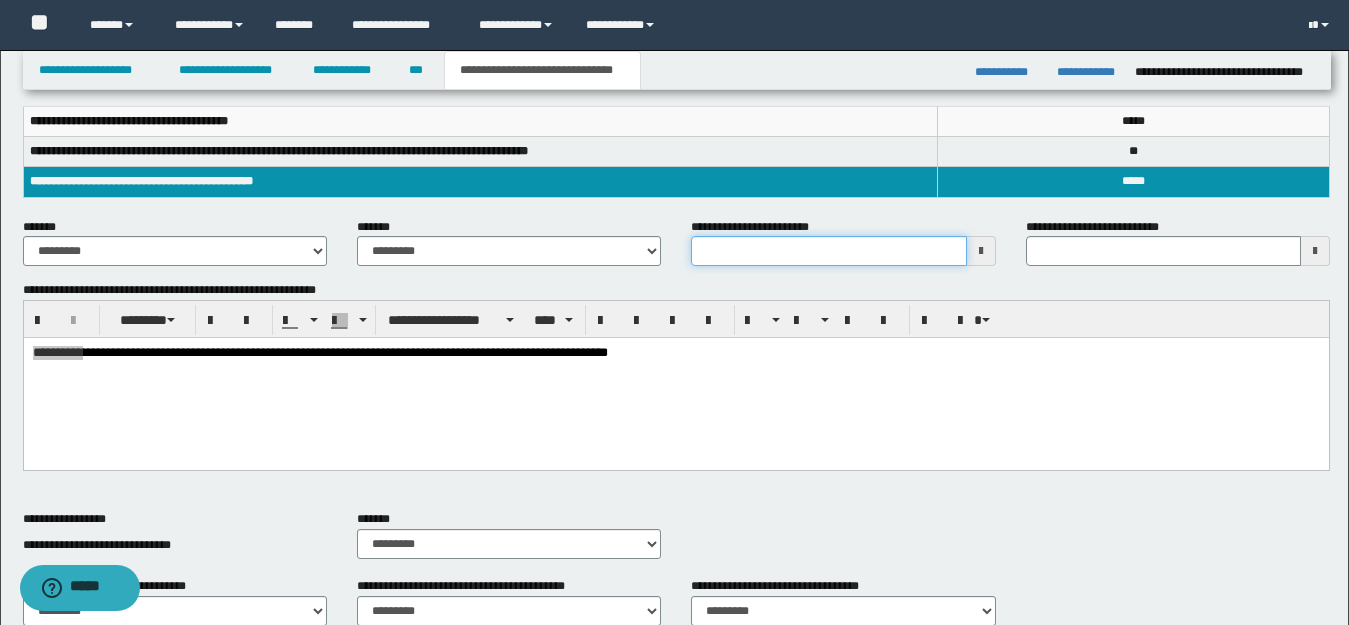 click on "**********" at bounding box center (828, 251) 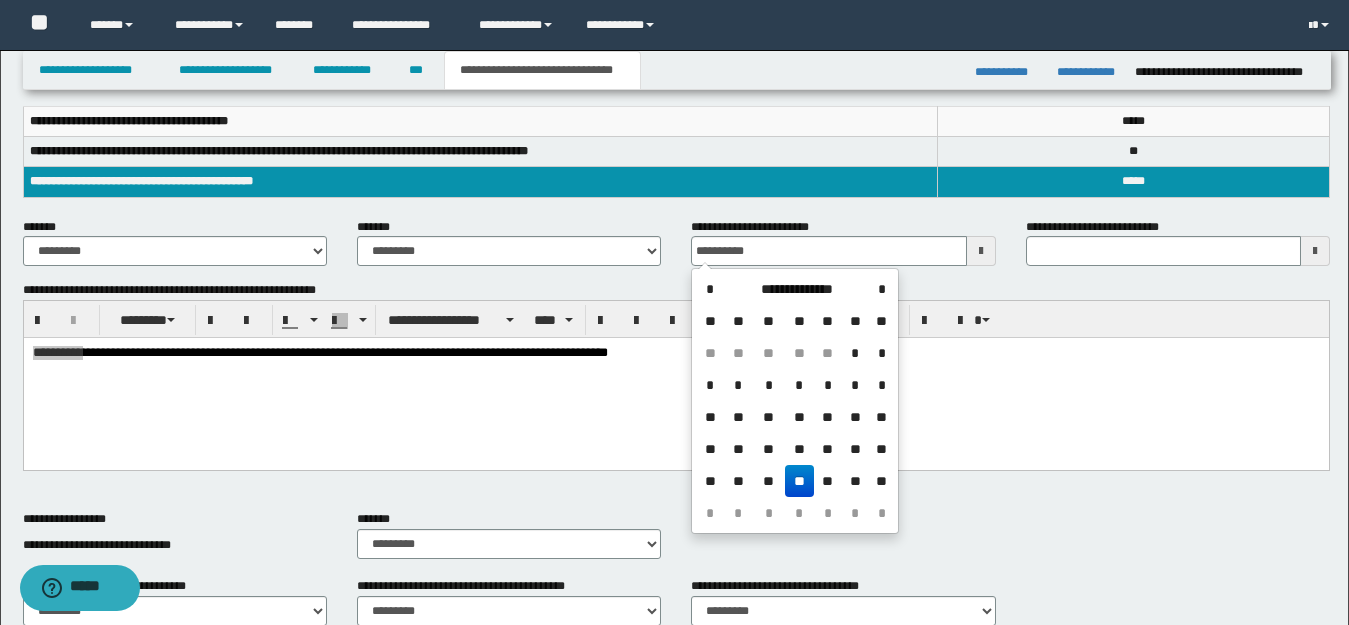 click on "**" at bounding box center [799, 481] 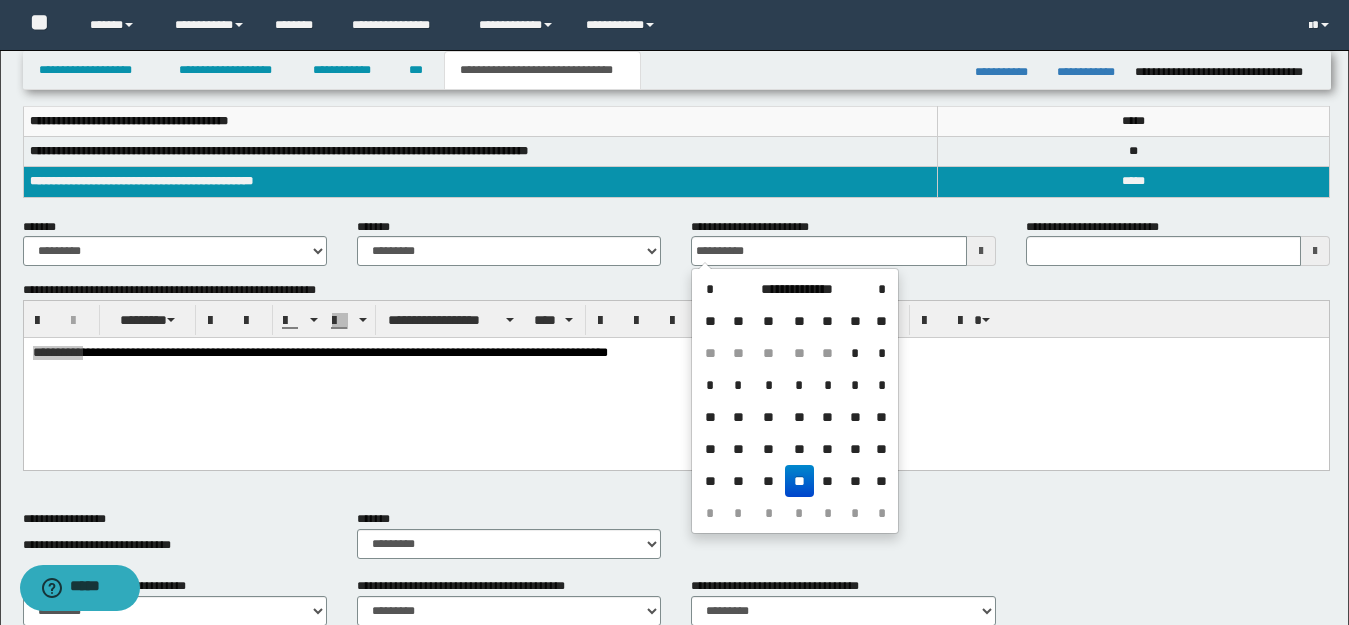 type on "**********" 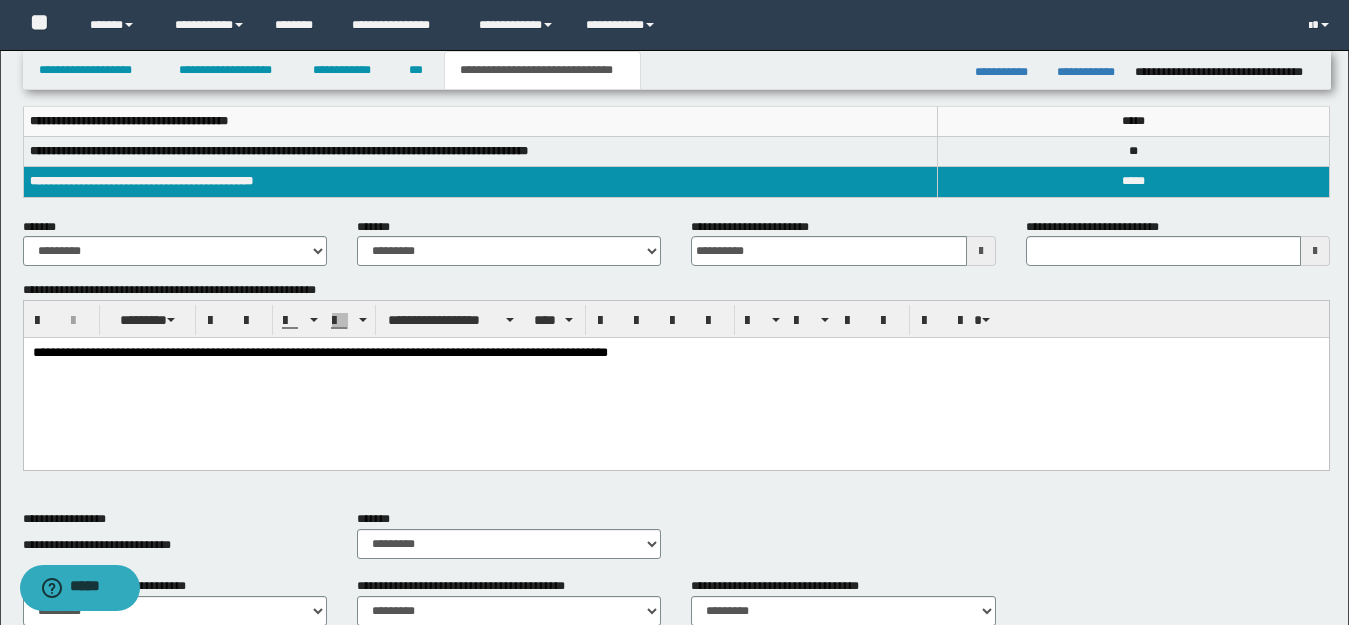 click on "**********" at bounding box center (675, 378) 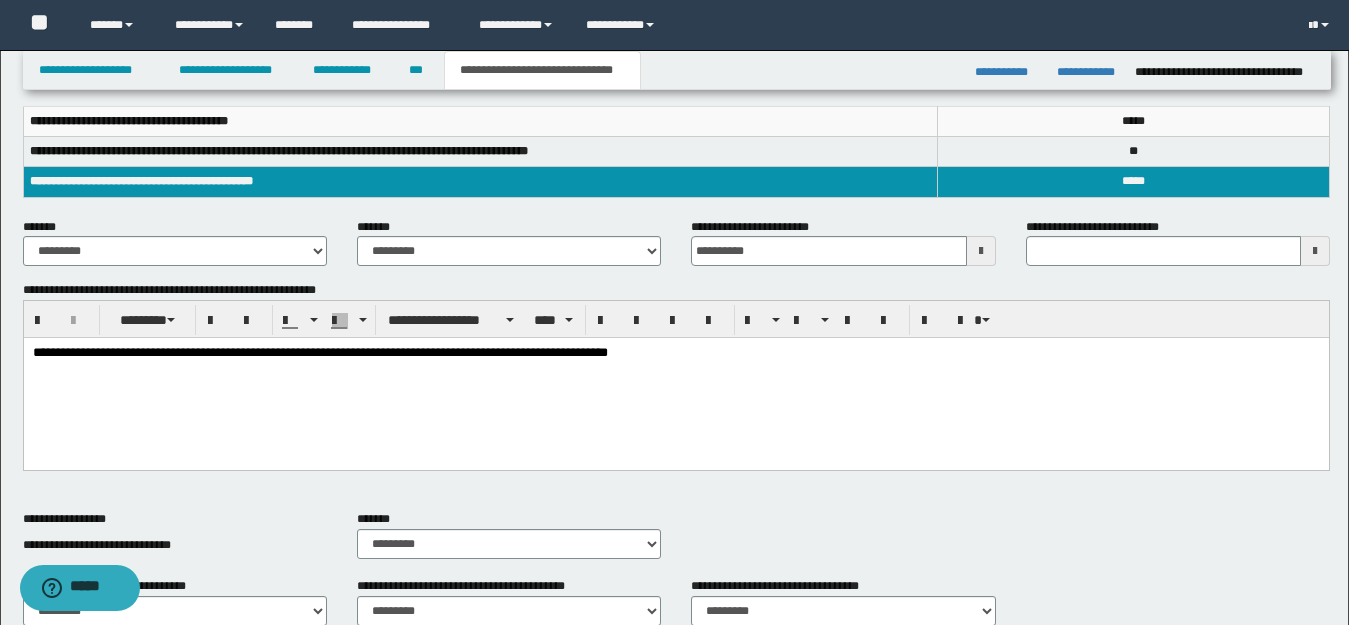 click on "**********" at bounding box center (675, 378) 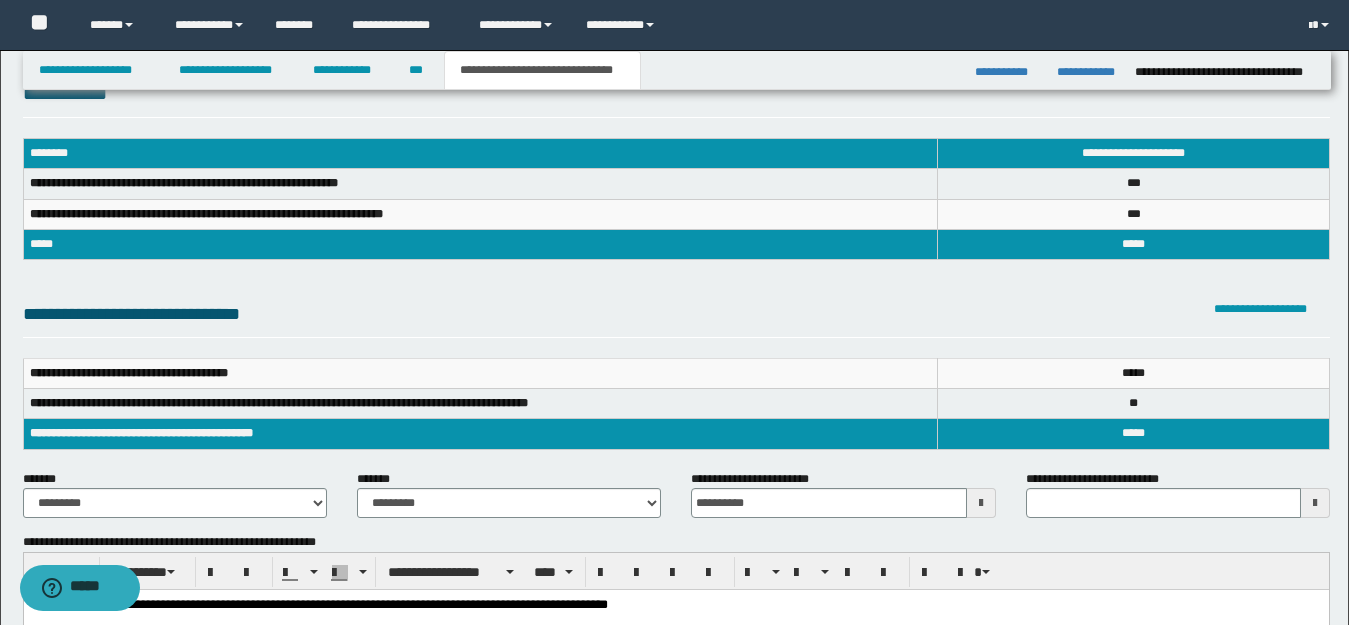scroll, scrollTop: 0, scrollLeft: 0, axis: both 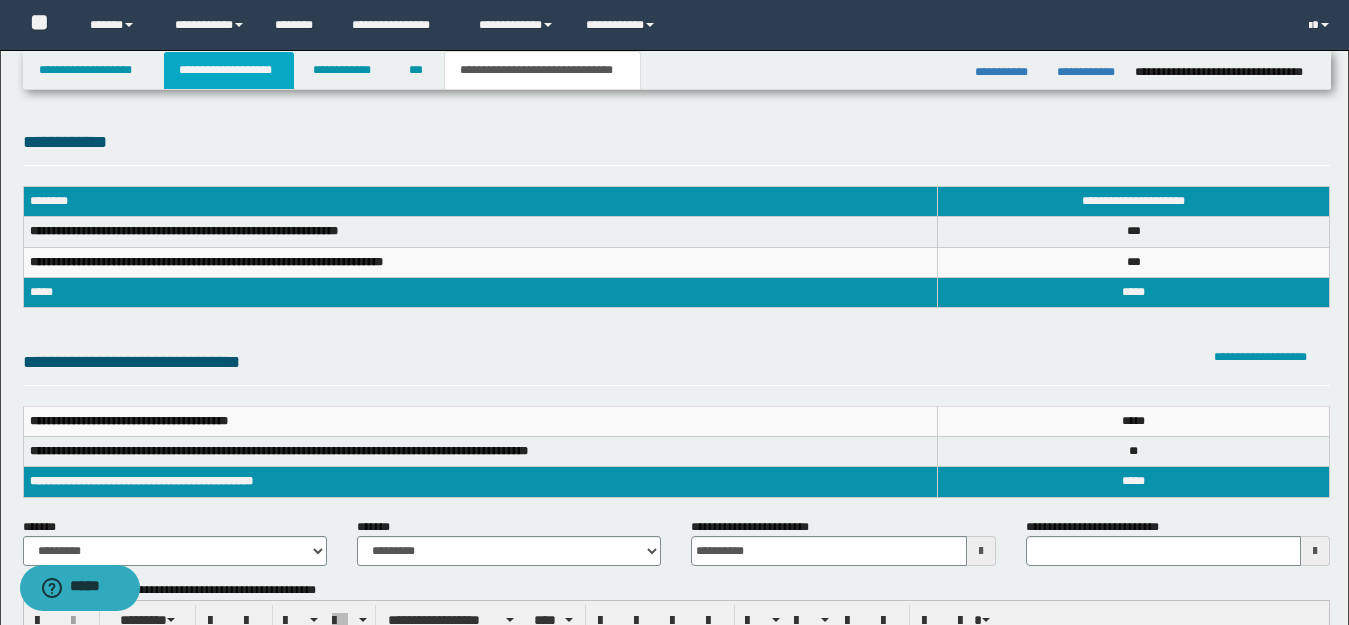 click on "**********" at bounding box center [229, 70] 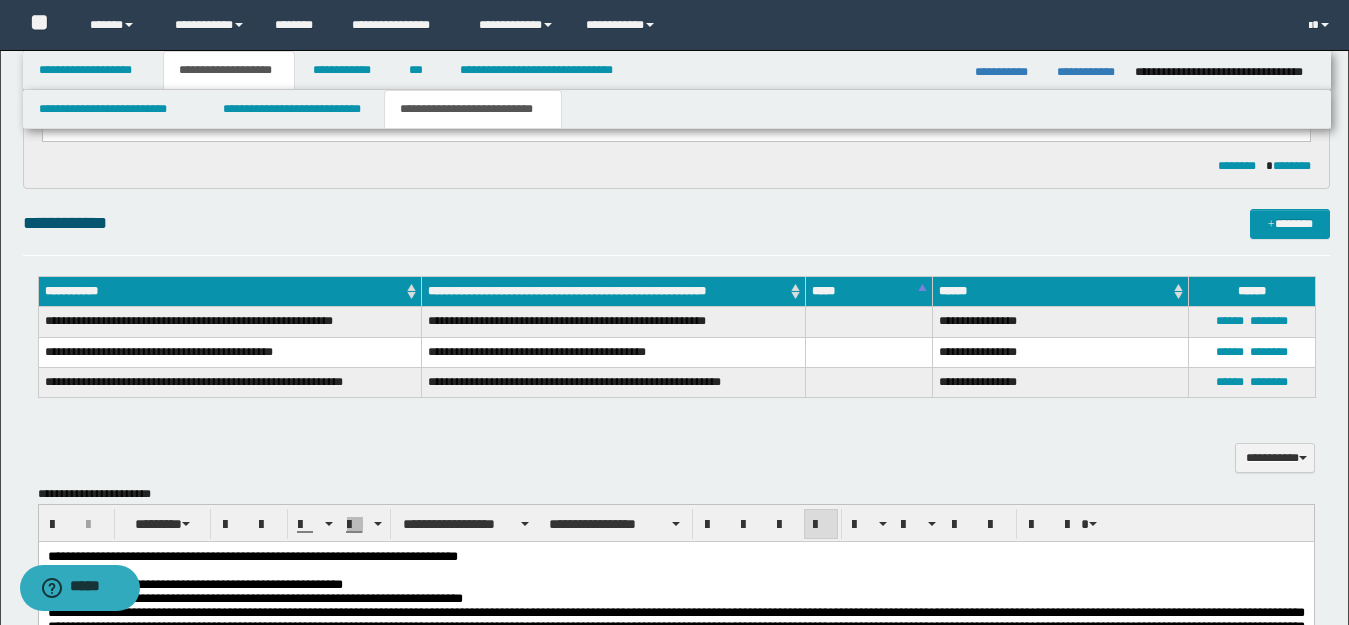 scroll, scrollTop: 0, scrollLeft: 0, axis: both 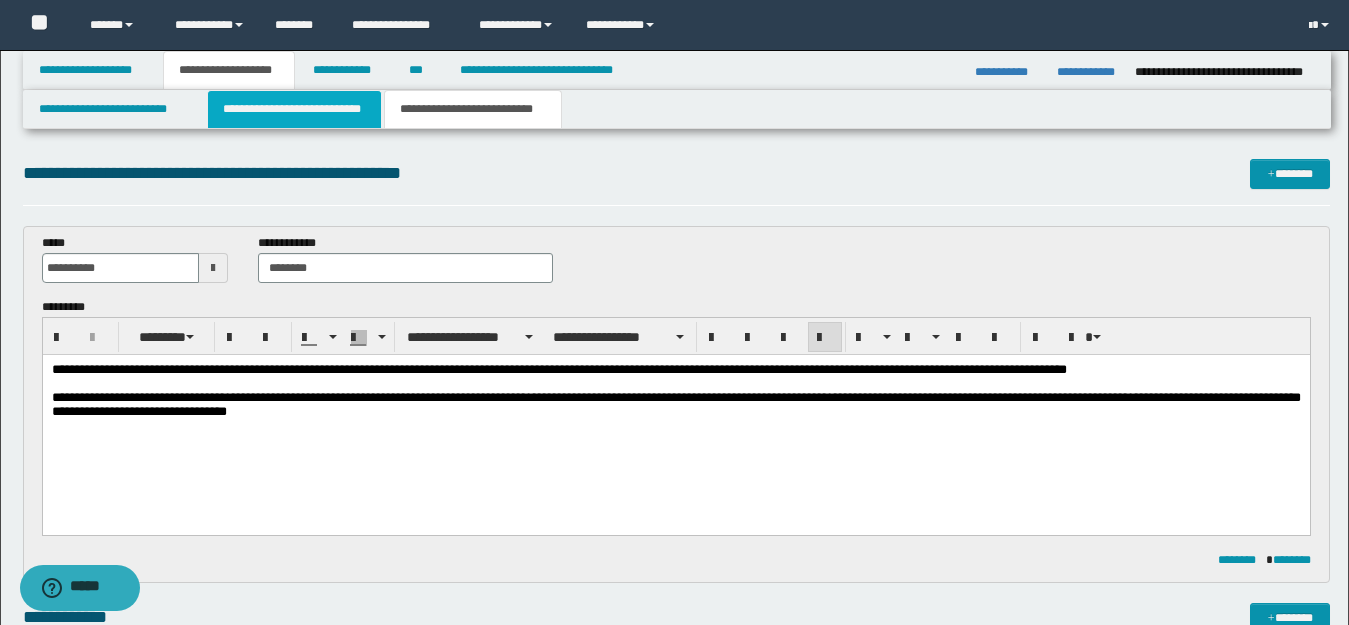 click on "**********" at bounding box center [294, 109] 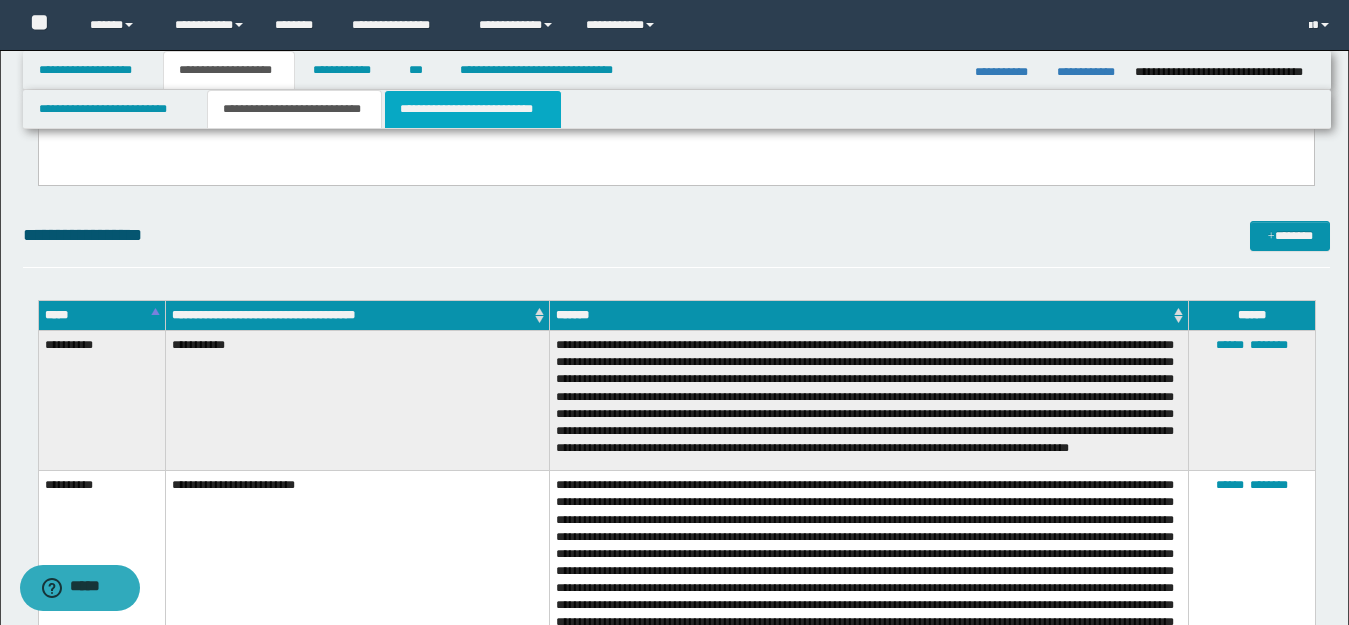 scroll, scrollTop: 500, scrollLeft: 0, axis: vertical 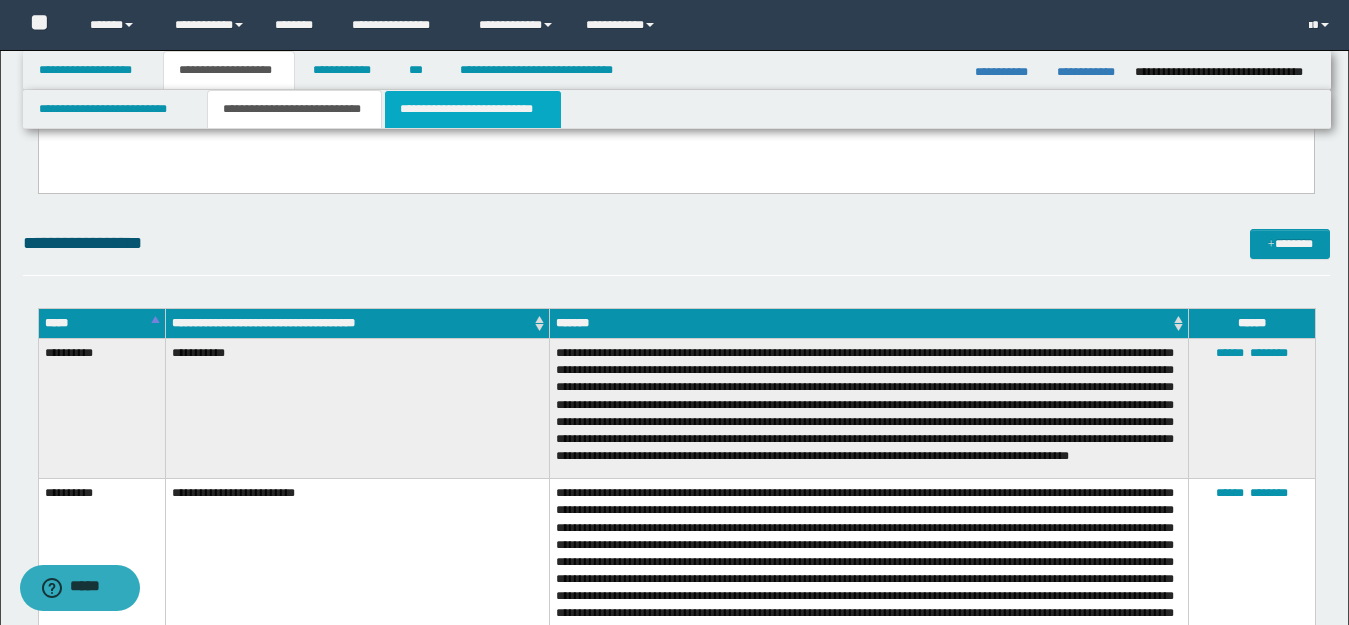 click on "**********" at bounding box center (473, 109) 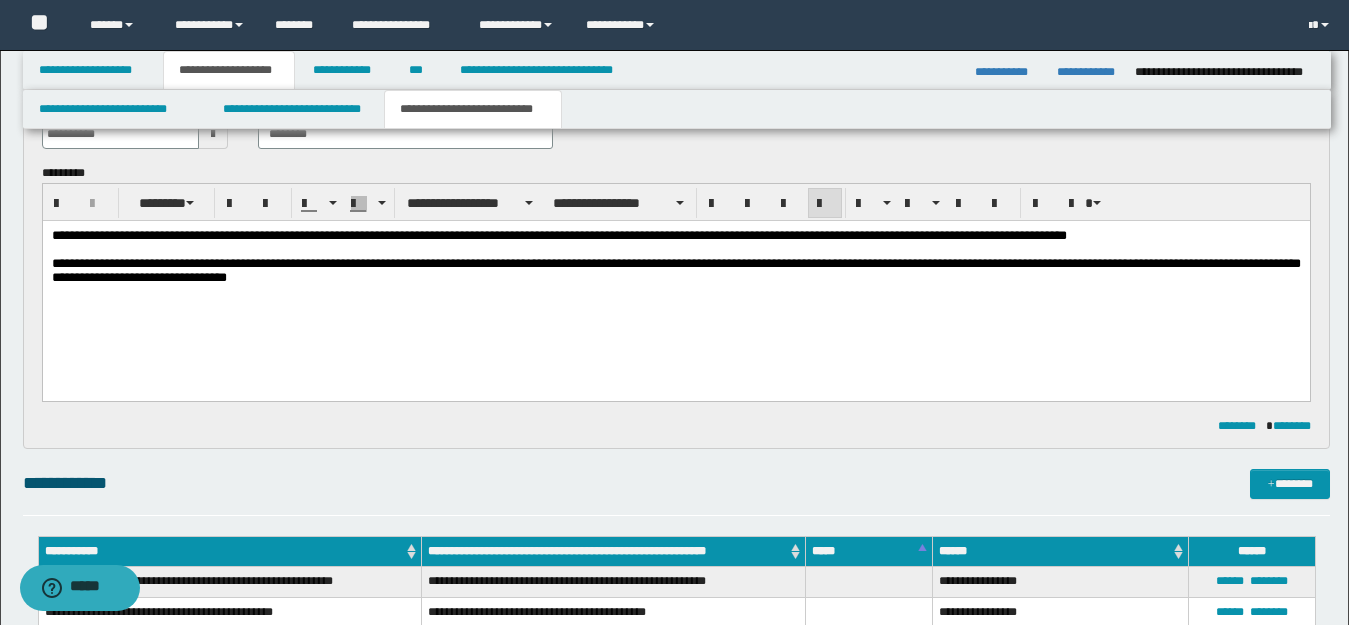 scroll, scrollTop: 0, scrollLeft: 0, axis: both 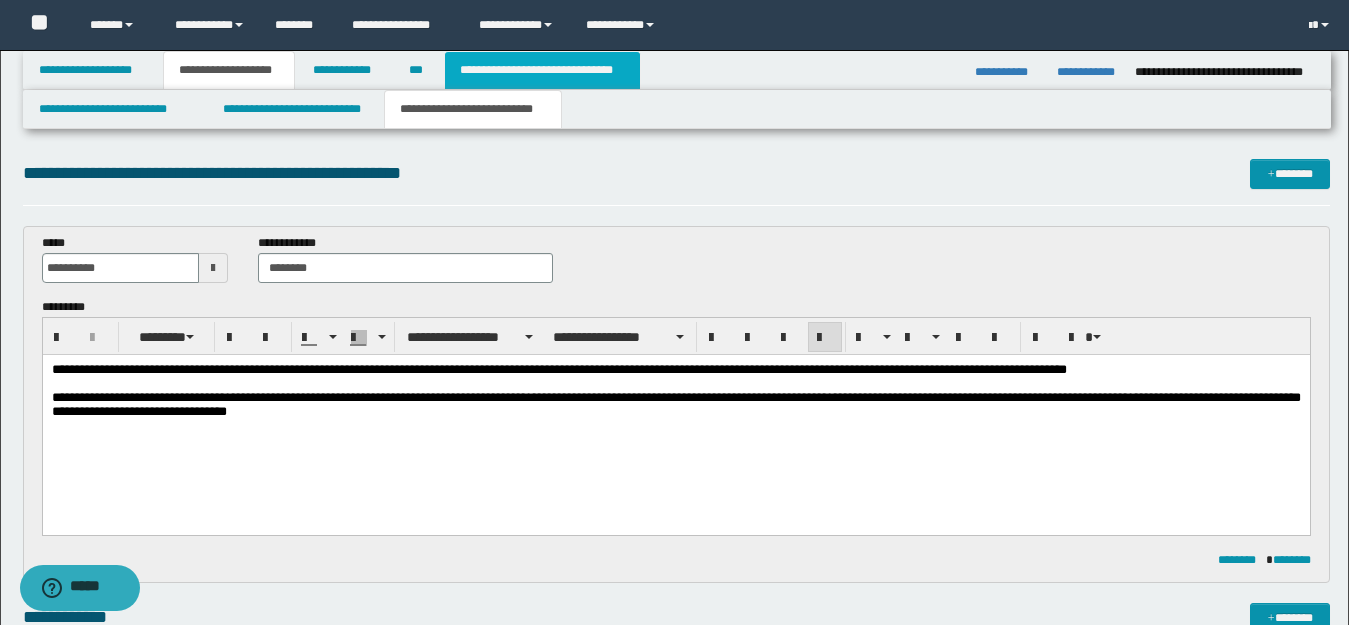 click on "**********" at bounding box center [542, 70] 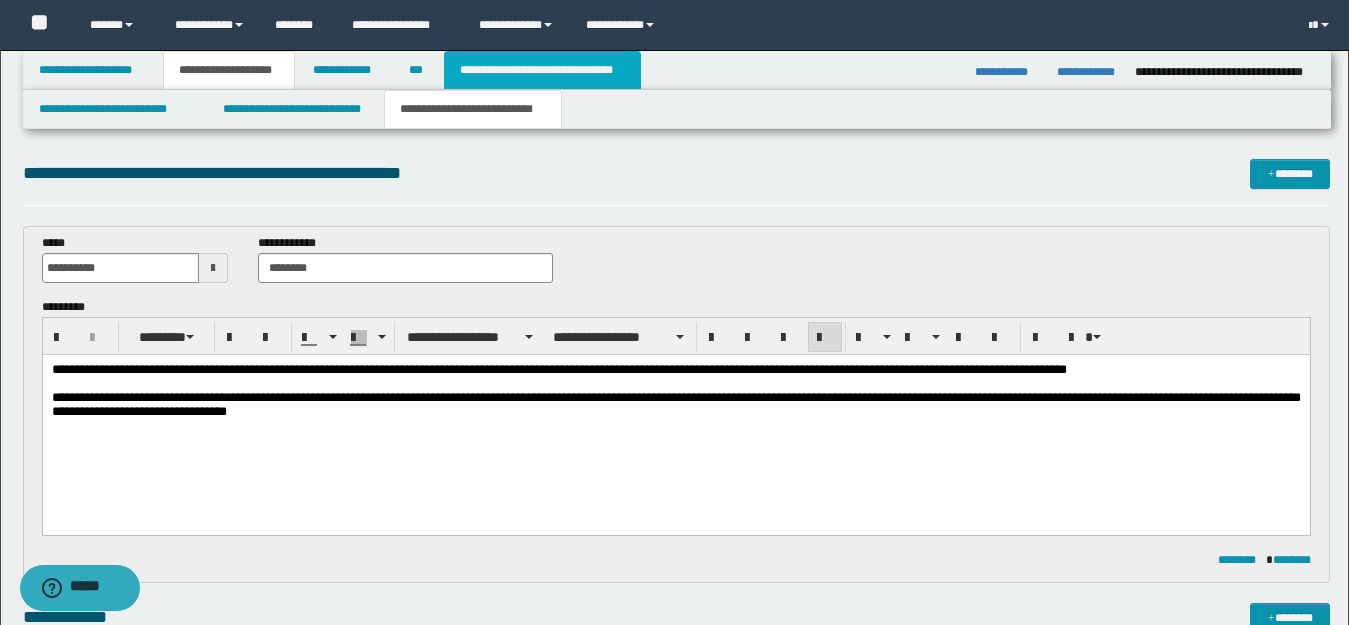type on "**********" 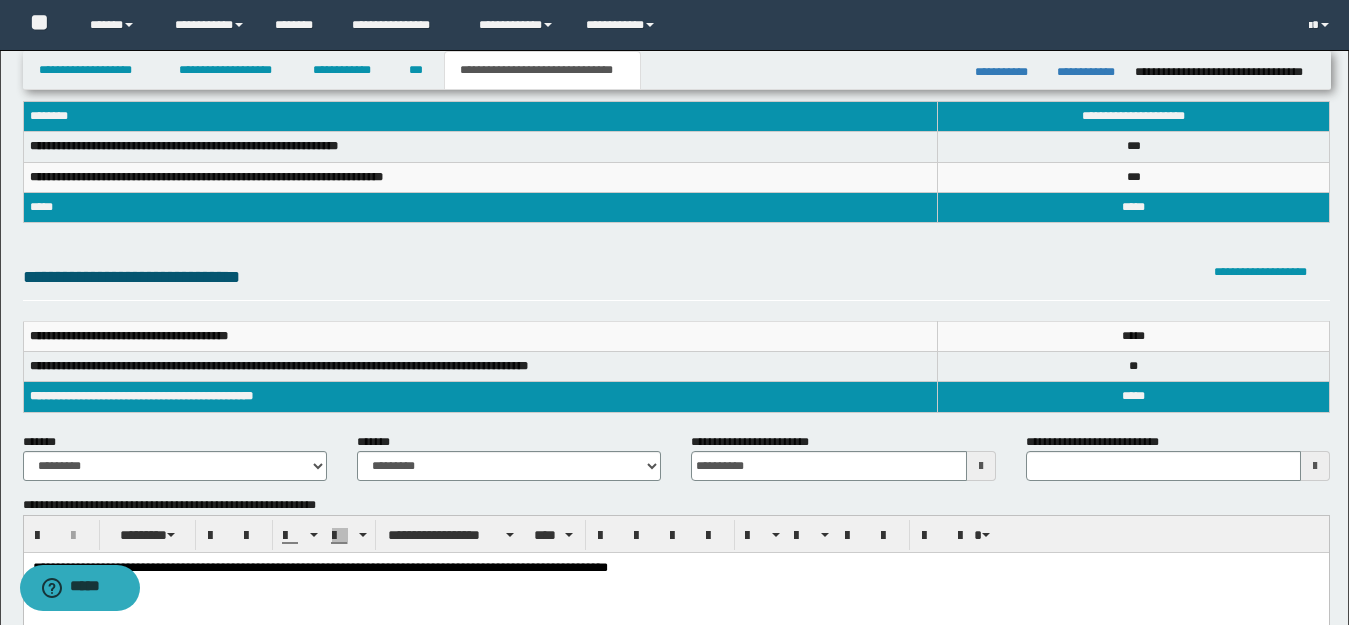 scroll, scrollTop: 300, scrollLeft: 0, axis: vertical 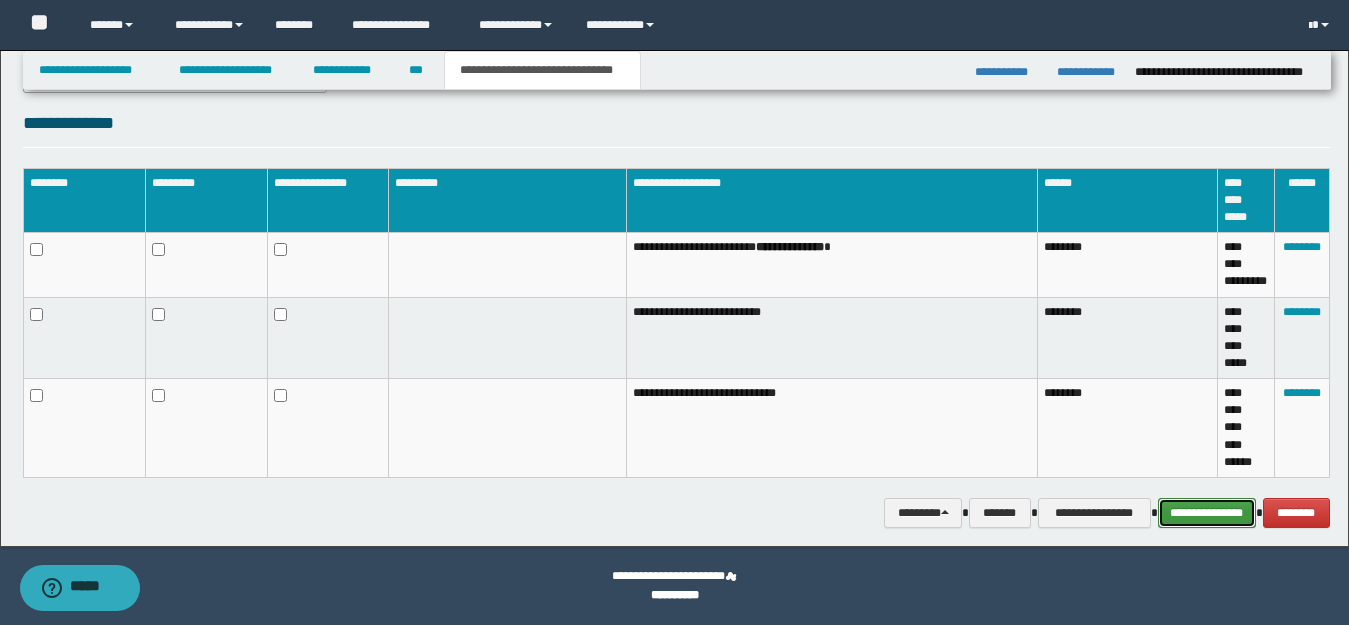 click on "**********" at bounding box center [1207, 513] 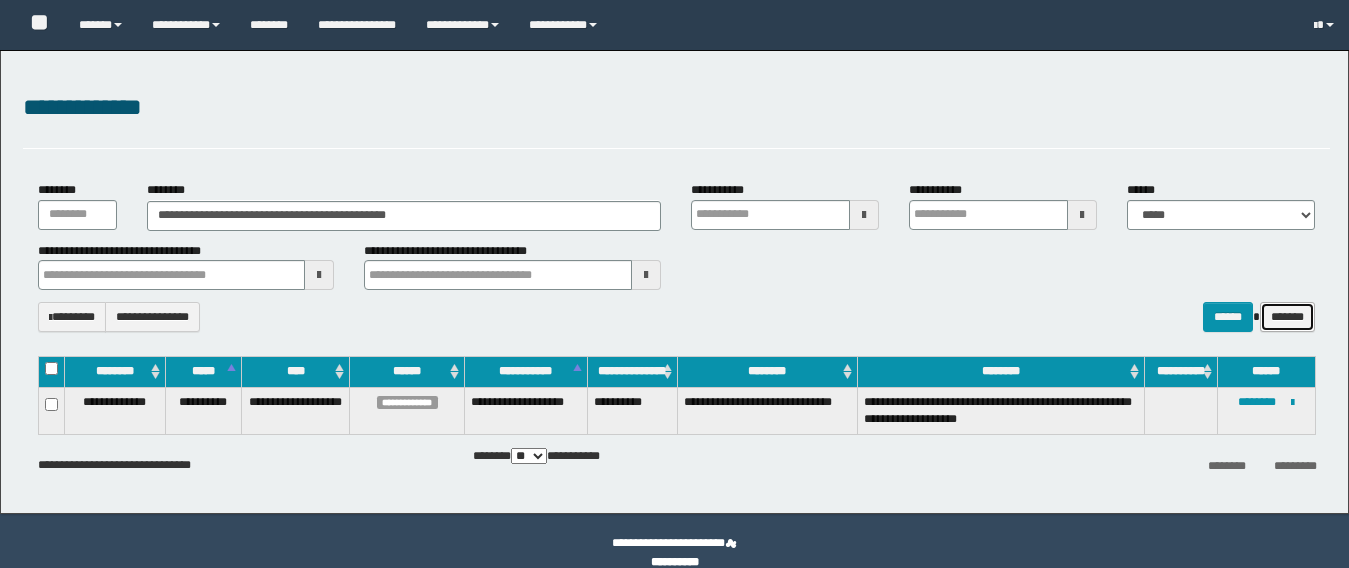 click on "*******" at bounding box center (1287, 317) 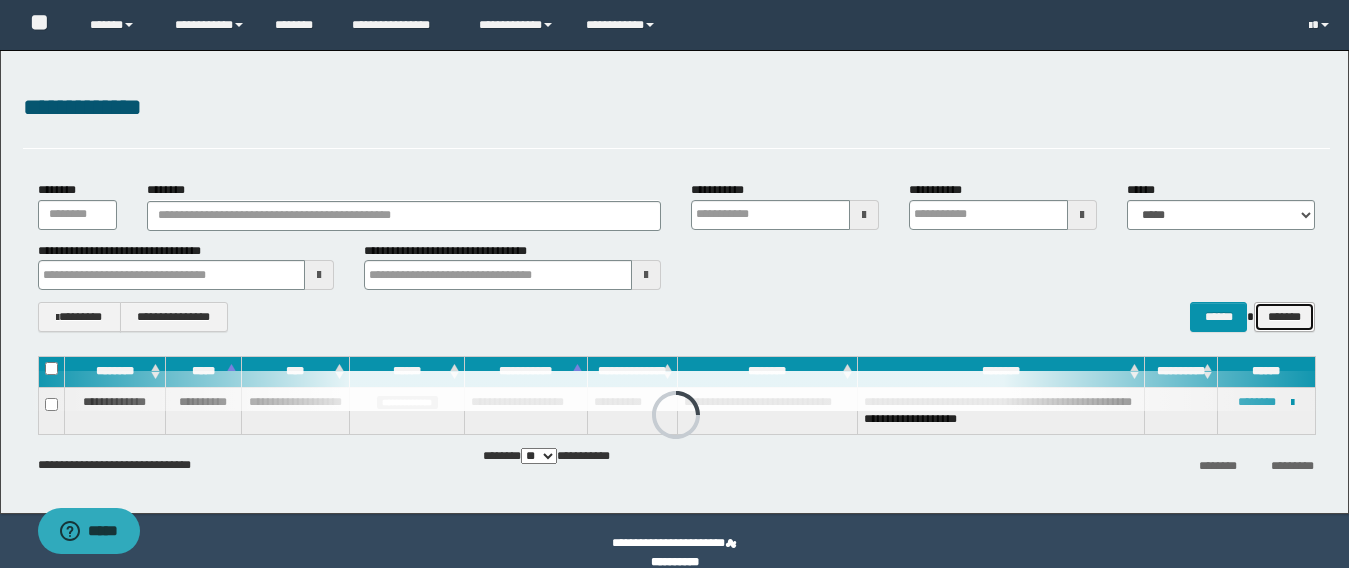 scroll, scrollTop: 0, scrollLeft: 0, axis: both 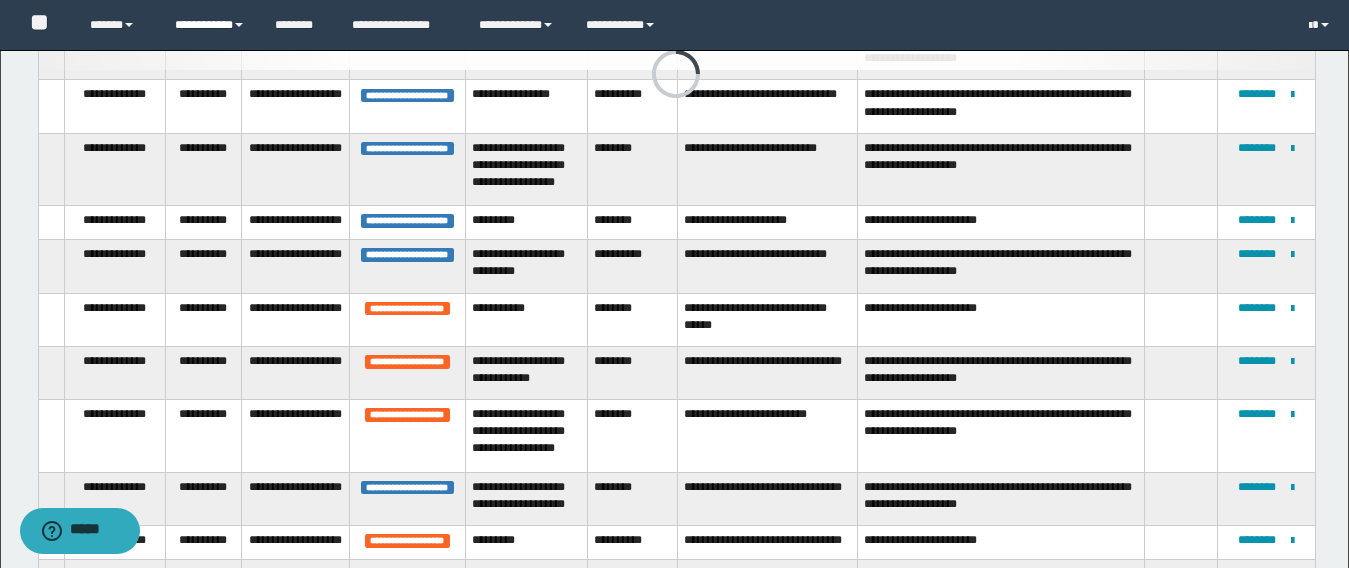 click on "**********" at bounding box center (210, 25) 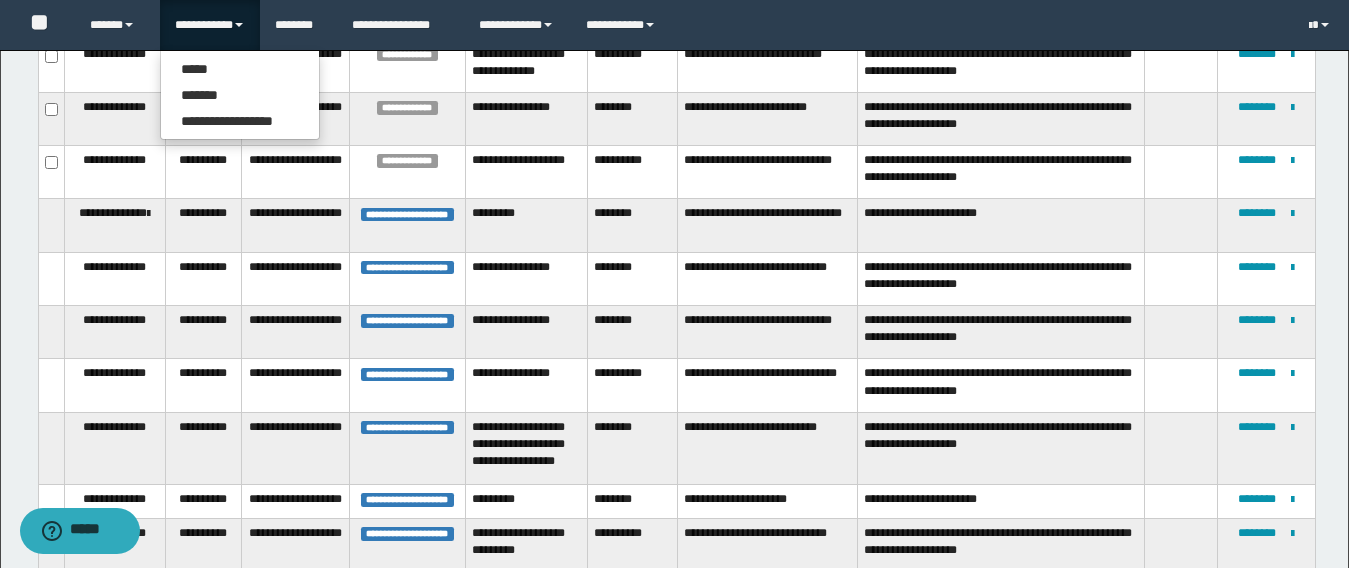 scroll, scrollTop: 700, scrollLeft: 0, axis: vertical 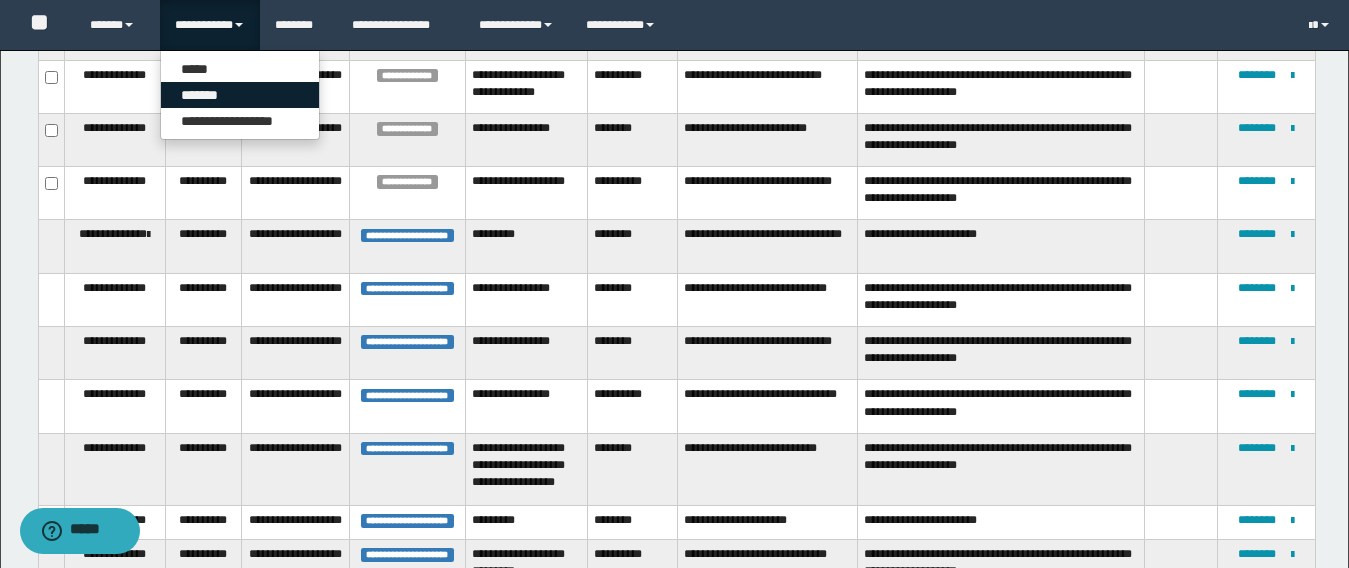 click on "*******" at bounding box center (240, 95) 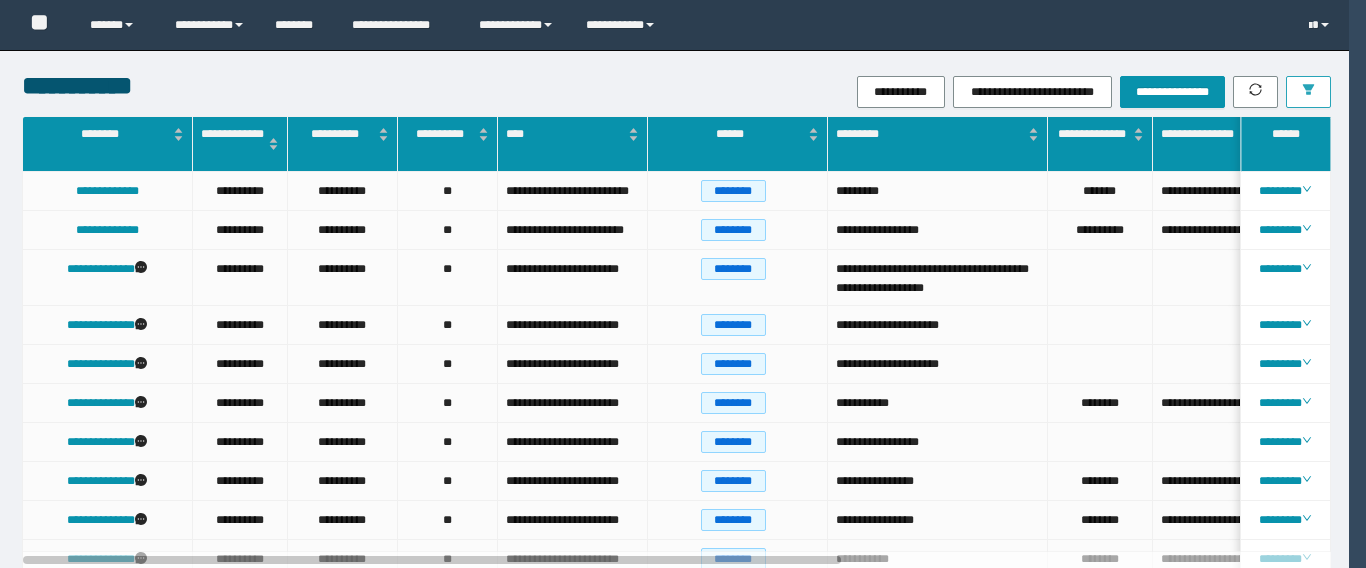 scroll, scrollTop: 0, scrollLeft: 0, axis: both 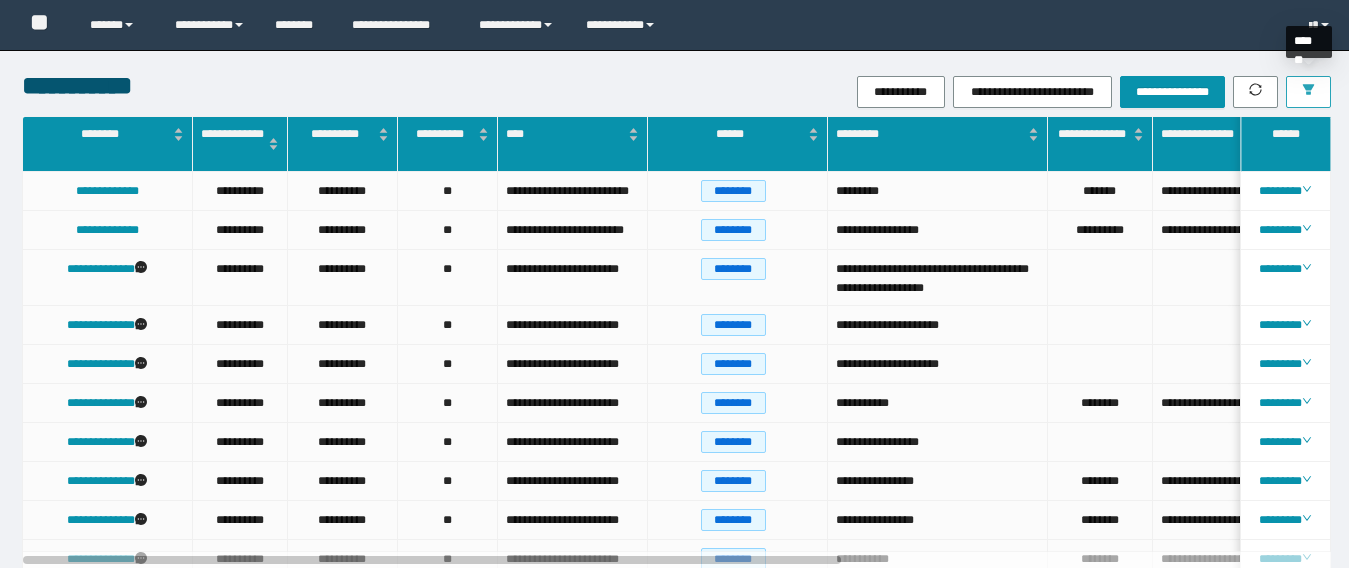 click at bounding box center [1308, 92] 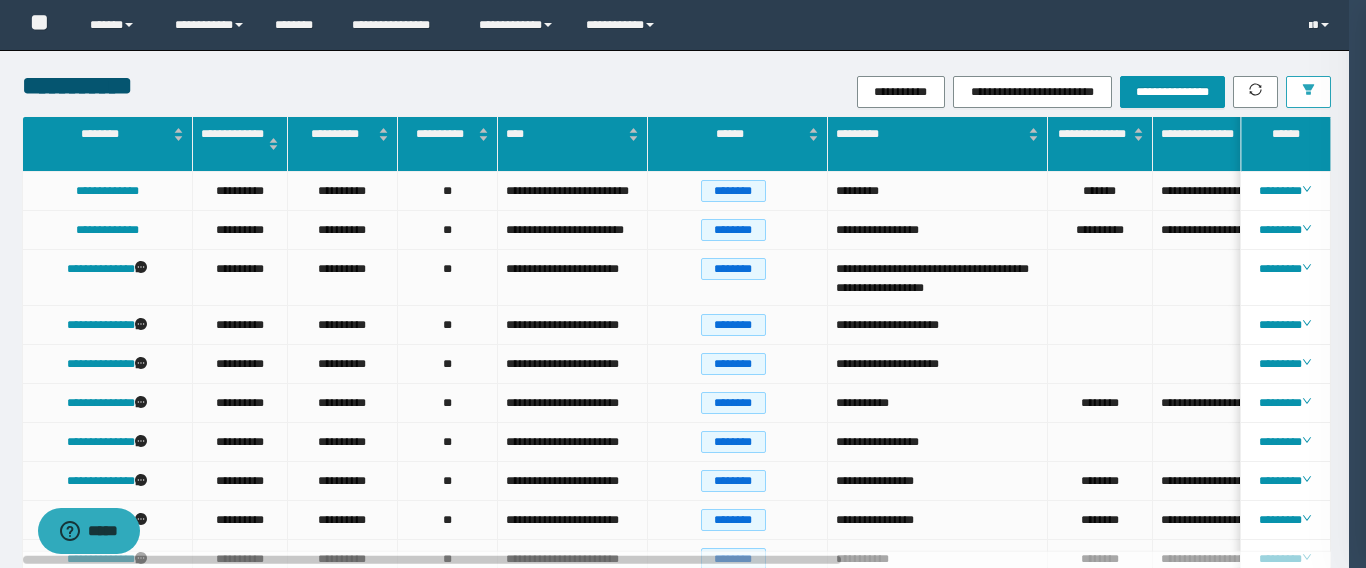 scroll, scrollTop: 0, scrollLeft: 0, axis: both 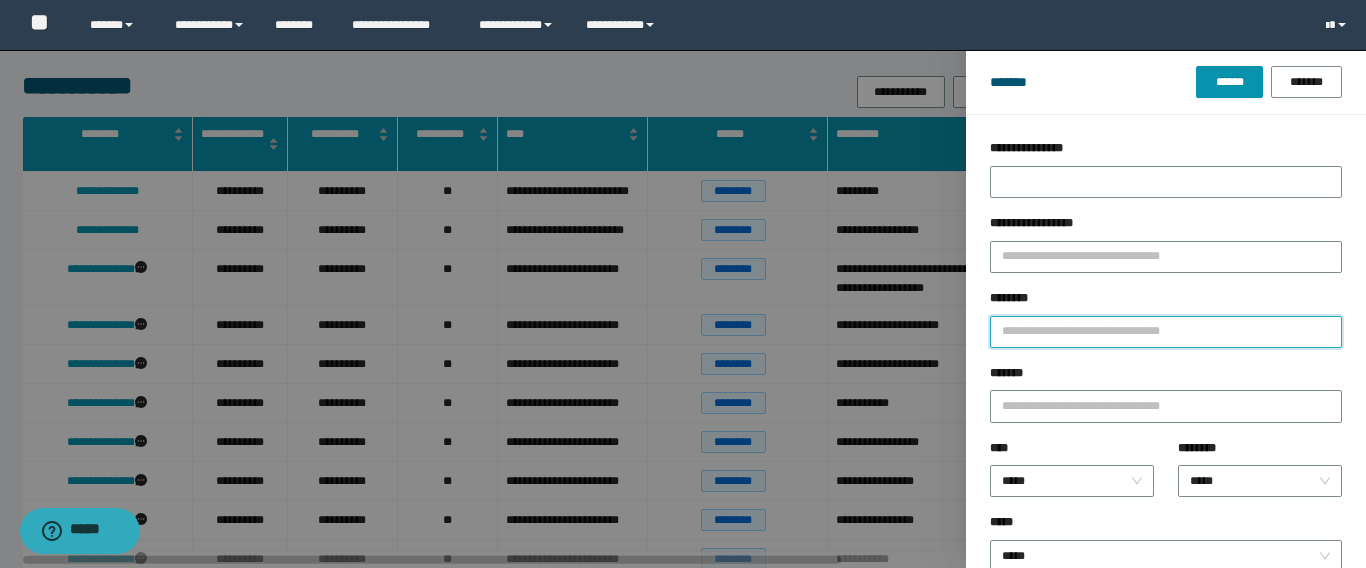 click on "********" at bounding box center [1166, 332] 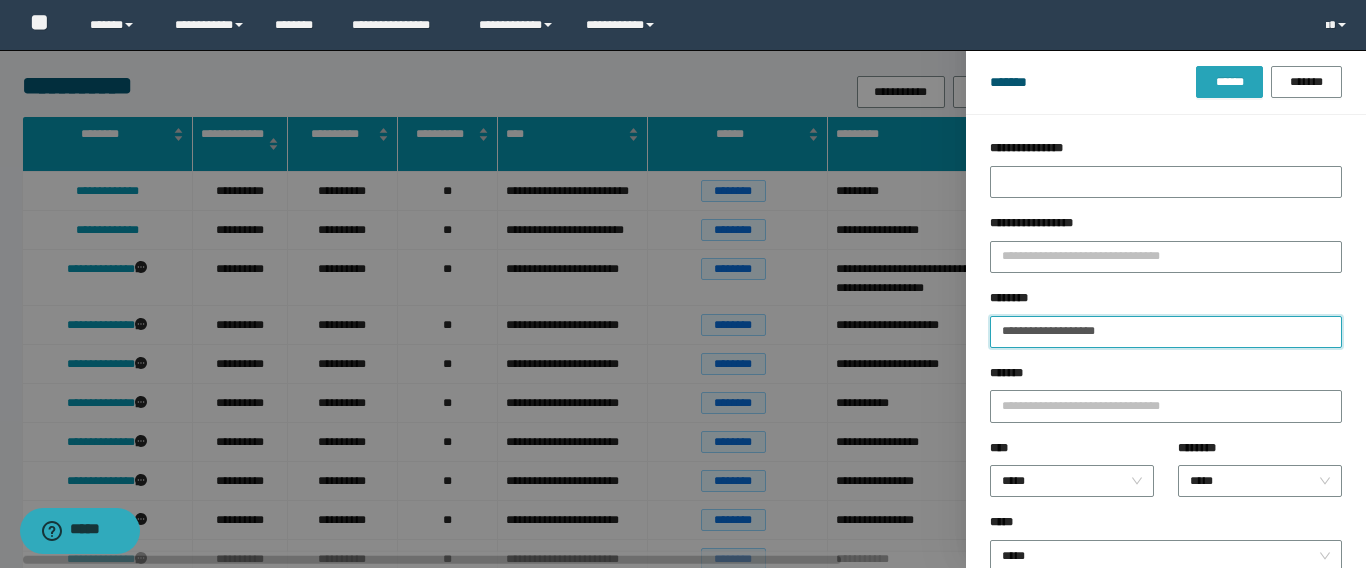 type on "**********" 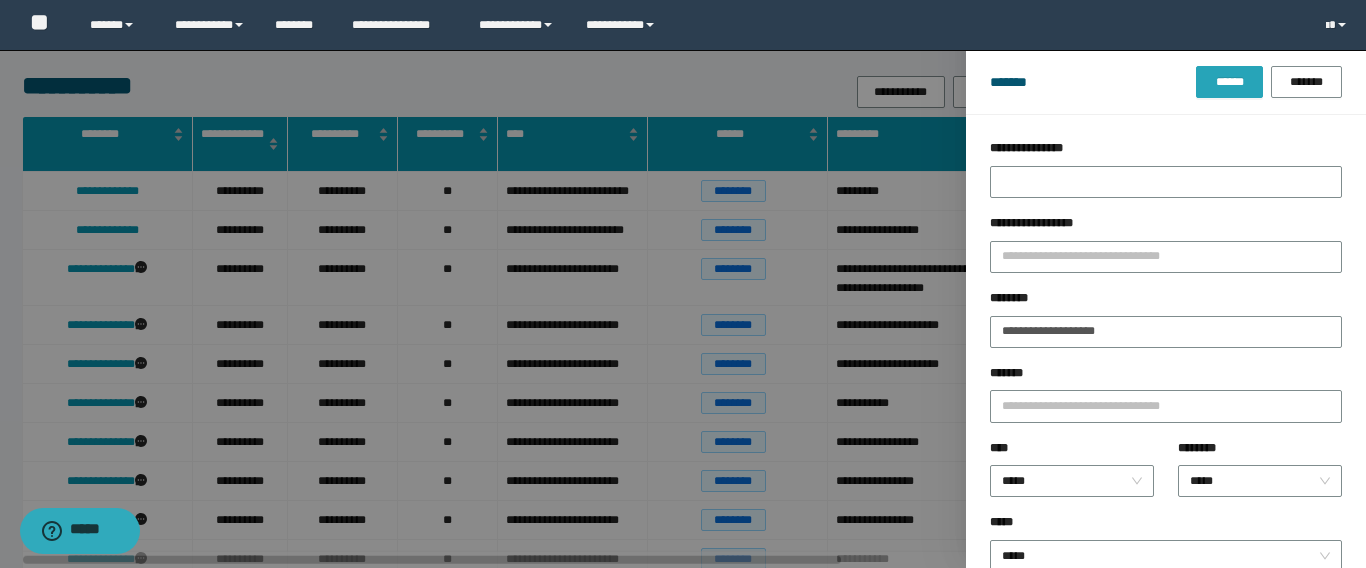 click on "******" at bounding box center [1229, 82] 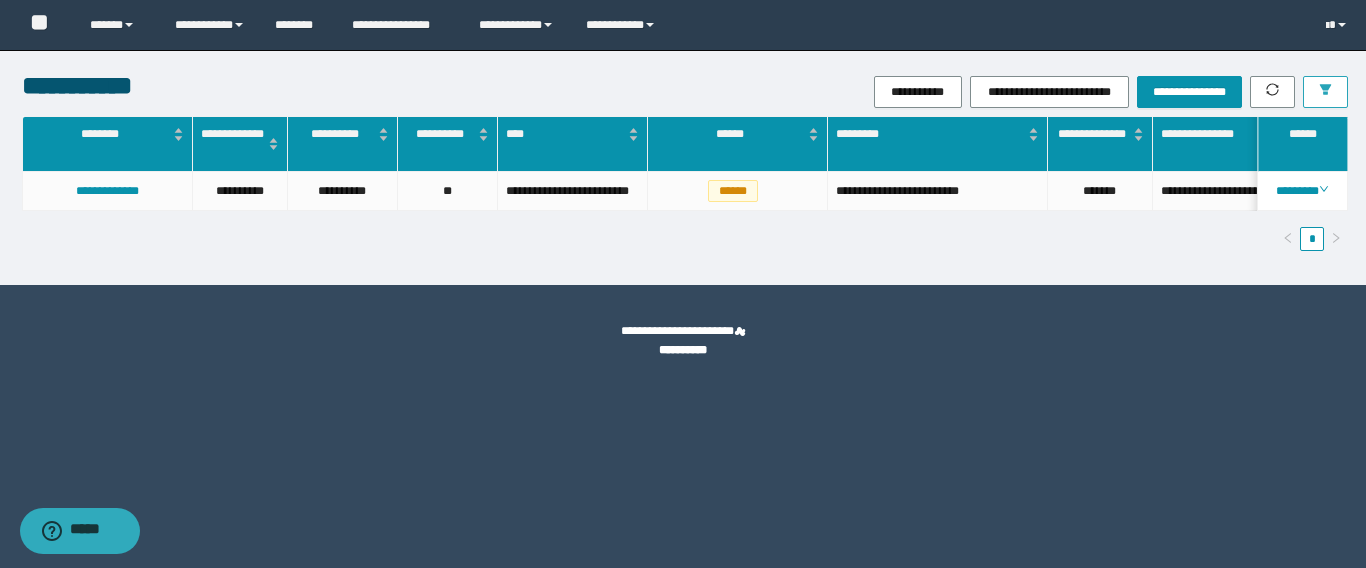 scroll, scrollTop: 0, scrollLeft: 89, axis: horizontal 